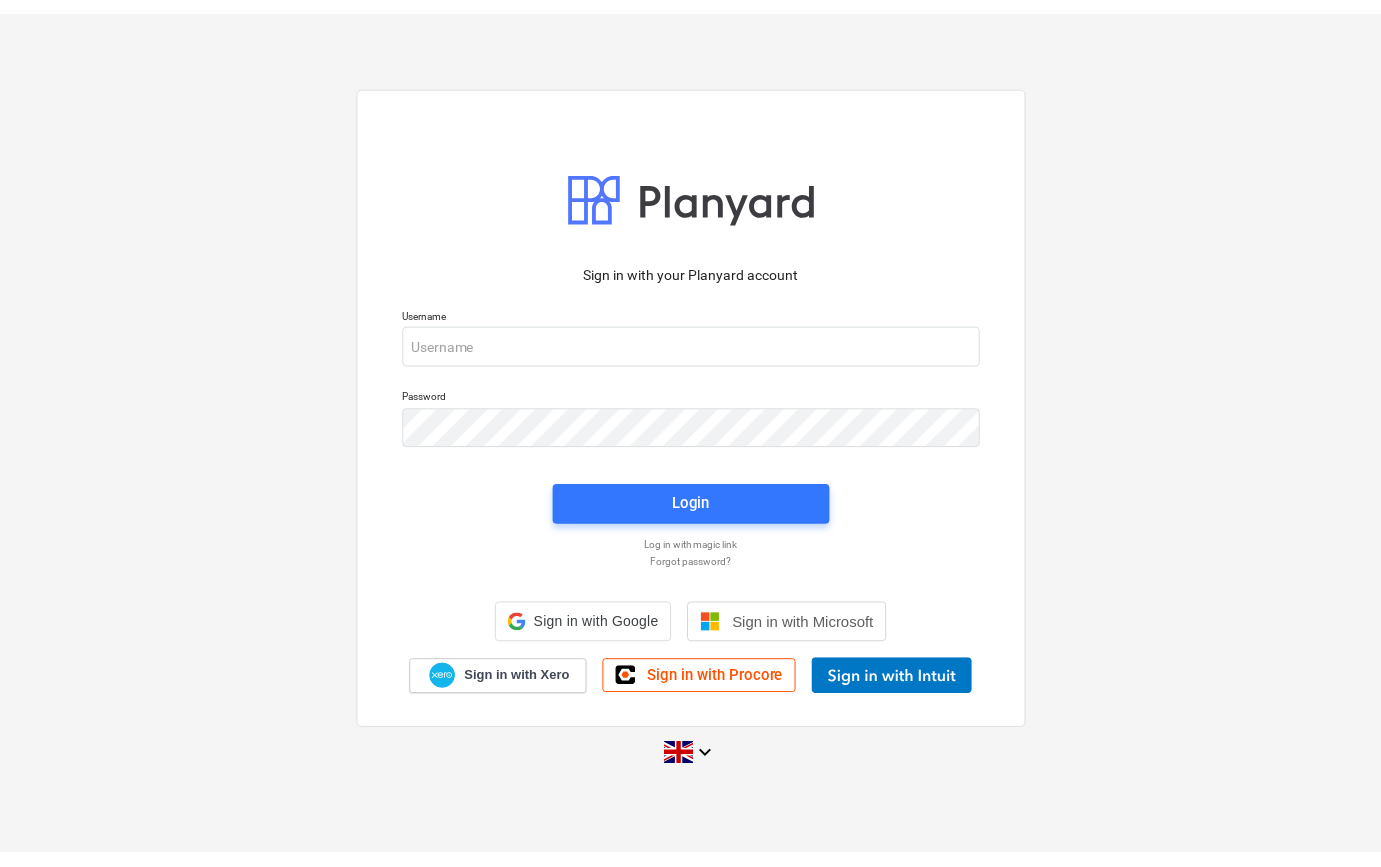 scroll, scrollTop: 0, scrollLeft: 0, axis: both 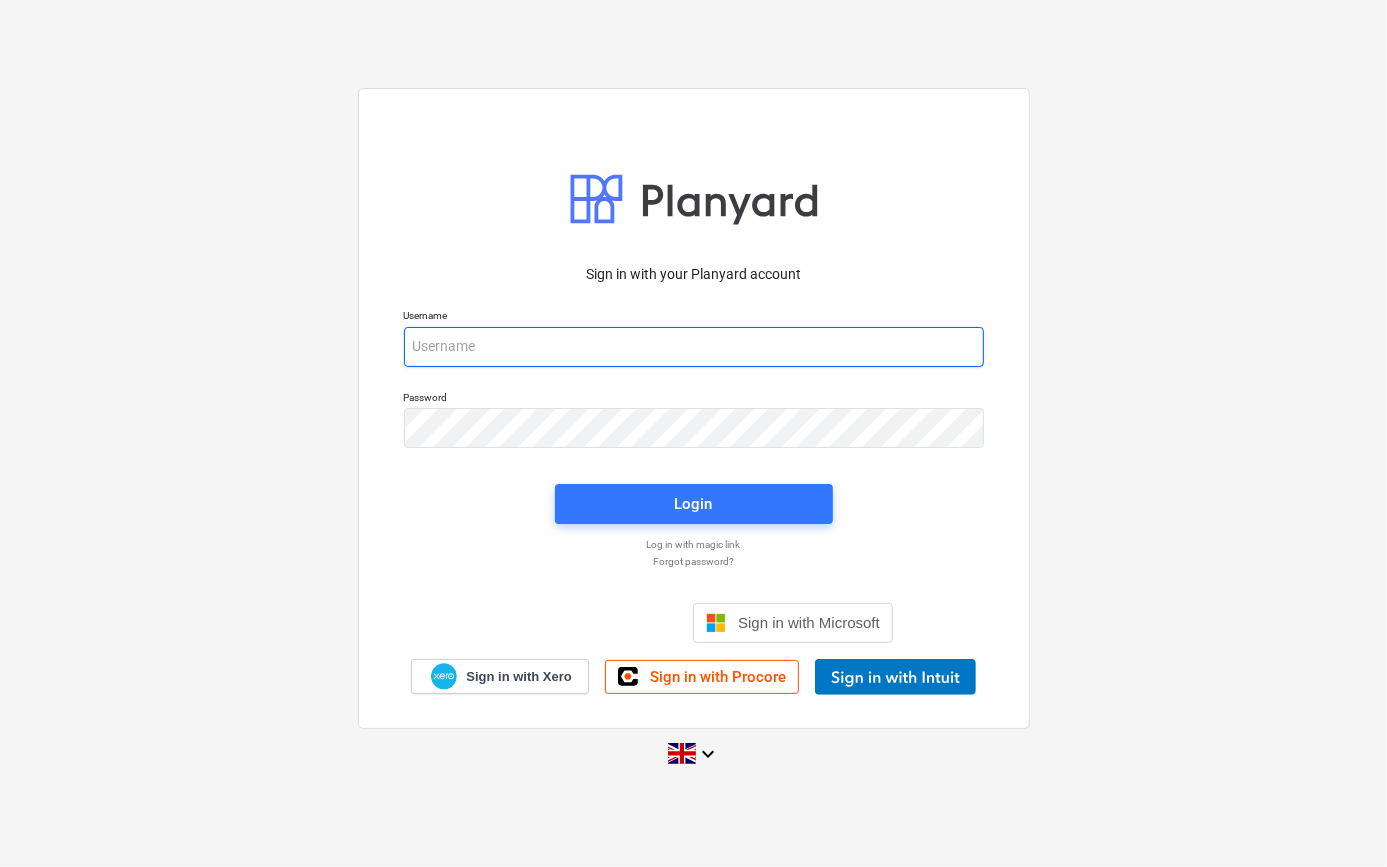 click at bounding box center (694, 347) 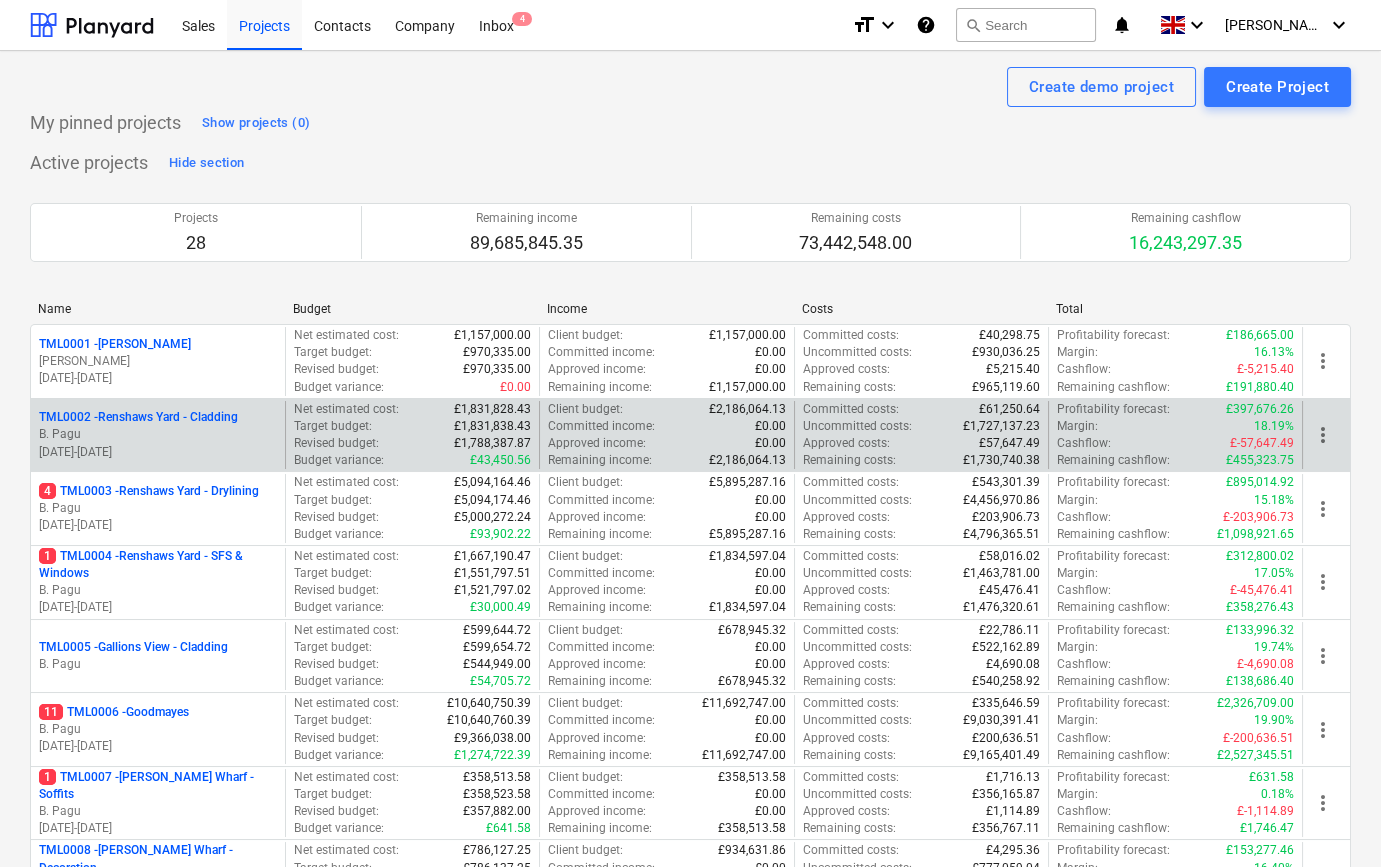 click on "TML0002 -  Renshaws Yard - Cladding" at bounding box center [138, 417] 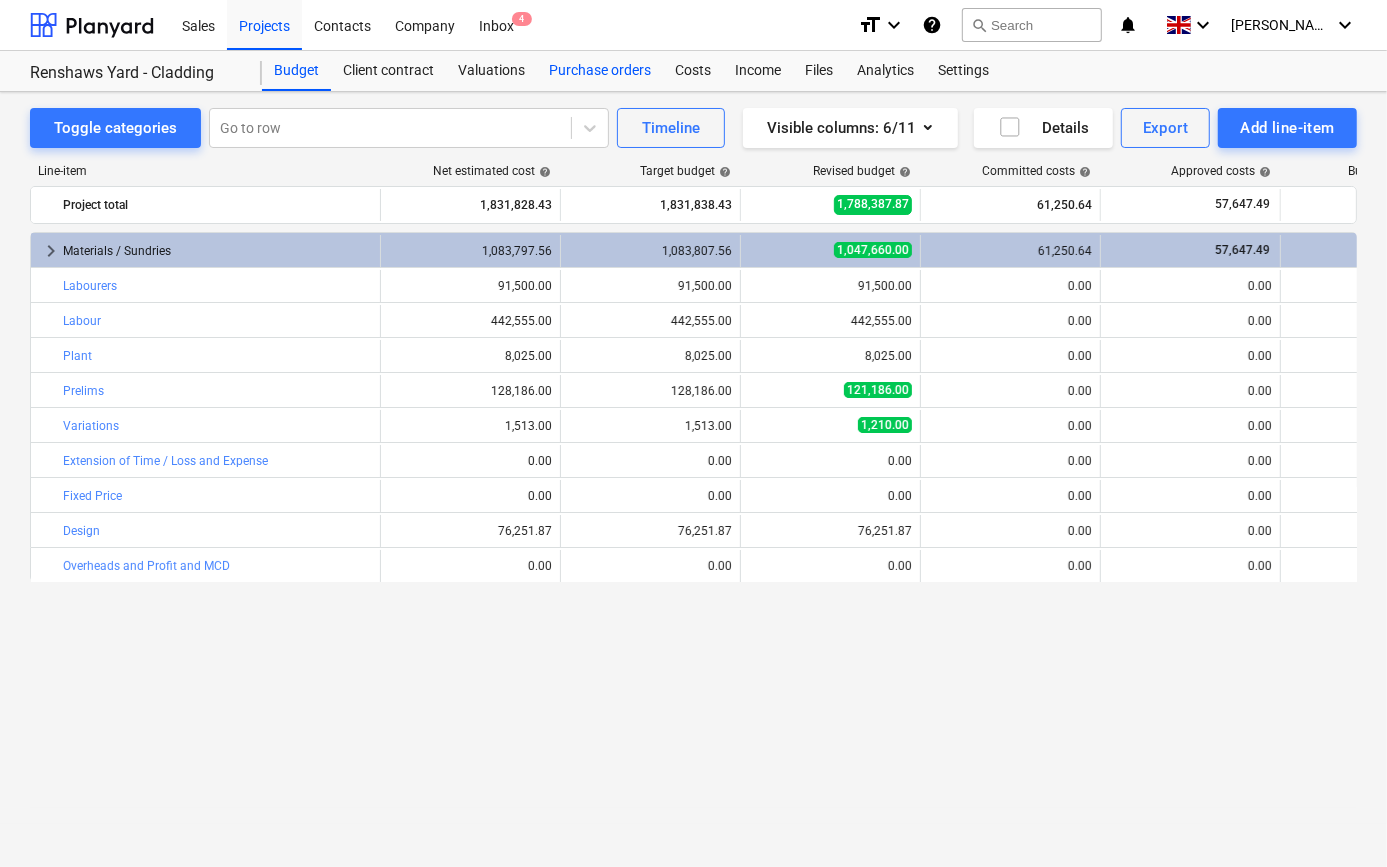 click on "Purchase orders" at bounding box center [600, 71] 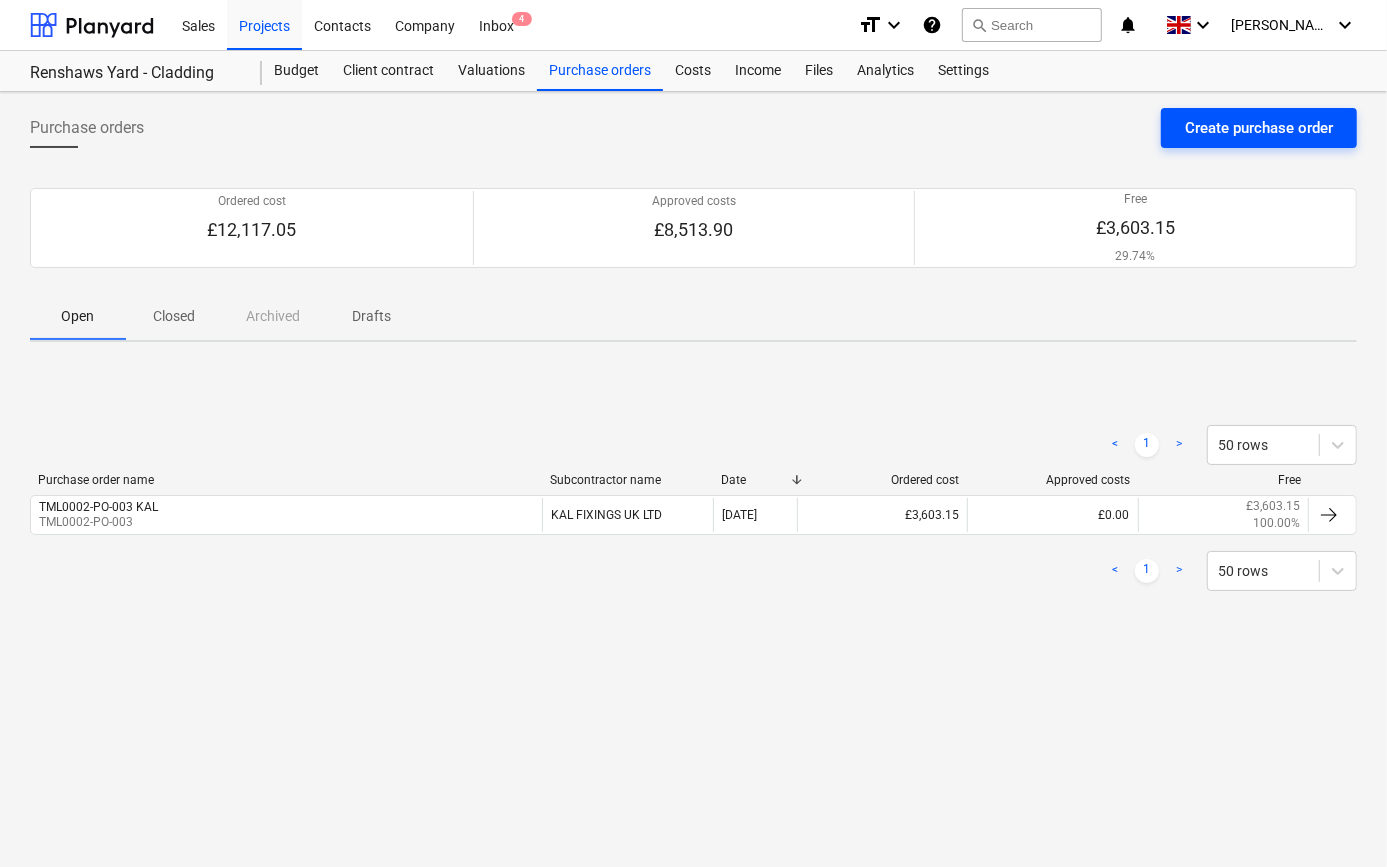 click on "Create purchase order" at bounding box center [1259, 128] 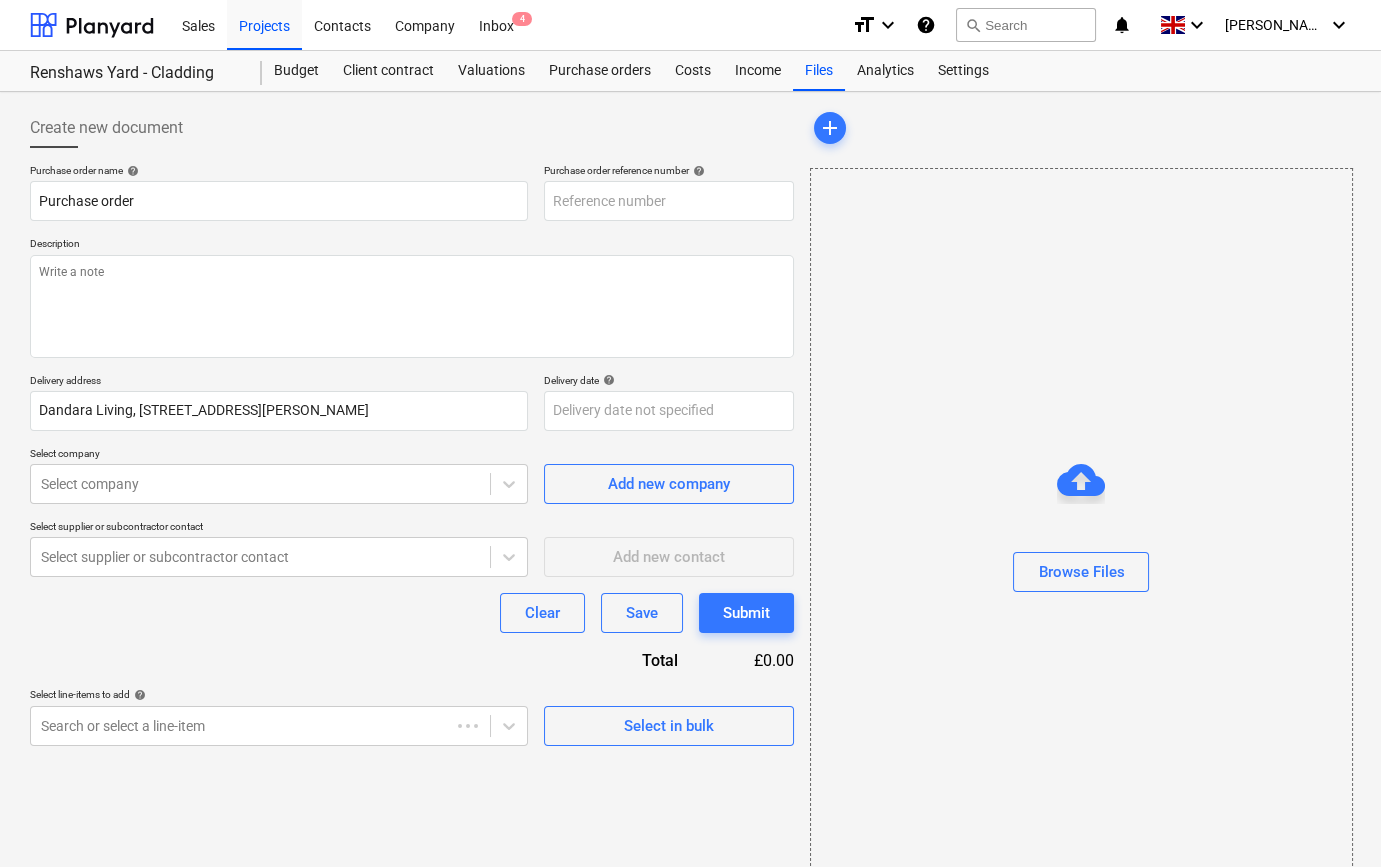 type on "x" 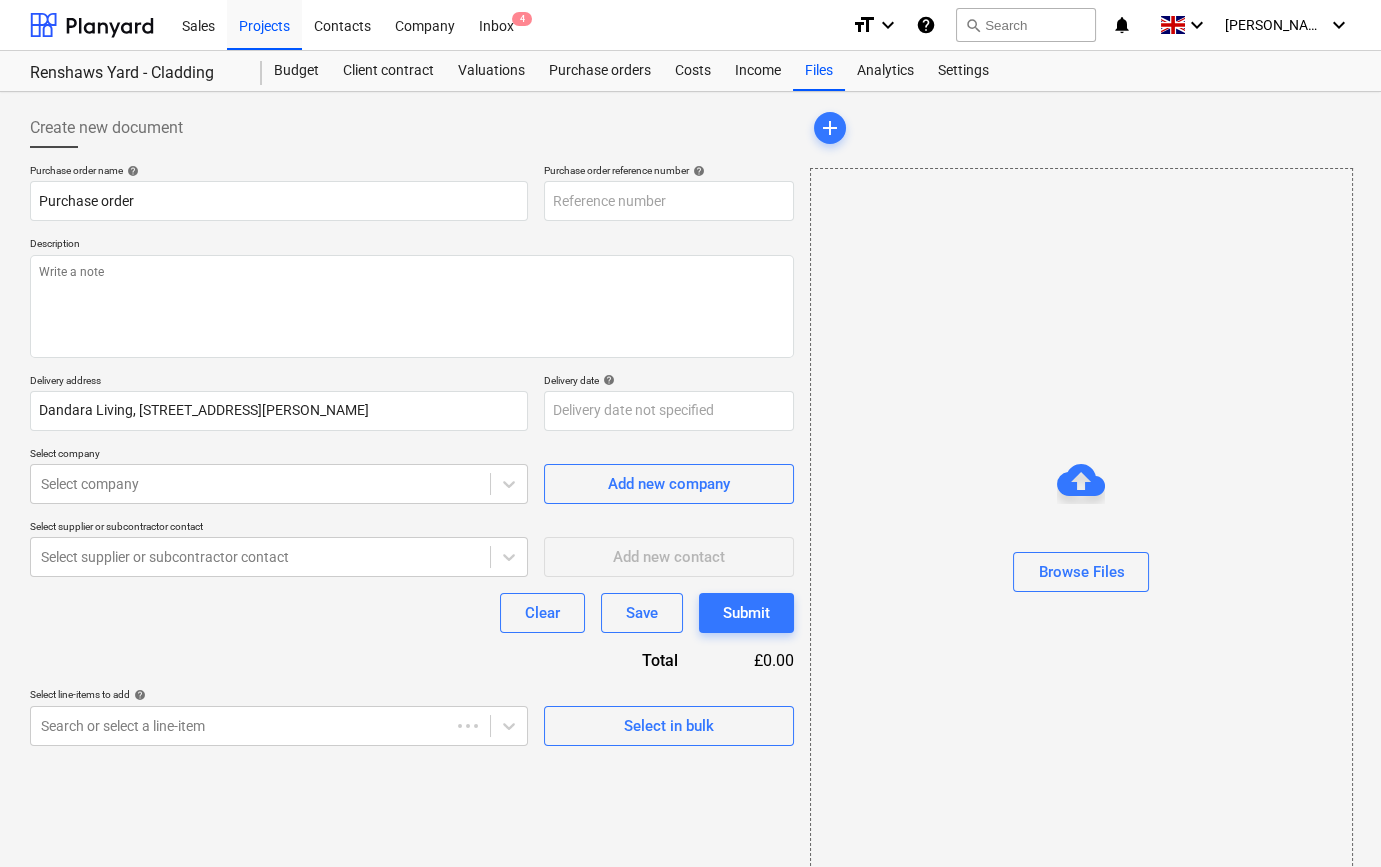 type on "TML0002-PO-005" 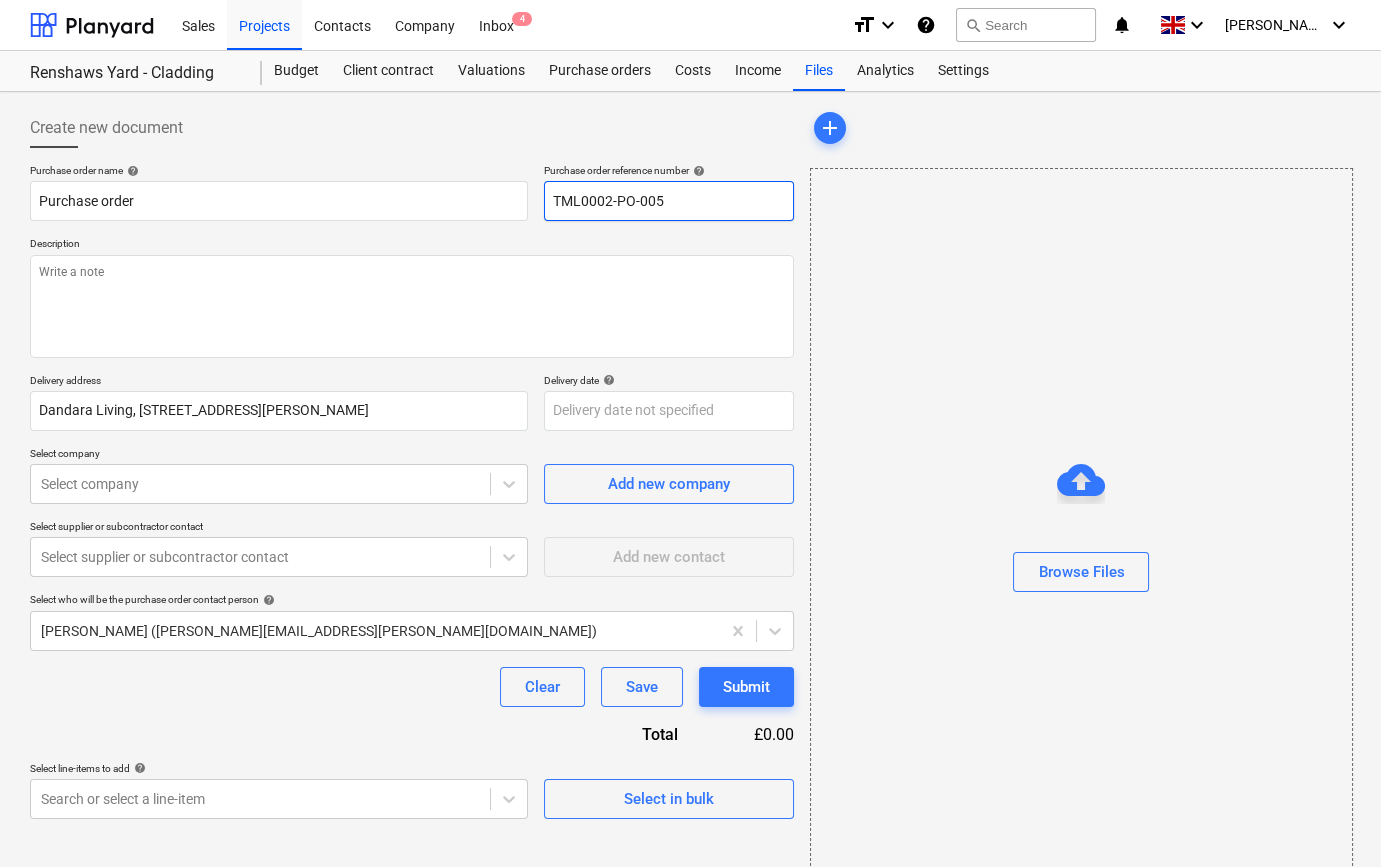 drag, startPoint x: 666, startPoint y: 200, endPoint x: 536, endPoint y: 207, distance: 130.18832 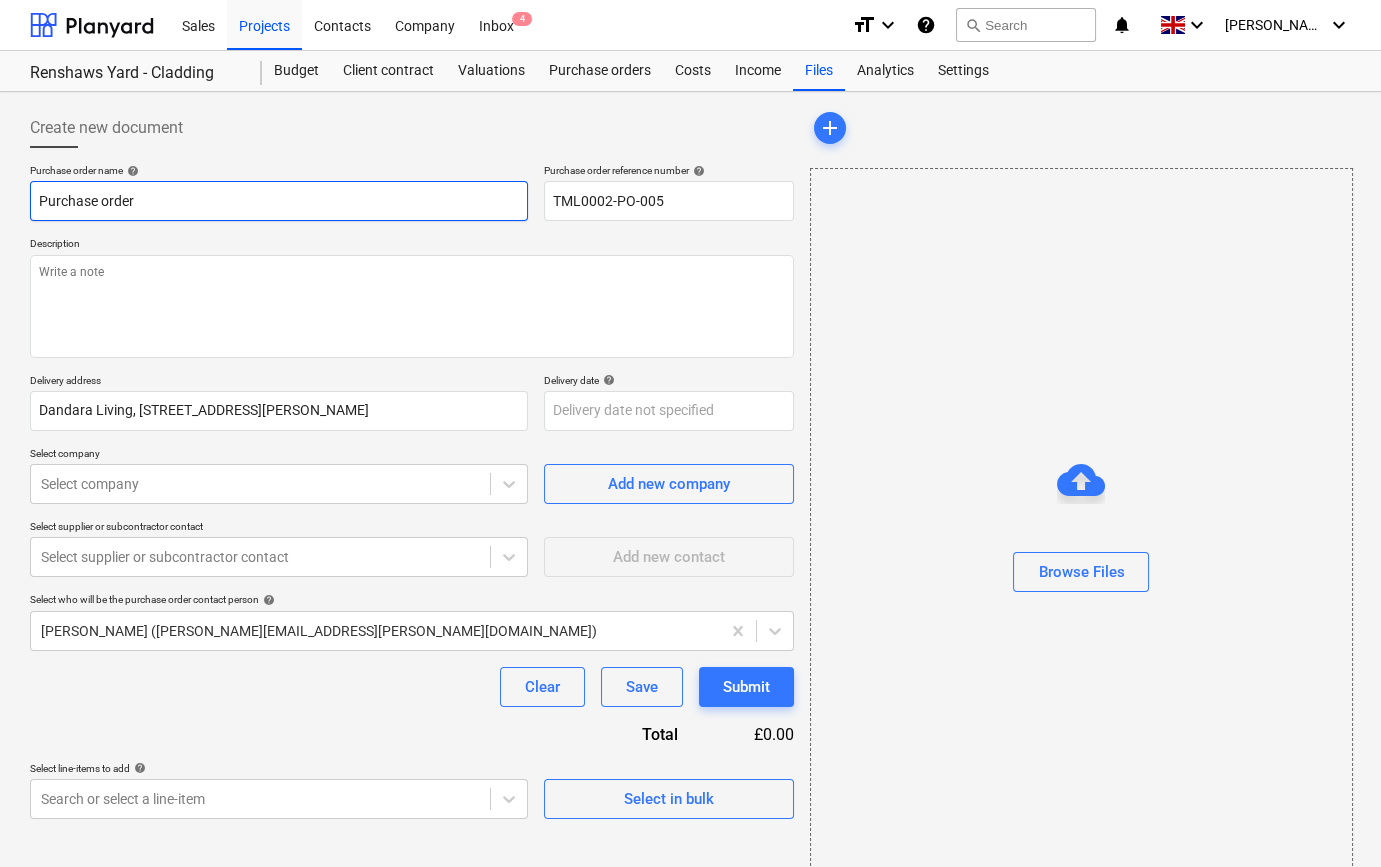 paste on "TML0002-PO-005" 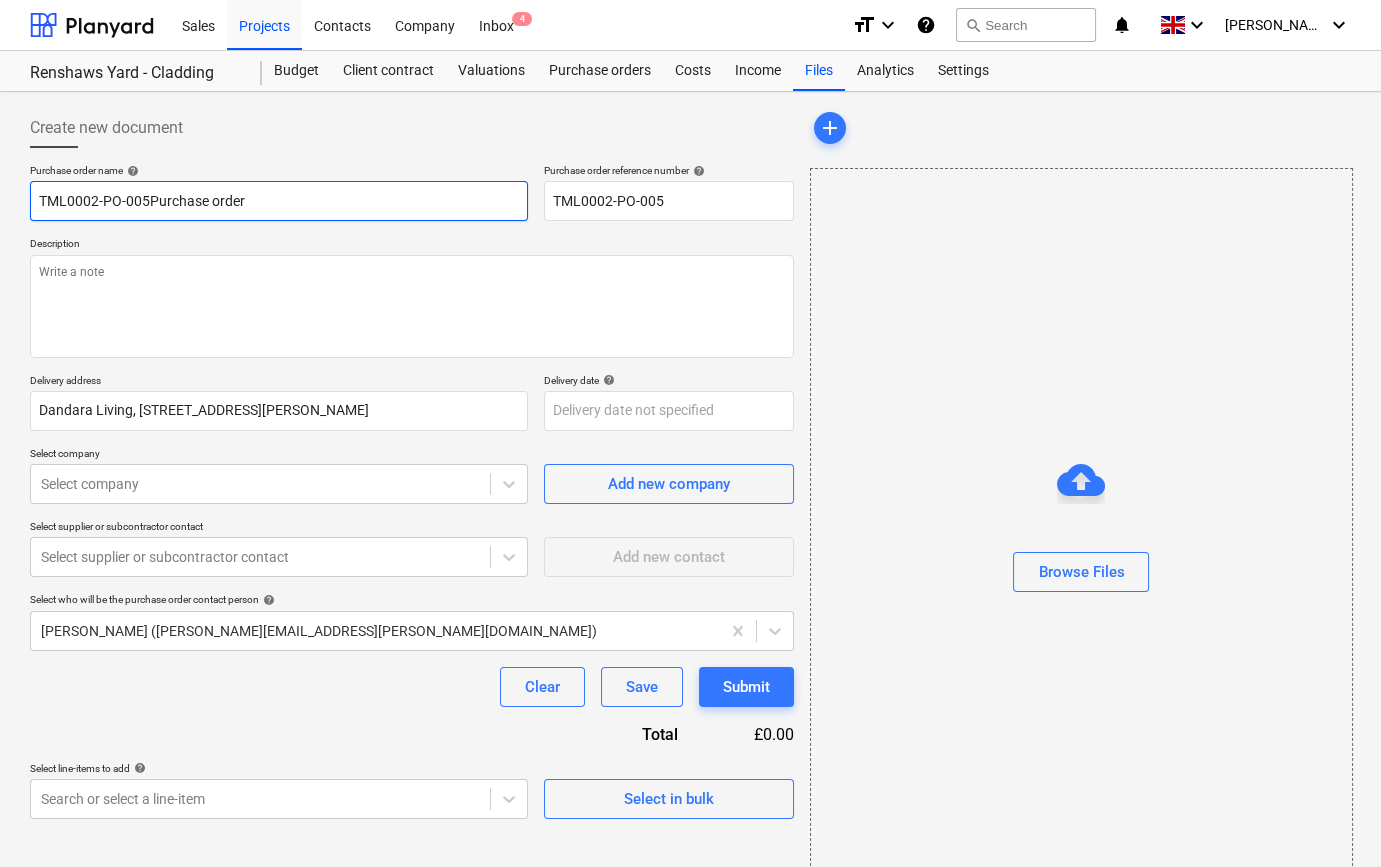 type on "x" 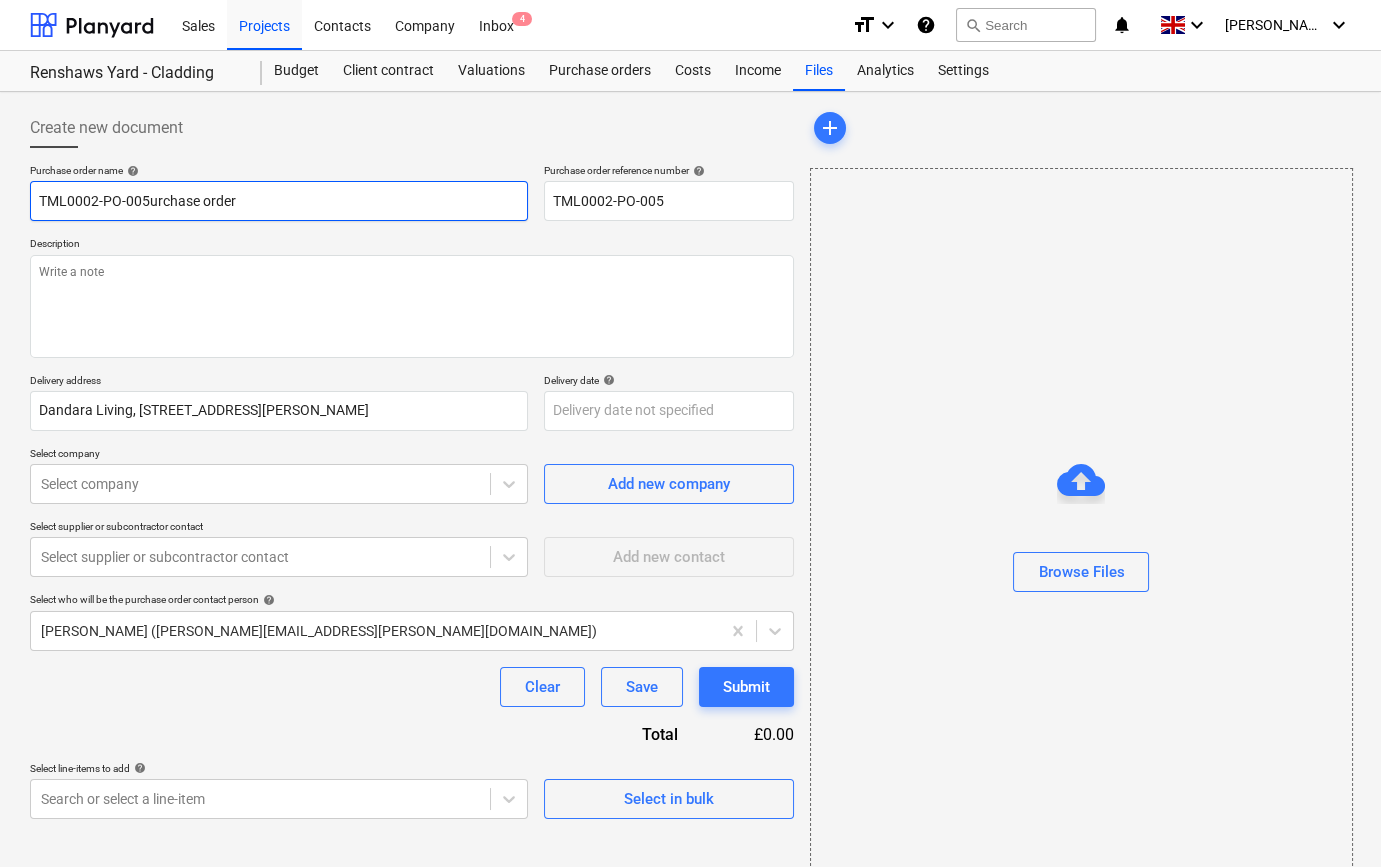 type on "x" 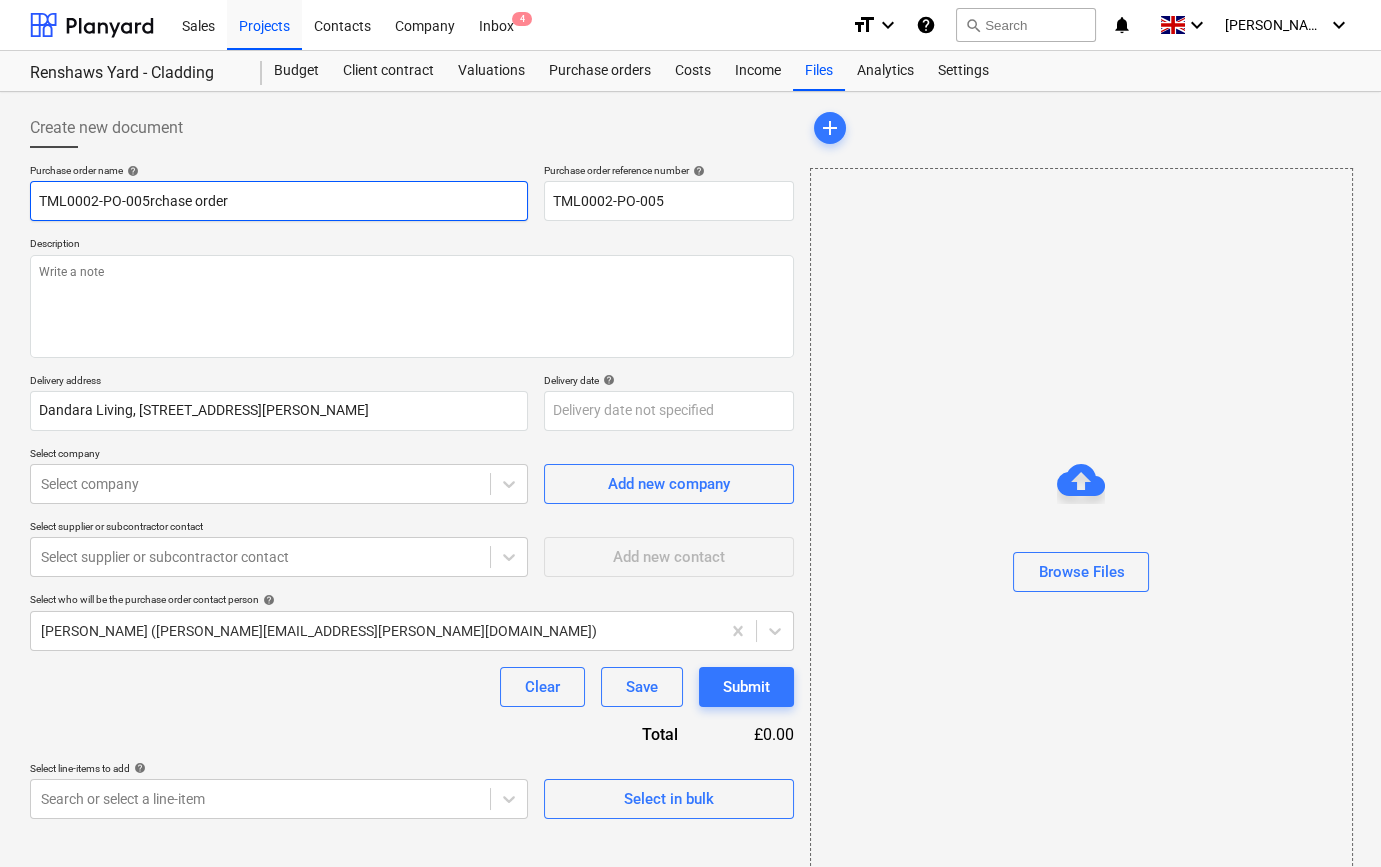 type on "x" 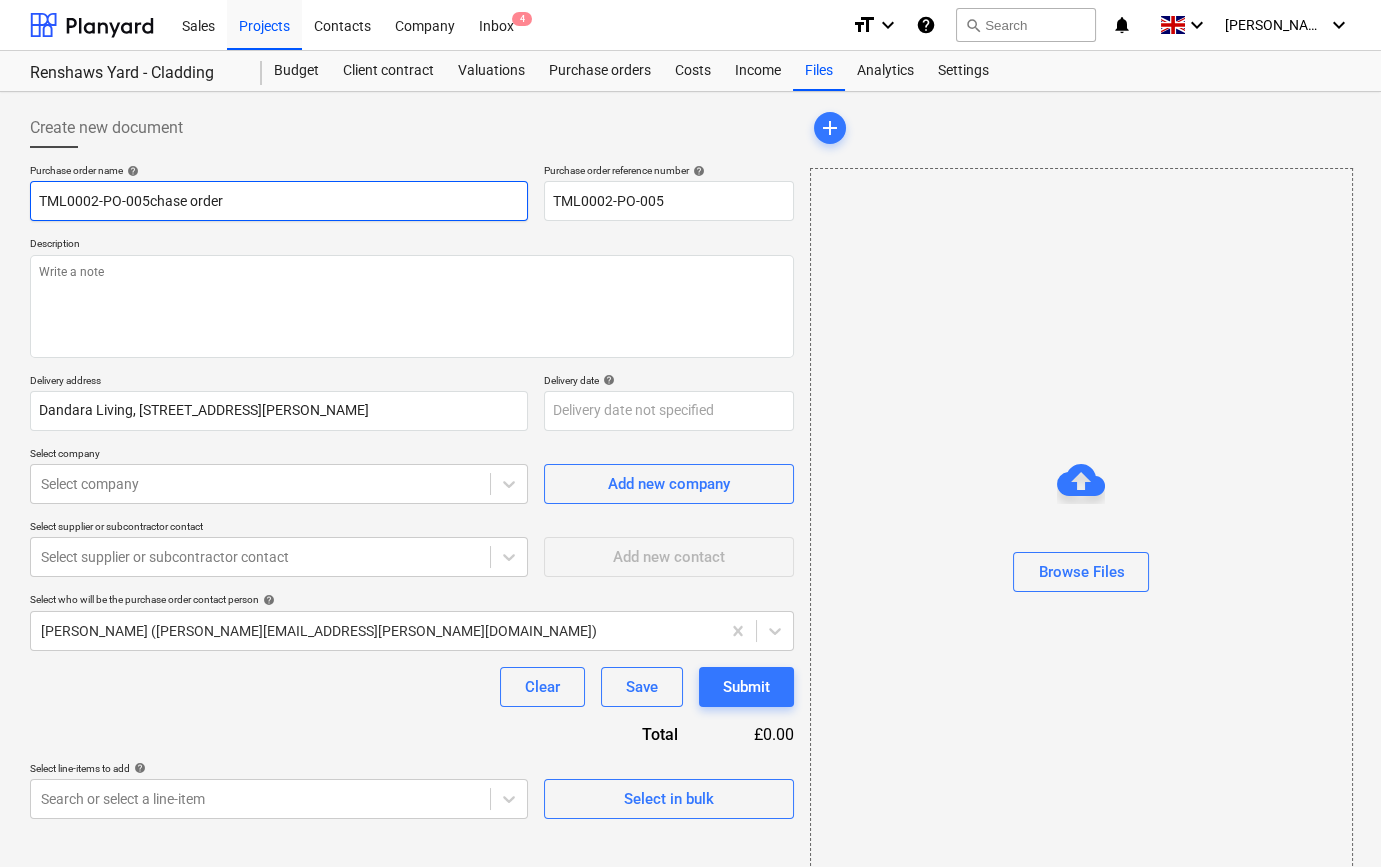 type on "x" 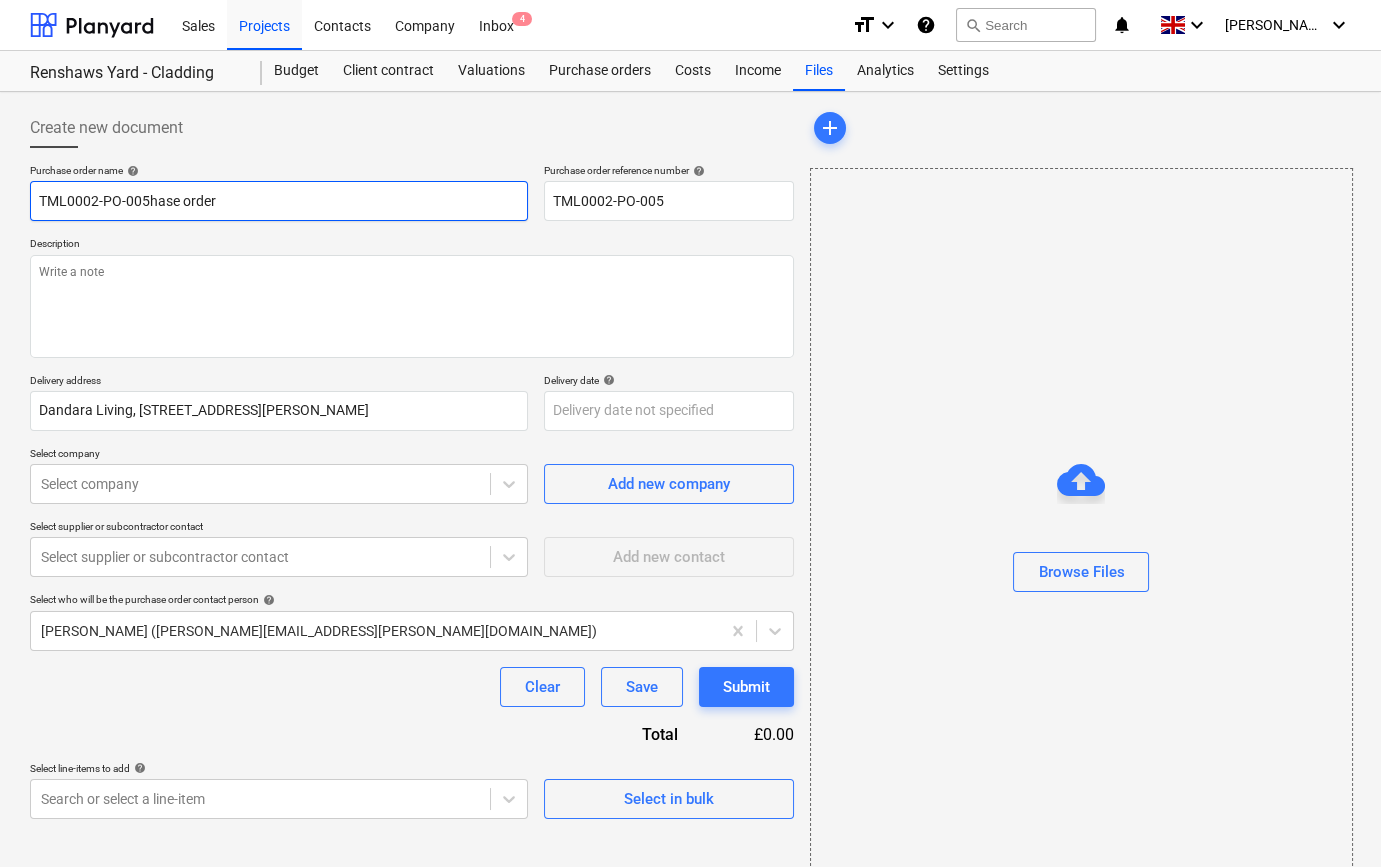 type on "x" 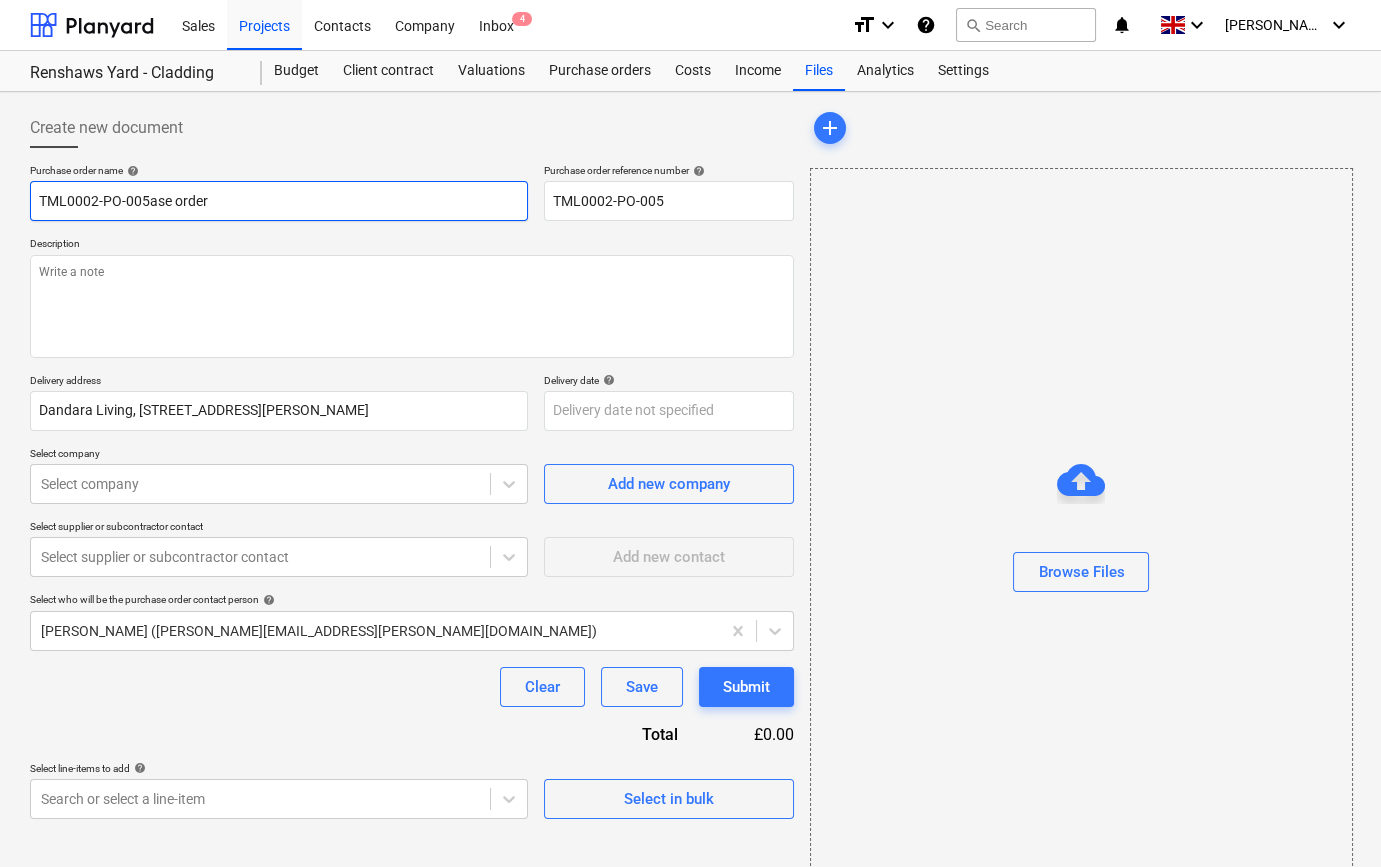 type on "x" 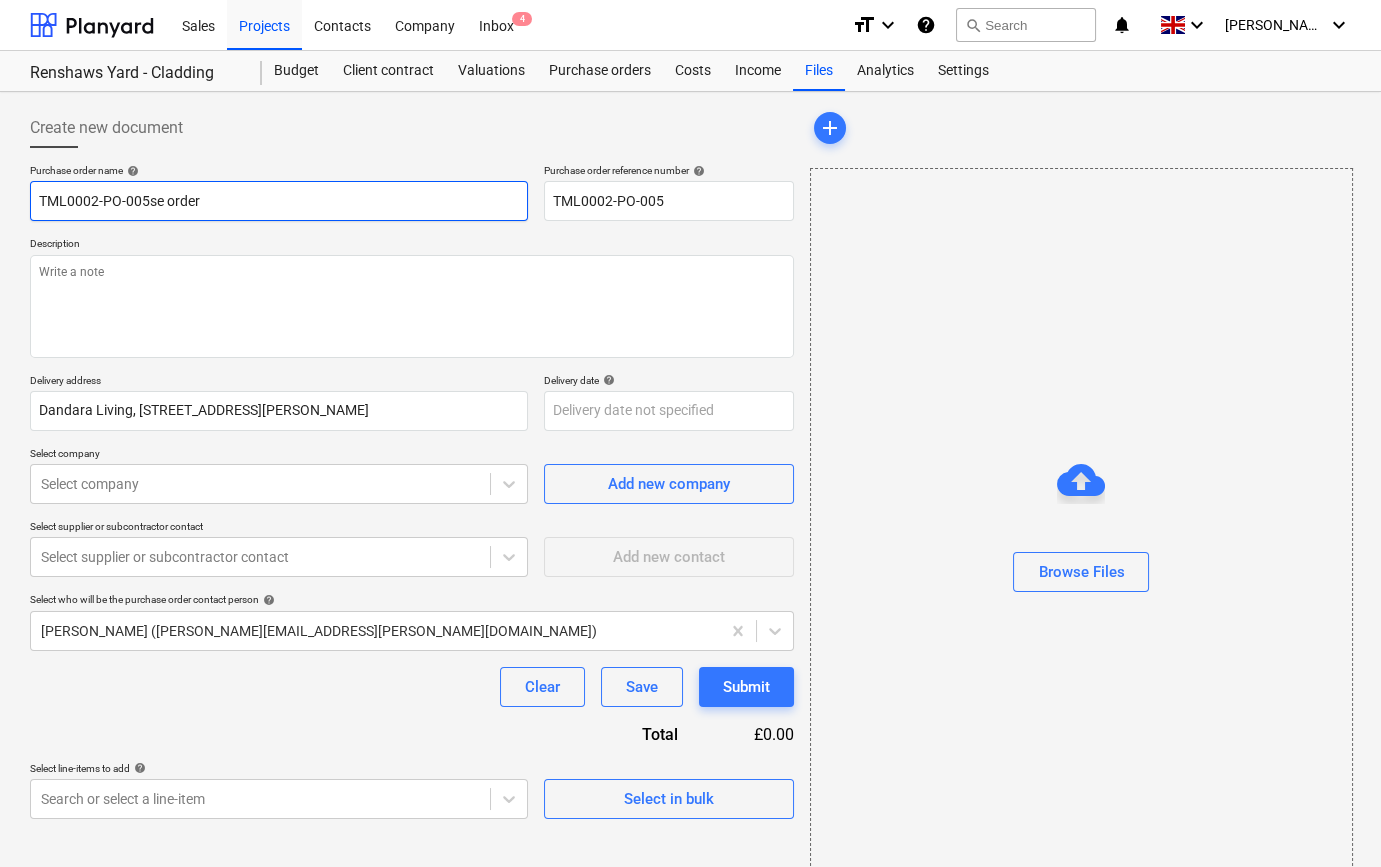 type on "x" 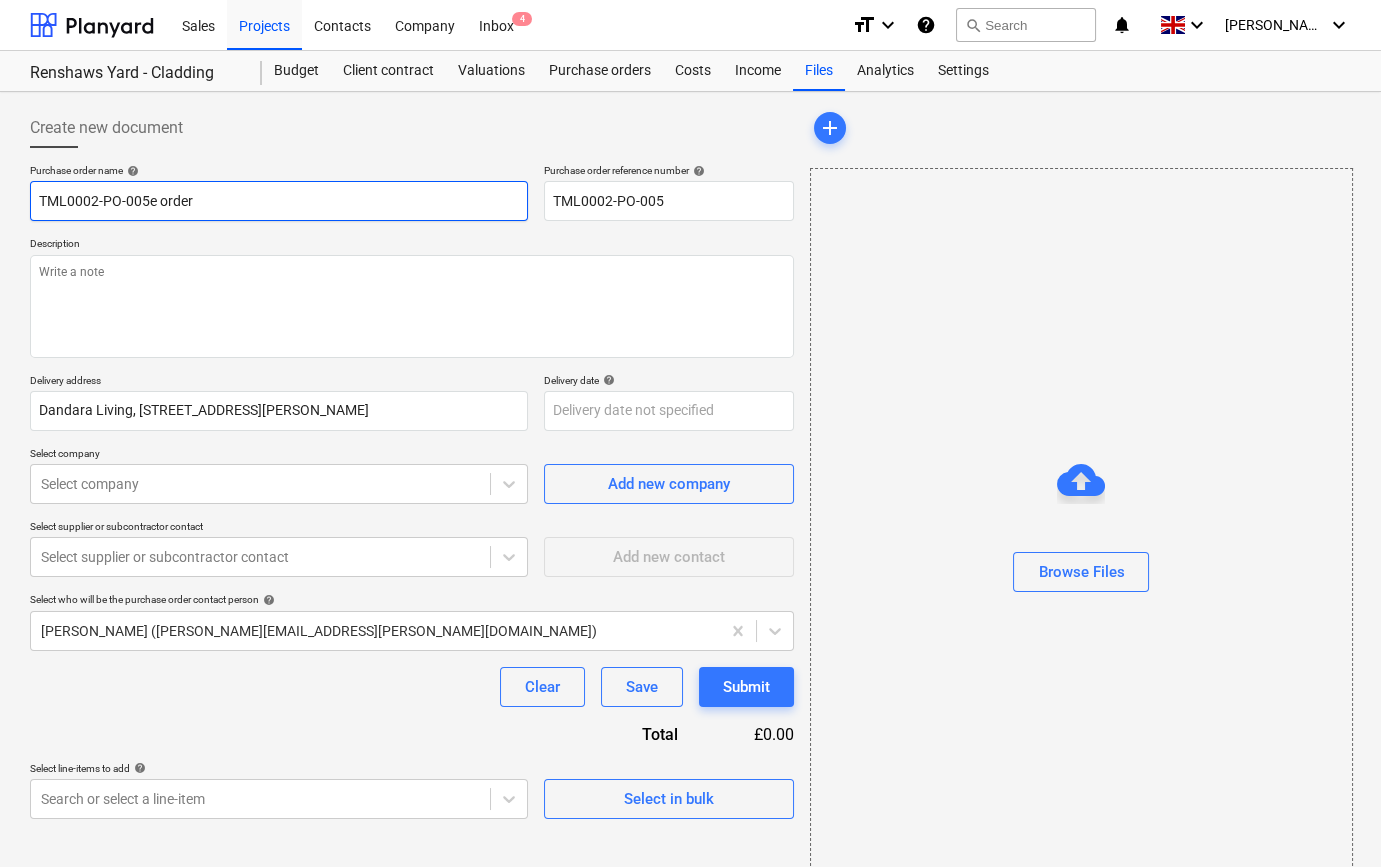 type on "x" 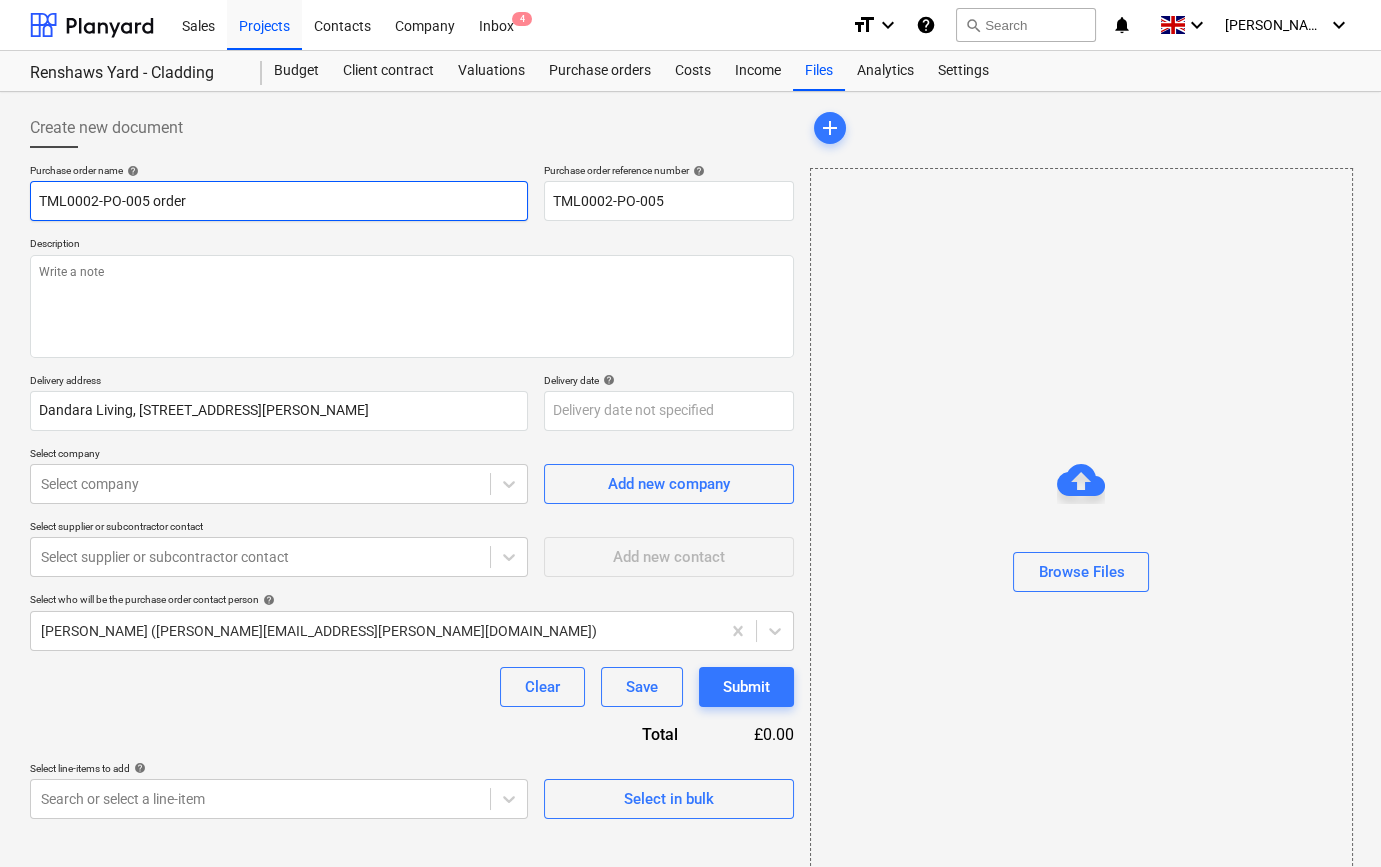 type on "x" 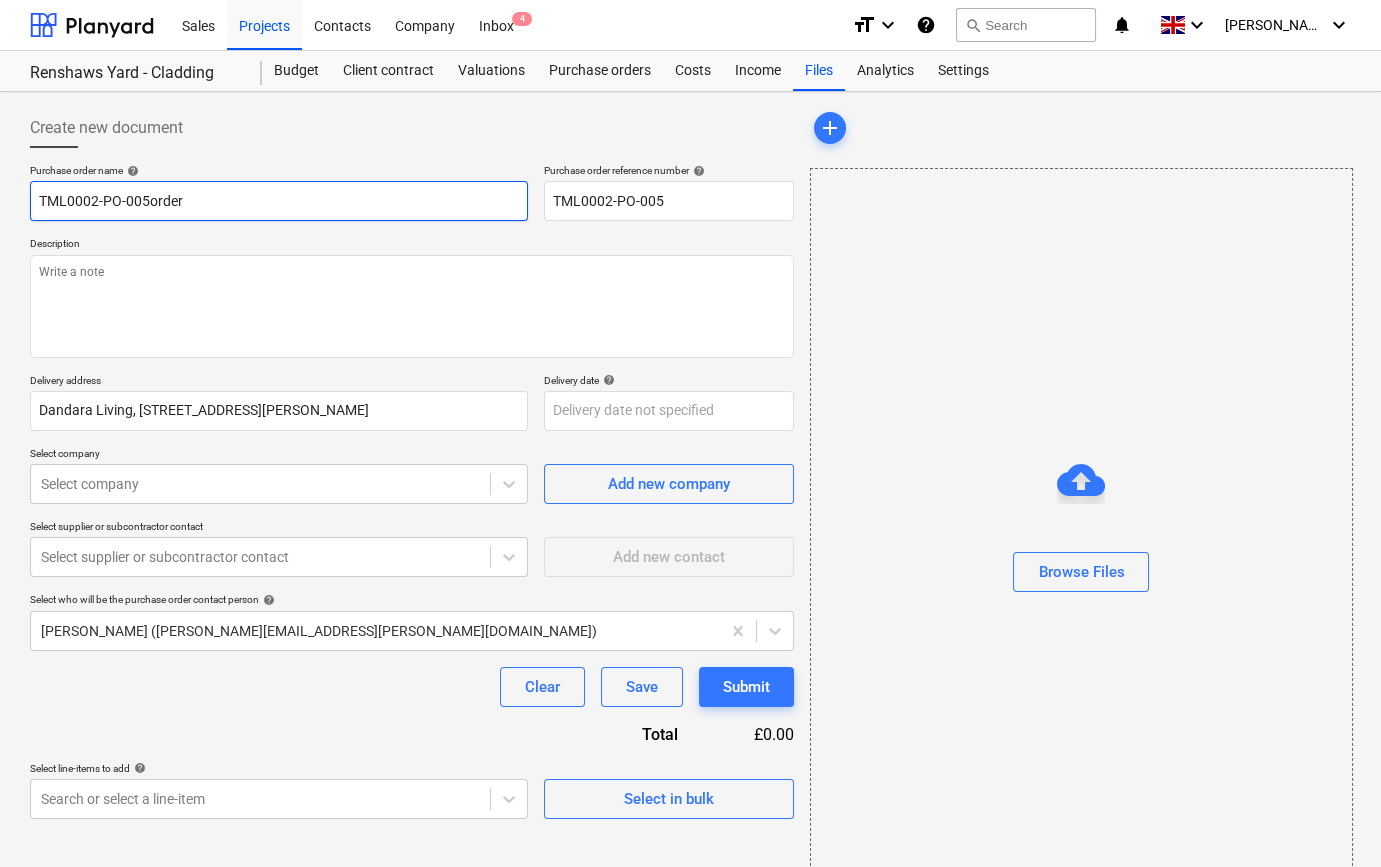 type on "x" 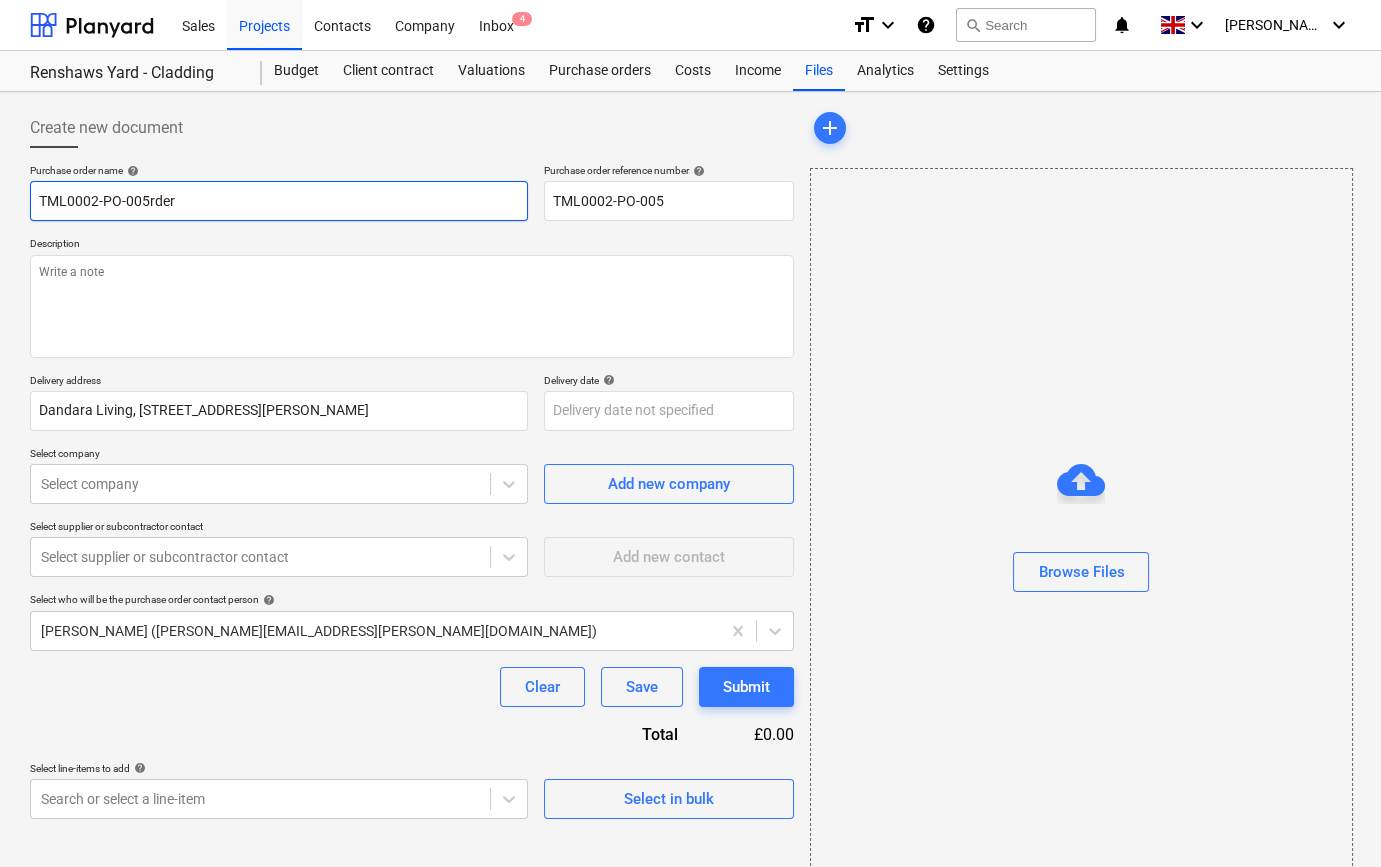 type on "x" 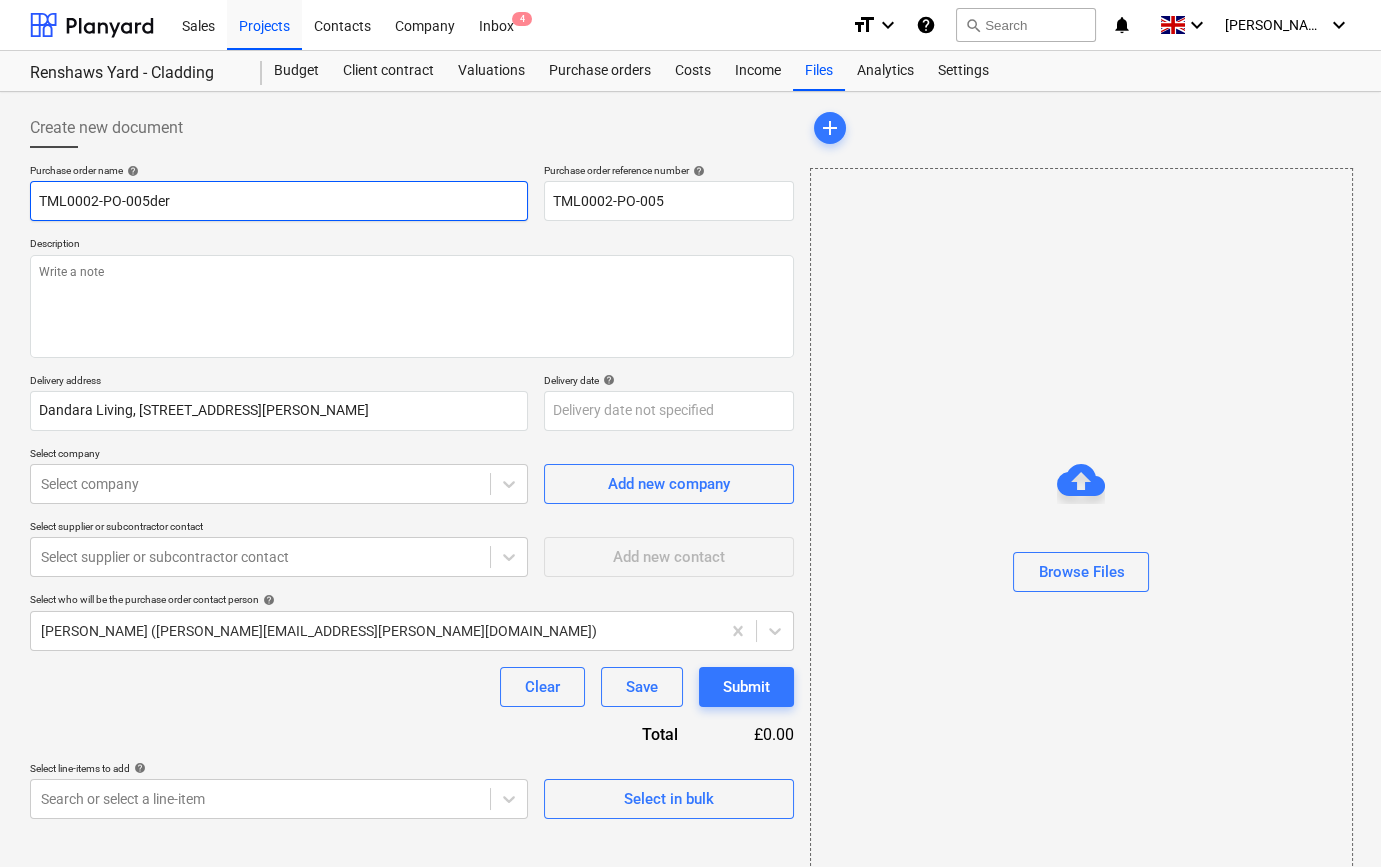 type on "x" 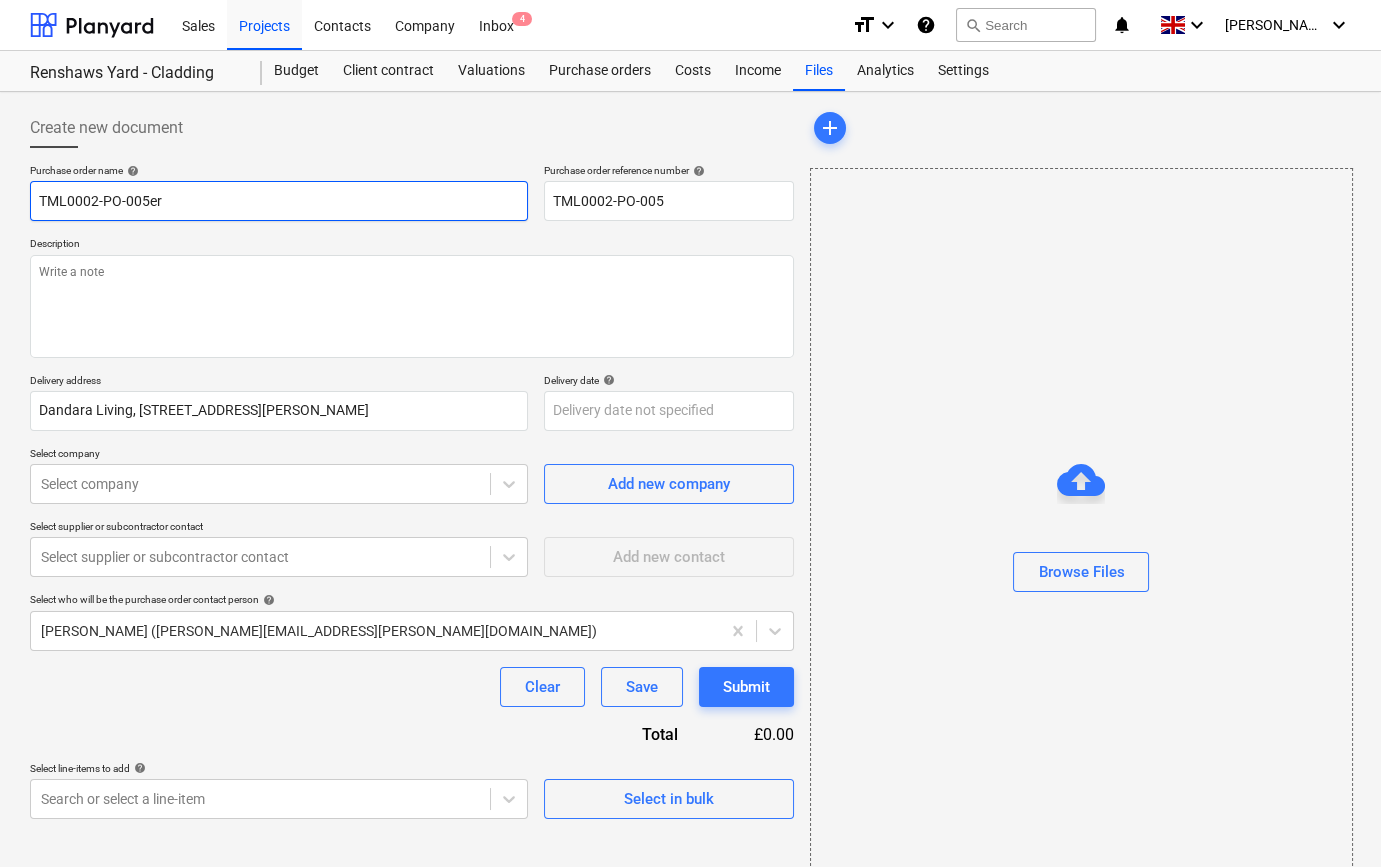type on "x" 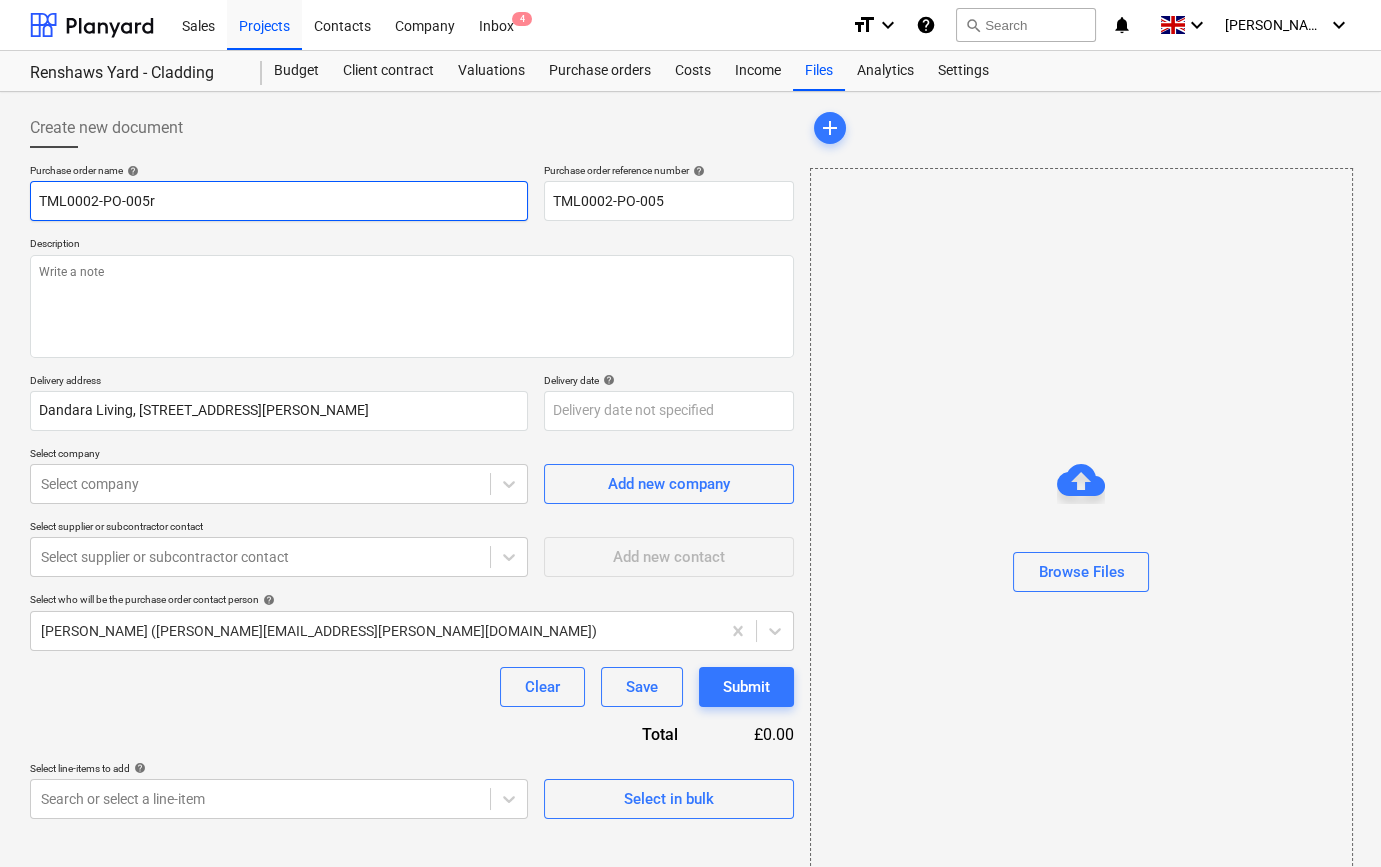 type on "x" 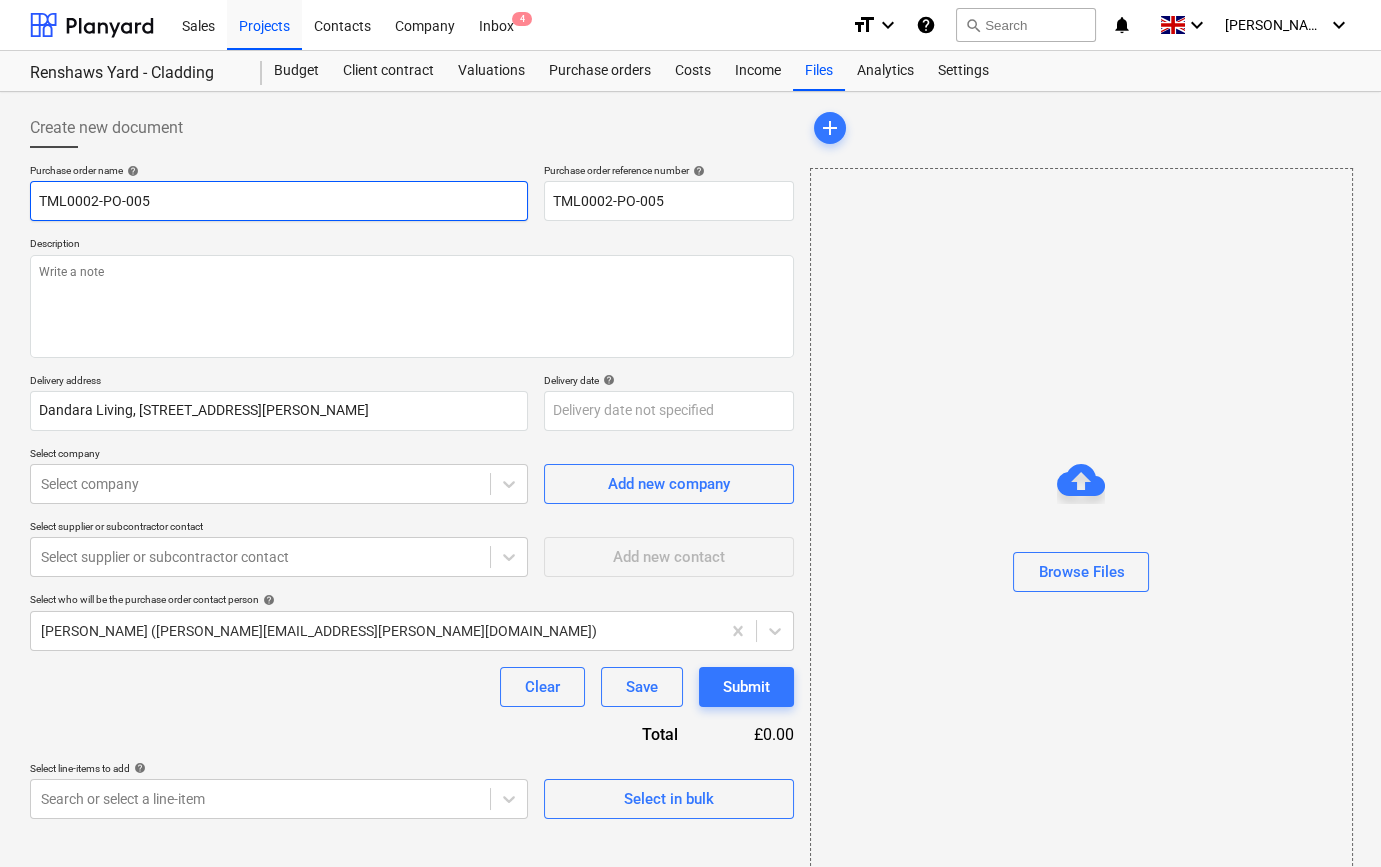 type on "x" 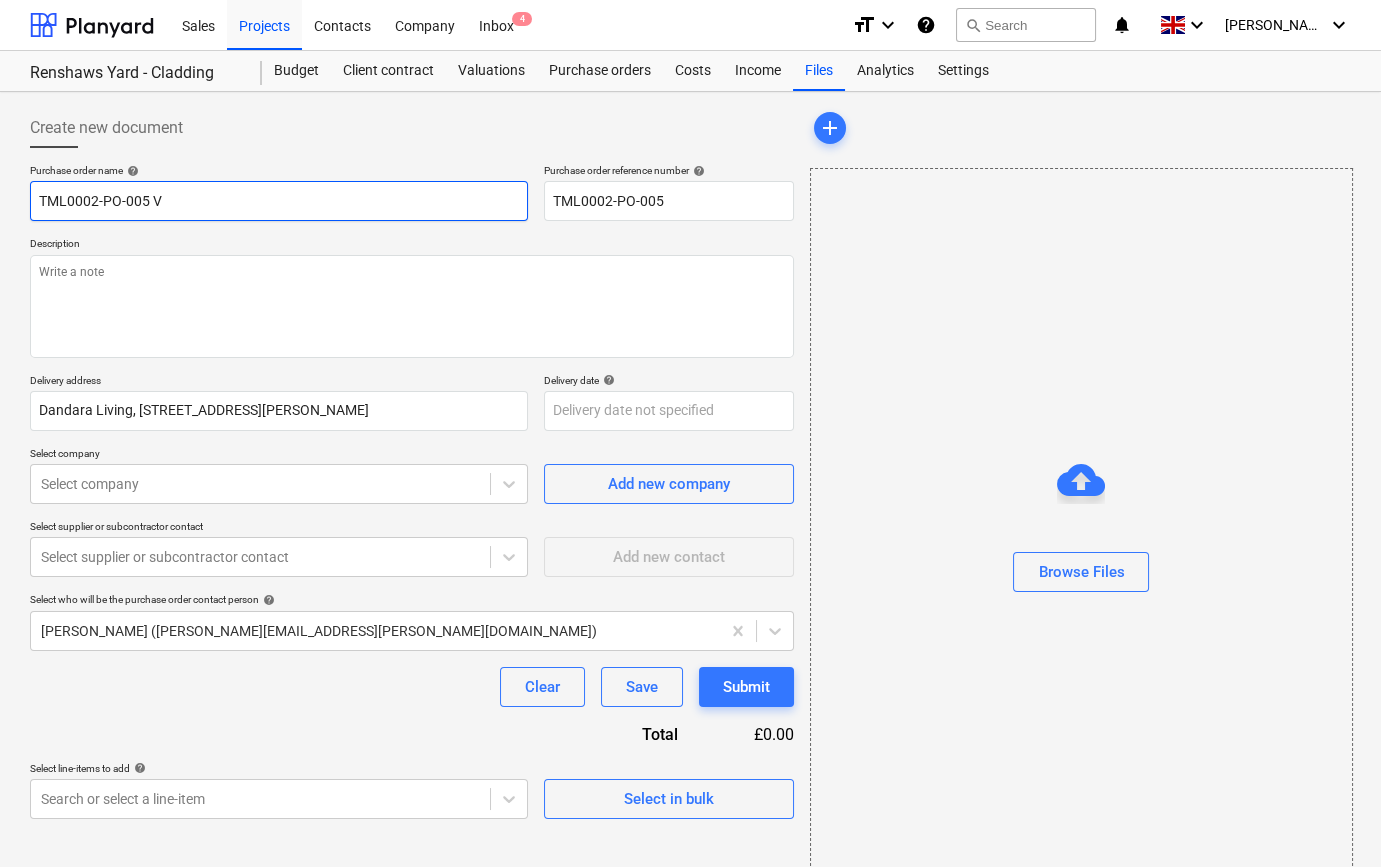 type on "x" 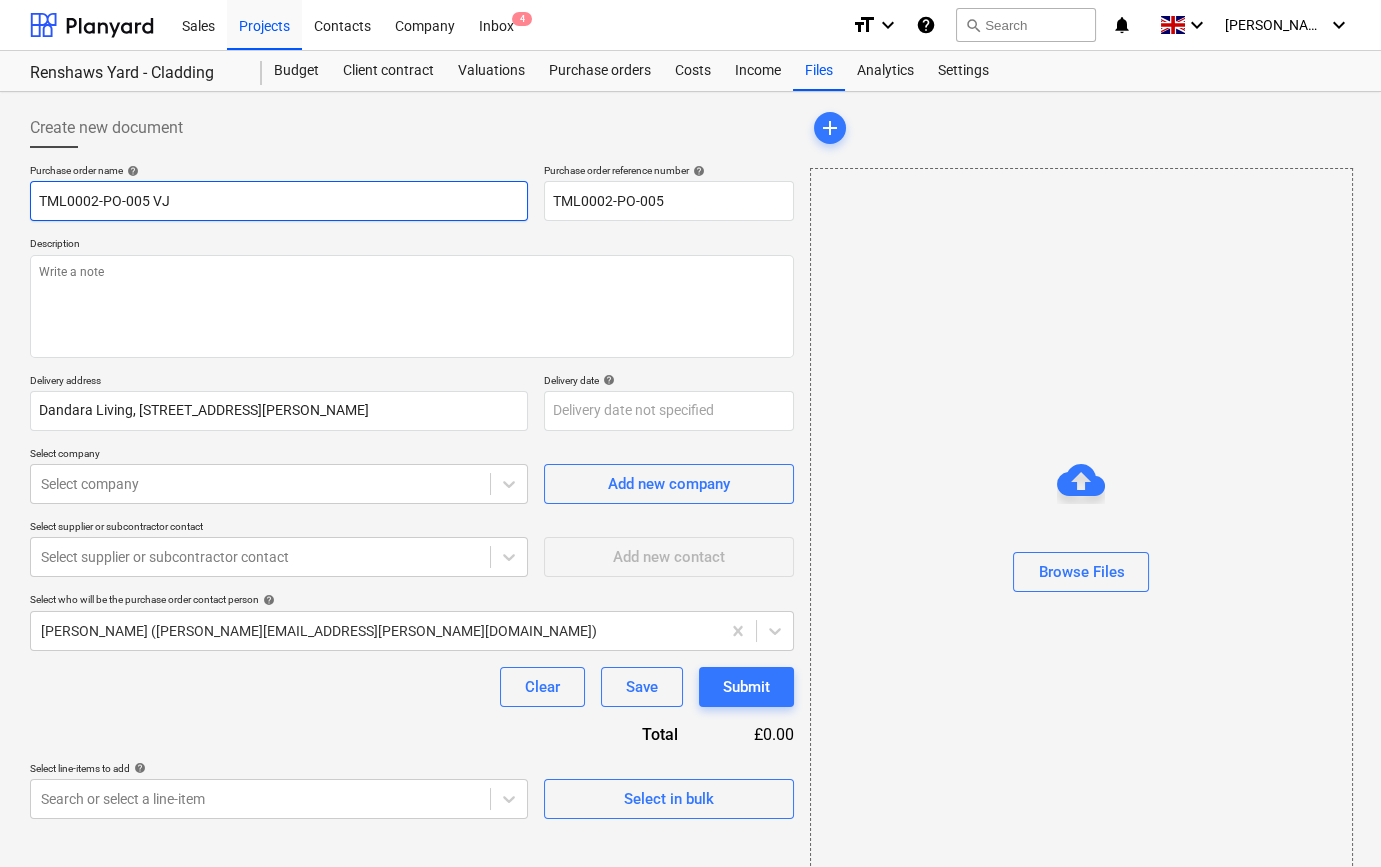 type on "x" 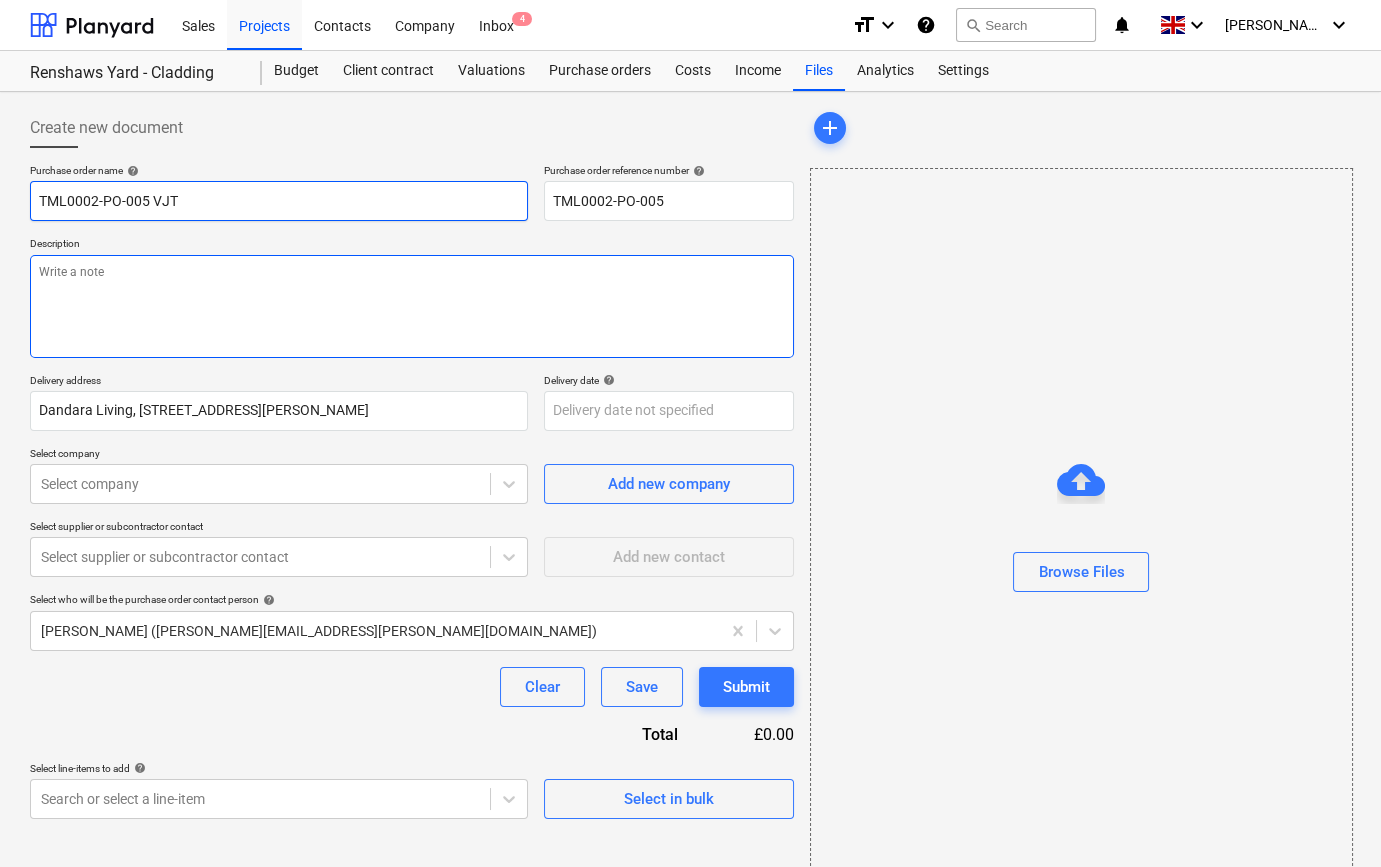type on "TML0002-PO-005 VJT" 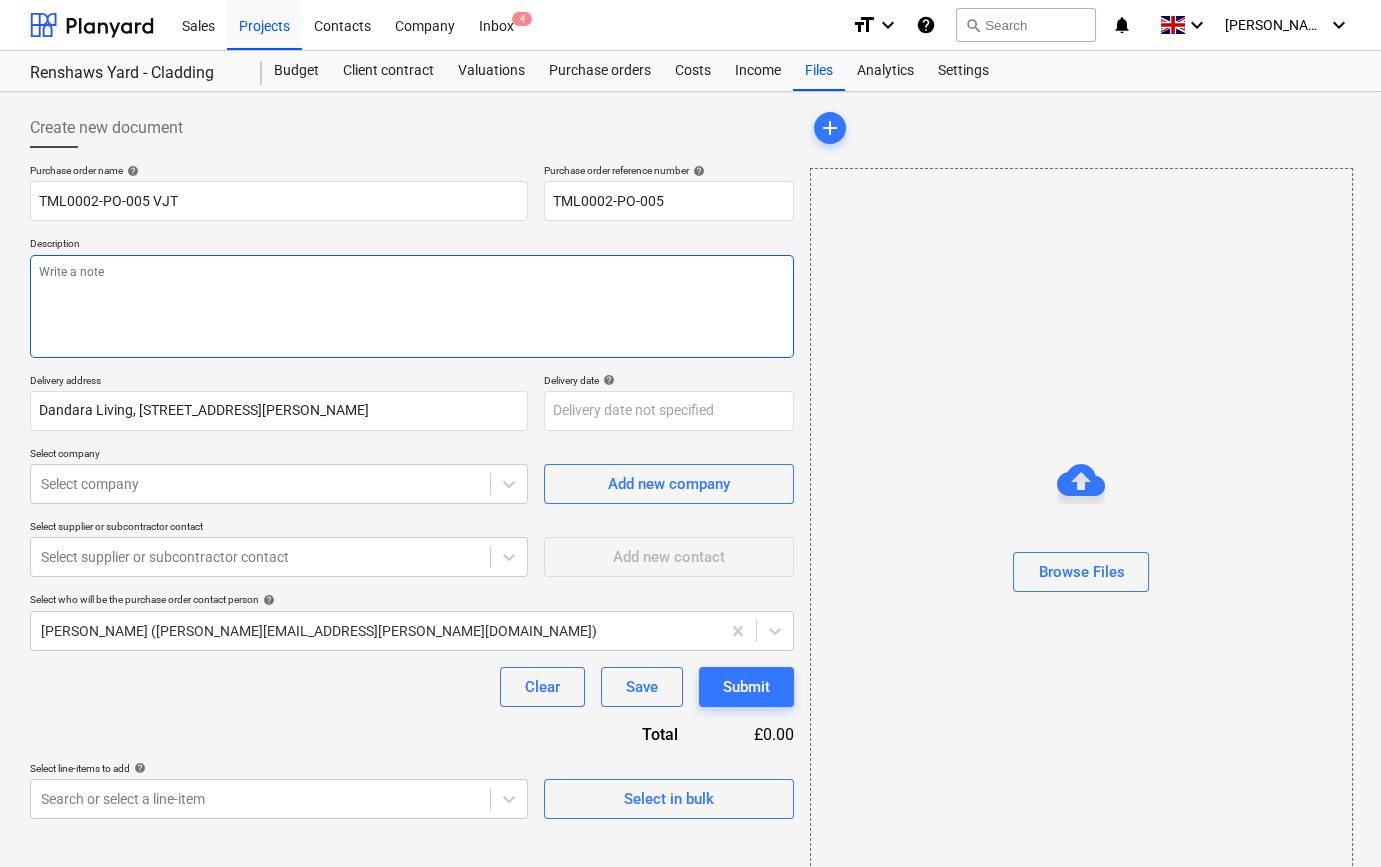 click at bounding box center (412, 306) 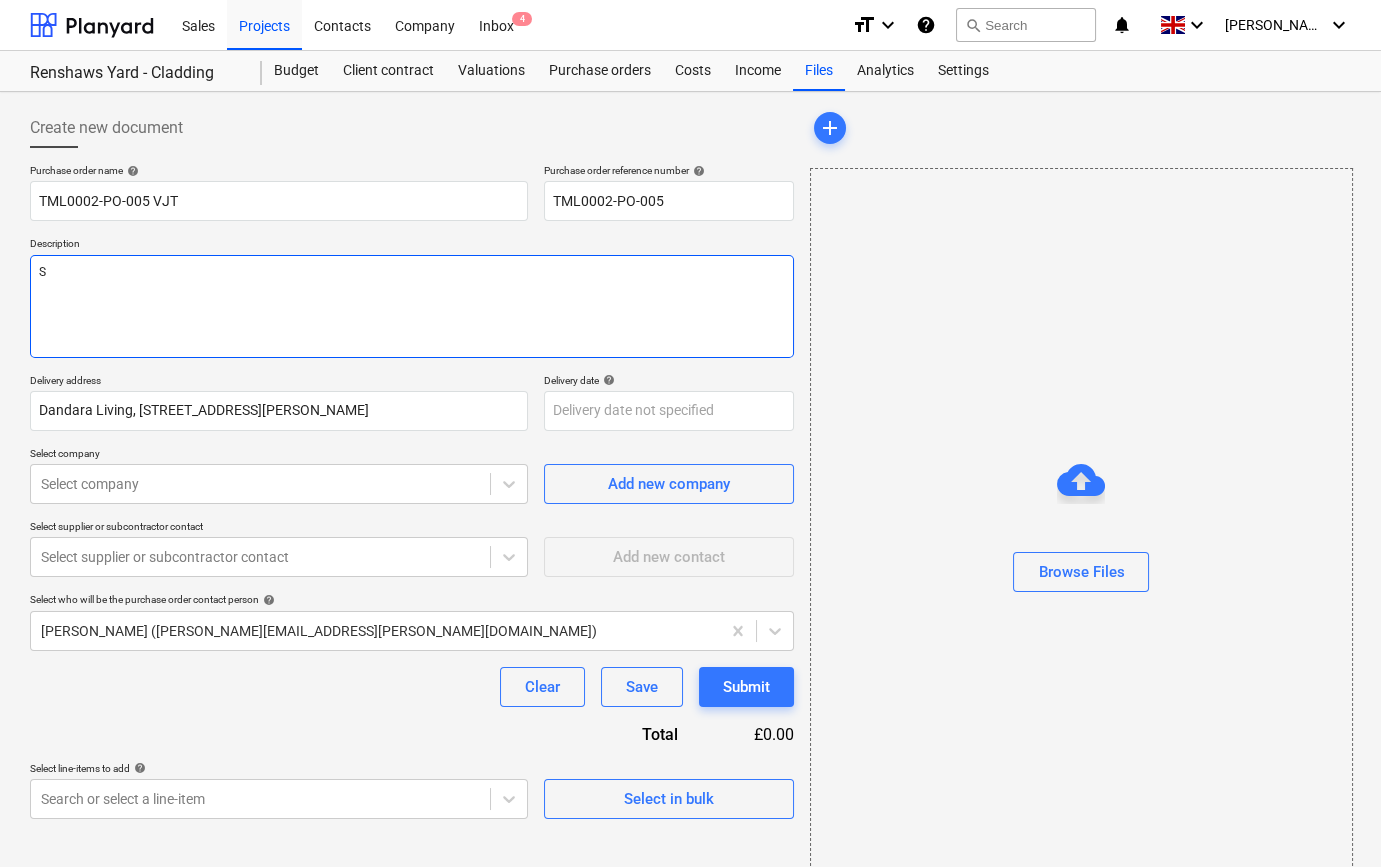 type on "x" 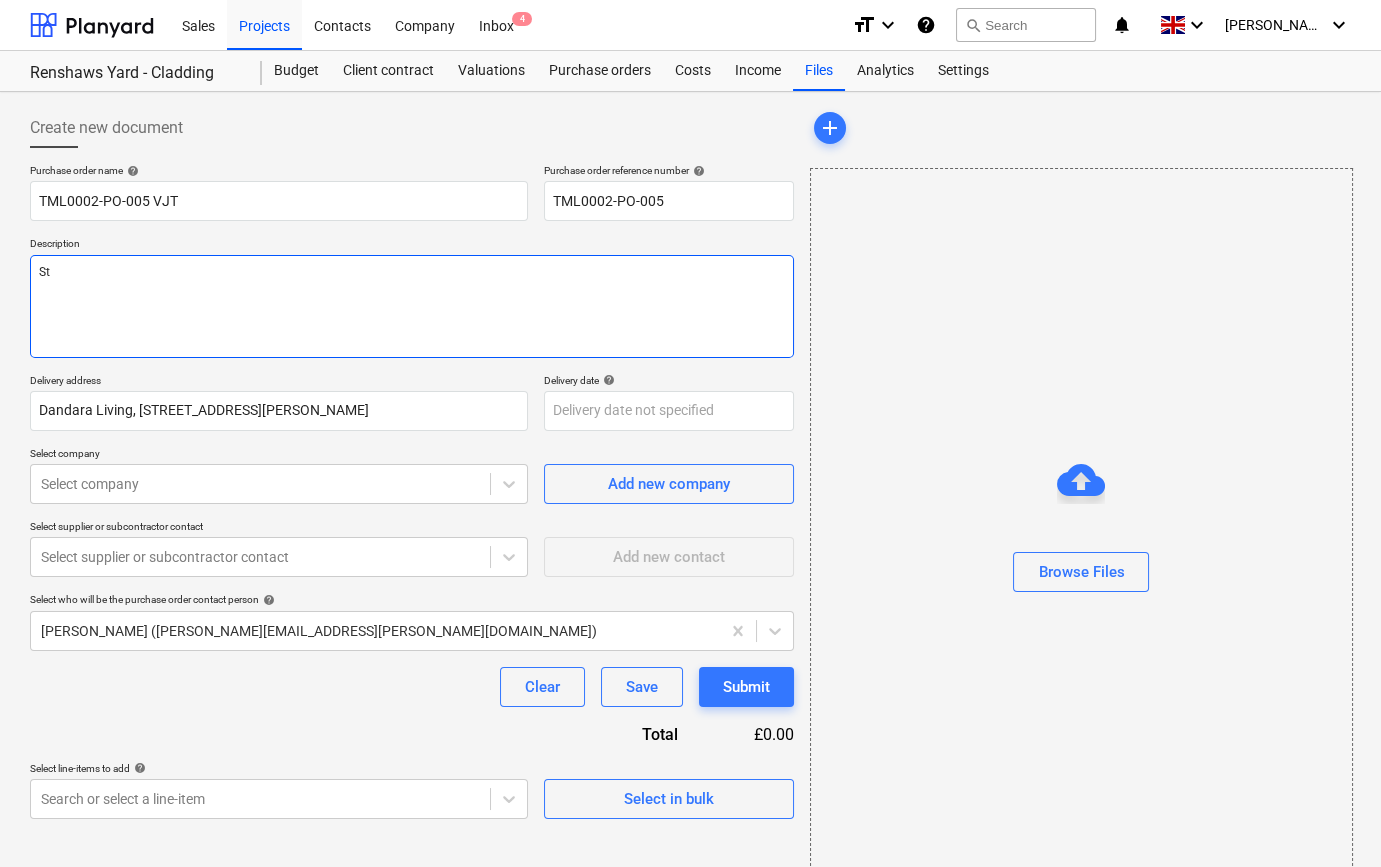 type on "x" 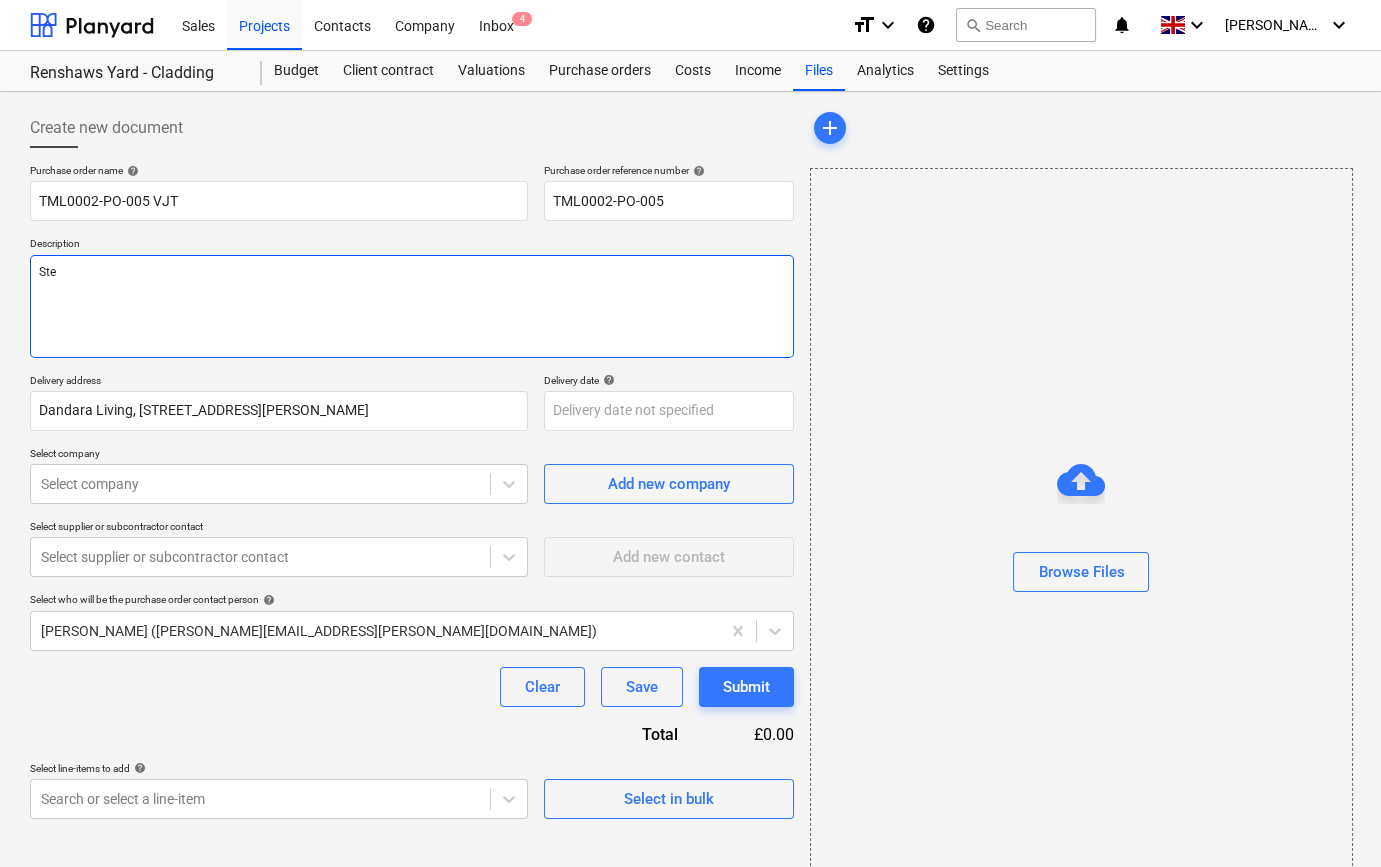 type on "x" 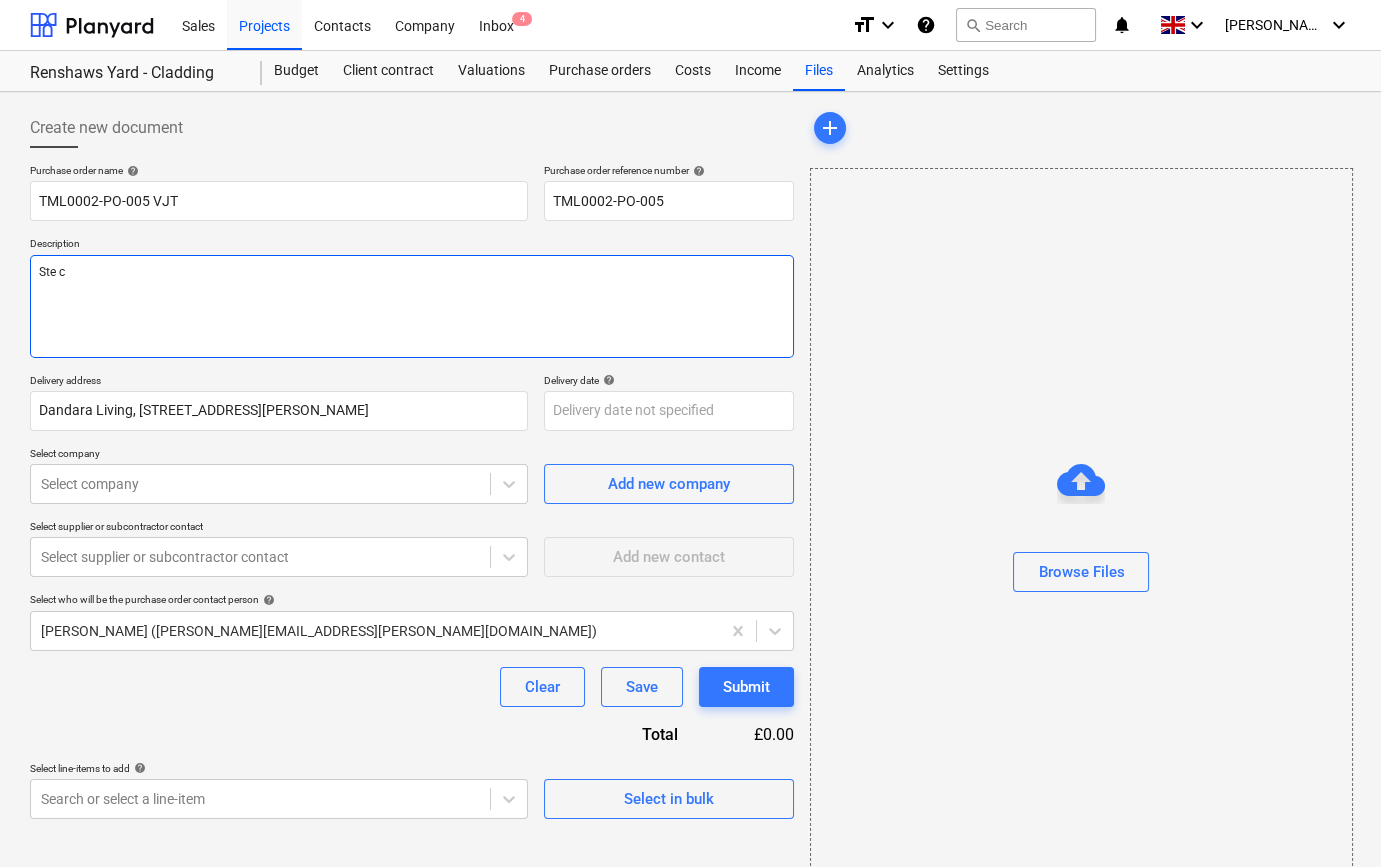 type on "x" 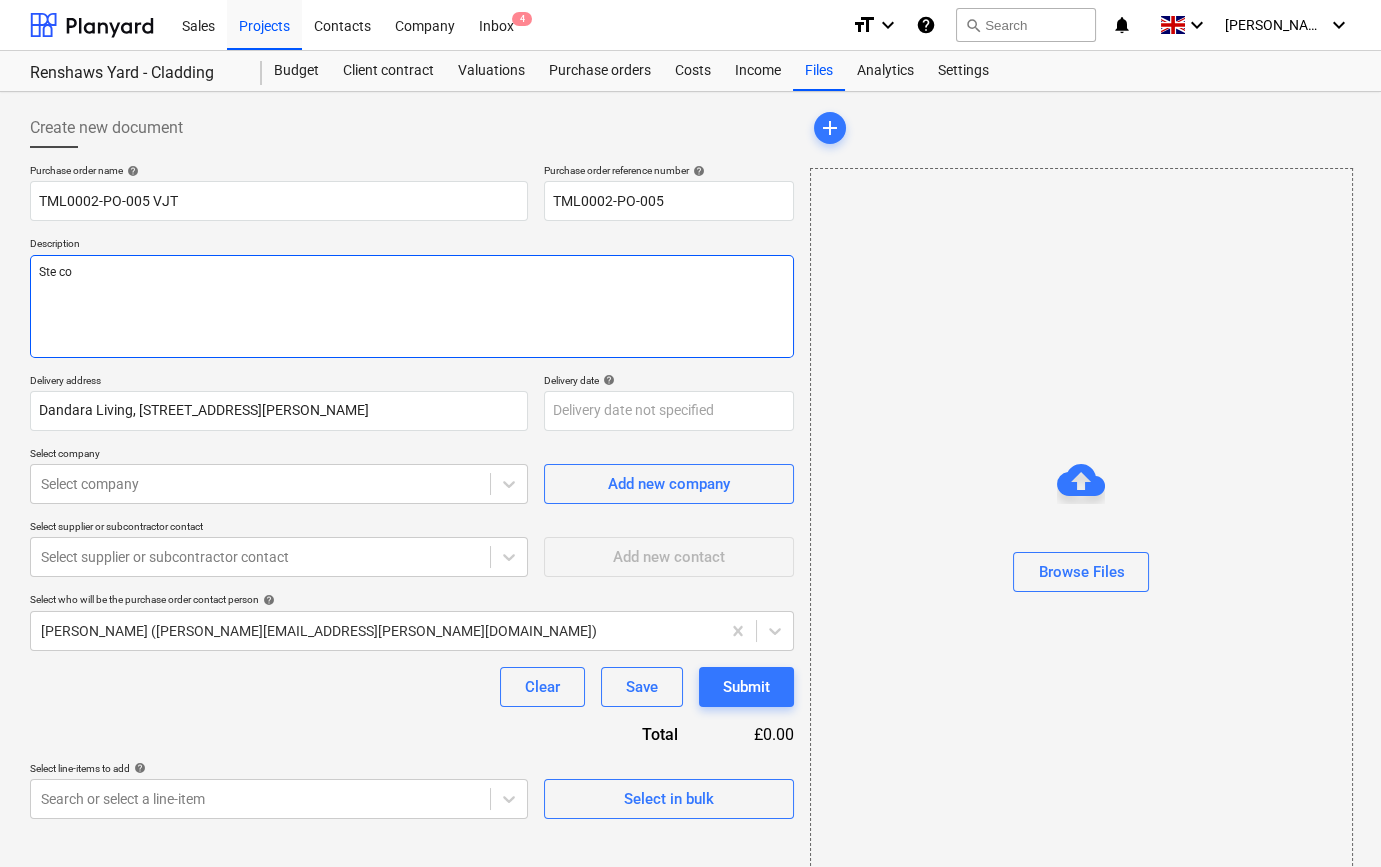 type on "x" 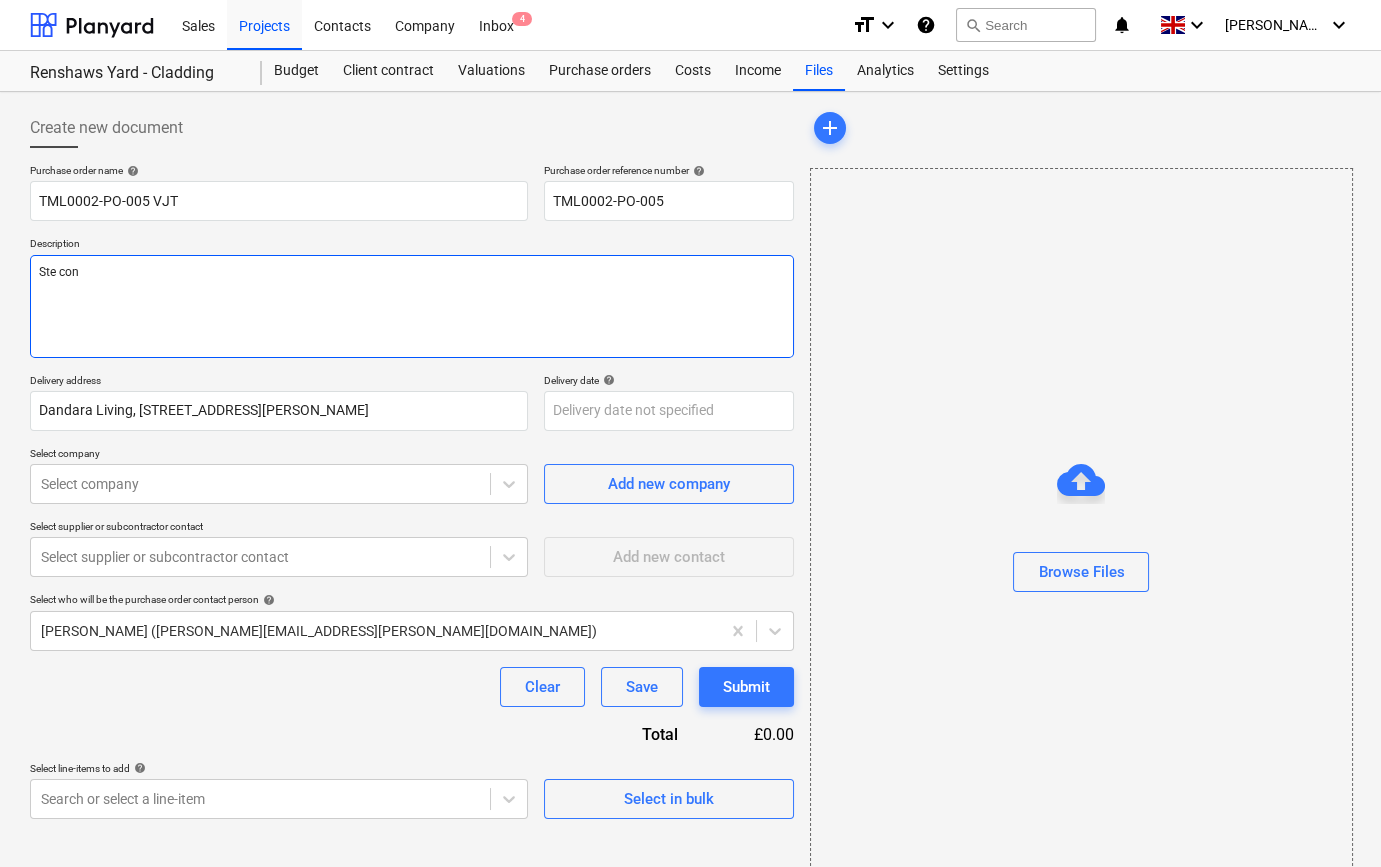 type on "x" 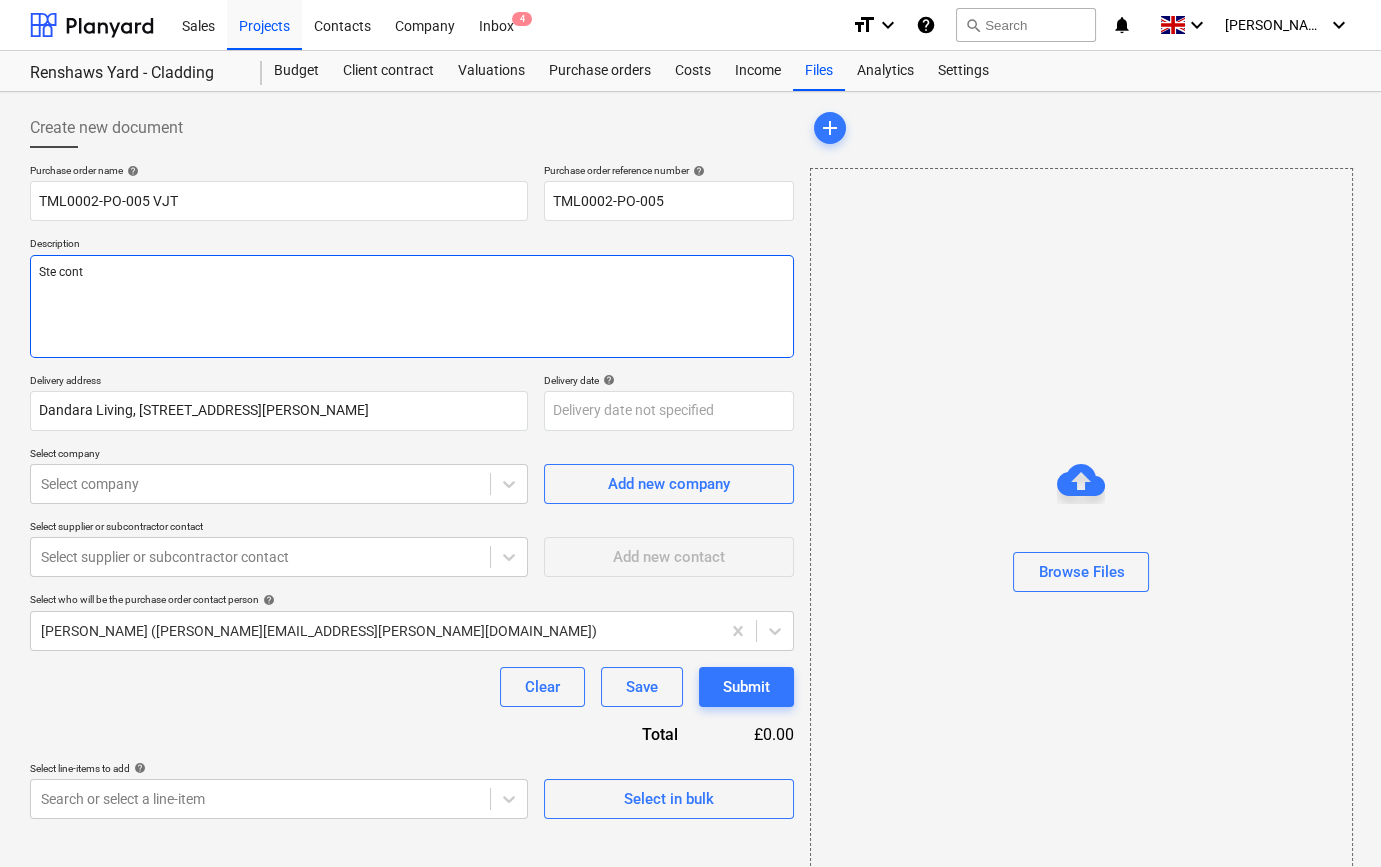 type on "x" 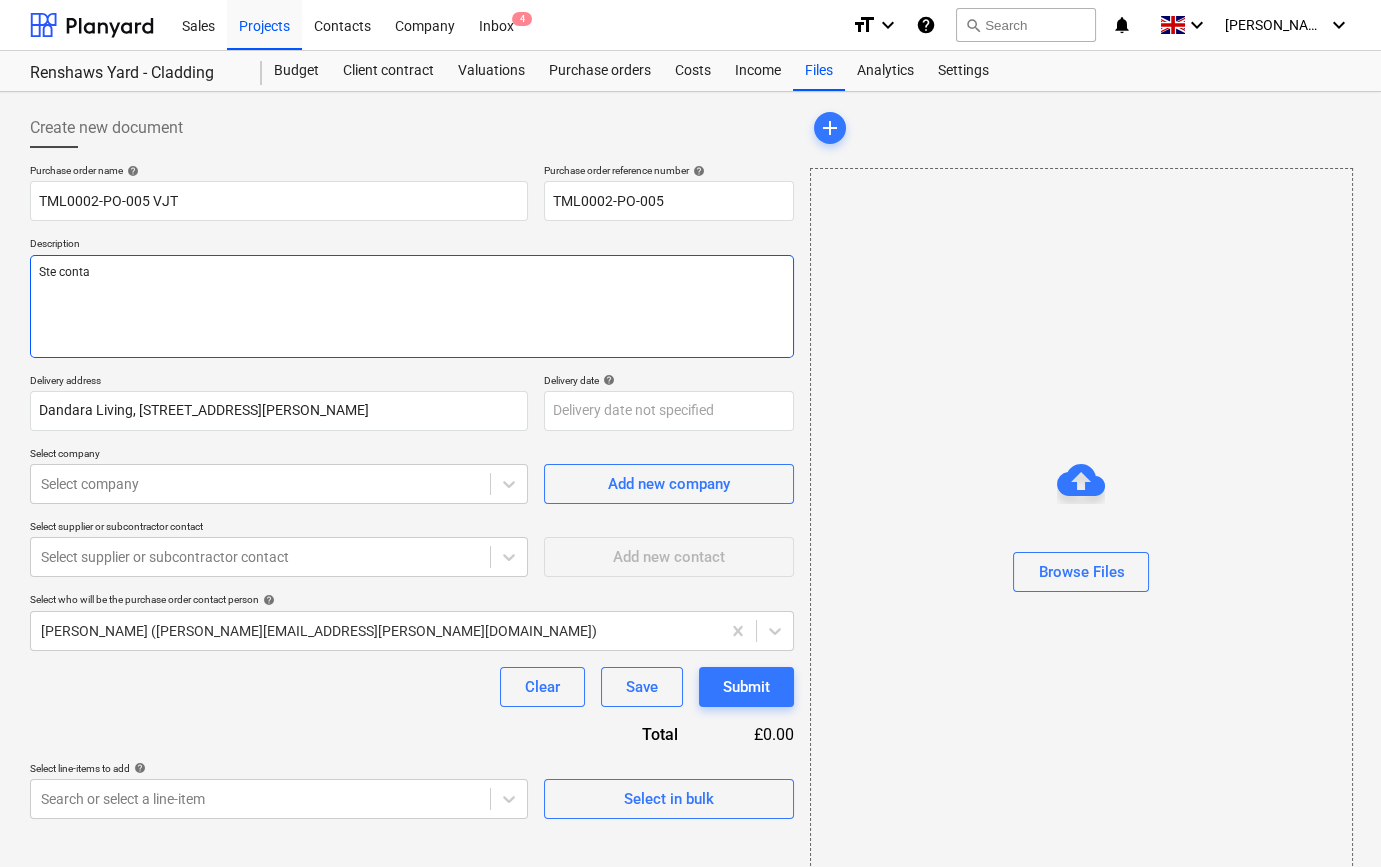 type on "x" 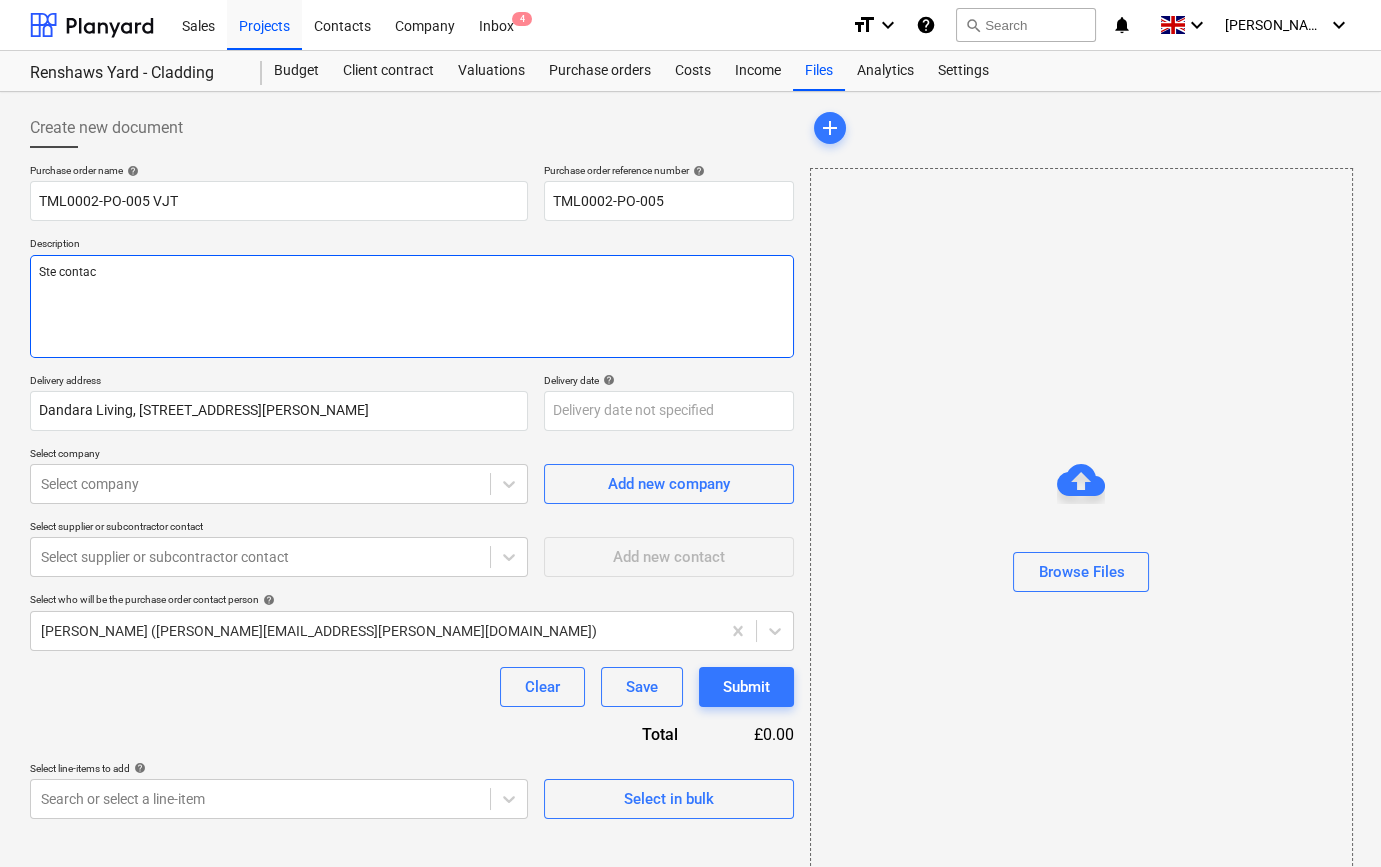 type on "x" 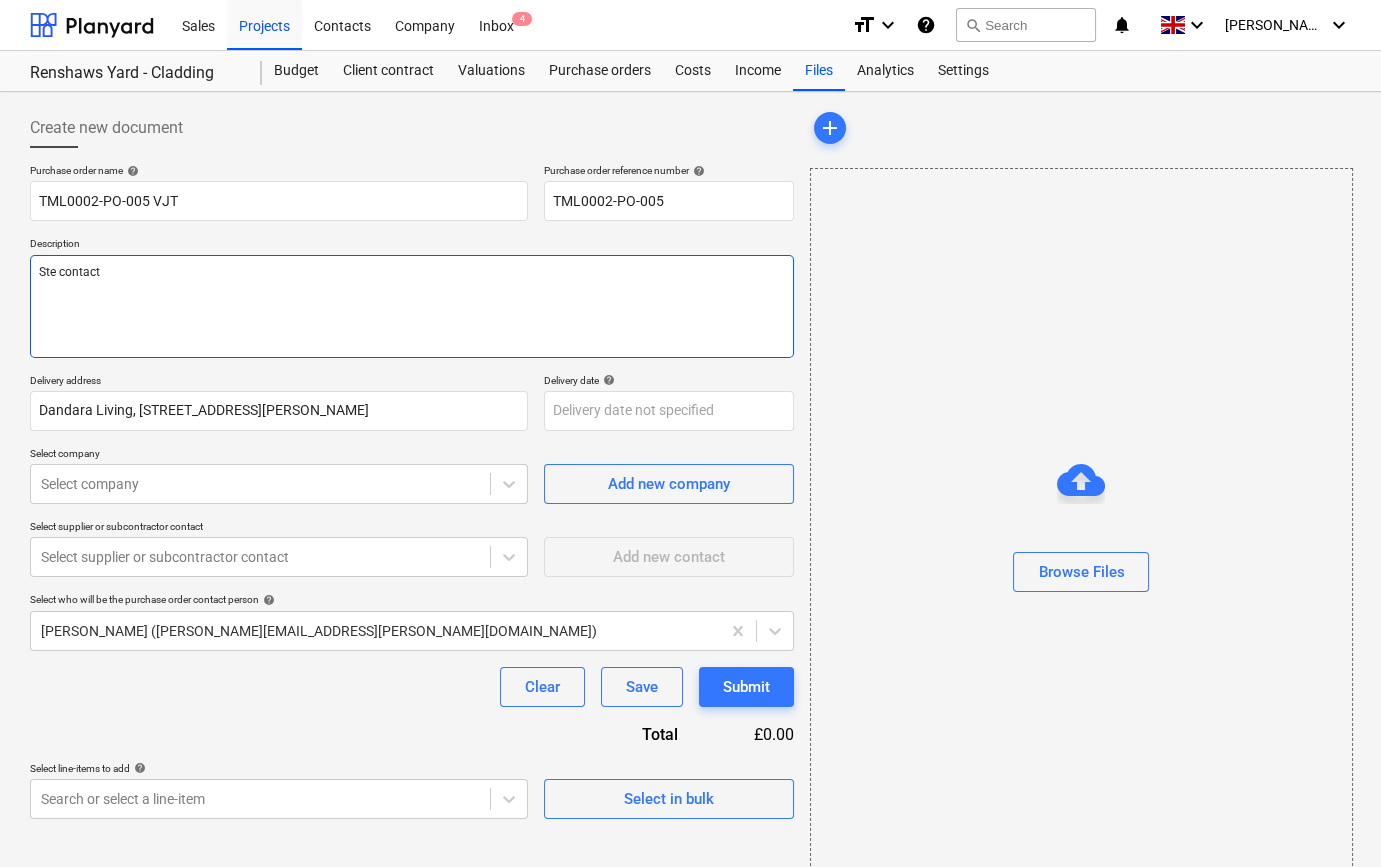 type on "x" 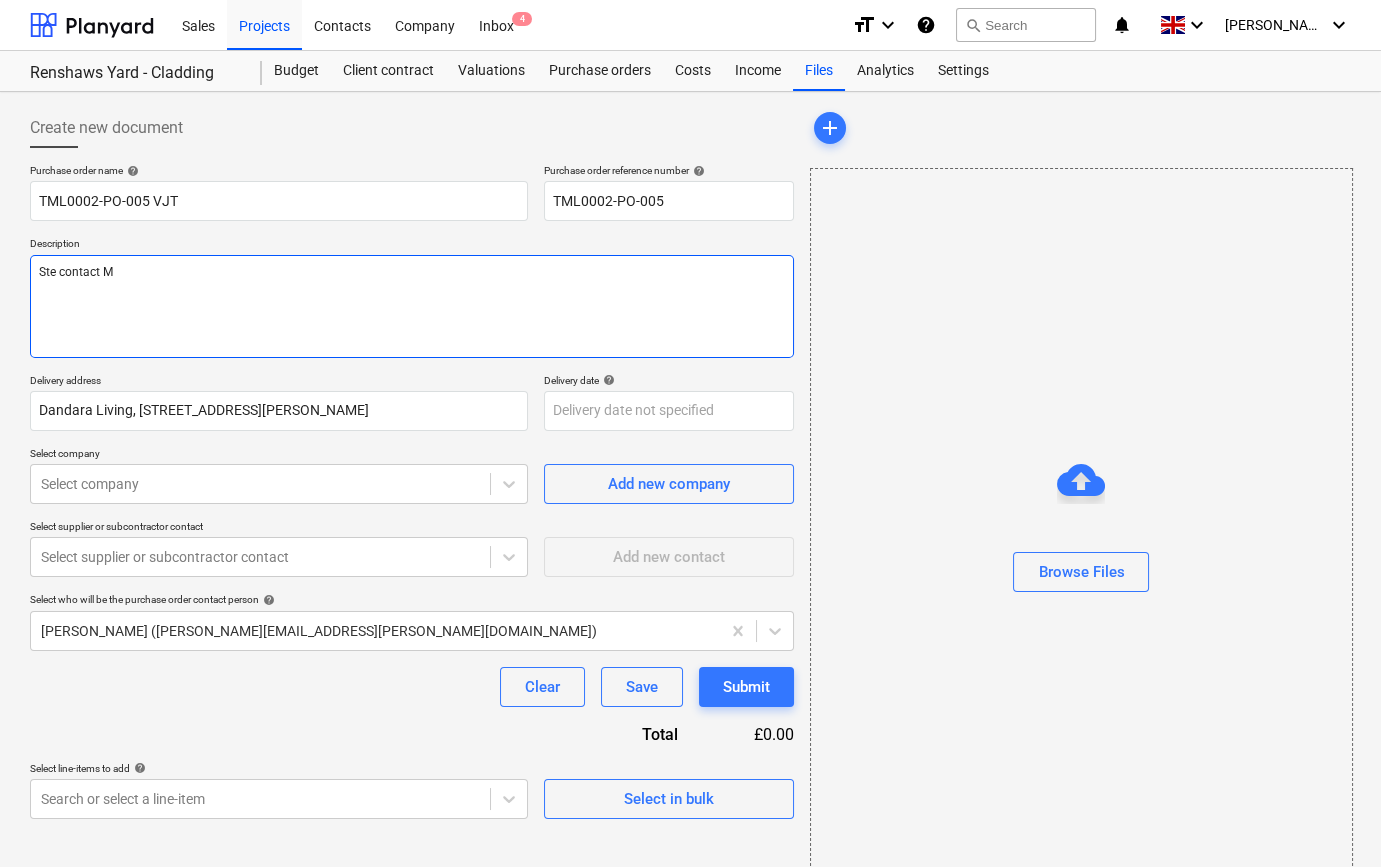 type on "x" 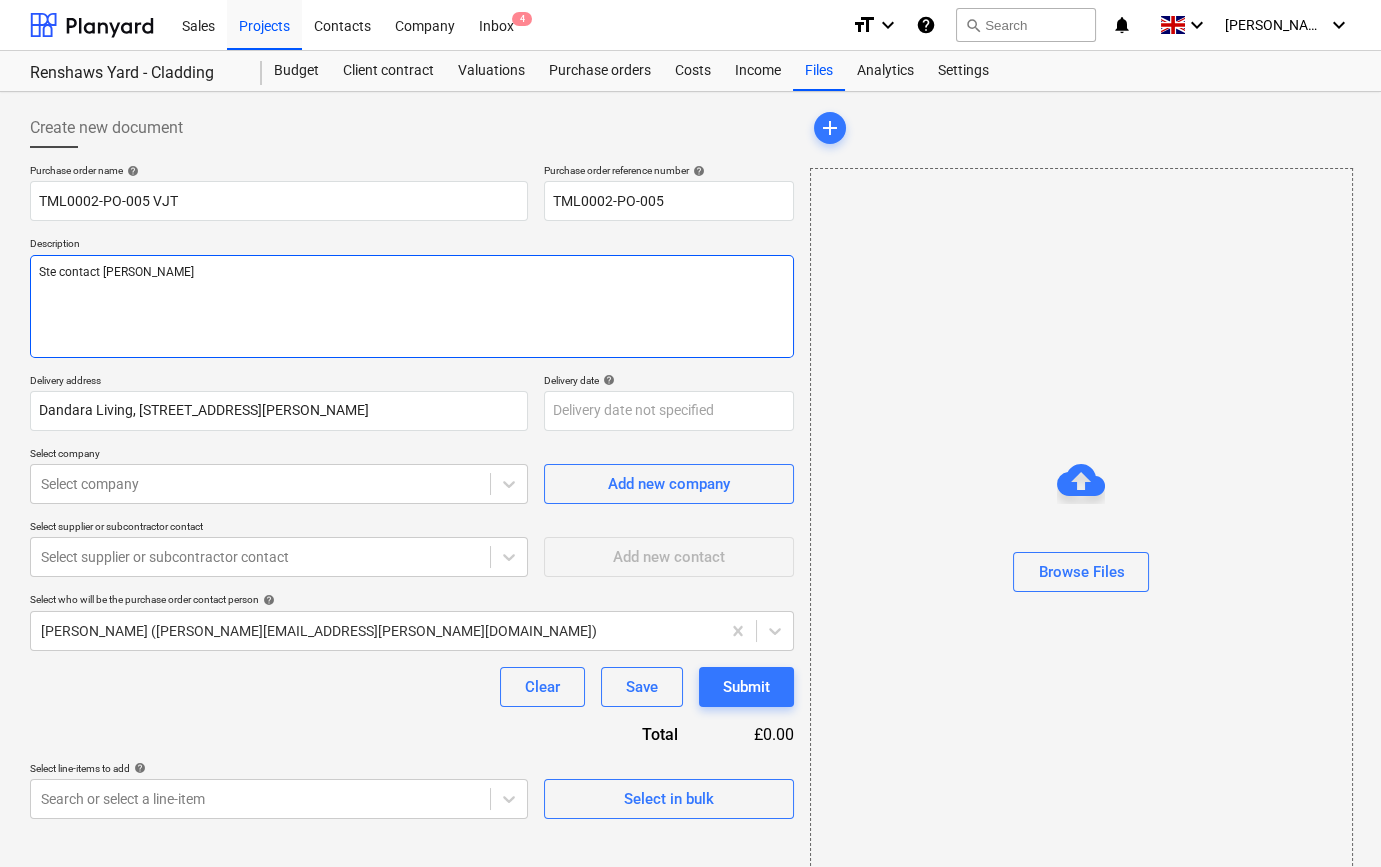 type on "x" 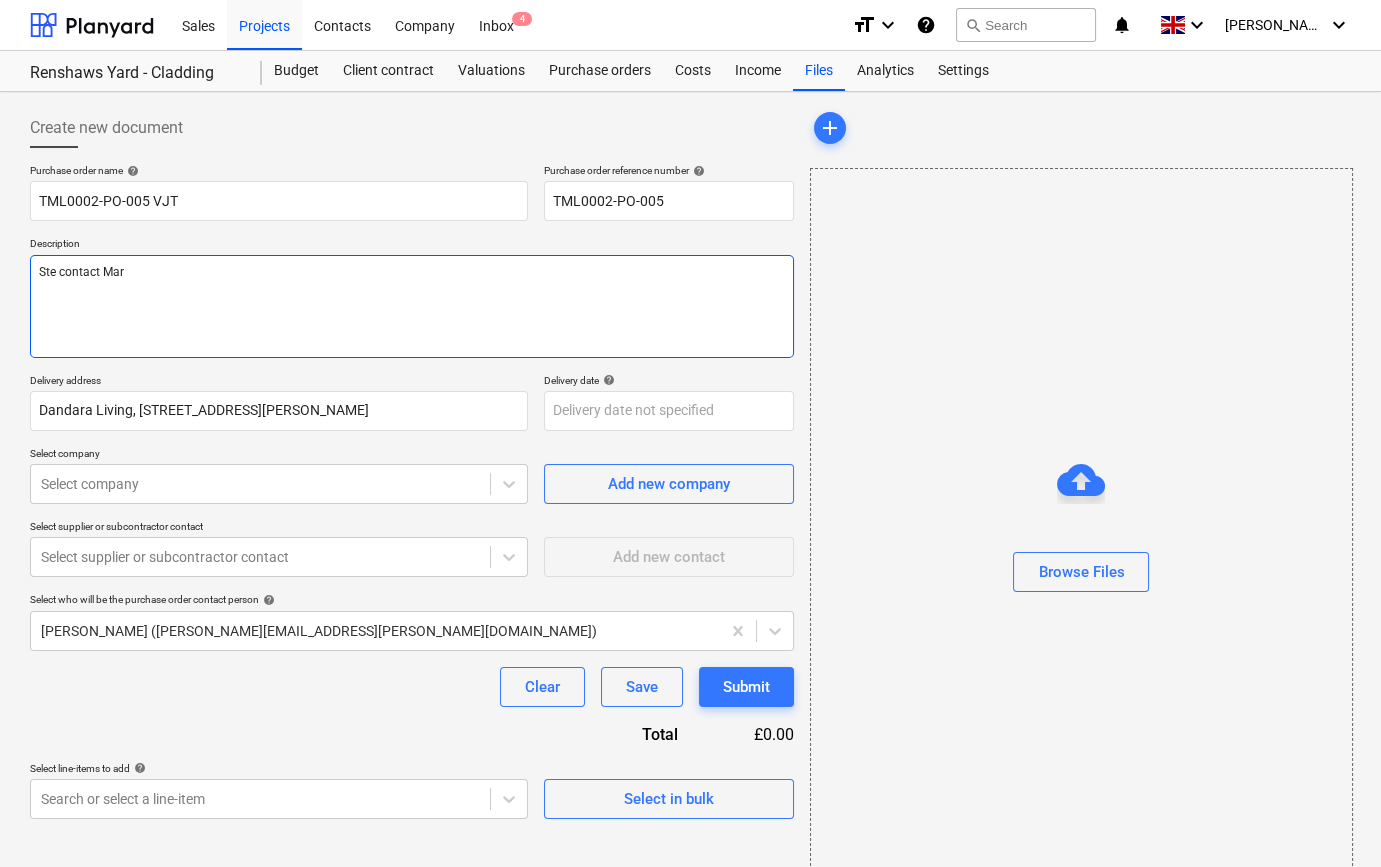 type on "x" 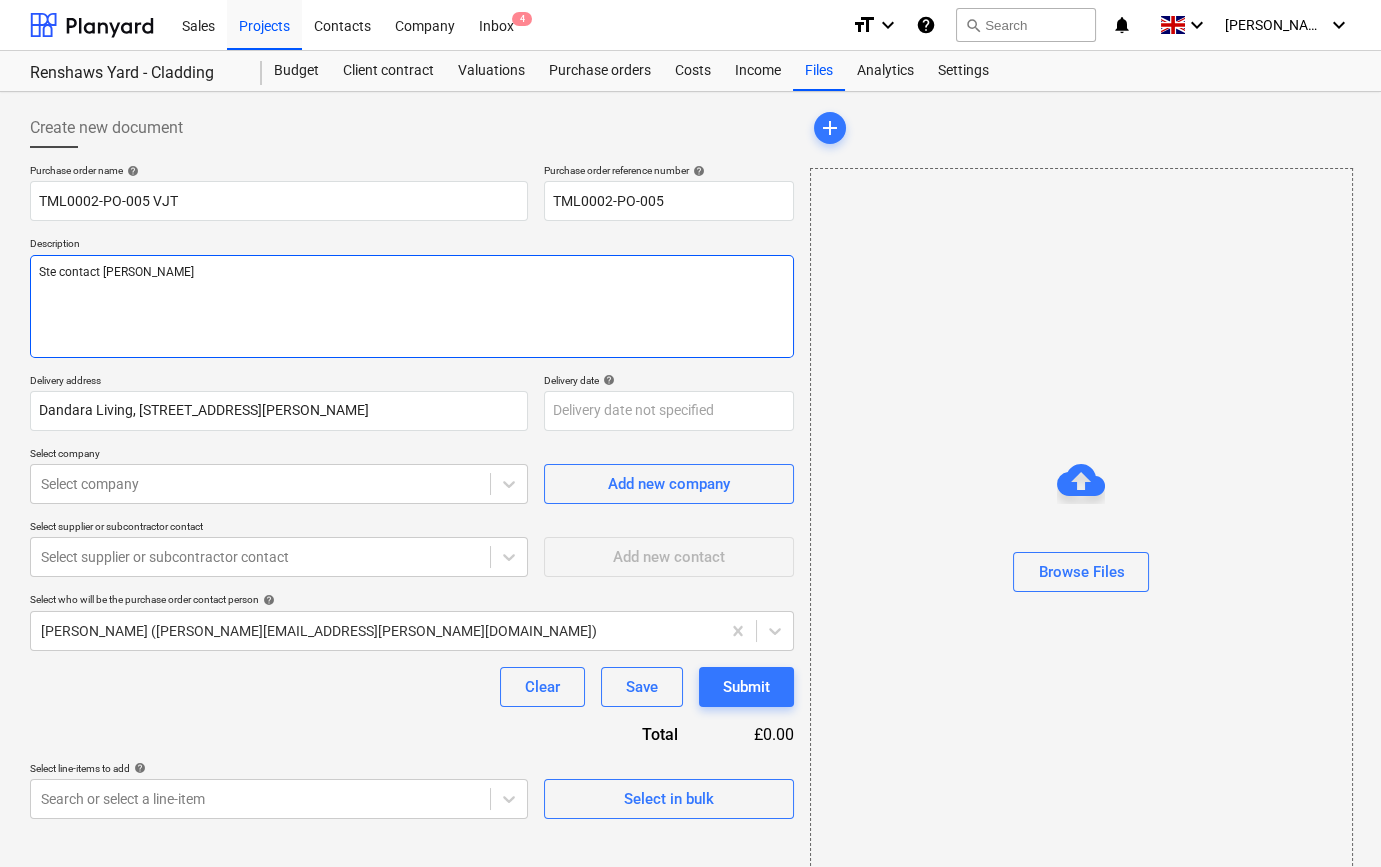 type on "x" 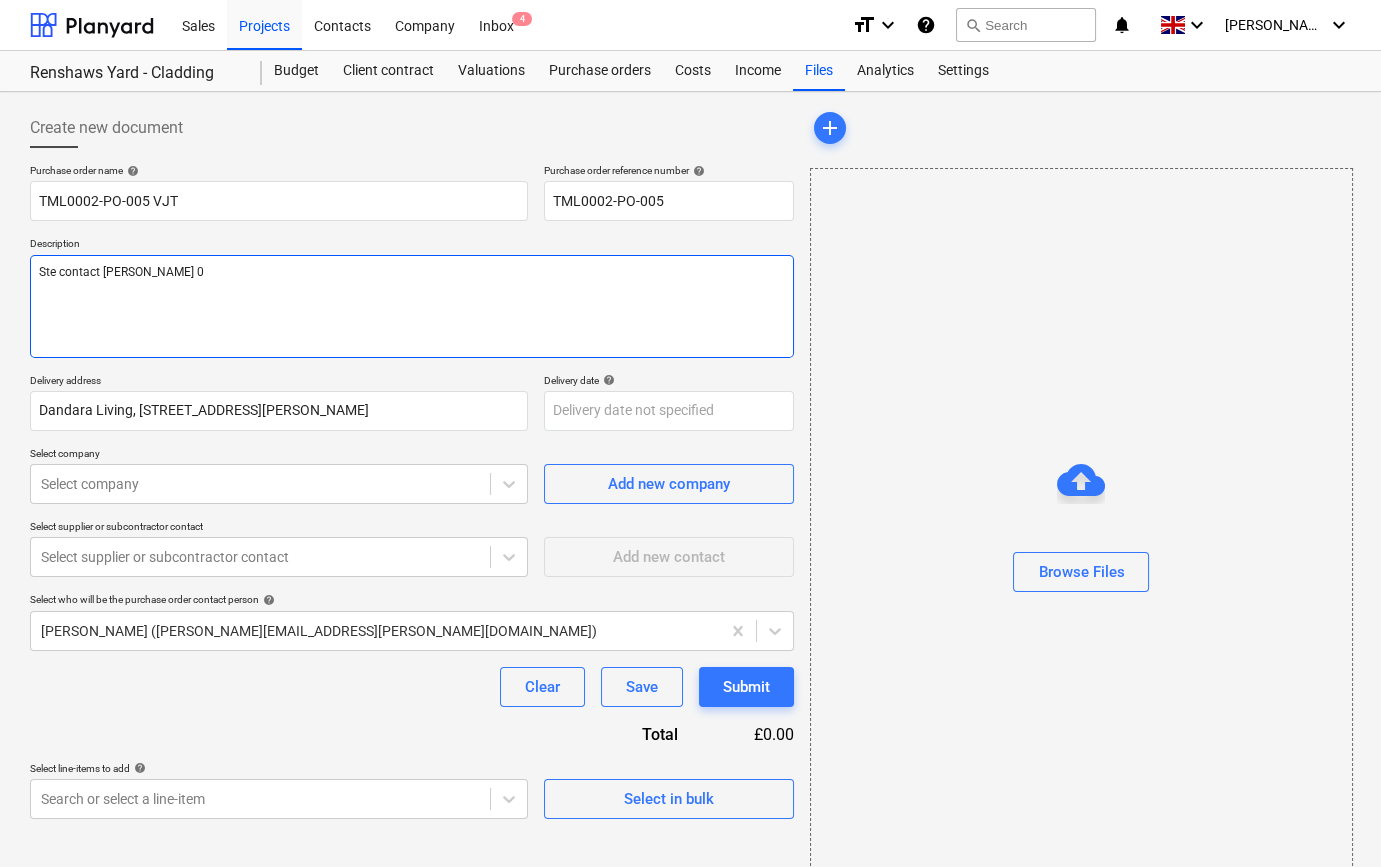 type on "x" 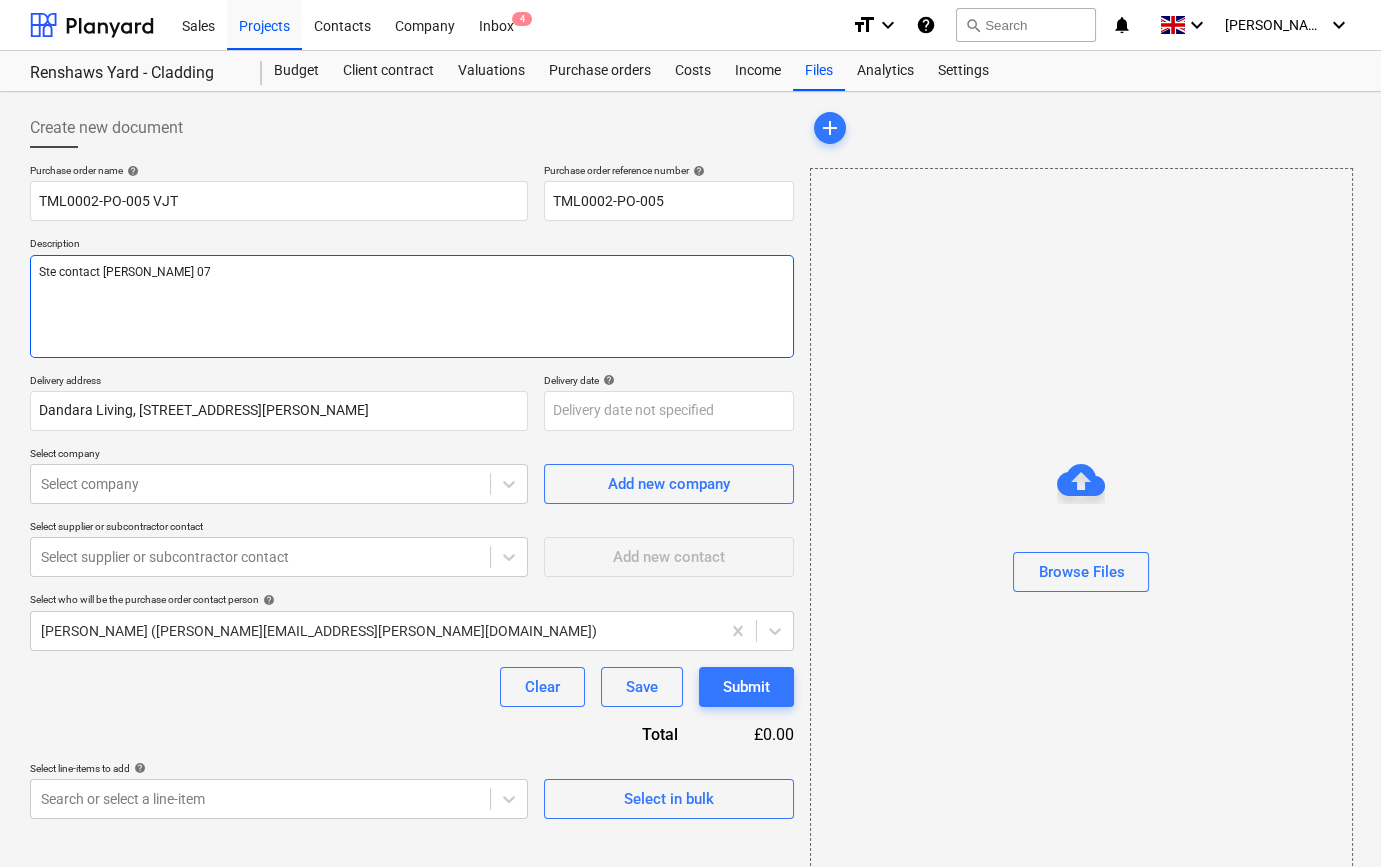 type on "x" 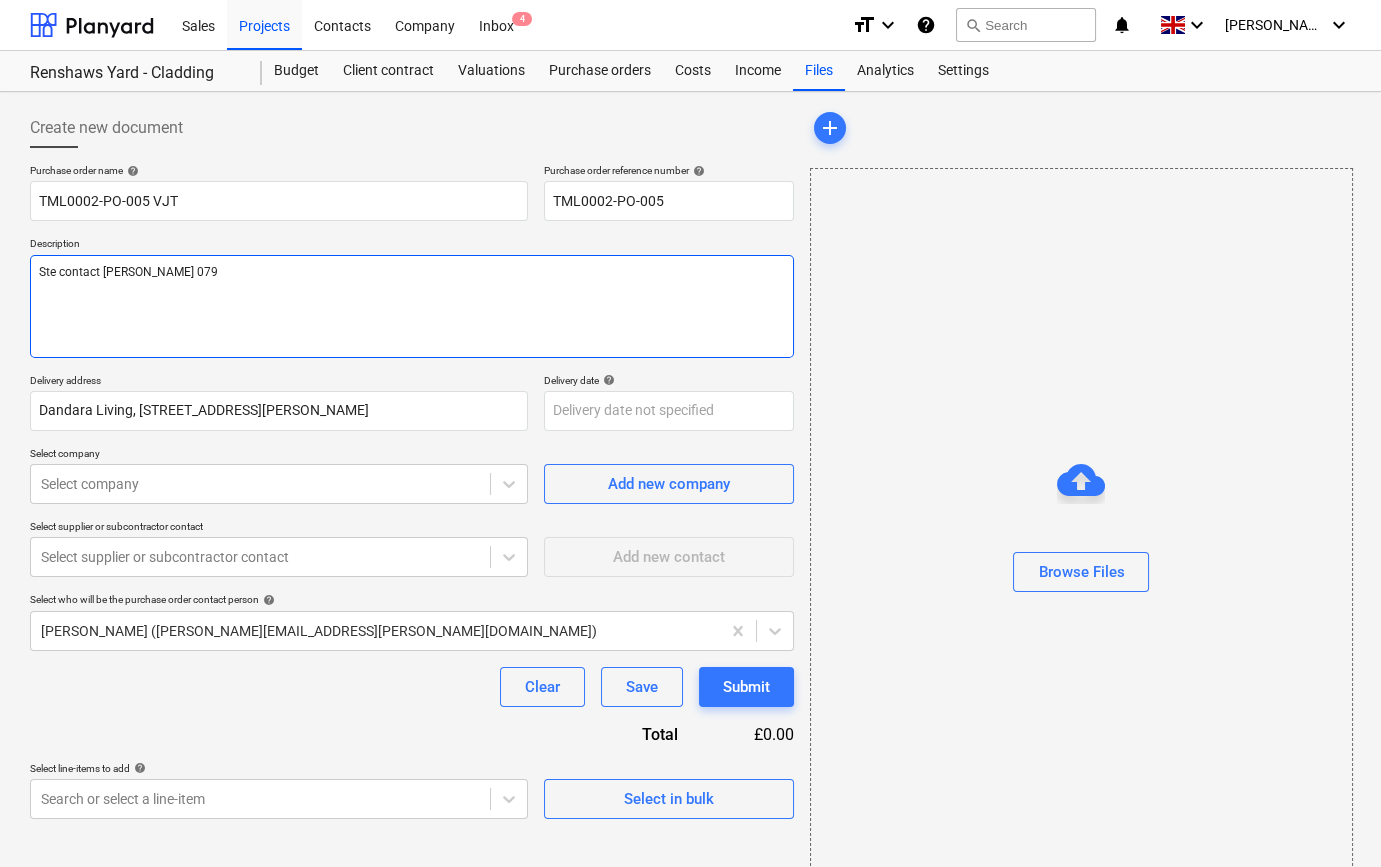 type on "x" 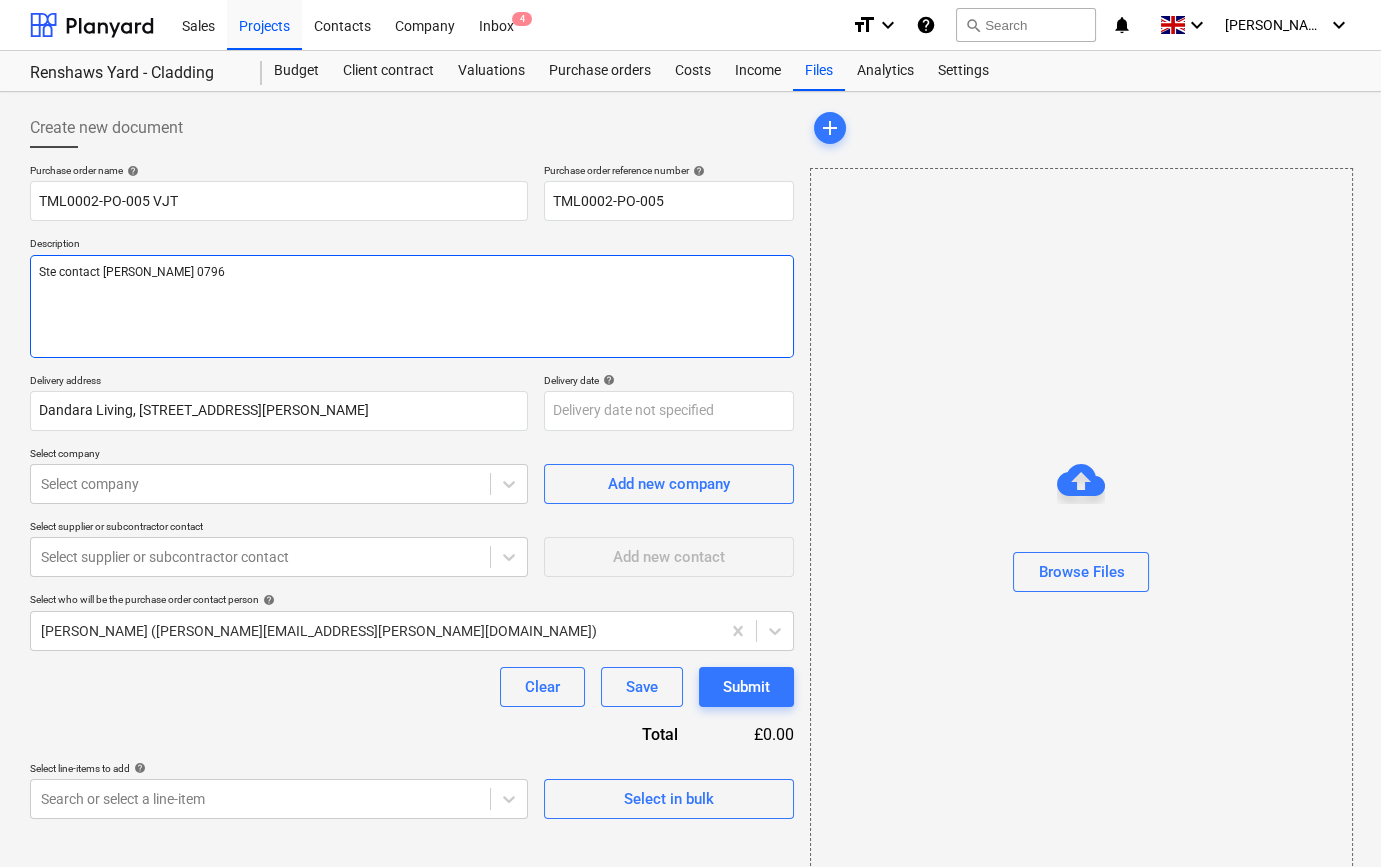 type on "x" 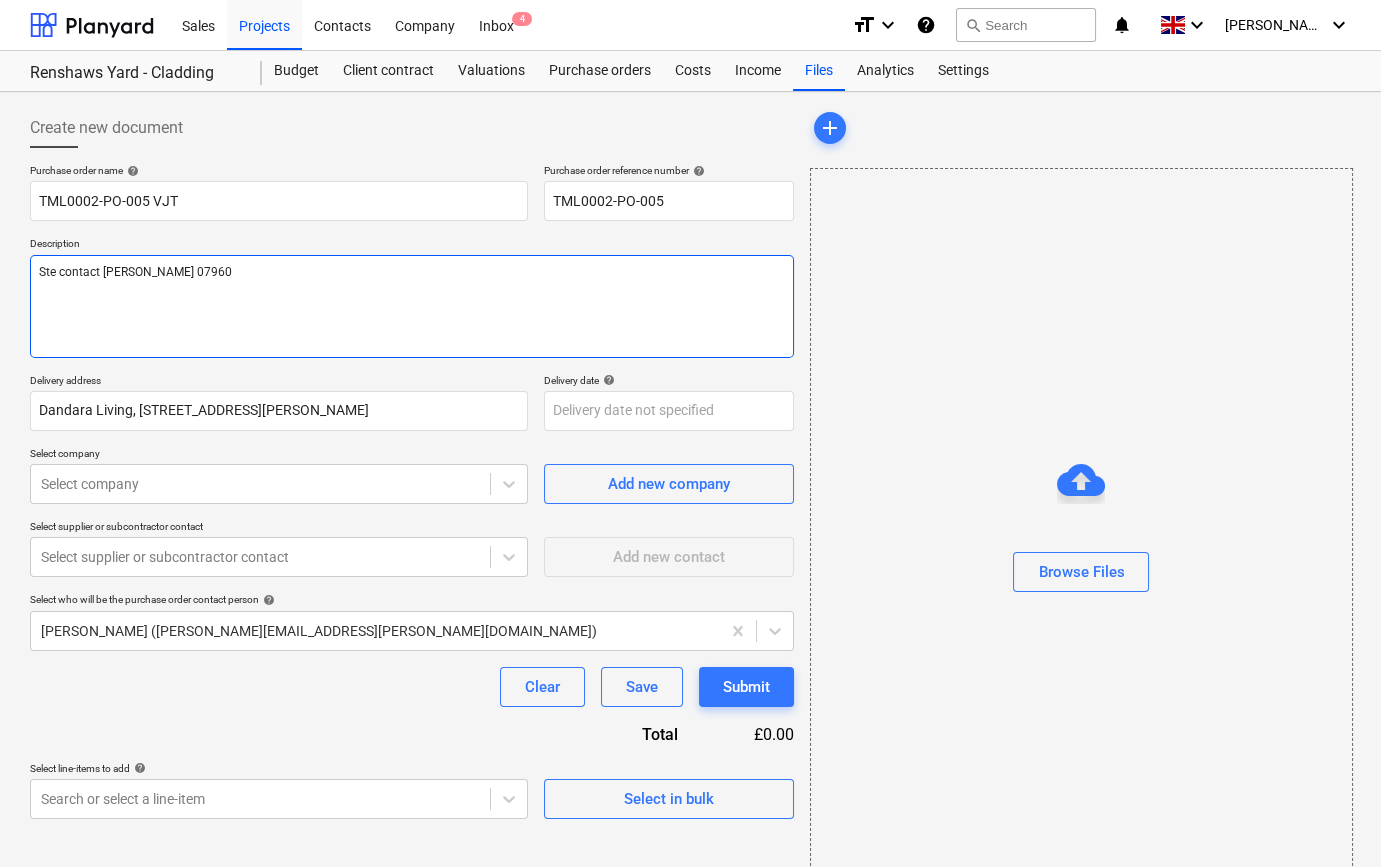 type on "x" 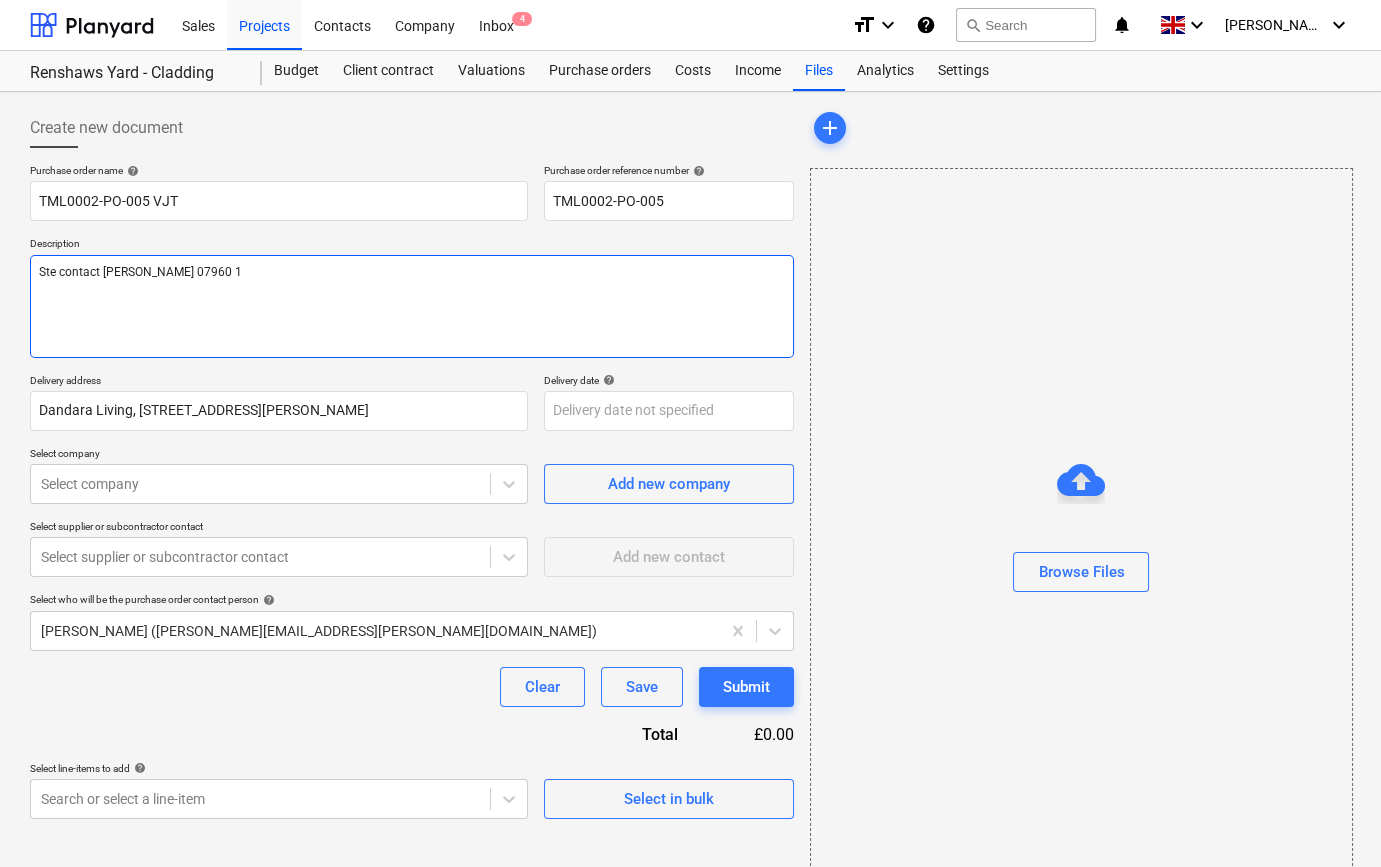 type on "x" 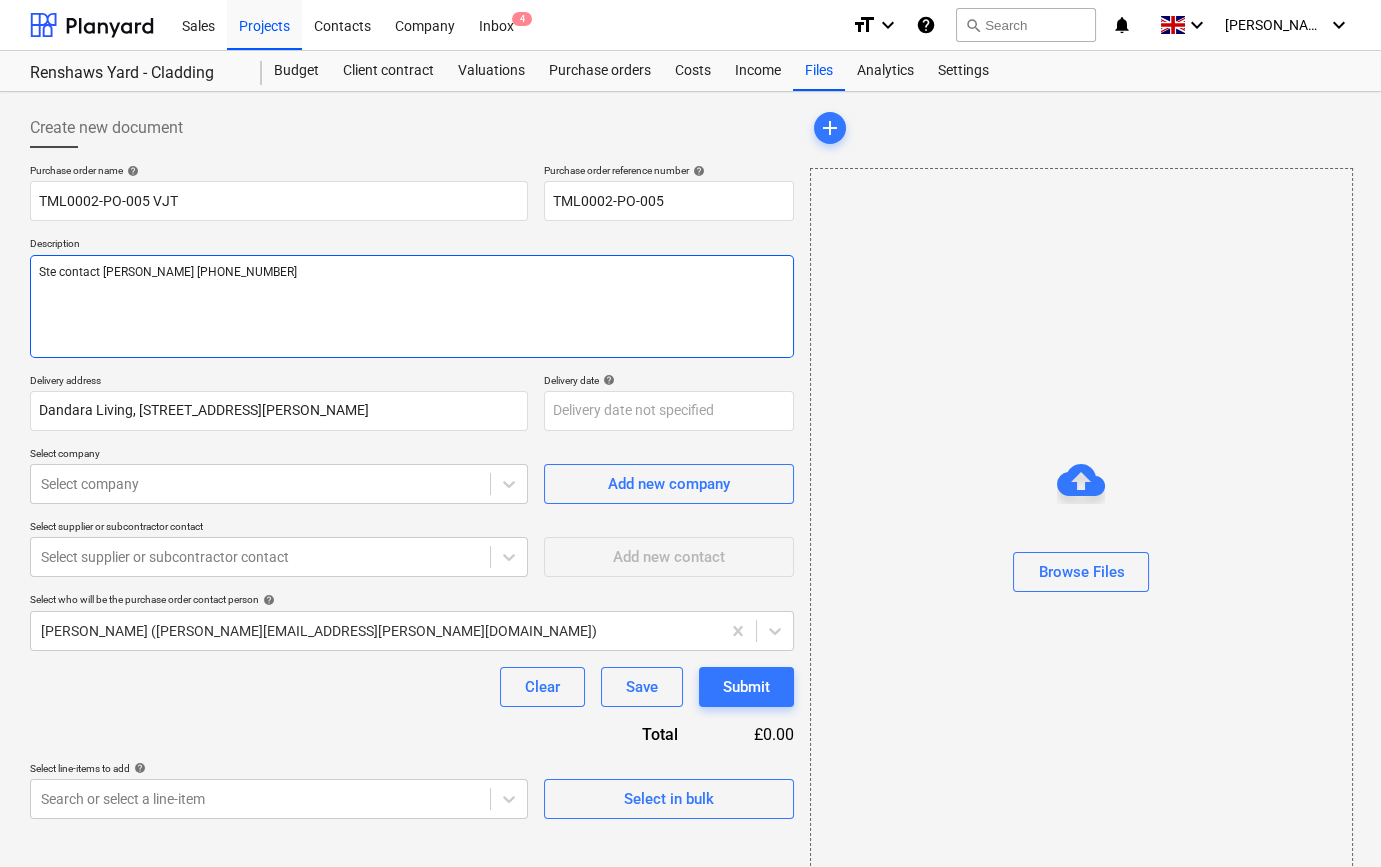 type on "x" 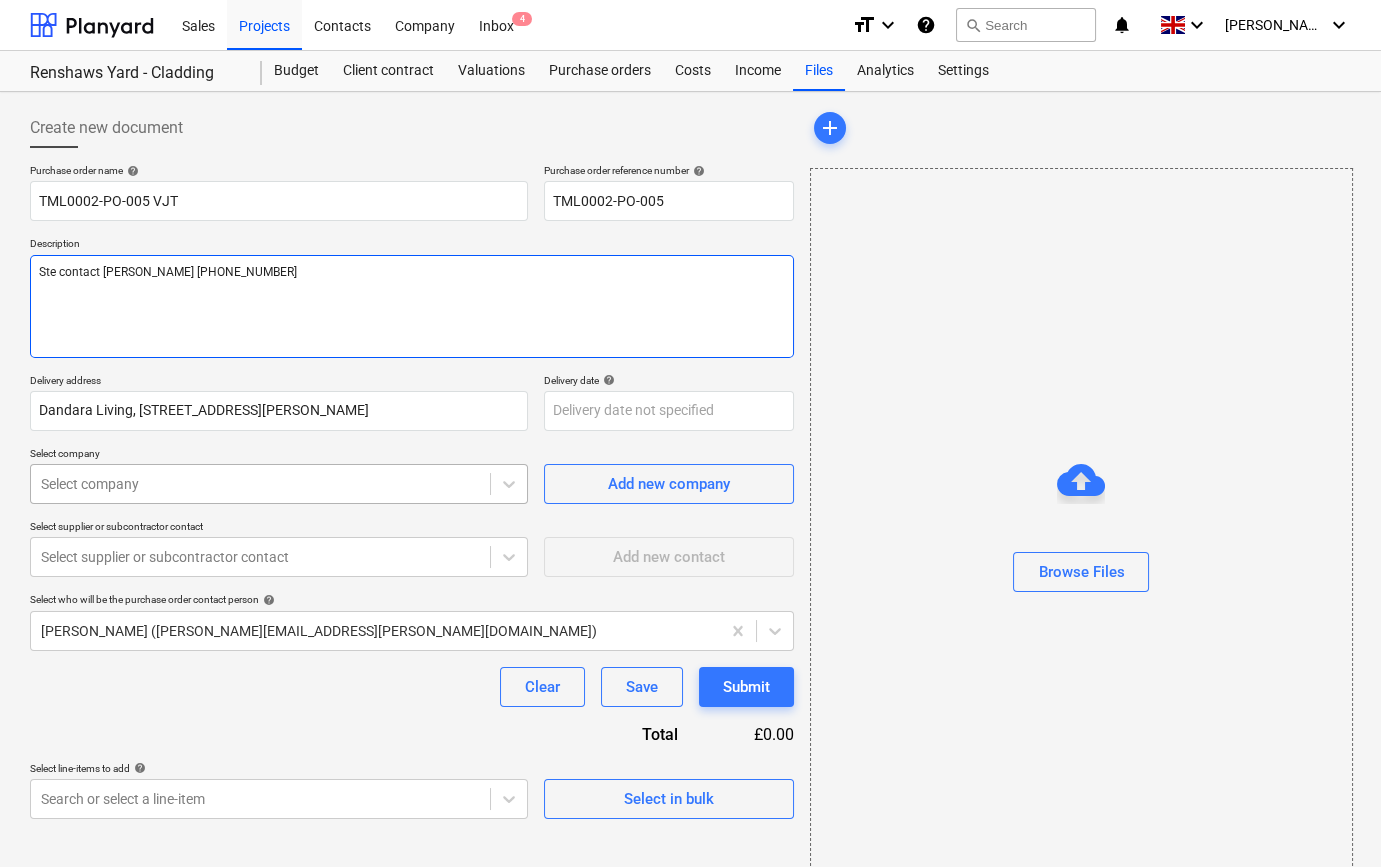 type on "Ste contact [PERSON_NAME] [PHONE_NUMBER]" 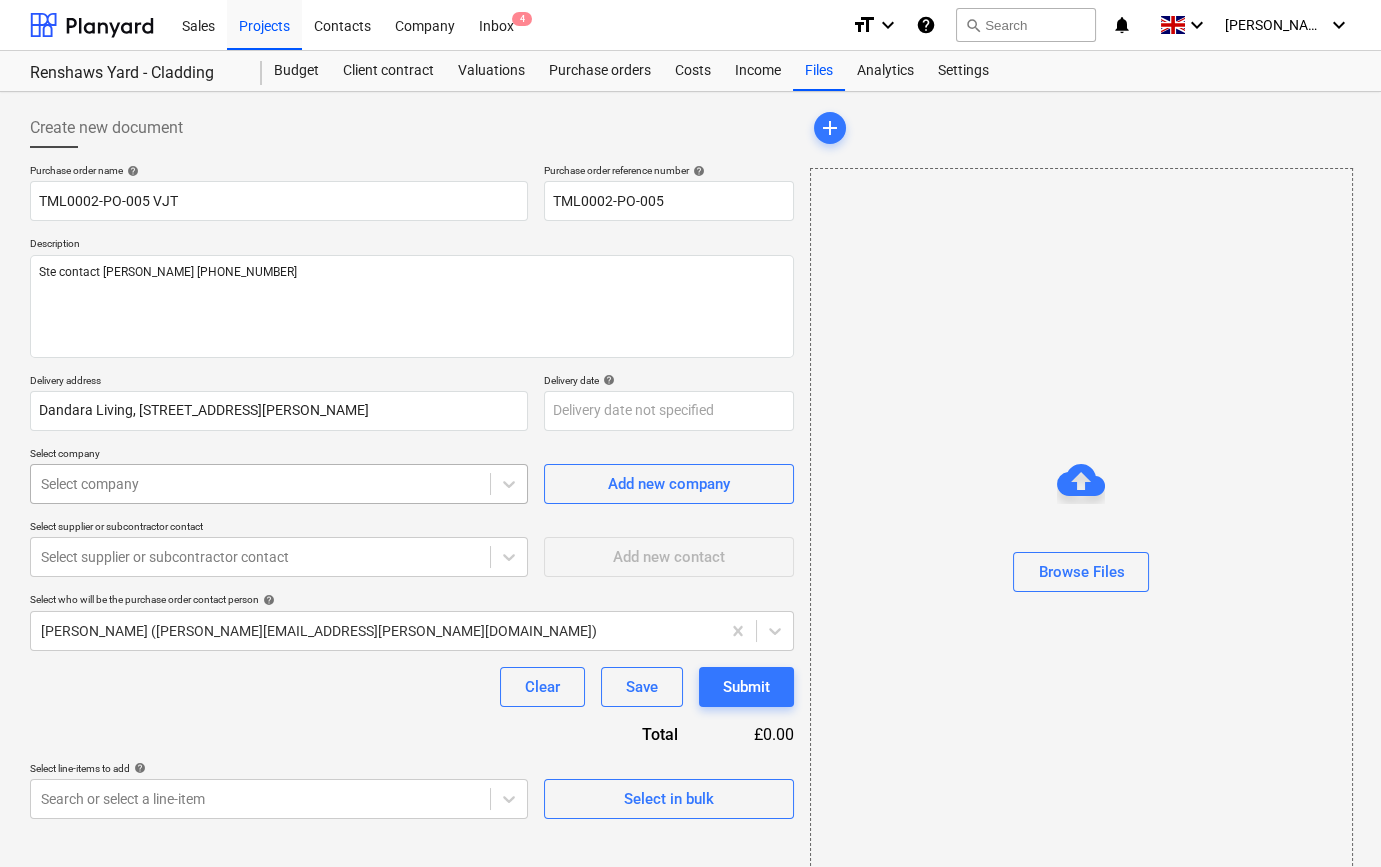 type on "x" 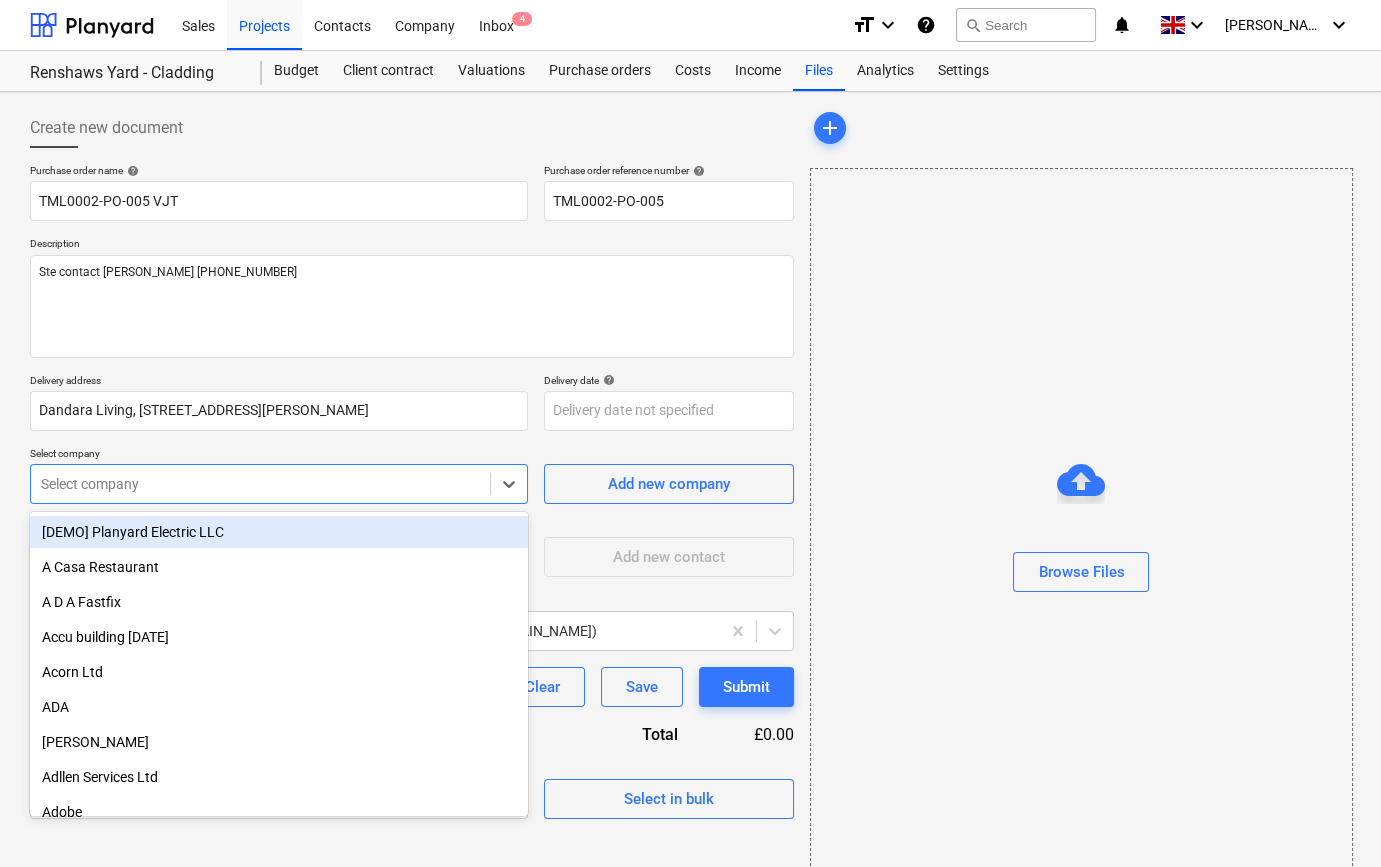 click at bounding box center (260, 484) 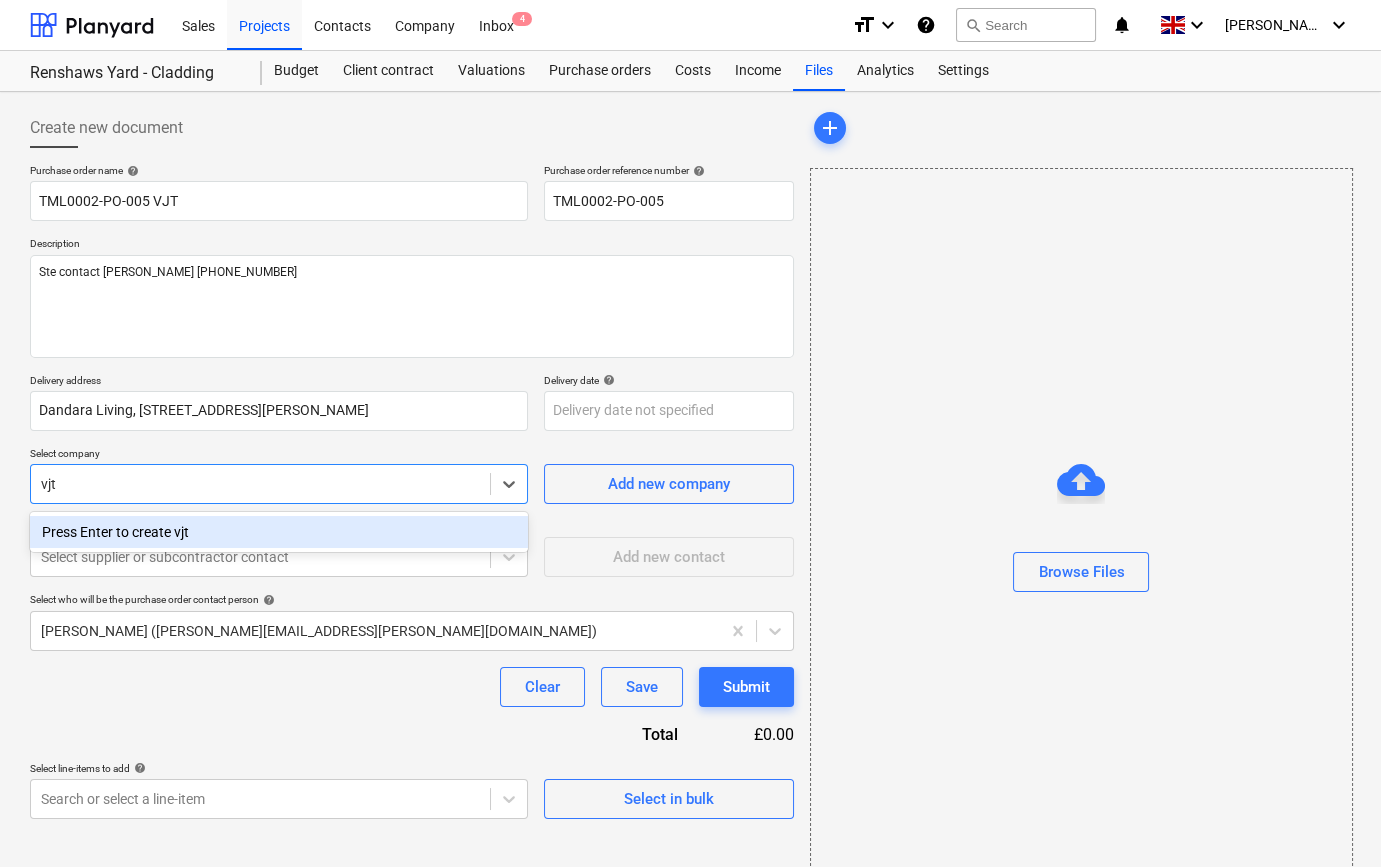 type on "vj" 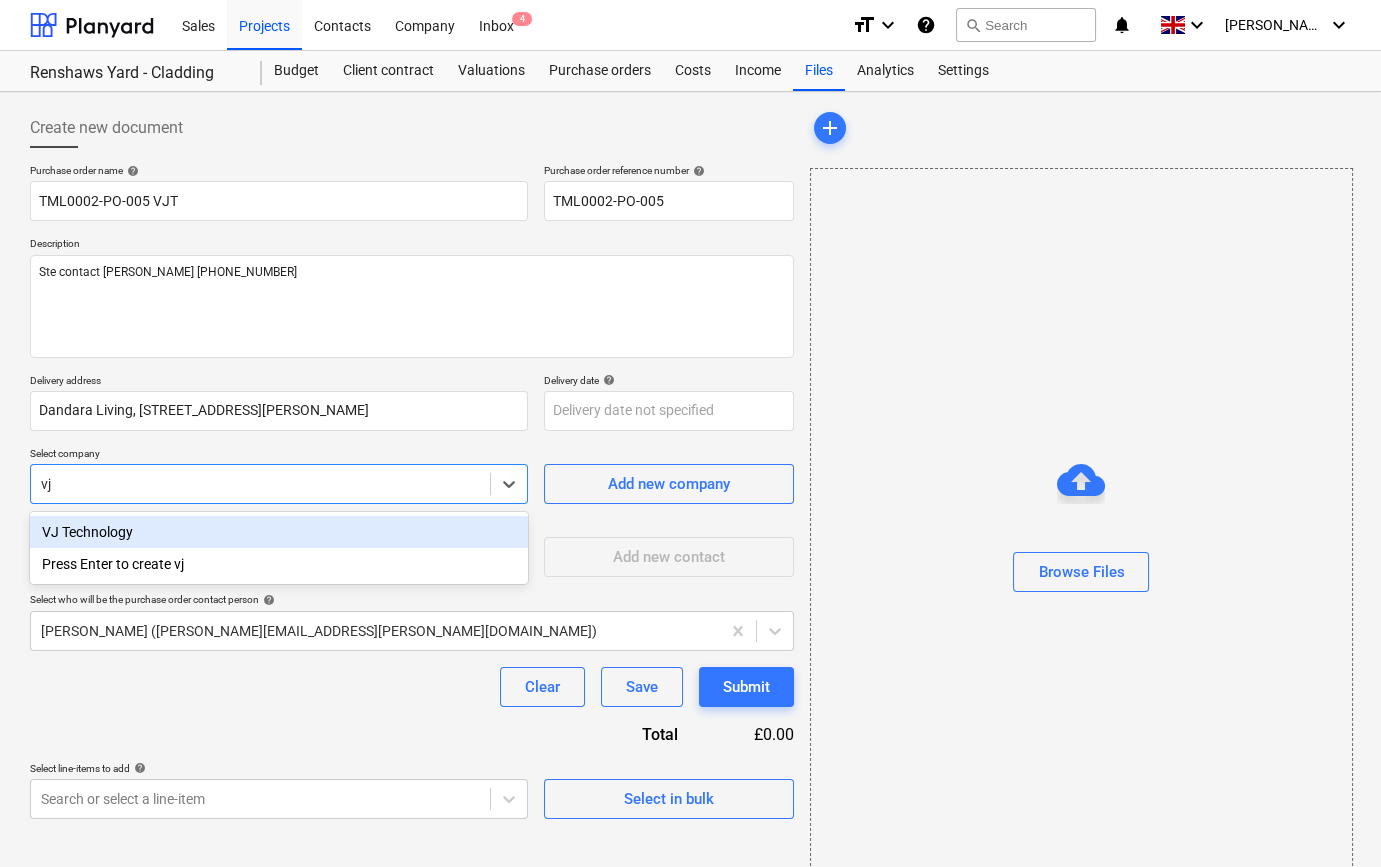 click on "VJ Technology" at bounding box center (279, 532) 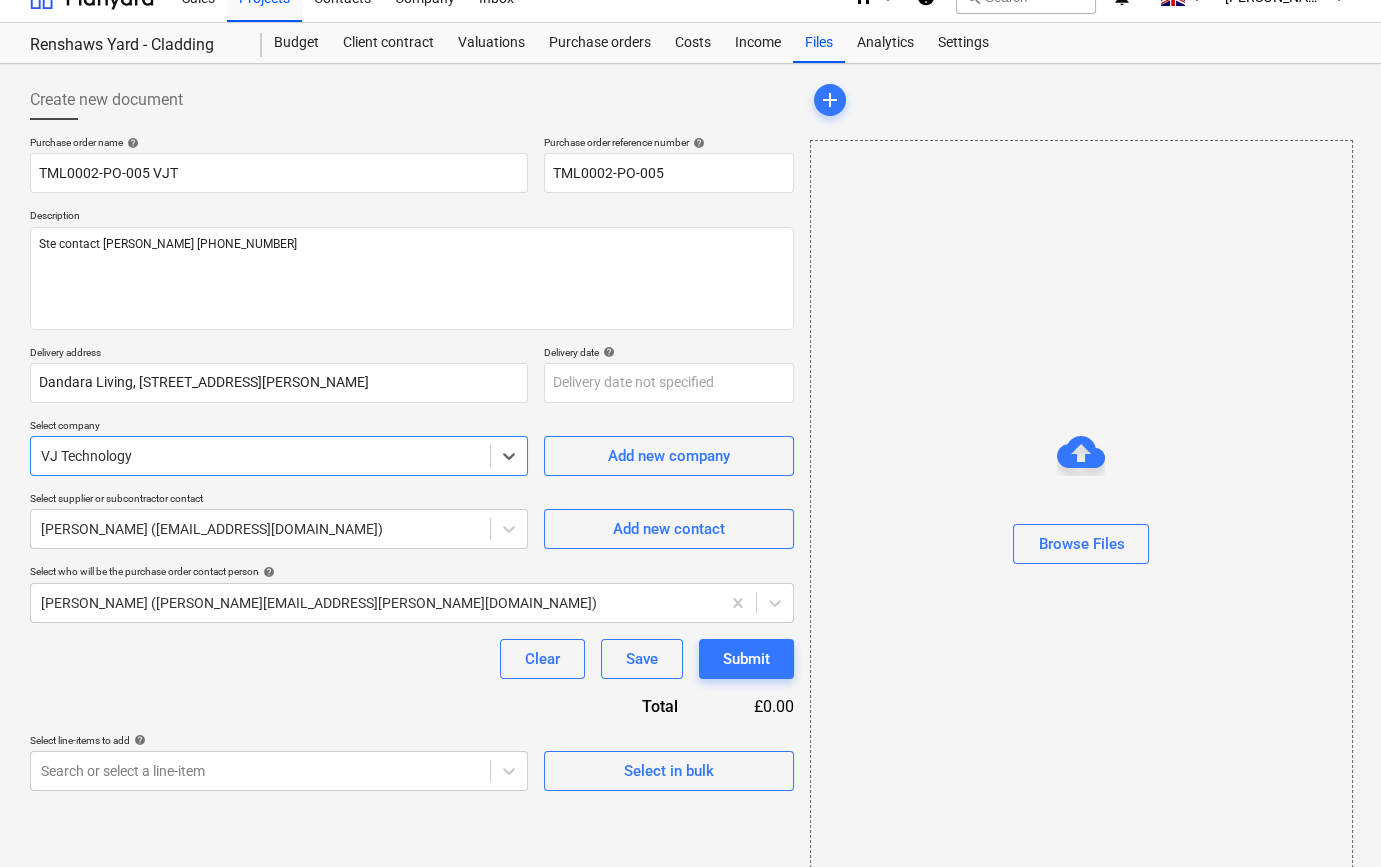scroll, scrollTop: 43, scrollLeft: 0, axis: vertical 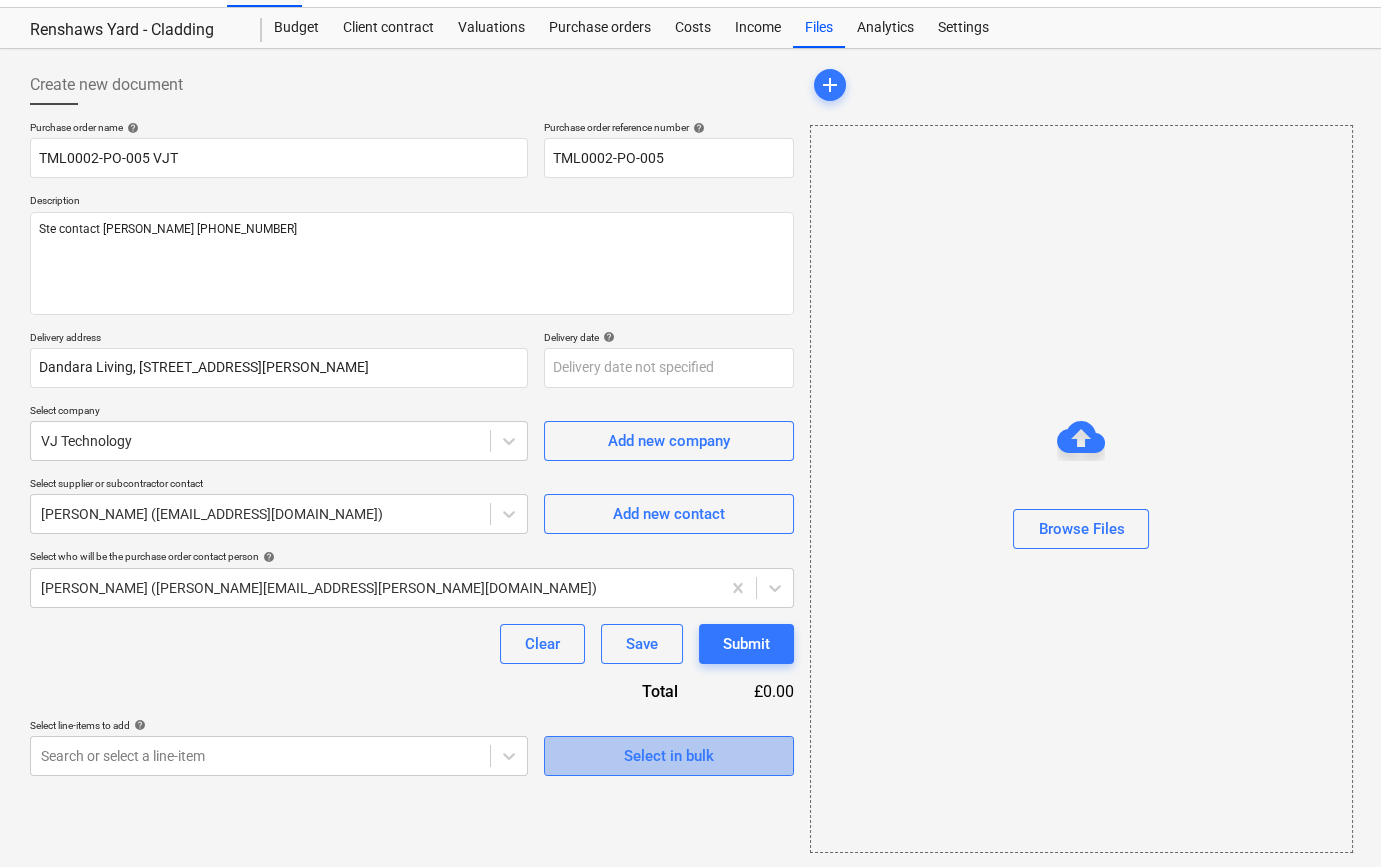click on "Select in bulk" at bounding box center [669, 756] 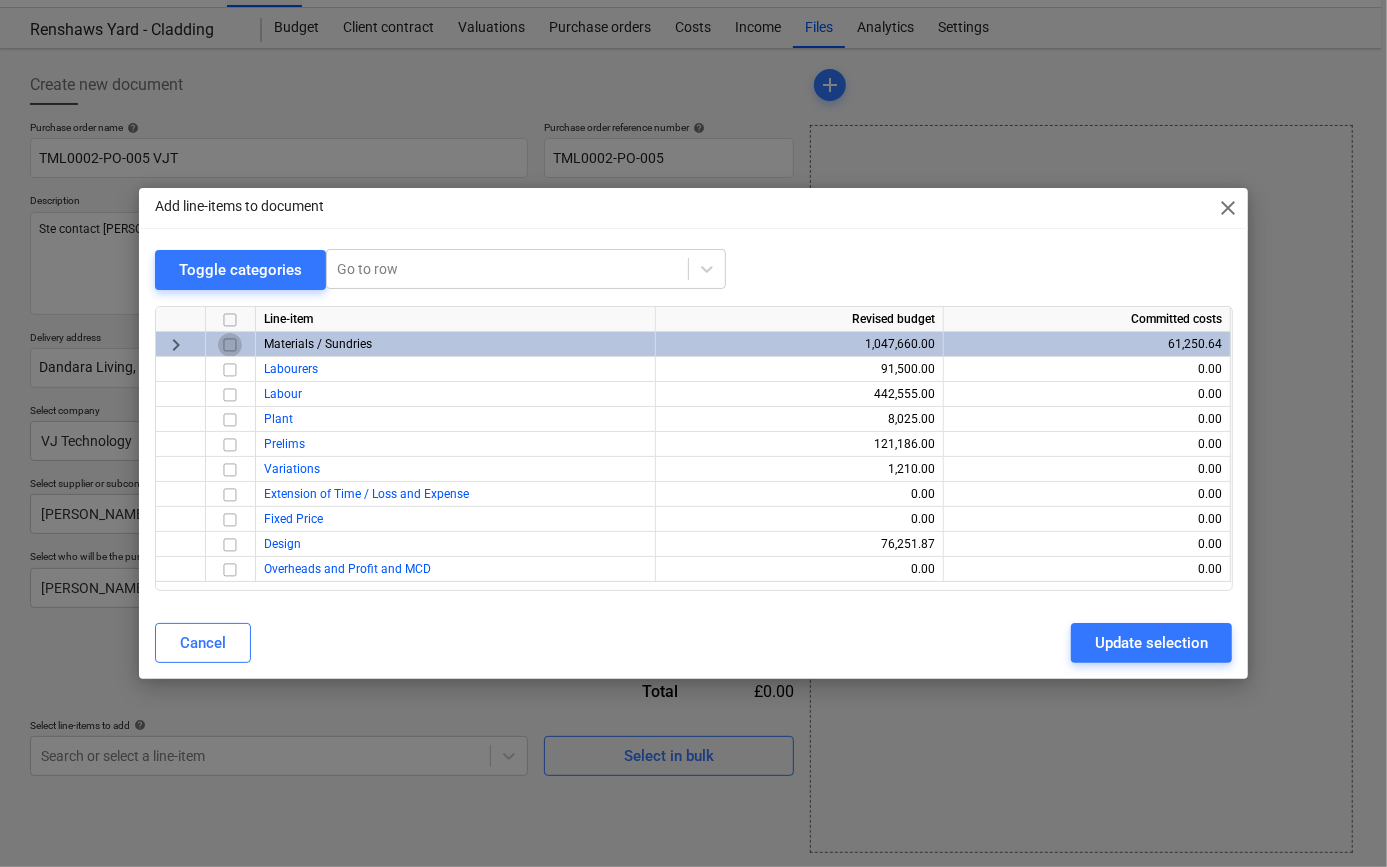click at bounding box center [230, 345] 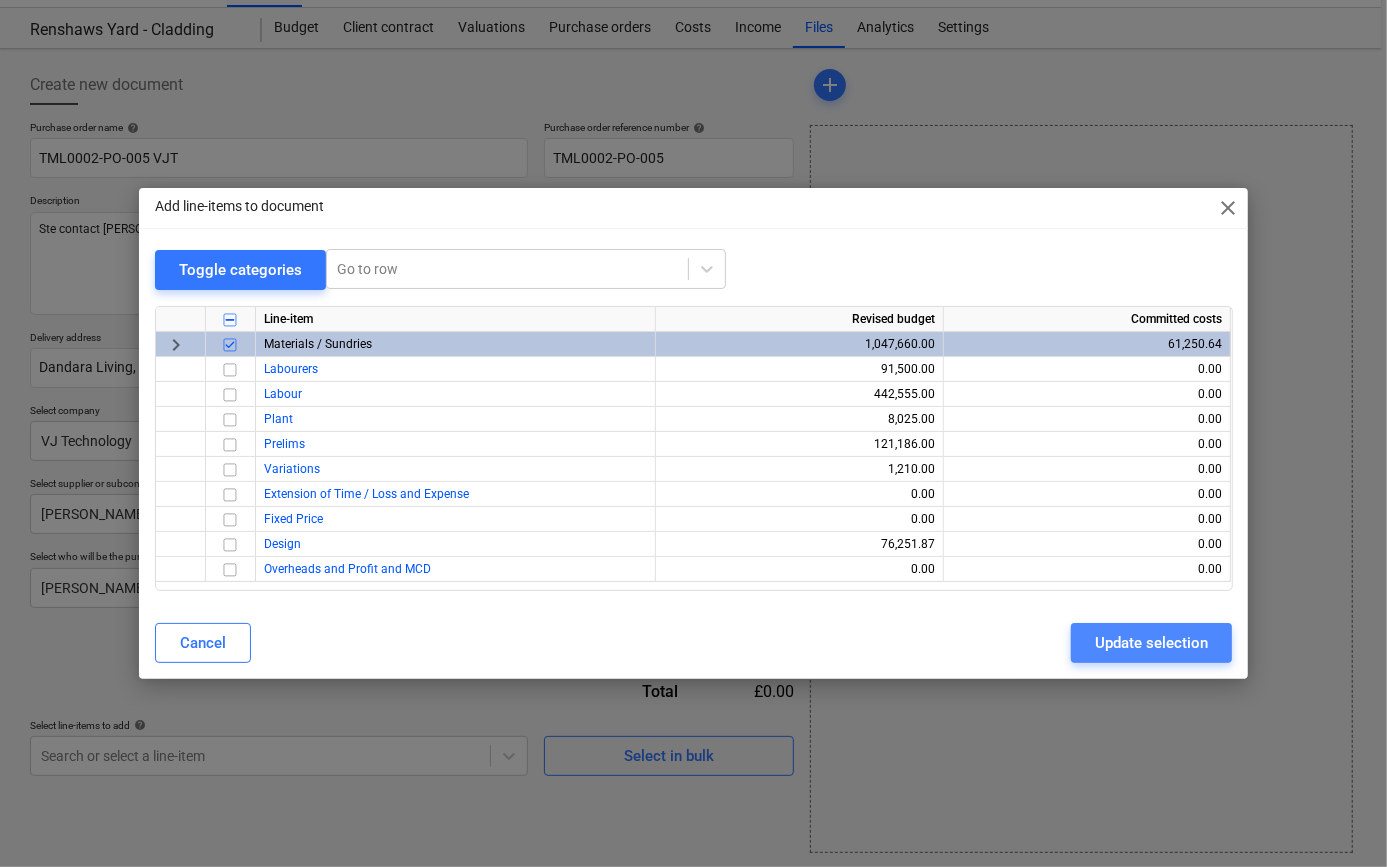 click on "Update selection" at bounding box center [1151, 643] 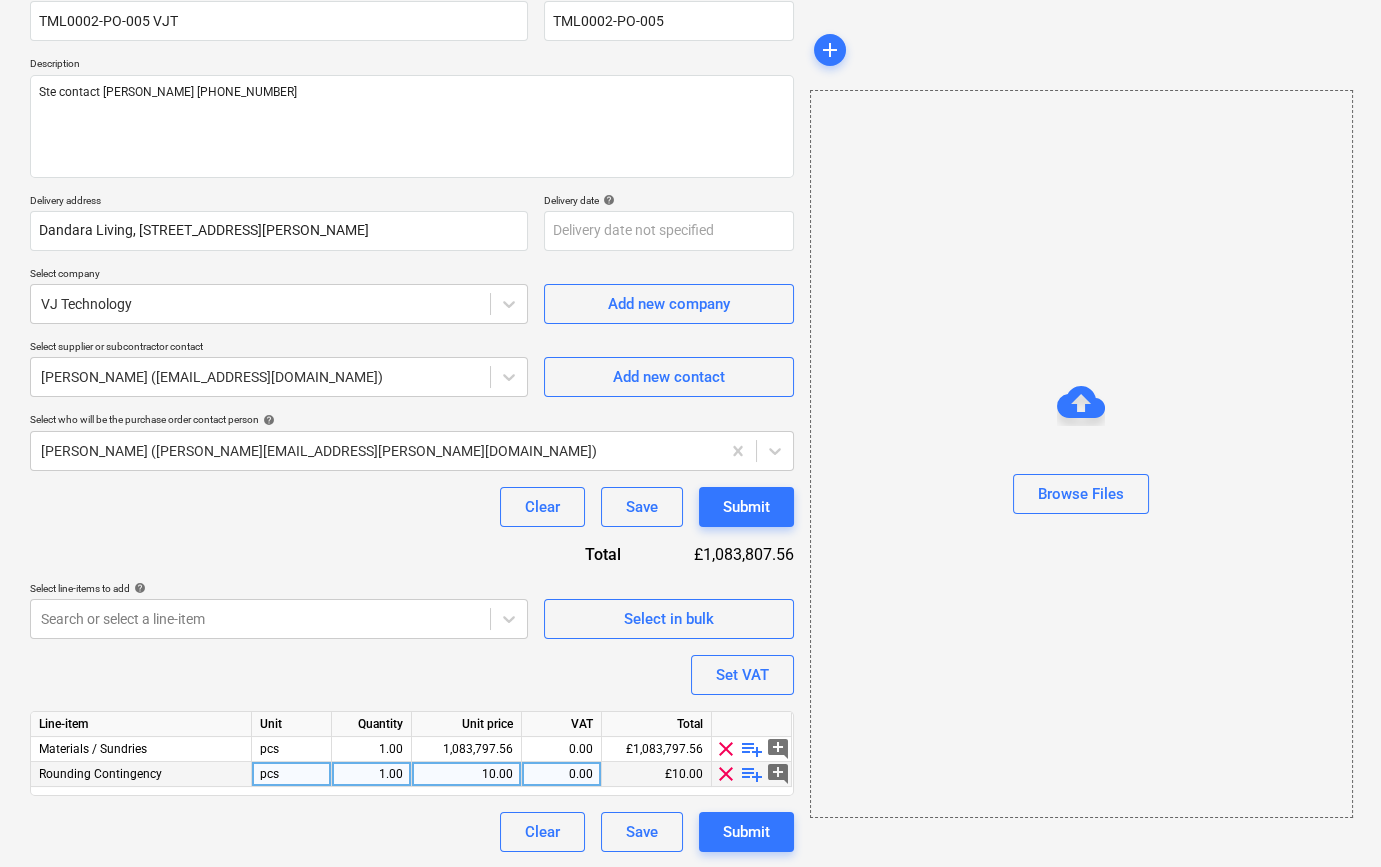 click on "clear" at bounding box center (726, 774) 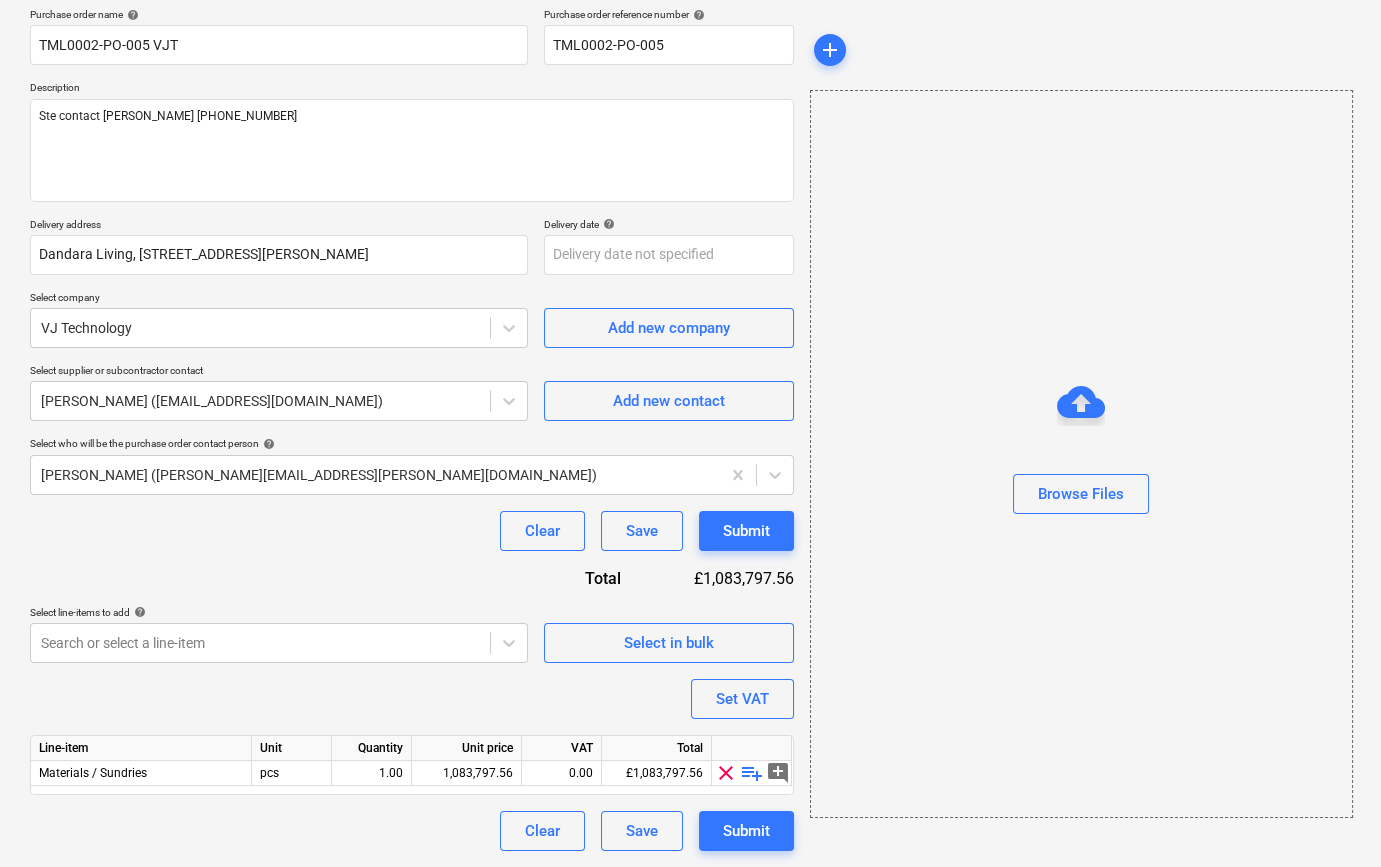 scroll, scrollTop: 155, scrollLeft: 0, axis: vertical 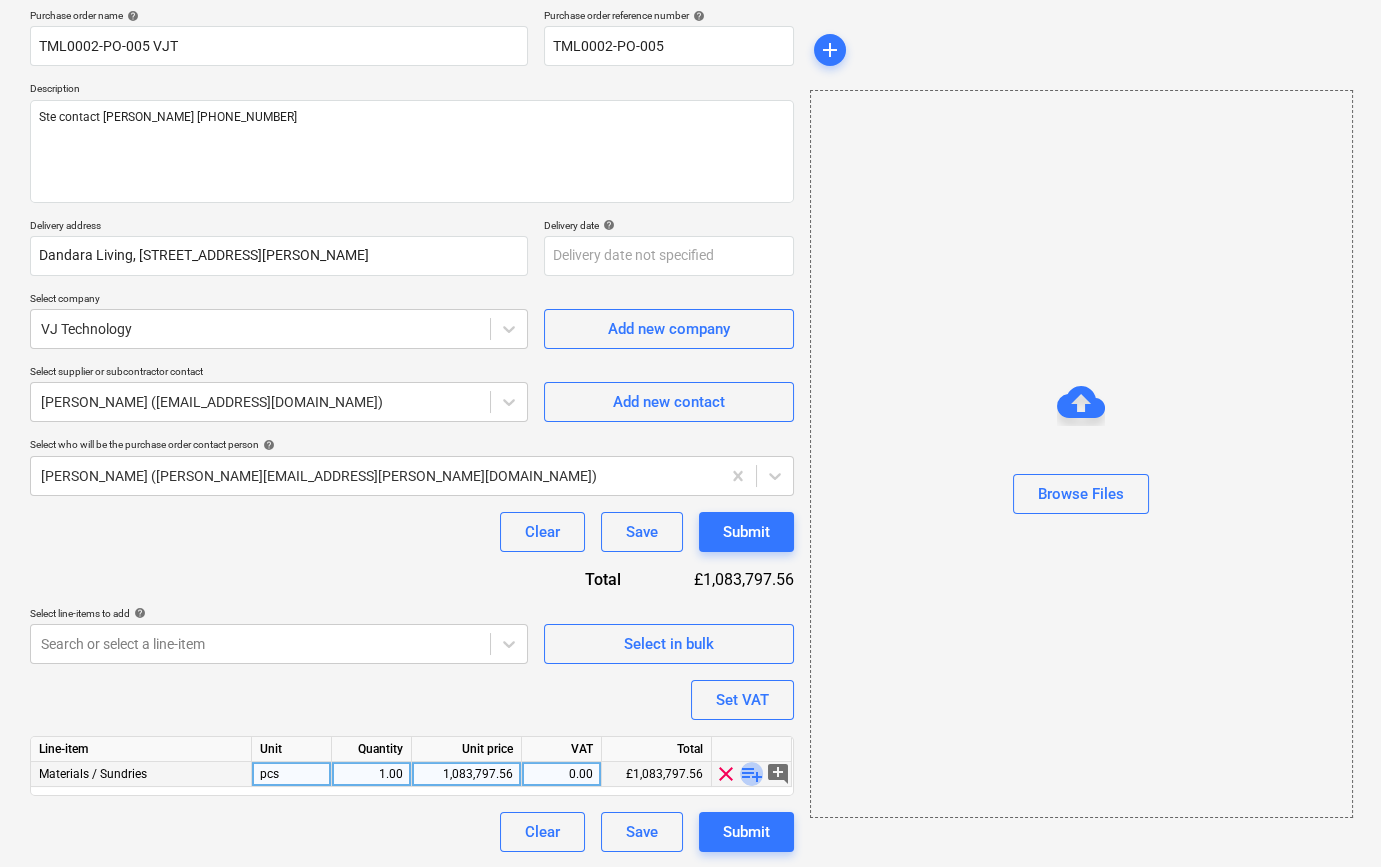 click on "playlist_add" at bounding box center [752, 774] 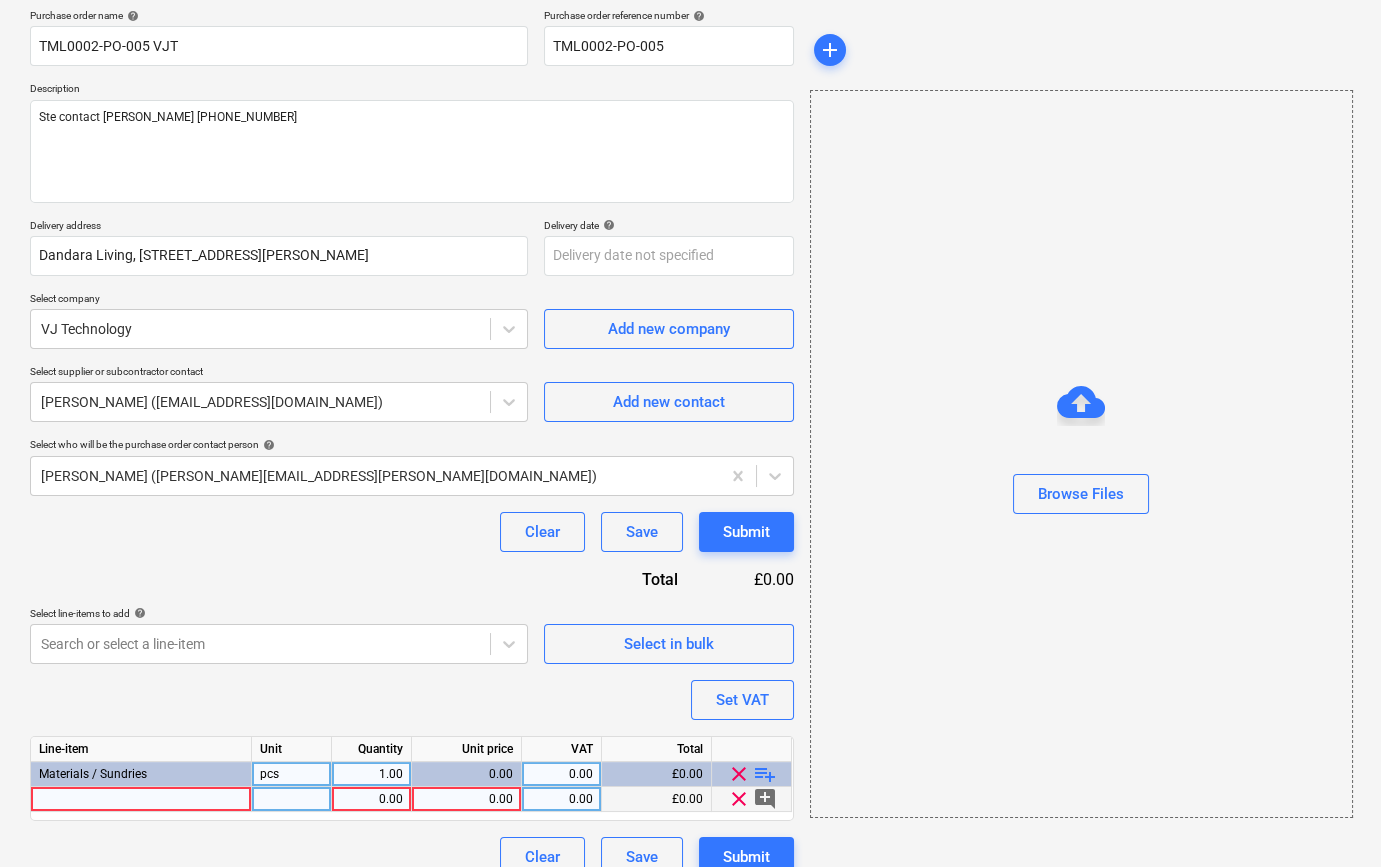 click at bounding box center (141, 799) 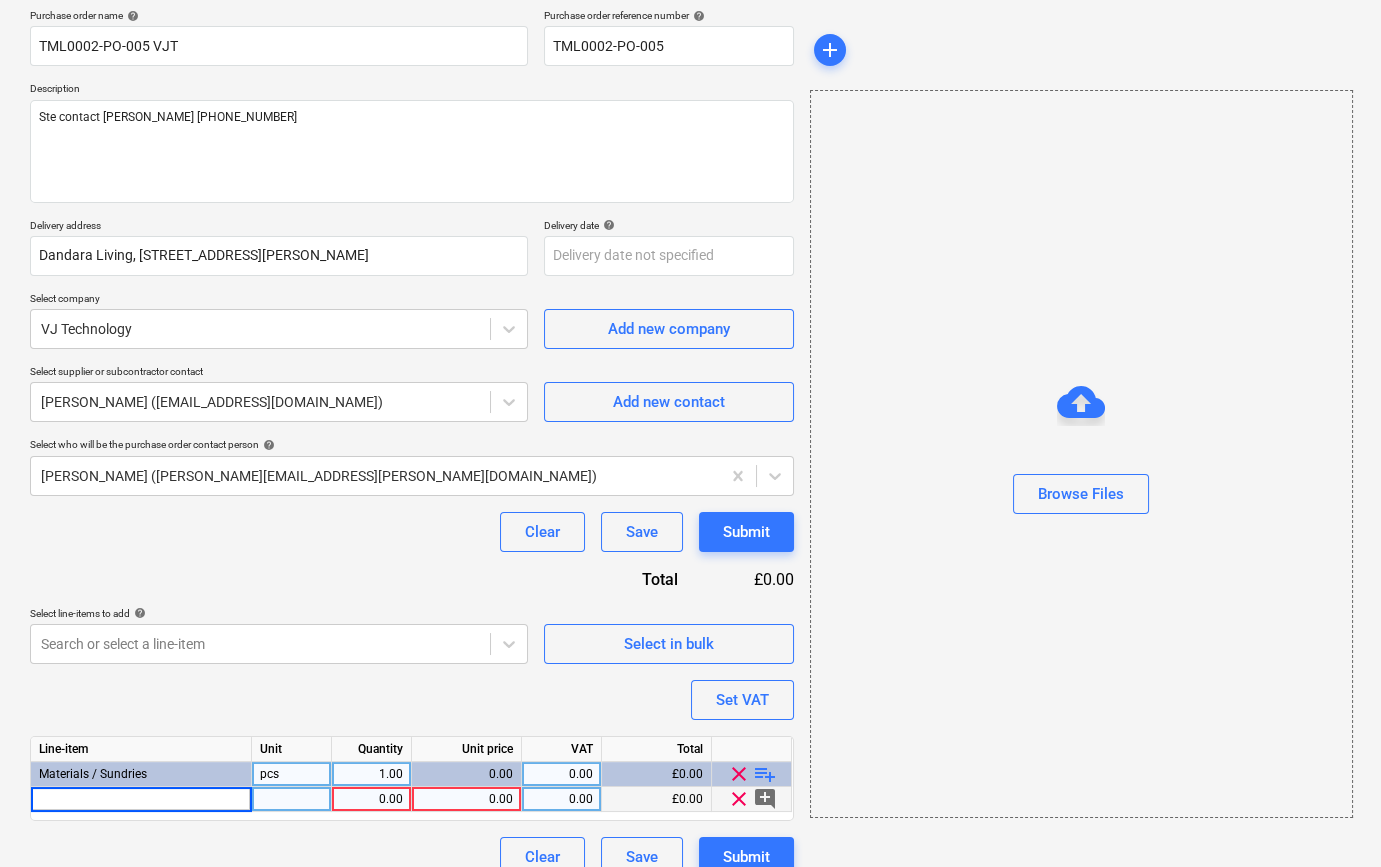 type on "x" 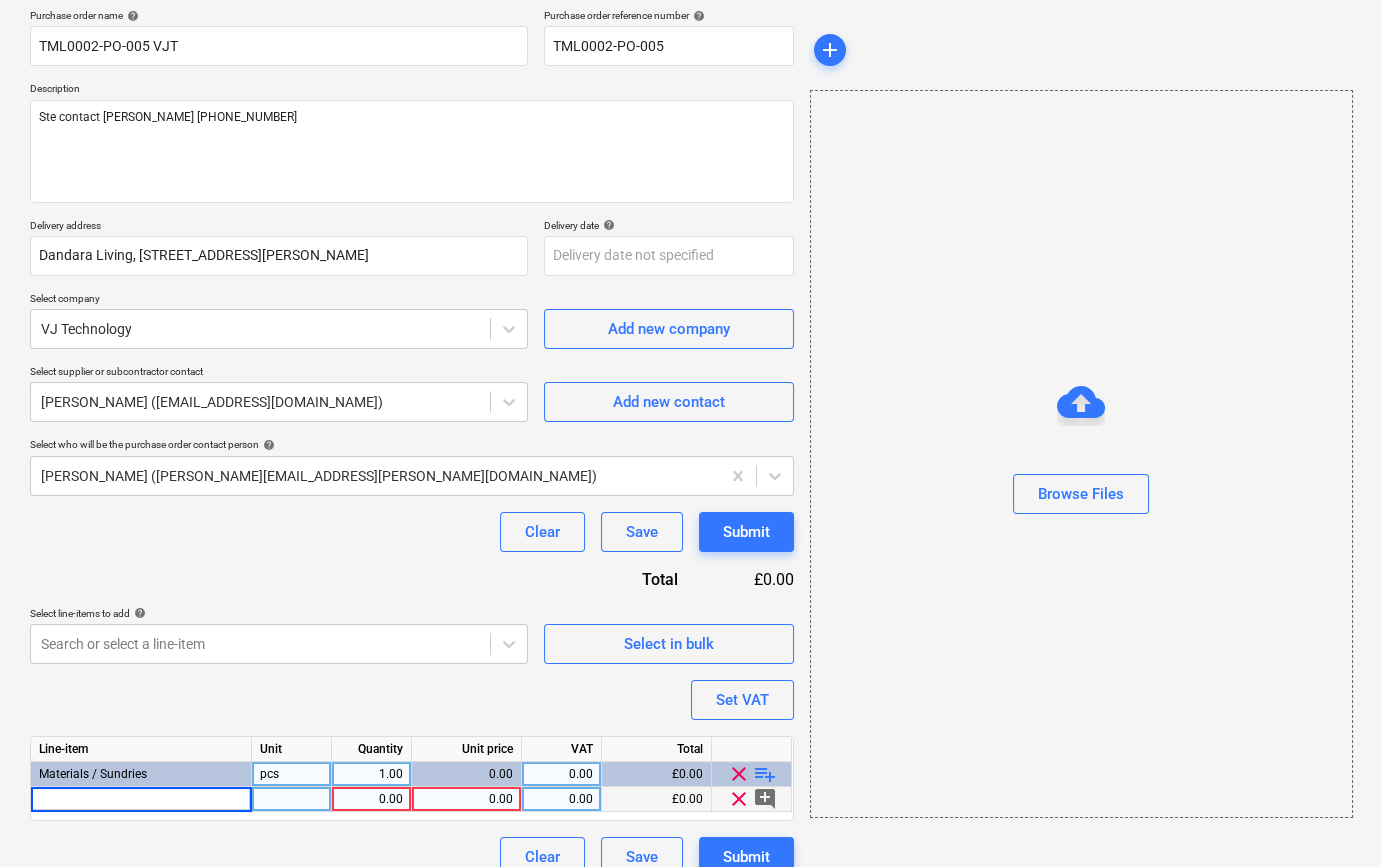 type on "[PERSON_NAME] SX Plus Nylon Plug 10 x 50mm 568010" 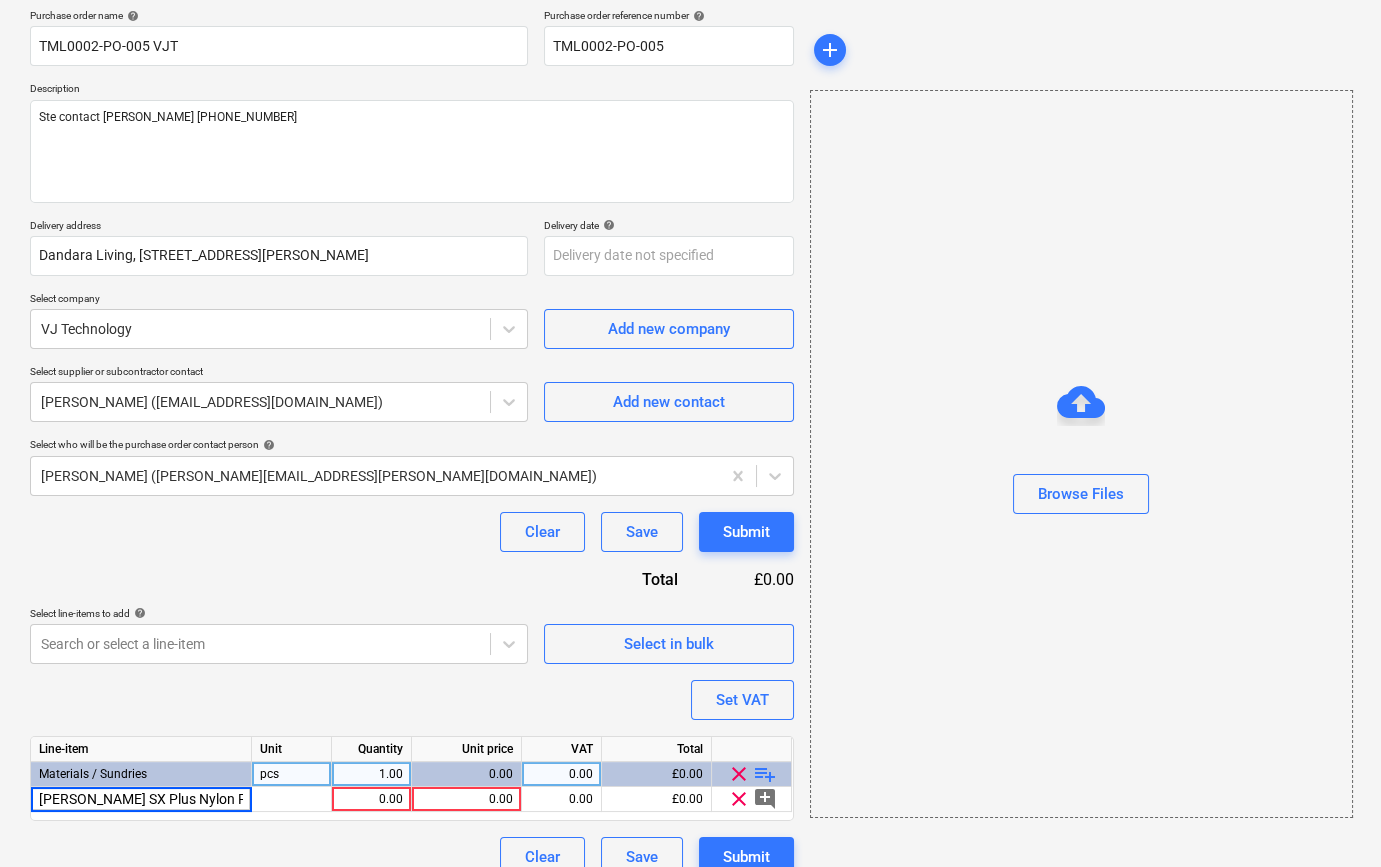 scroll, scrollTop: 0, scrollLeft: 87, axis: horizontal 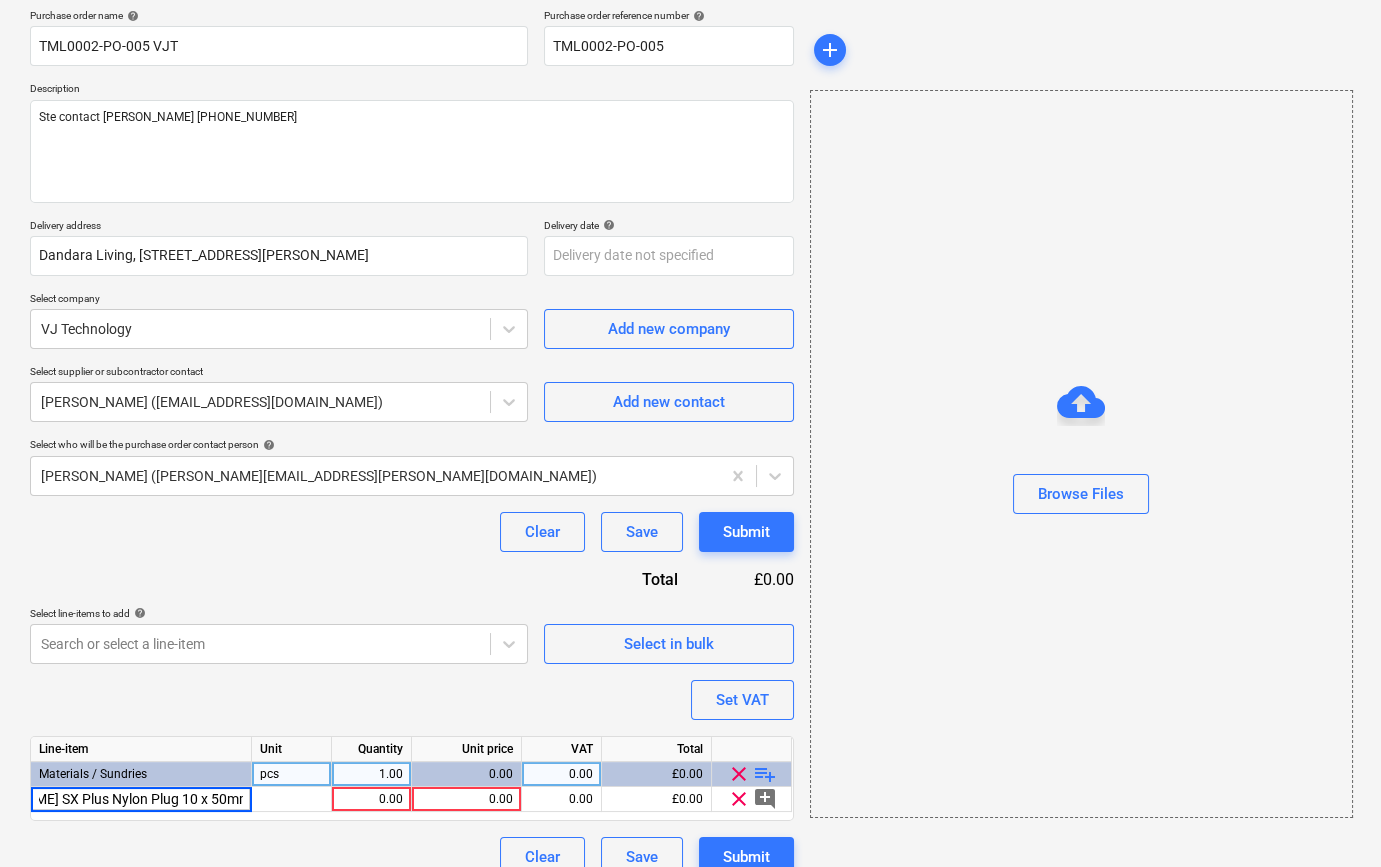 type on "x" 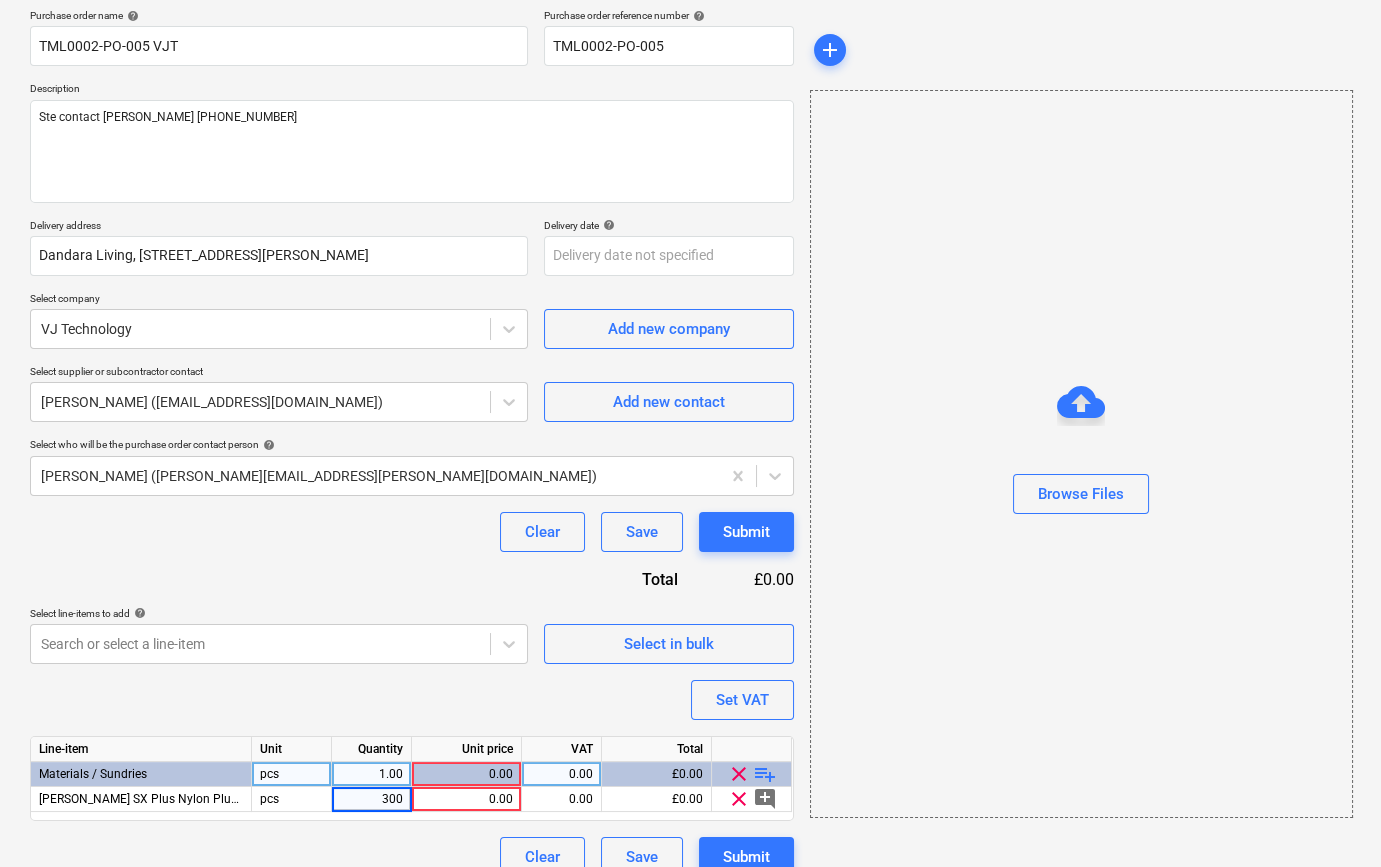 type on "3000" 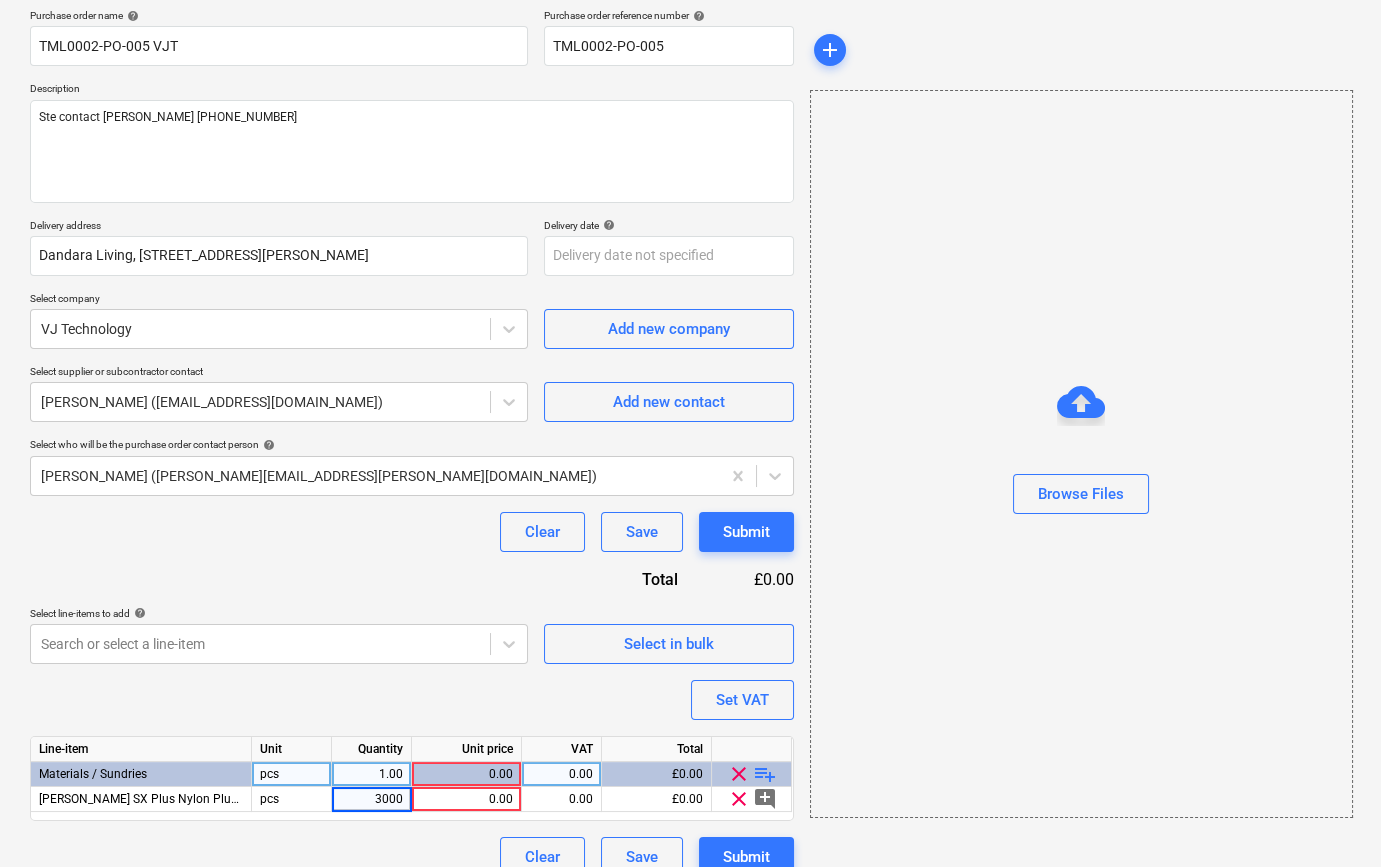 type on "x" 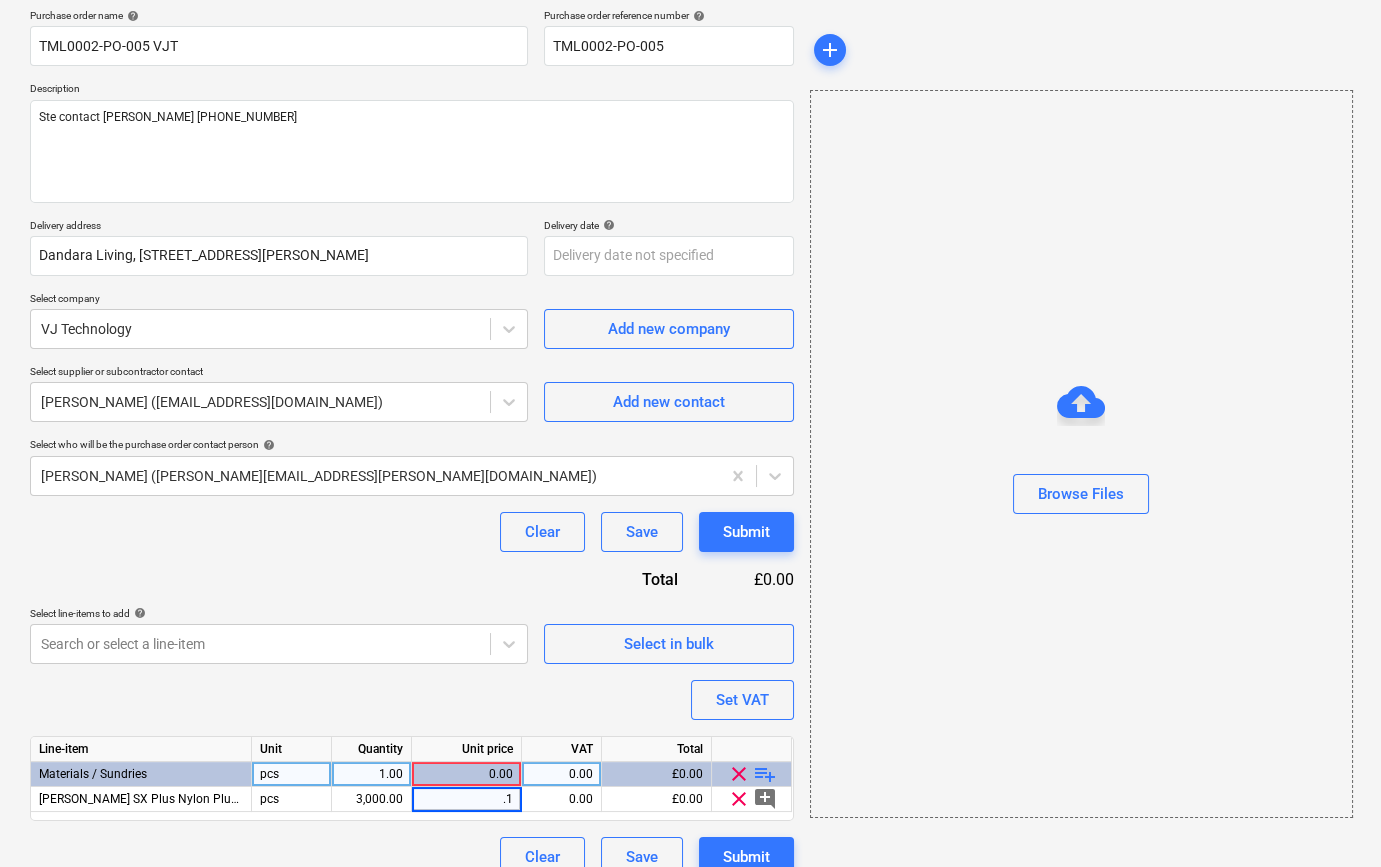 type on ".12" 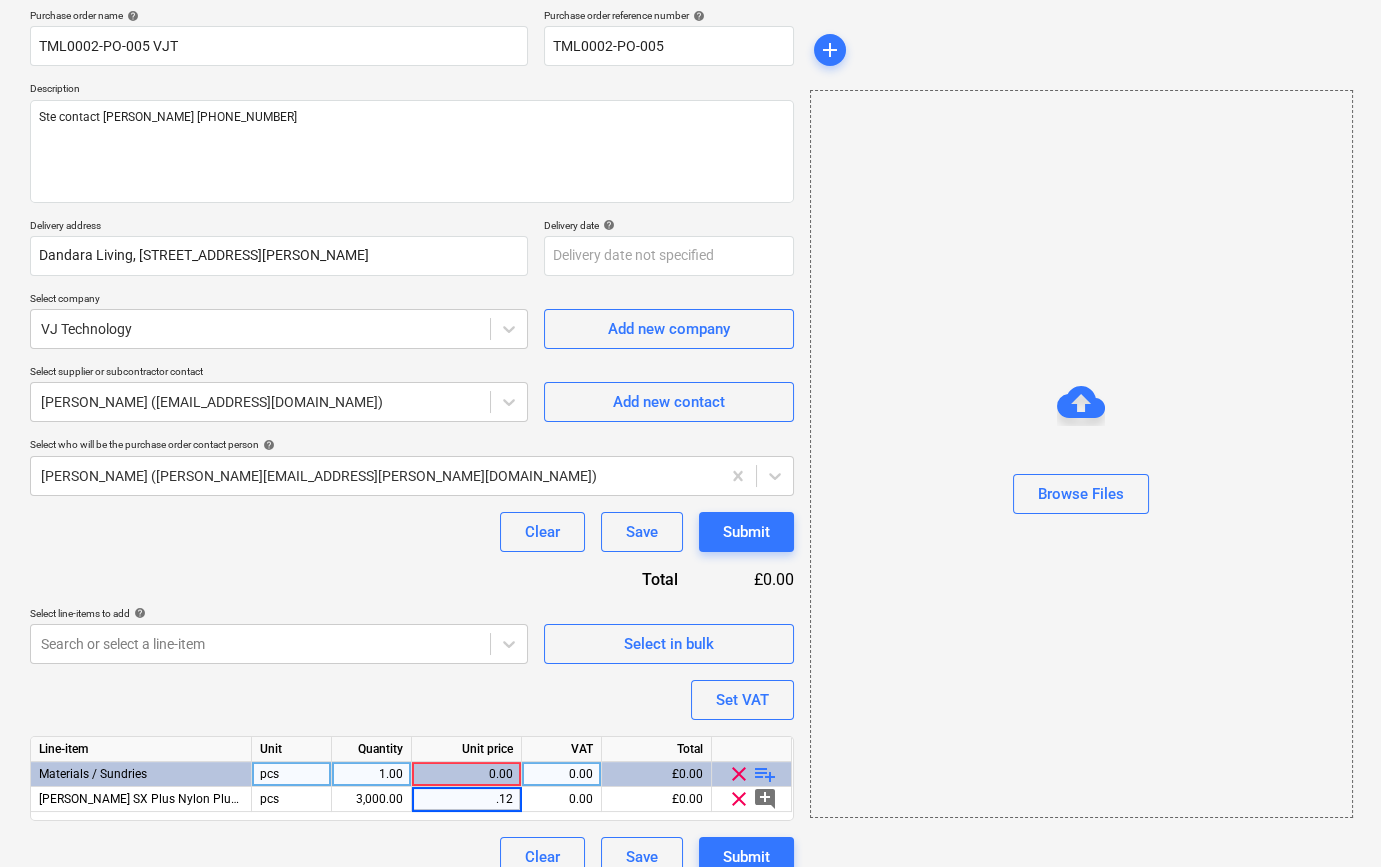 type on "x" 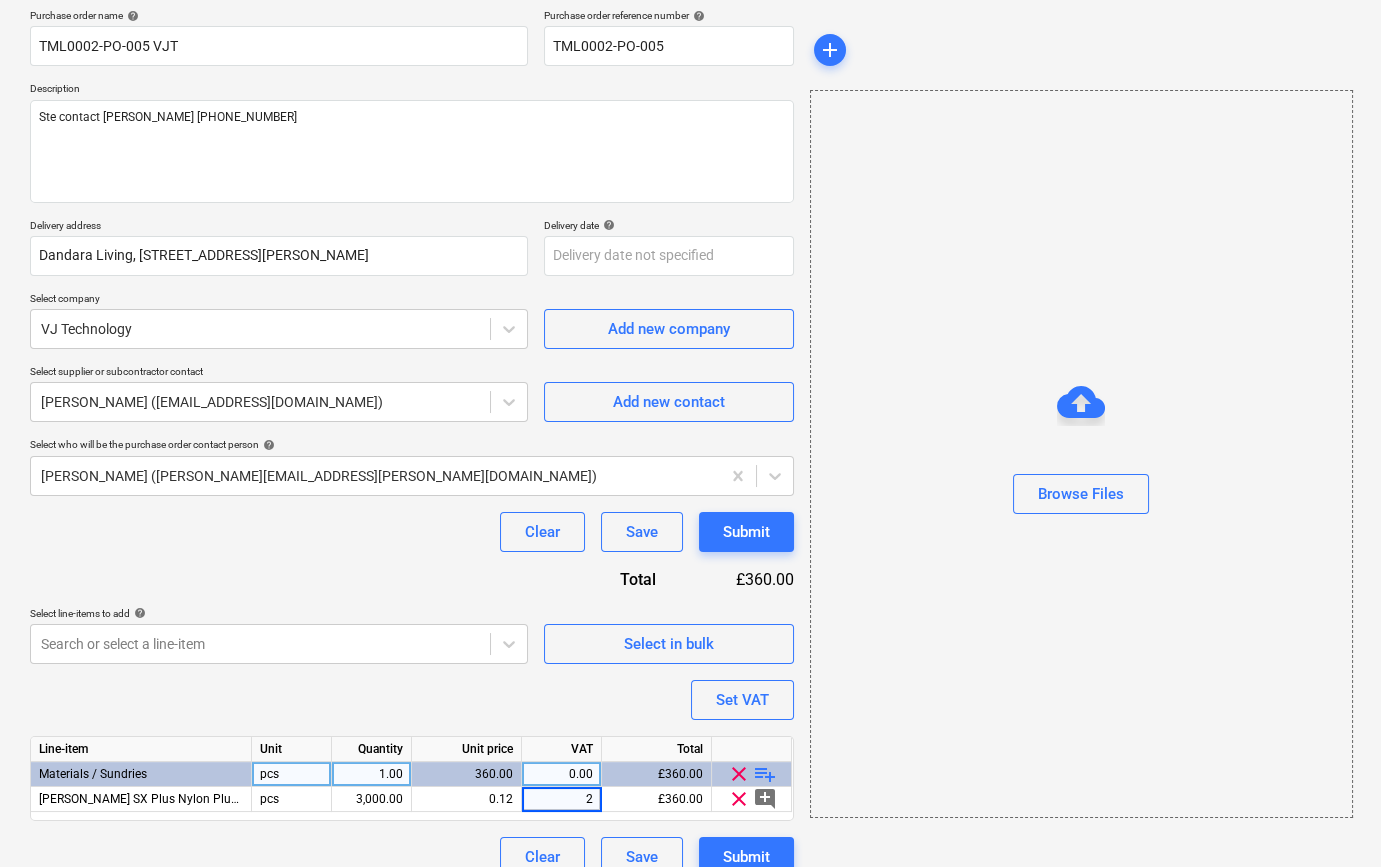 type on "20" 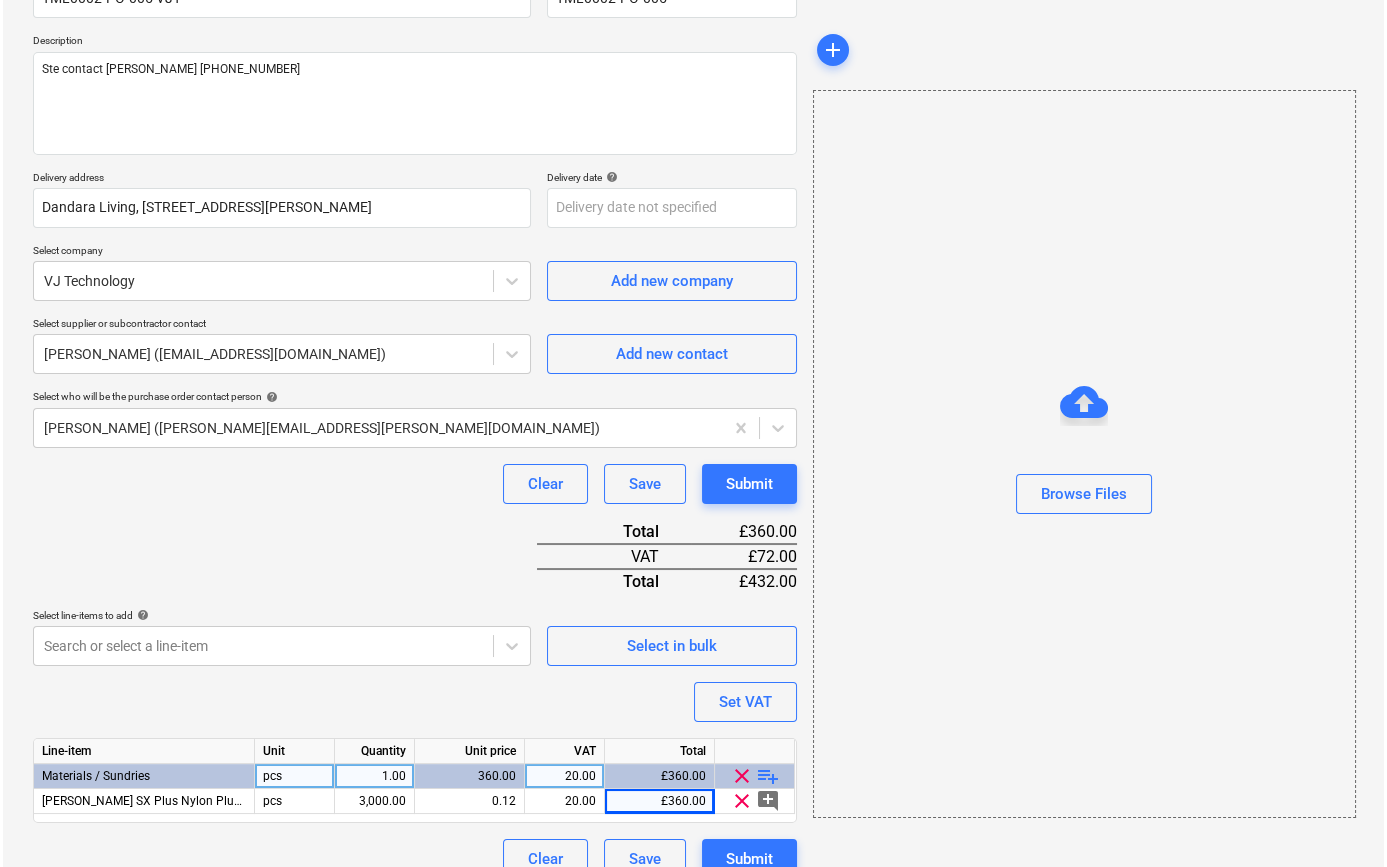 scroll, scrollTop: 230, scrollLeft: 0, axis: vertical 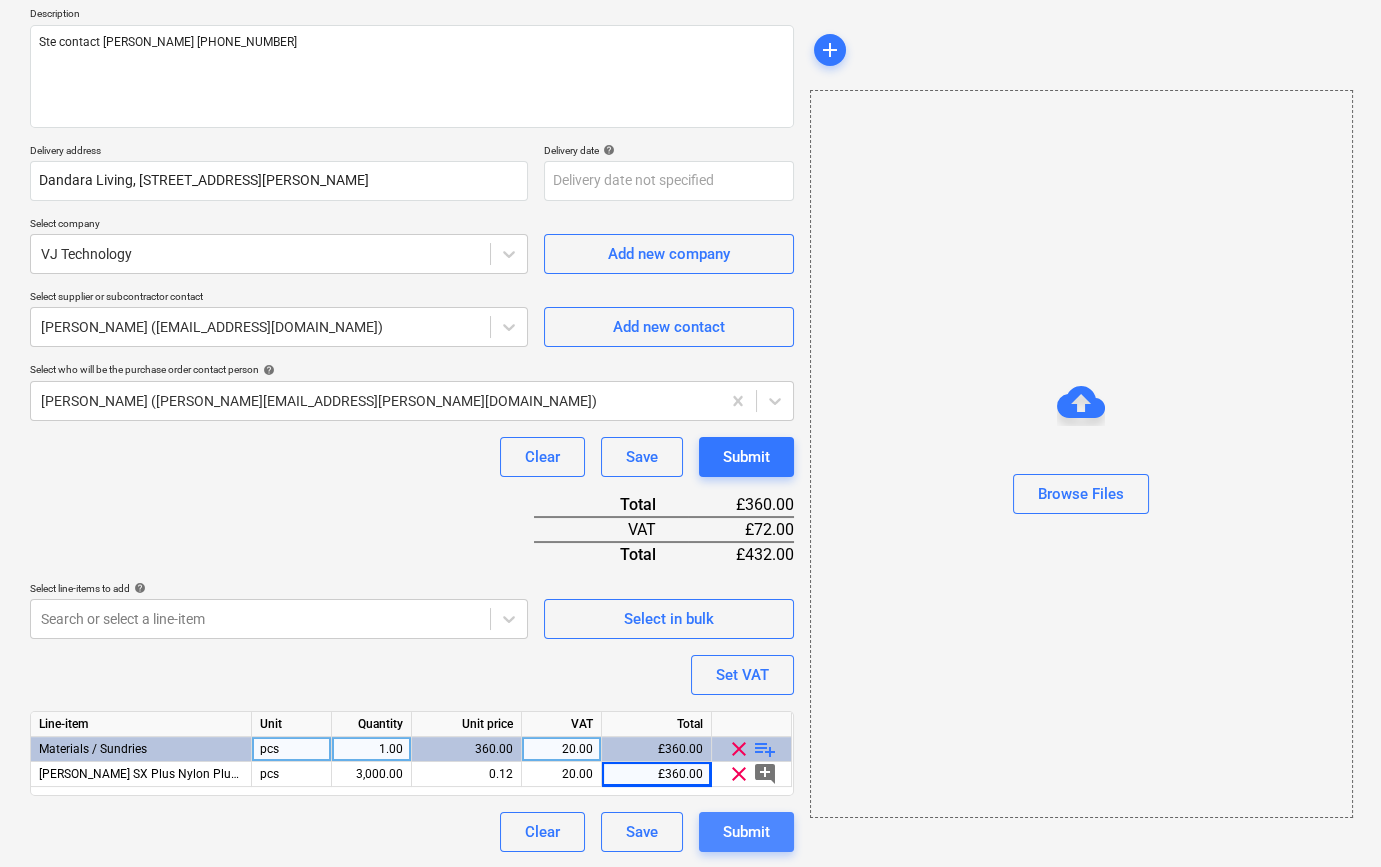 click on "Submit" at bounding box center [746, 832] 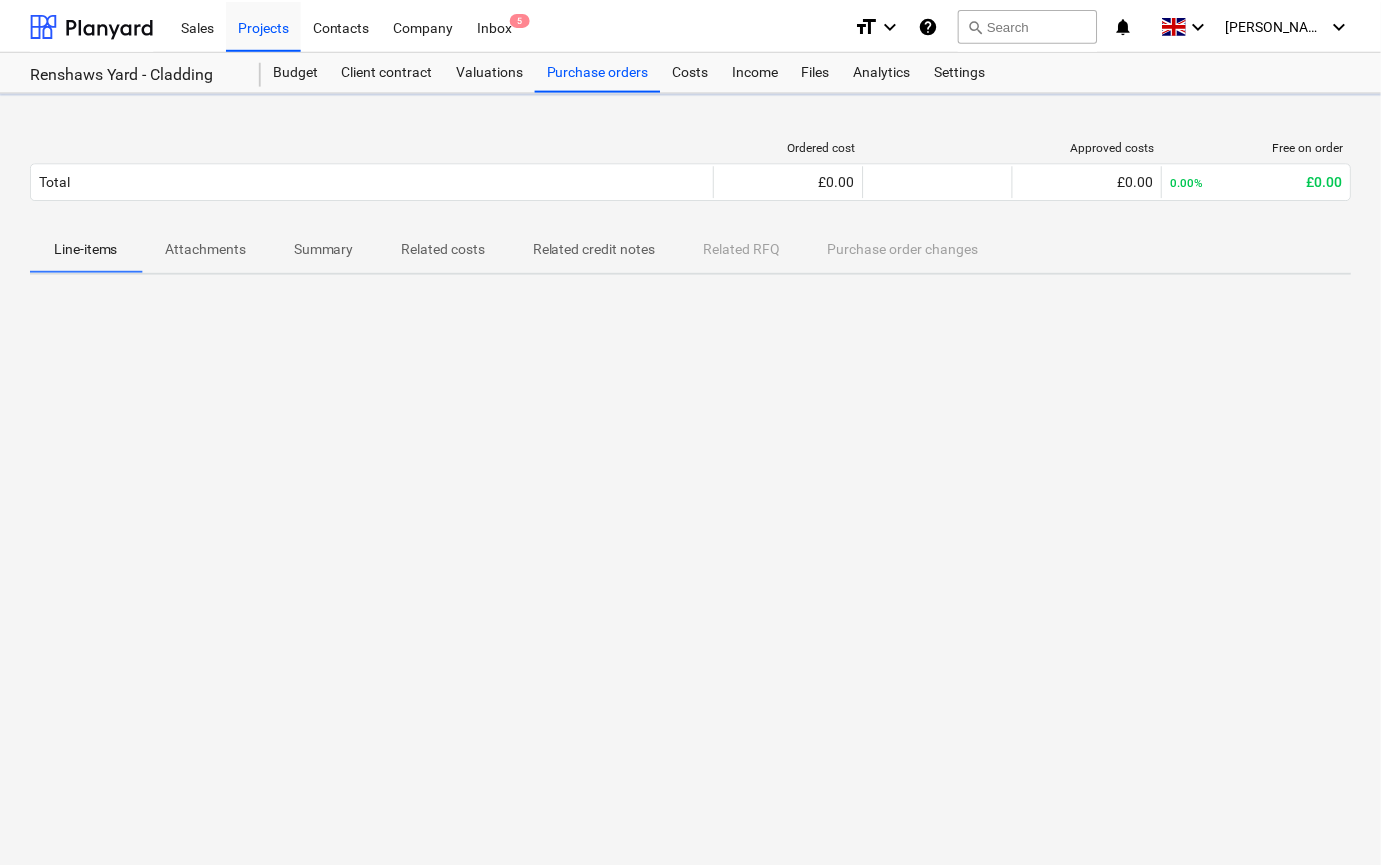 scroll, scrollTop: 0, scrollLeft: 0, axis: both 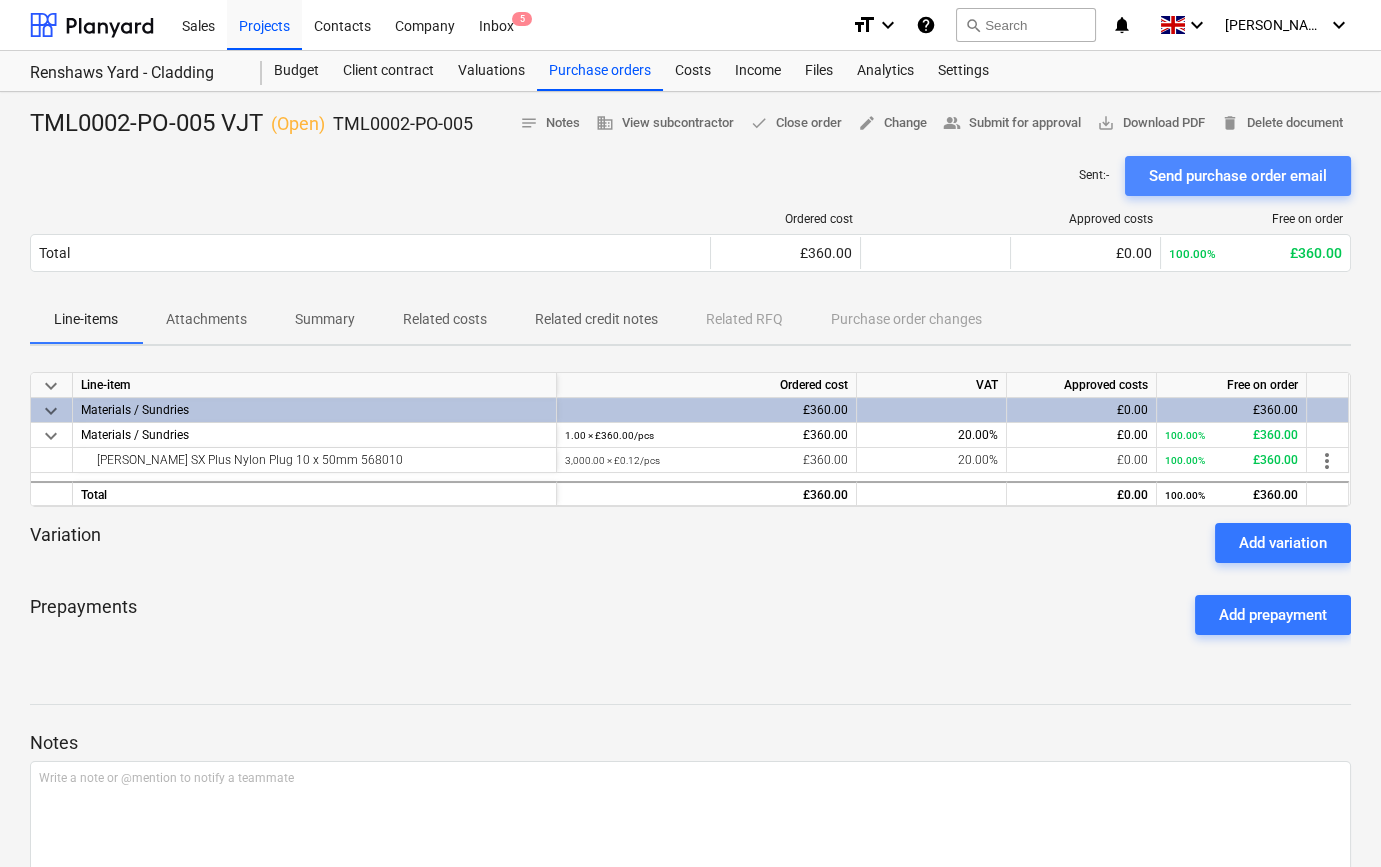 click on "Send purchase order email" at bounding box center (1238, 176) 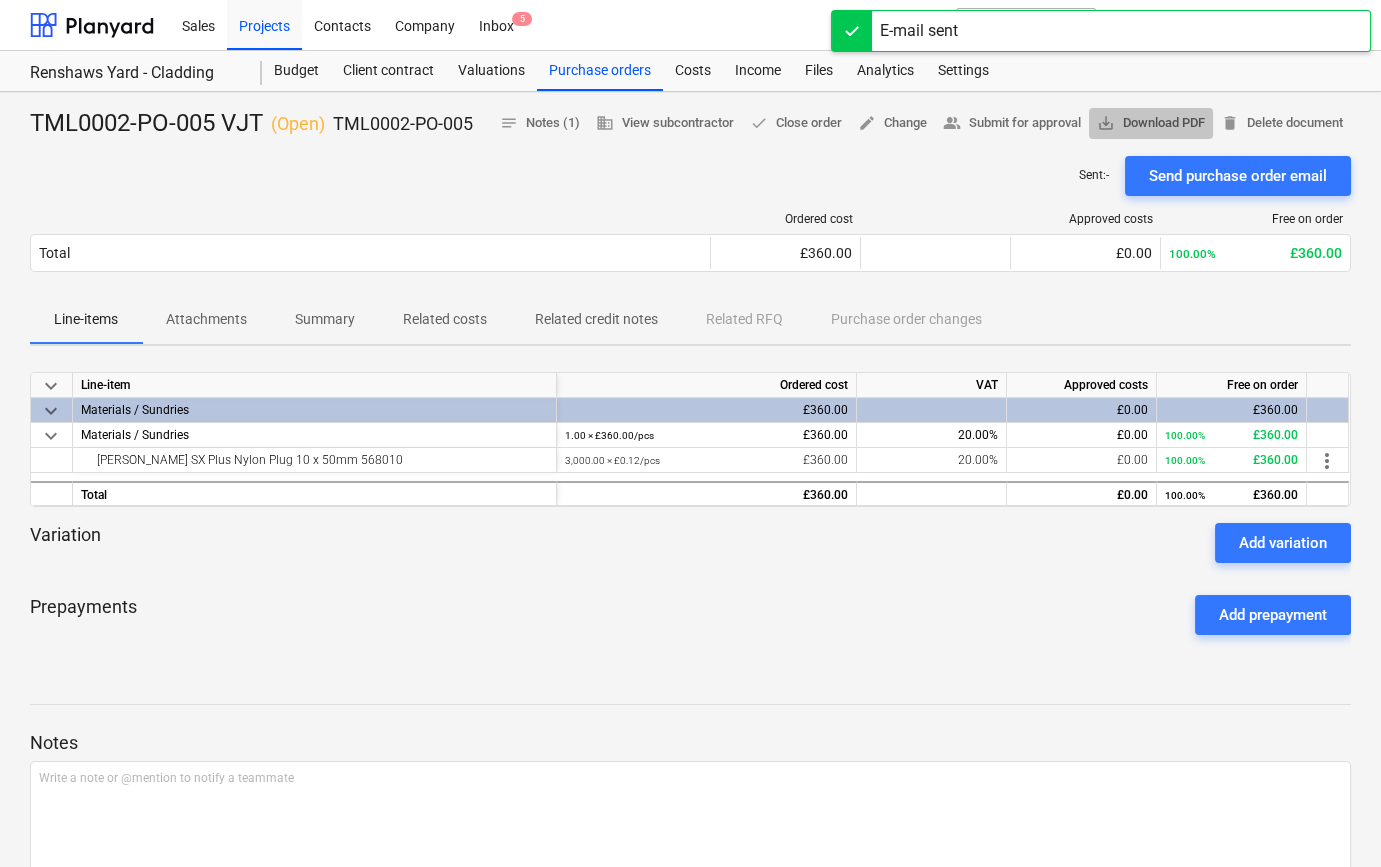 click on "save_alt Download PDF" at bounding box center [1151, 123] 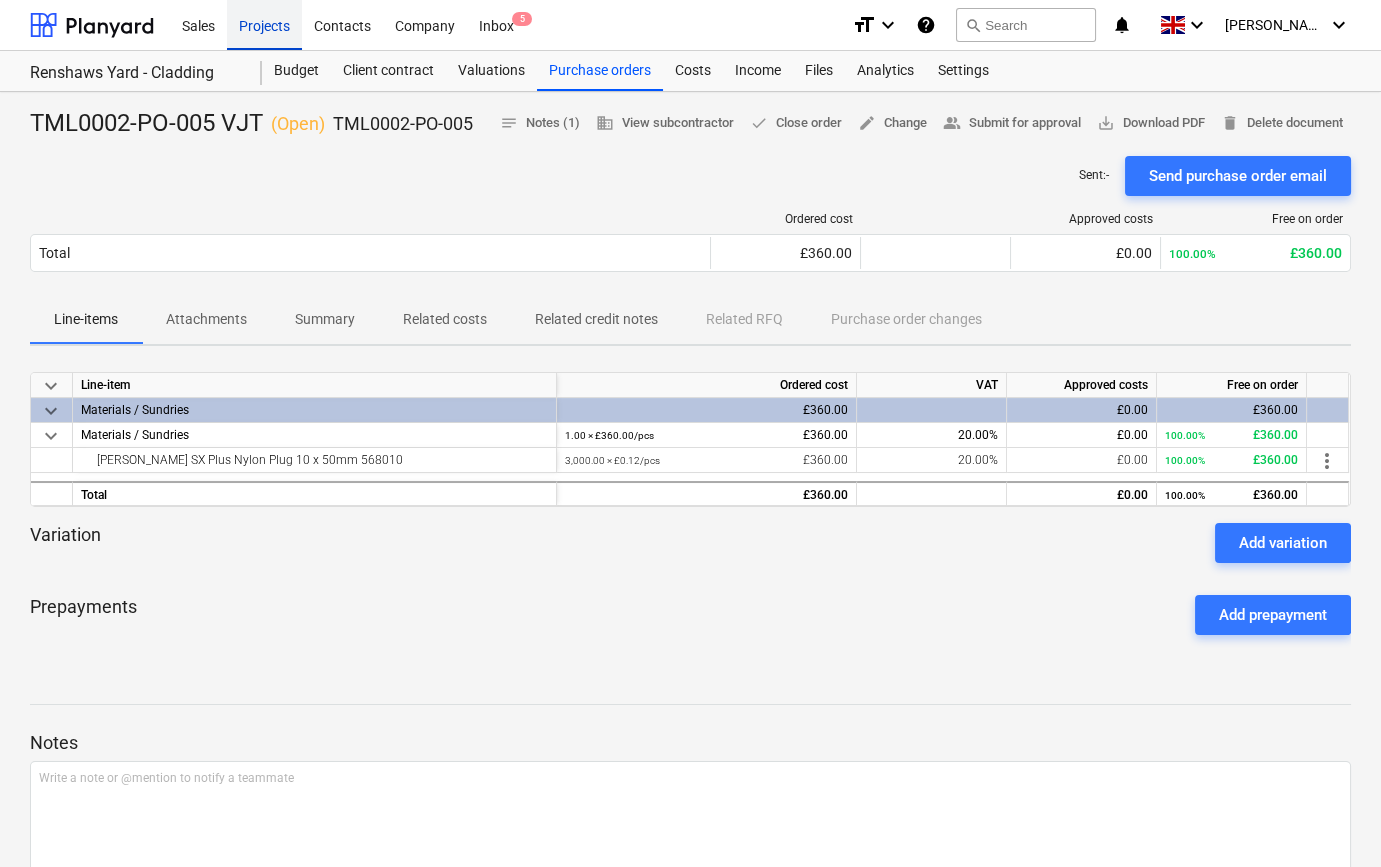 click on "Projects" at bounding box center (264, 24) 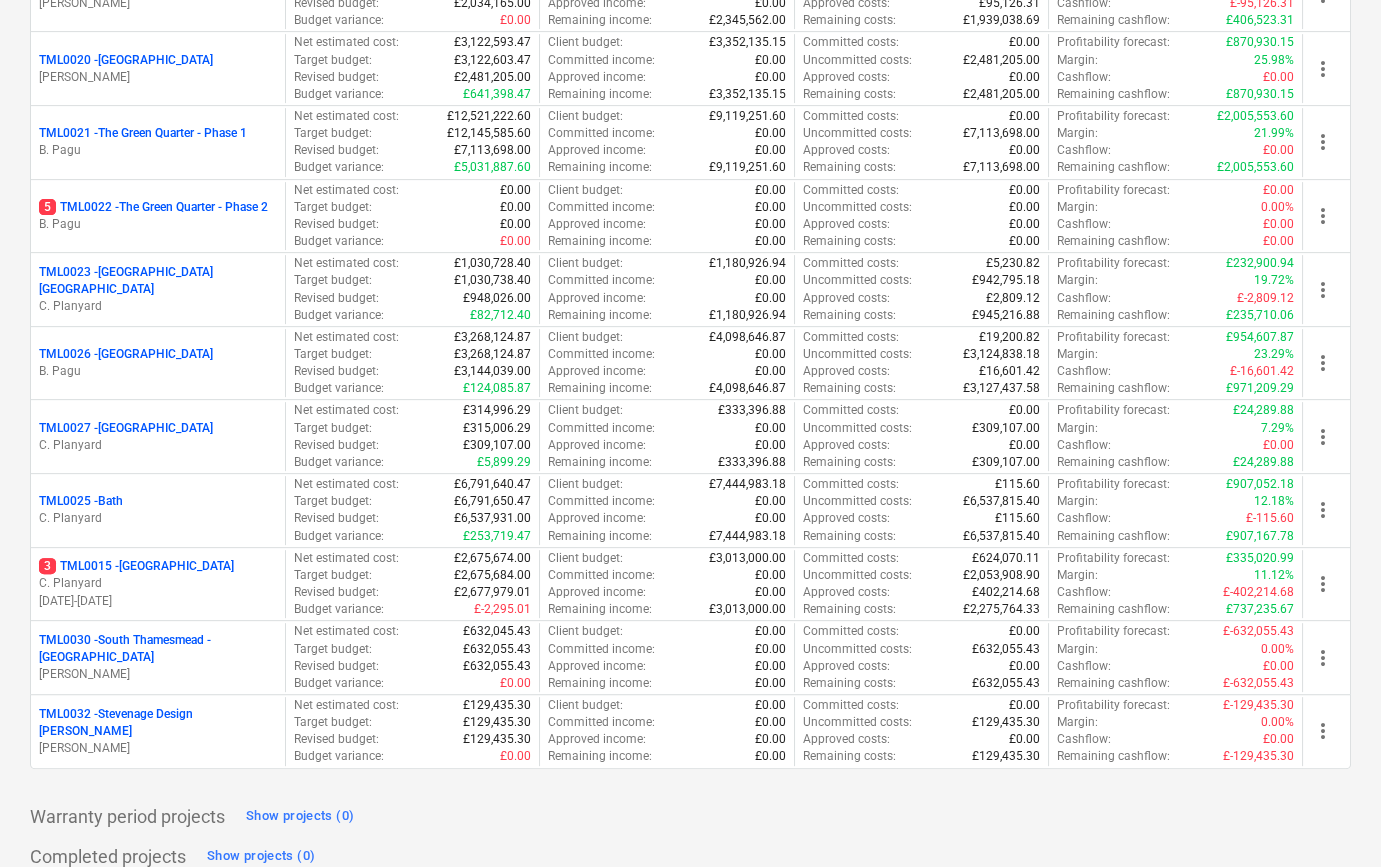 scroll, scrollTop: 1636, scrollLeft: 0, axis: vertical 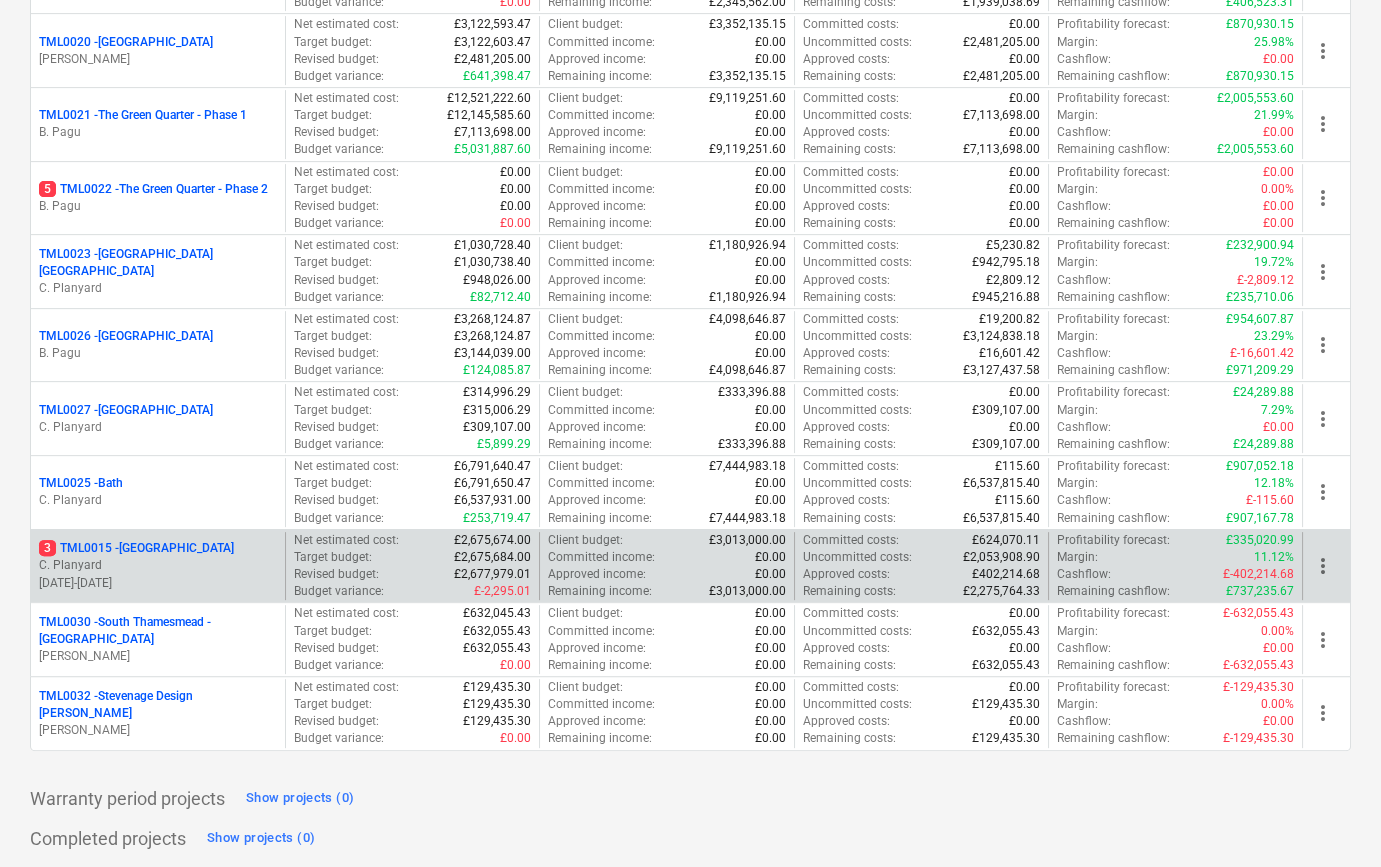 click on "C. Planyard" at bounding box center (158, 565) 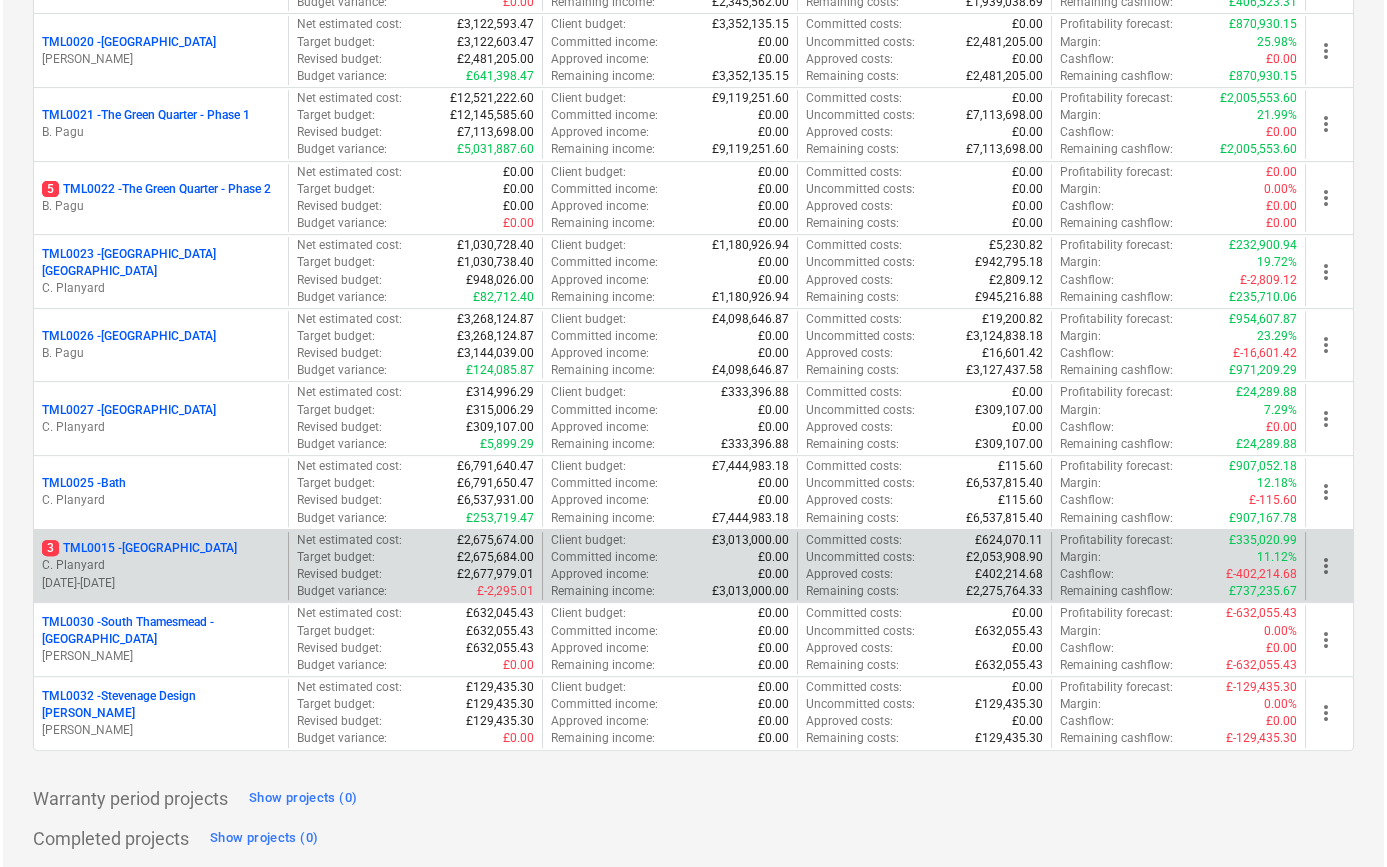 scroll, scrollTop: 0, scrollLeft: 0, axis: both 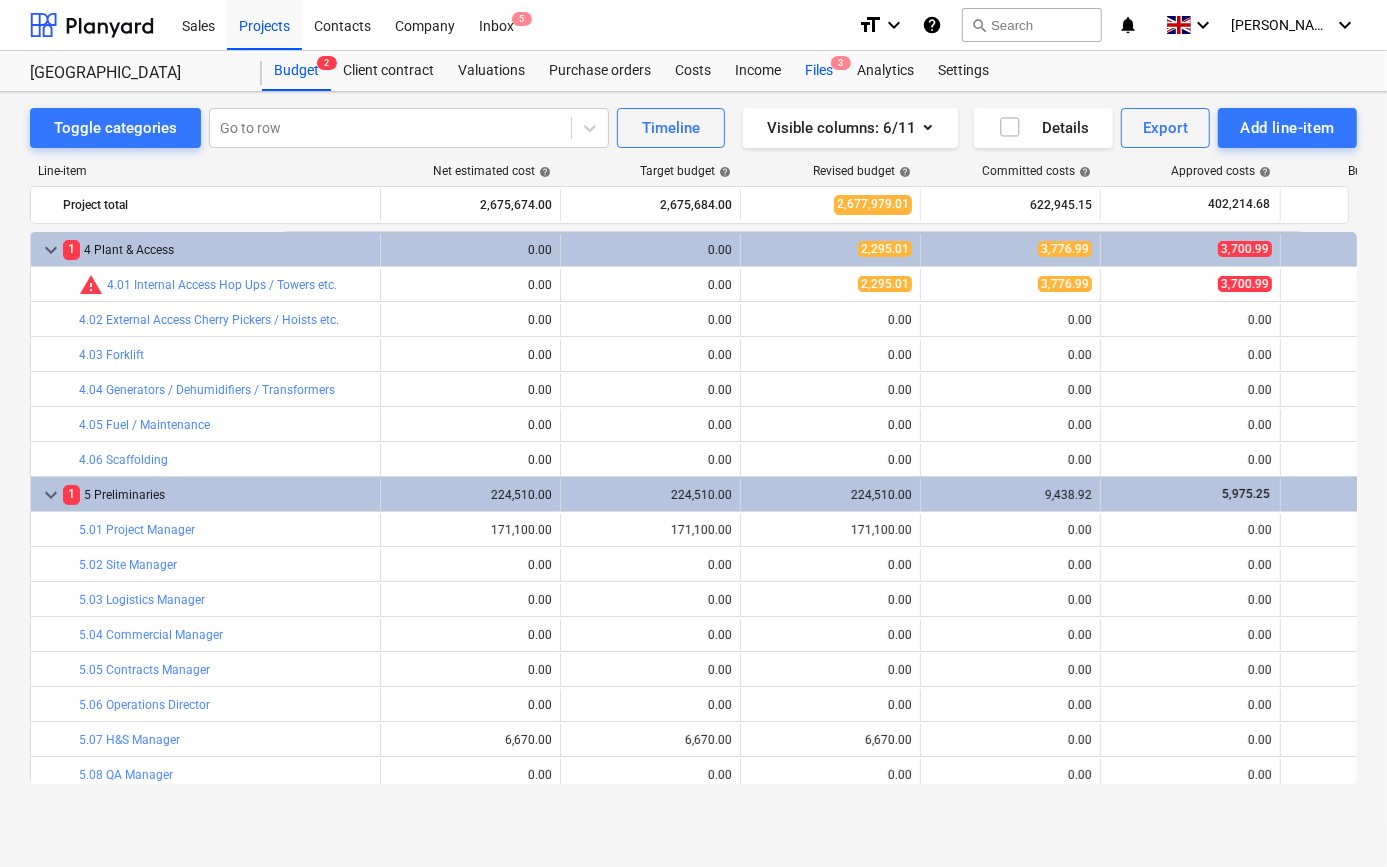 click on "Files 3" at bounding box center [819, 71] 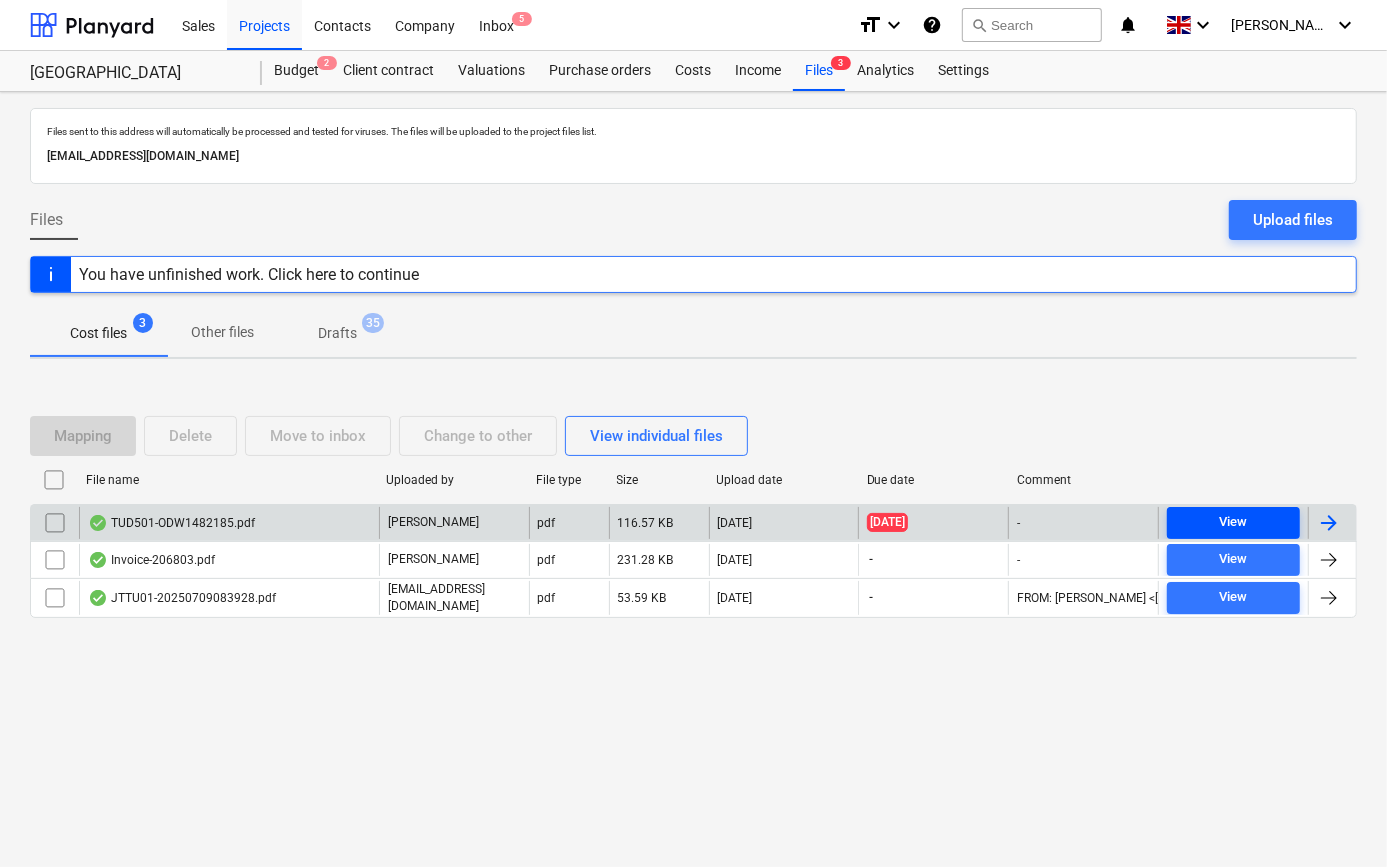 click on "View" at bounding box center [1233, 522] 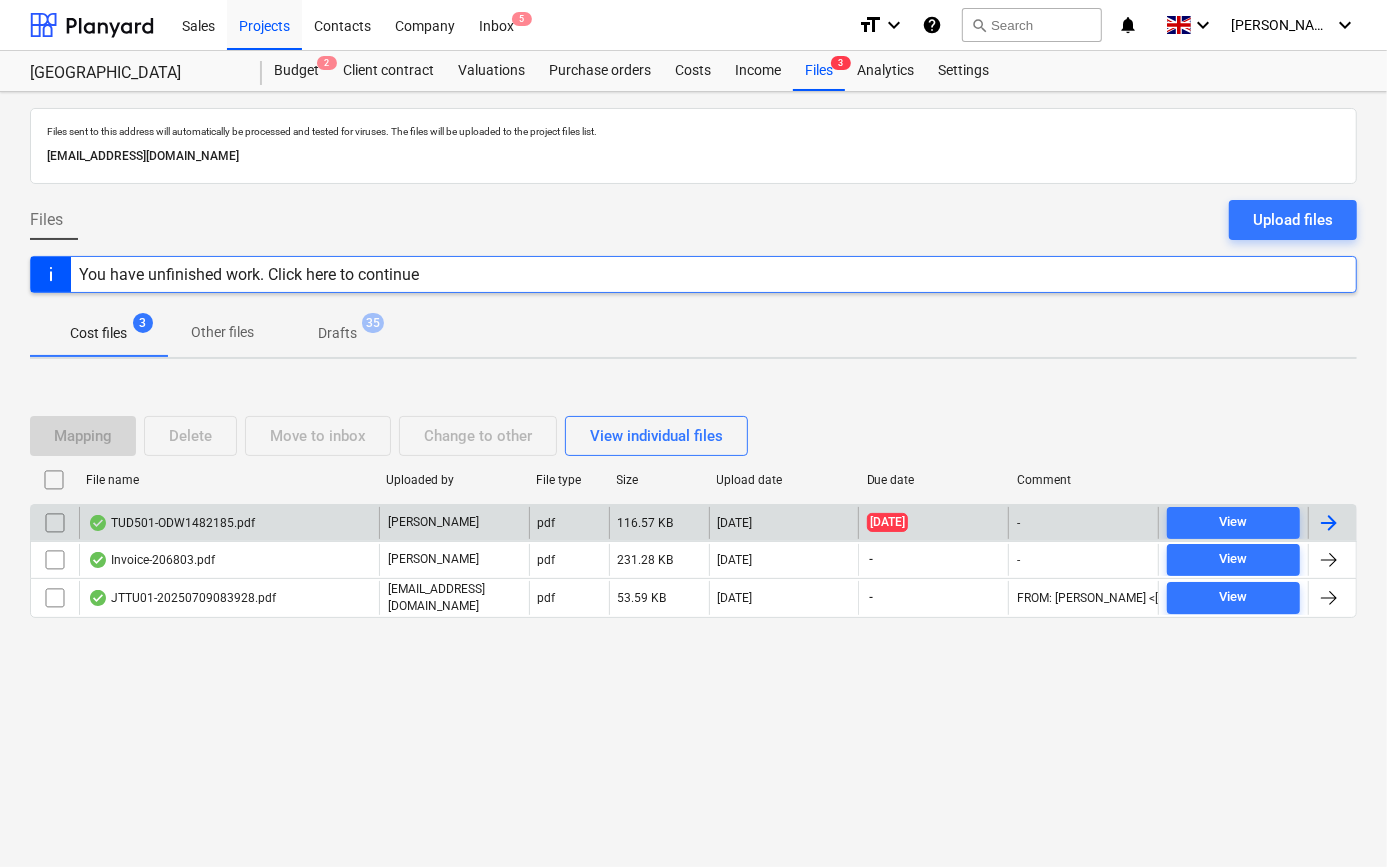 click at bounding box center (1329, 523) 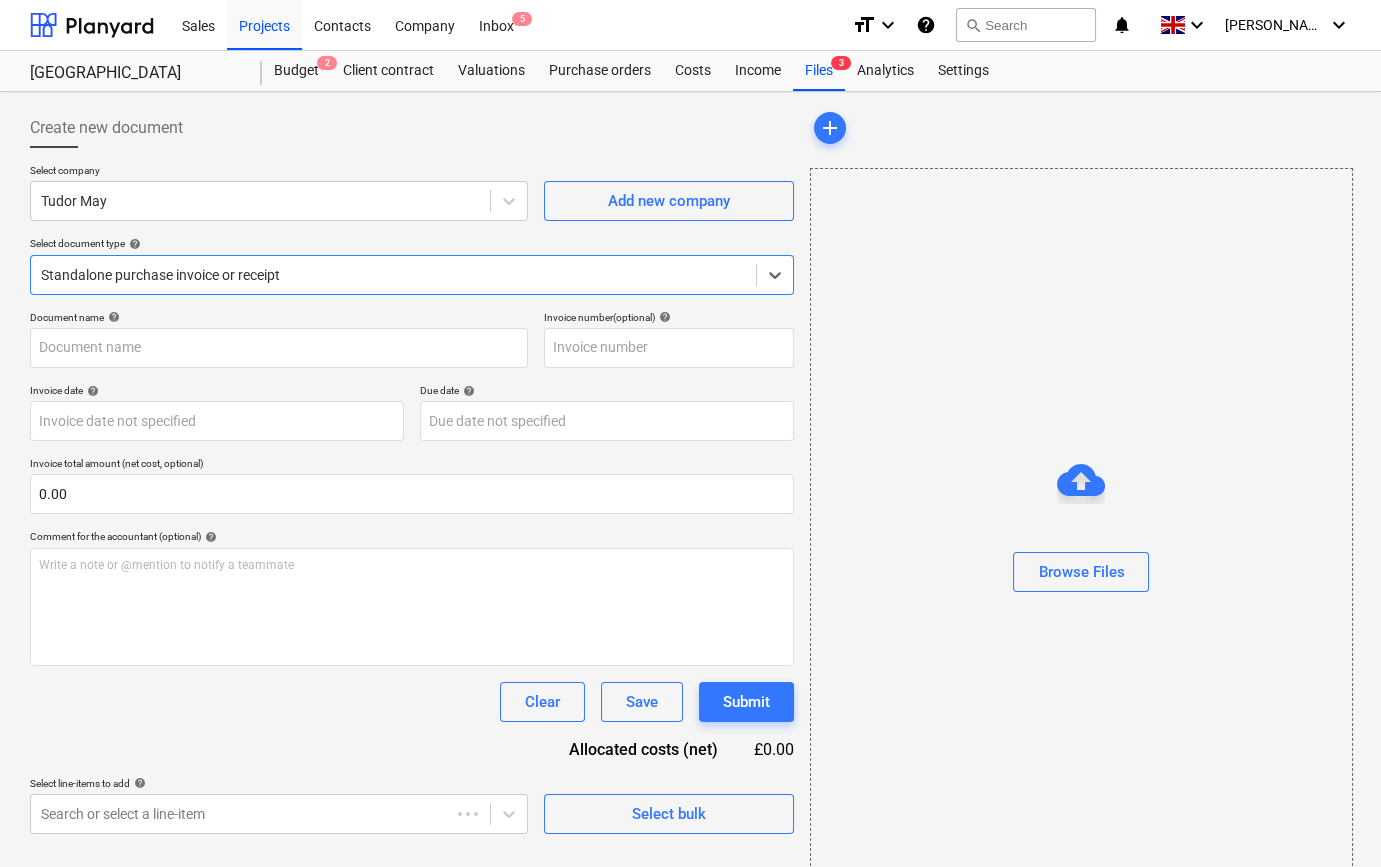 type on "ODW1482185" 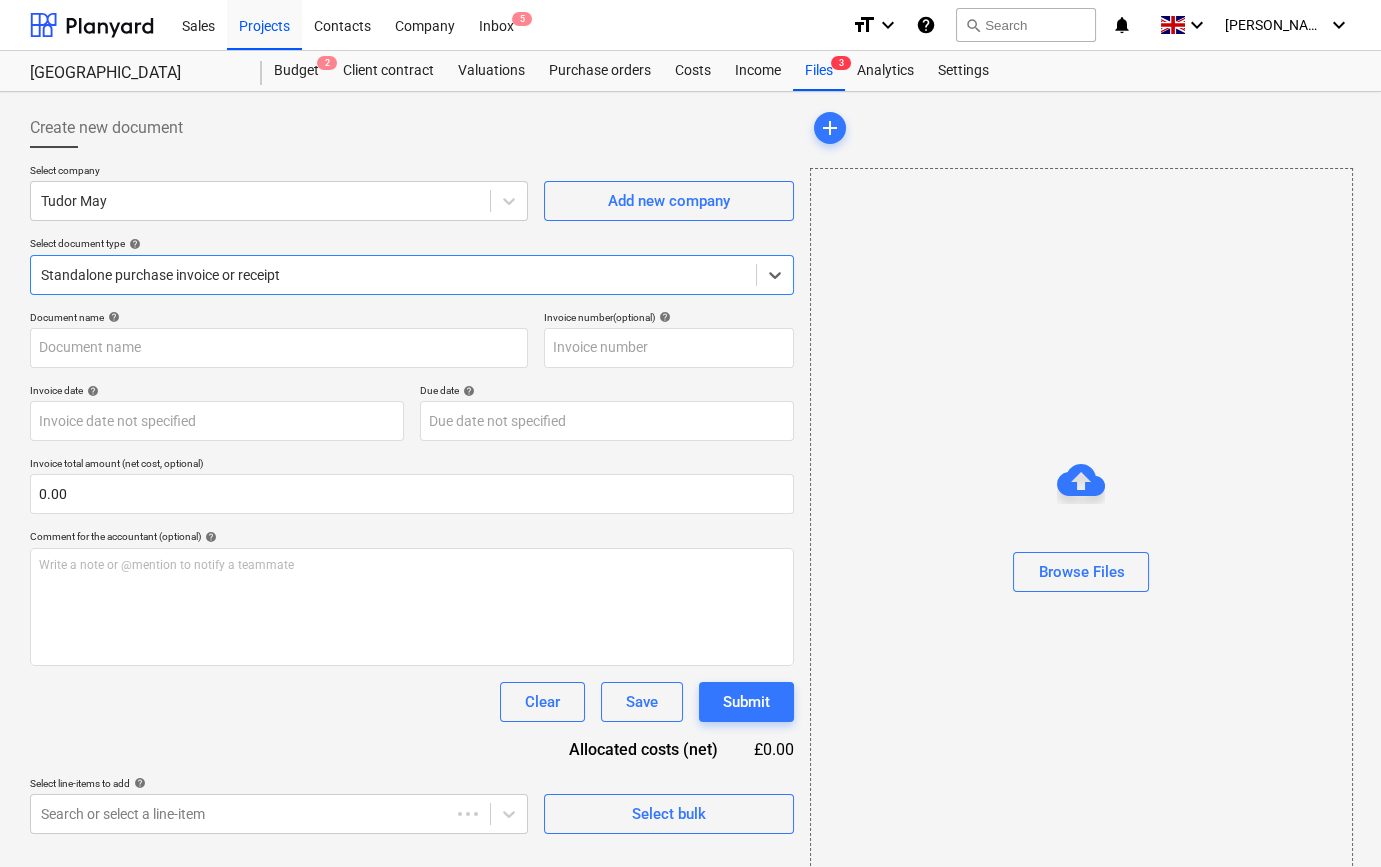 type on "ODW1482185" 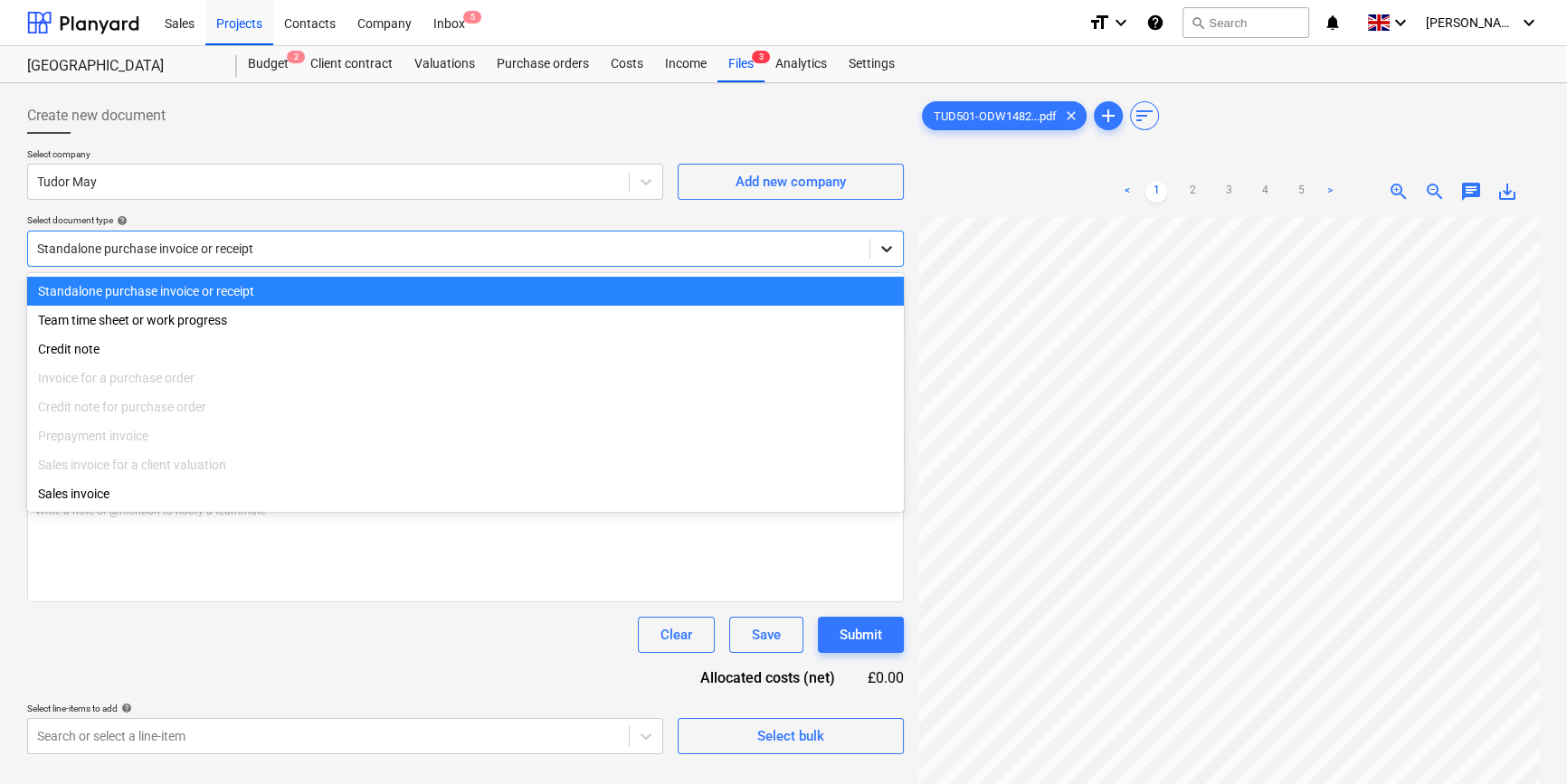 click 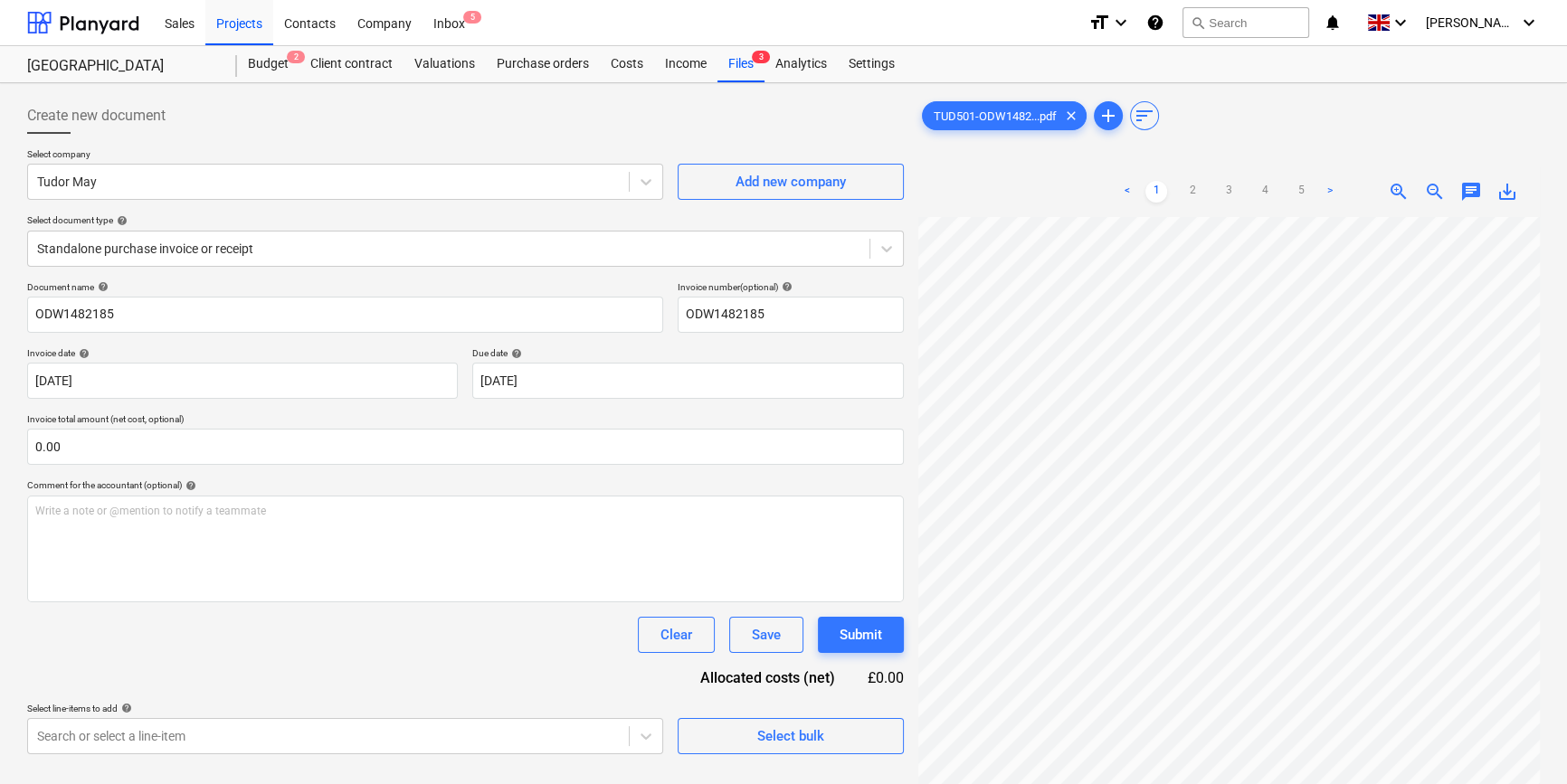 scroll, scrollTop: 39, scrollLeft: 176, axis: both 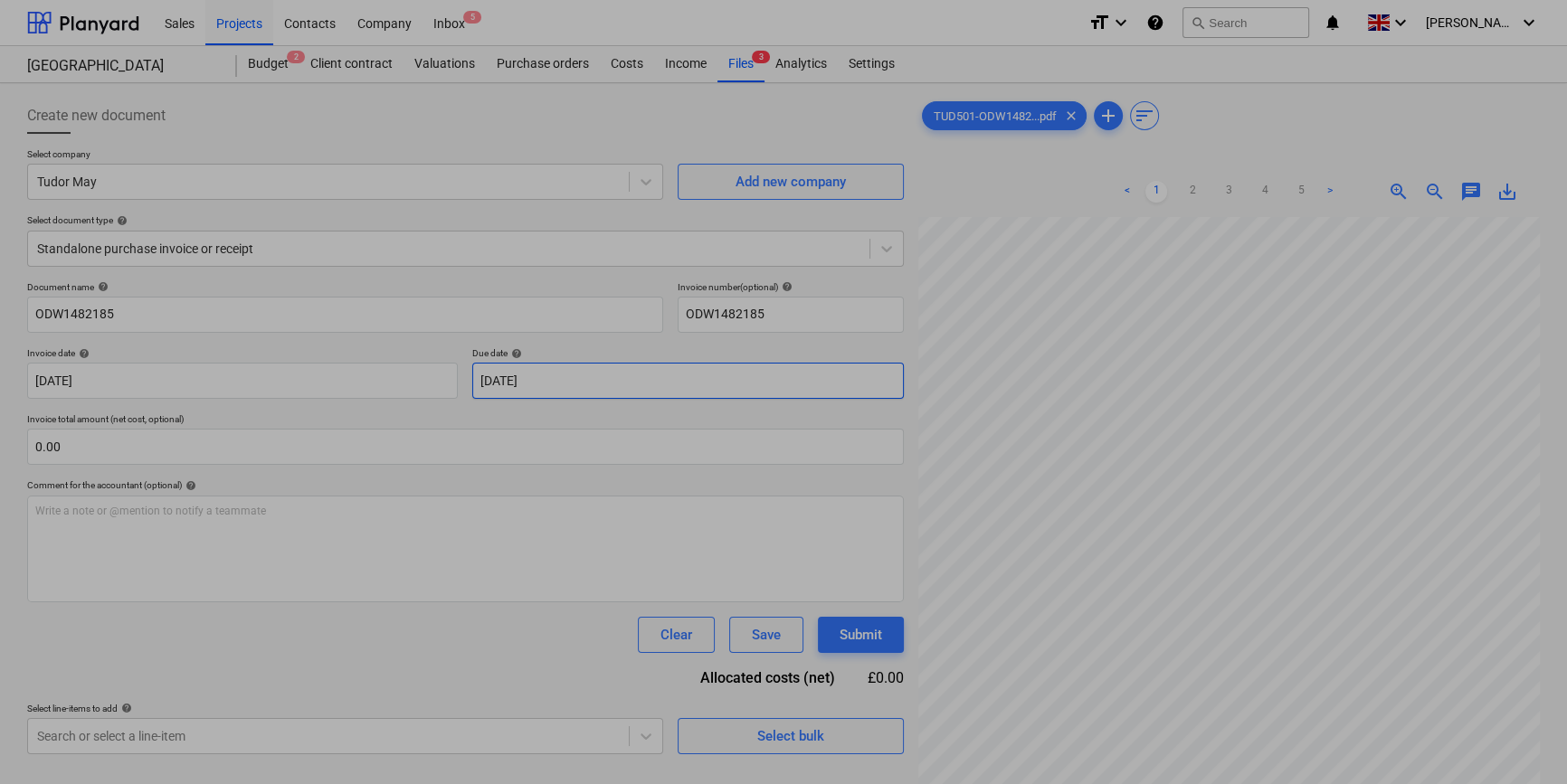 click on "Sales Projects Contacts Company Inbox 5 format_size keyboard_arrow_down help search Search notifications 0 keyboard_arrow_down [PERSON_NAME] keyboard_arrow_down Camden Goods Yard Budget 2 Client contract Valuations Purchase orders Costs Income Files 3 Analytics Settings Create new document Select company Tudor May   Add new company Select document type help Standalone purchase invoice or receipt Document name help ODW1482185 Invoice number  (optional) help ODW1482185 Invoice date help [DATE] 17.06.2025 Press the down arrow key to interact with the calendar and
select a date. Press the question mark key to get the keyboard shortcuts for changing dates. Due date help [DATE] 17.06.2025 Press the down arrow key to interact with the calendar and
select a date. Press the question mark key to get the keyboard shortcuts for changing dates. Invoice total amount (net cost, optional) 0.00 Comment for the accountant (optional) help Write a note or @mention to notify a teammate ﻿ Clear Save Submit help" at bounding box center (784, 392) 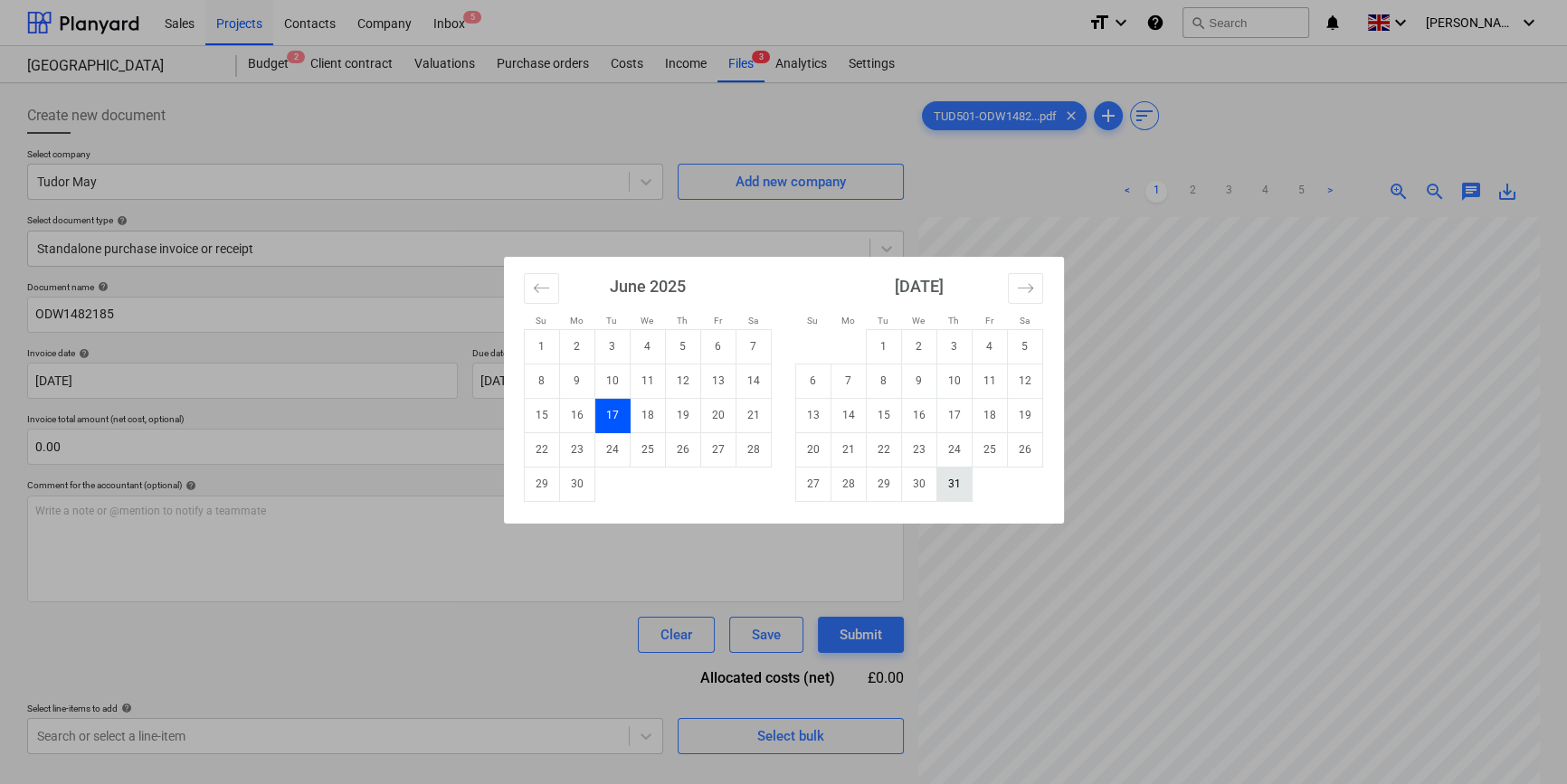 click on "31" at bounding box center [954, 484] 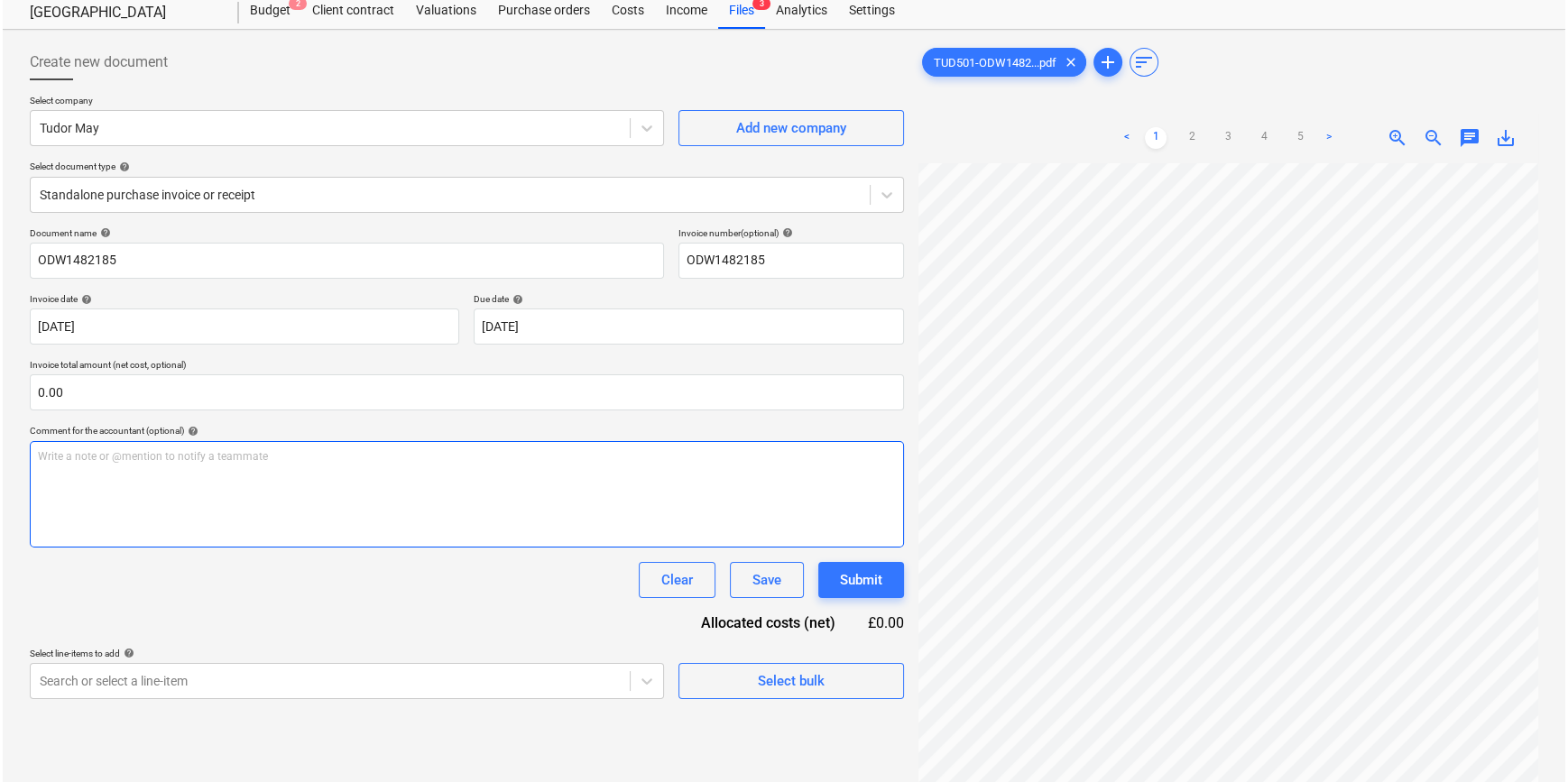scroll, scrollTop: 81, scrollLeft: 0, axis: vertical 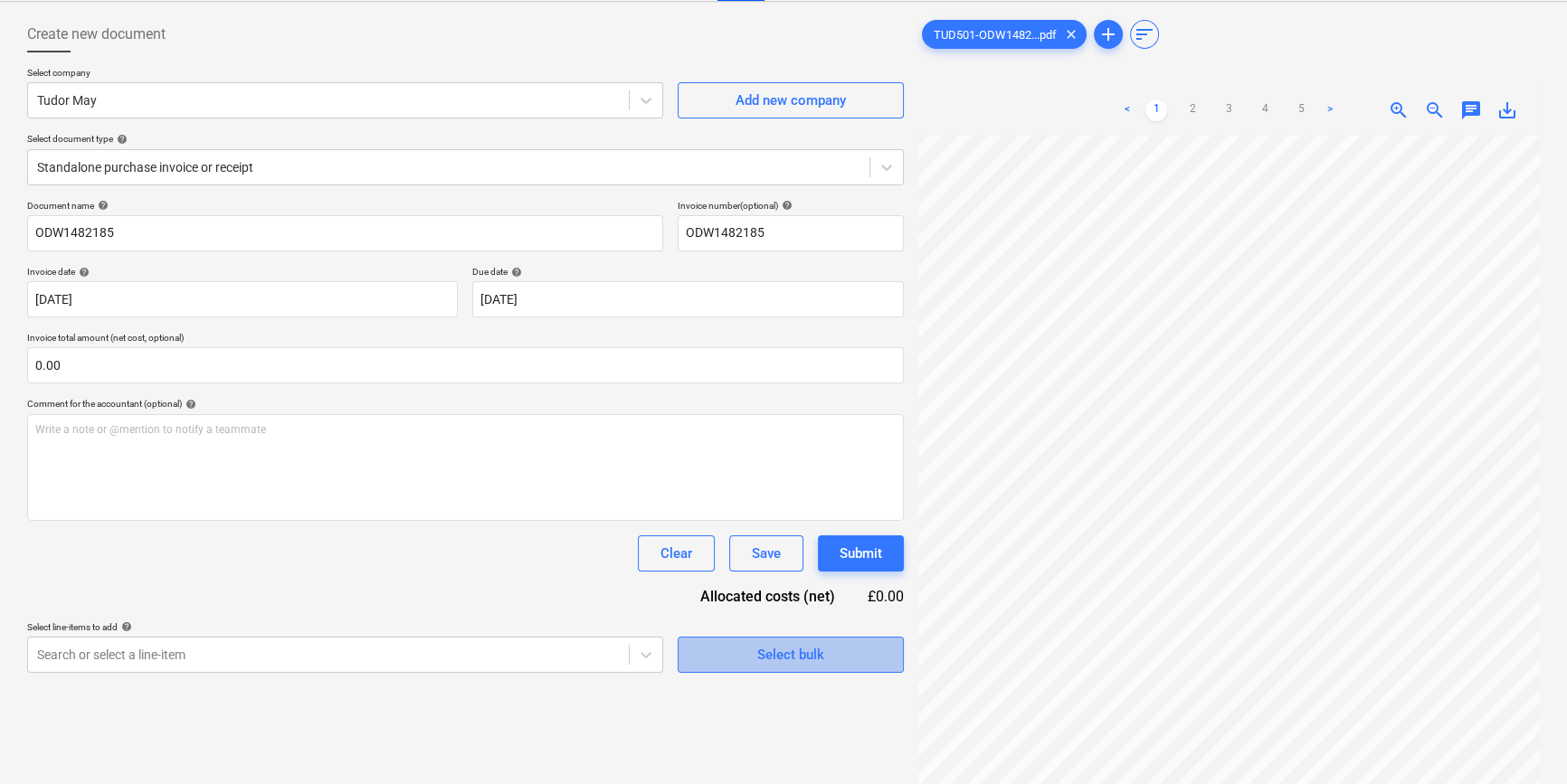 click on "Select bulk" at bounding box center (791, 655) 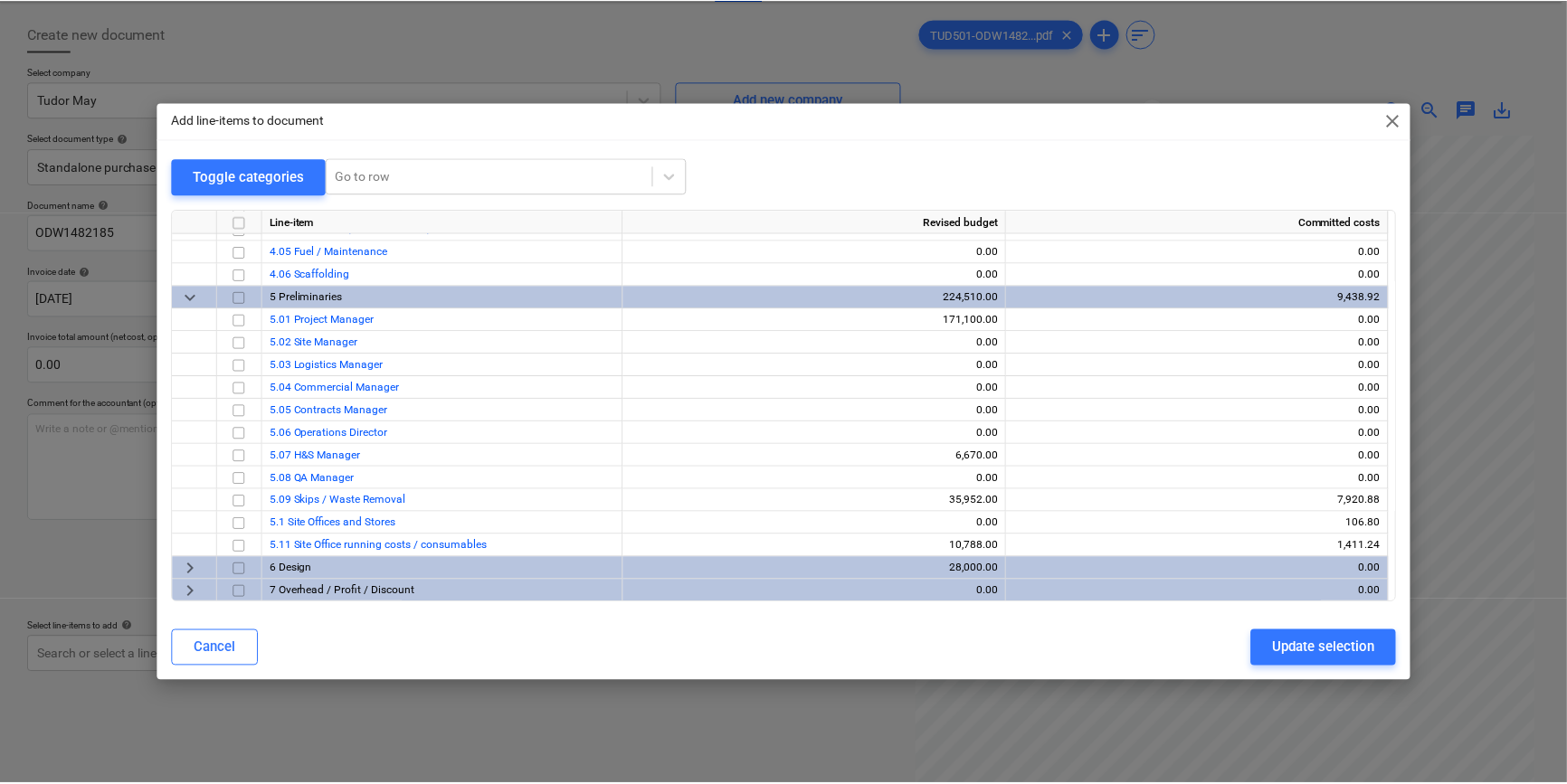 scroll, scrollTop: 853, scrollLeft: 0, axis: vertical 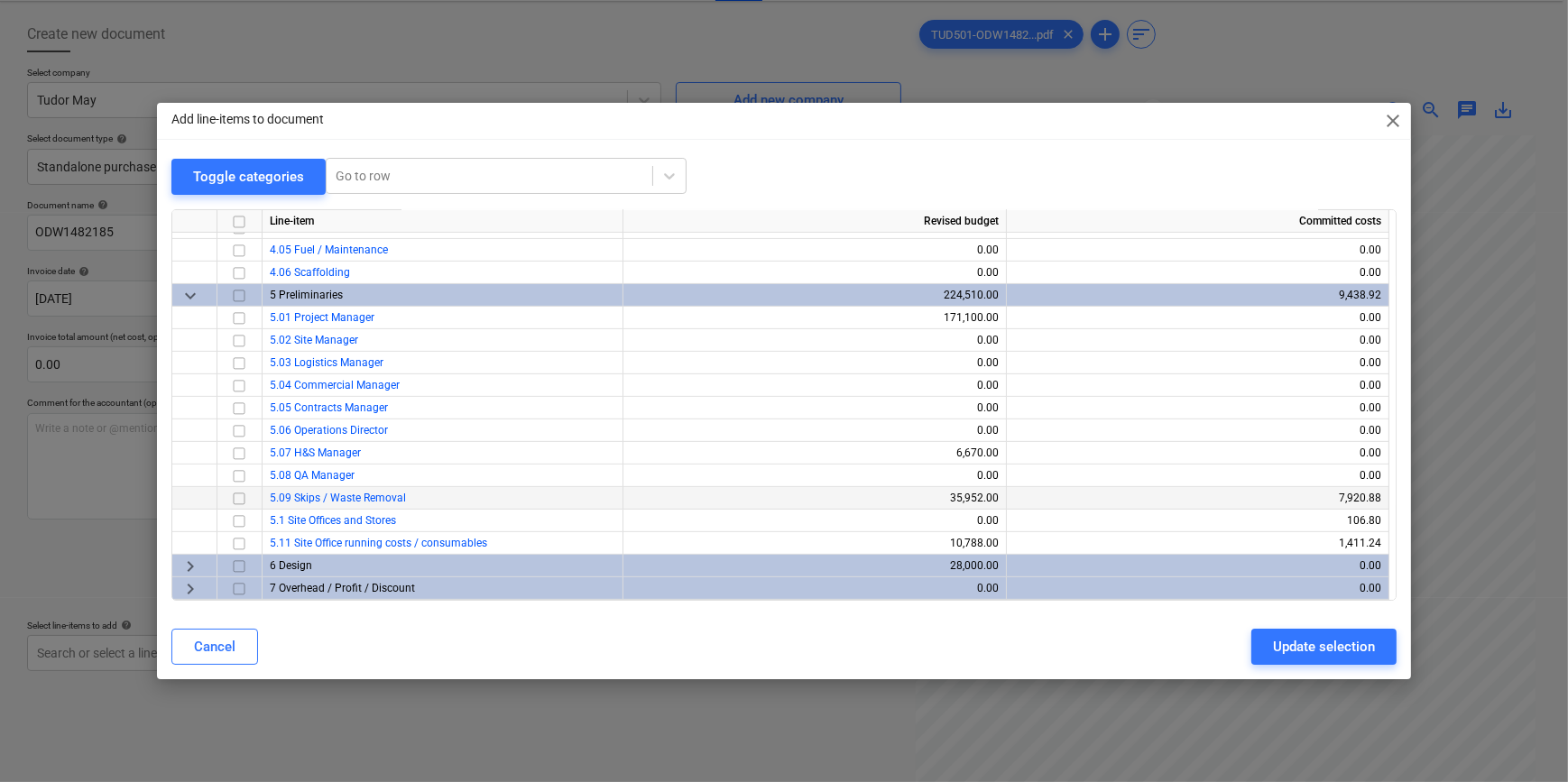 click at bounding box center [239, 498] 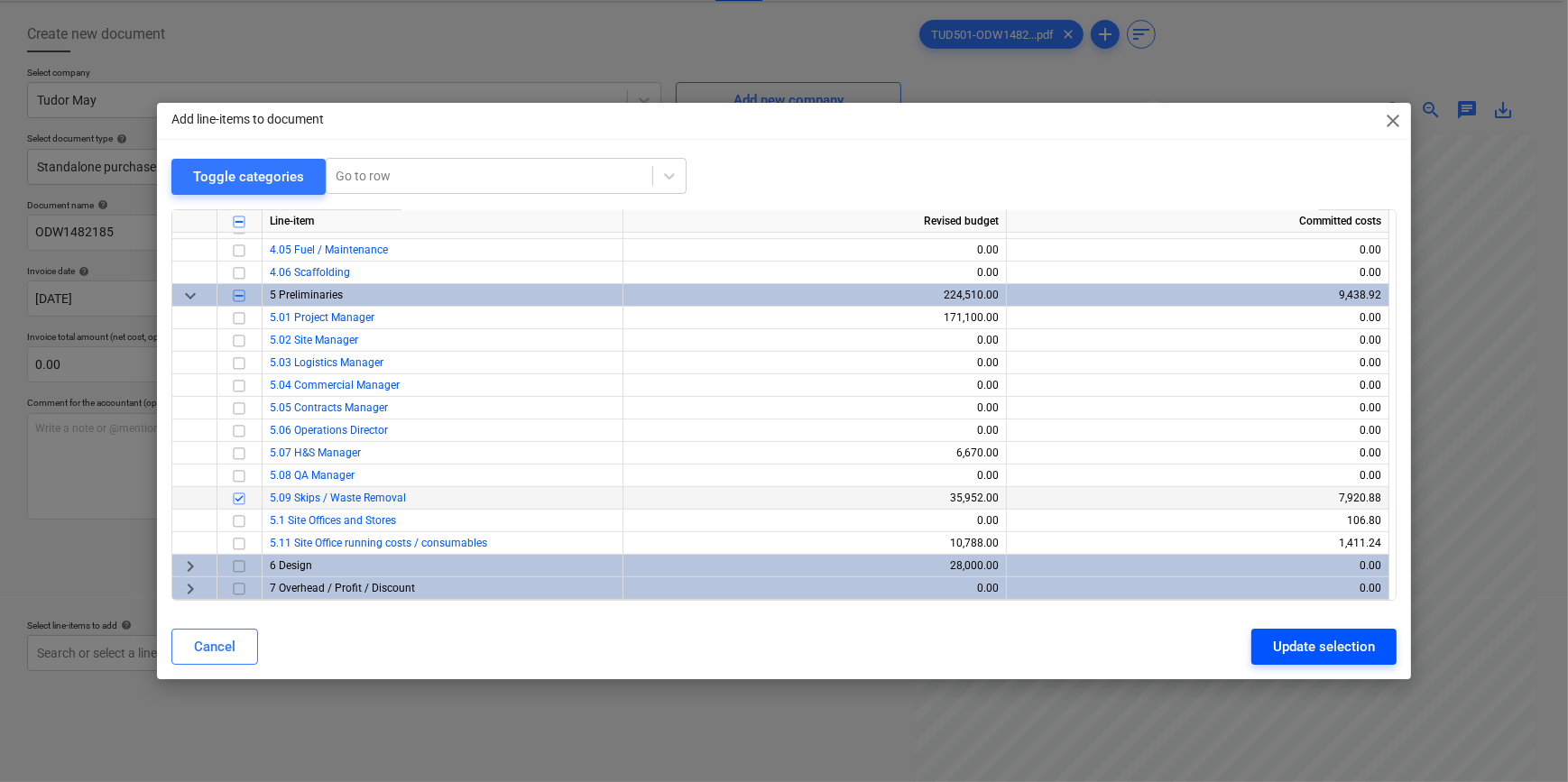 click on "Update selection" at bounding box center (1324, 647) 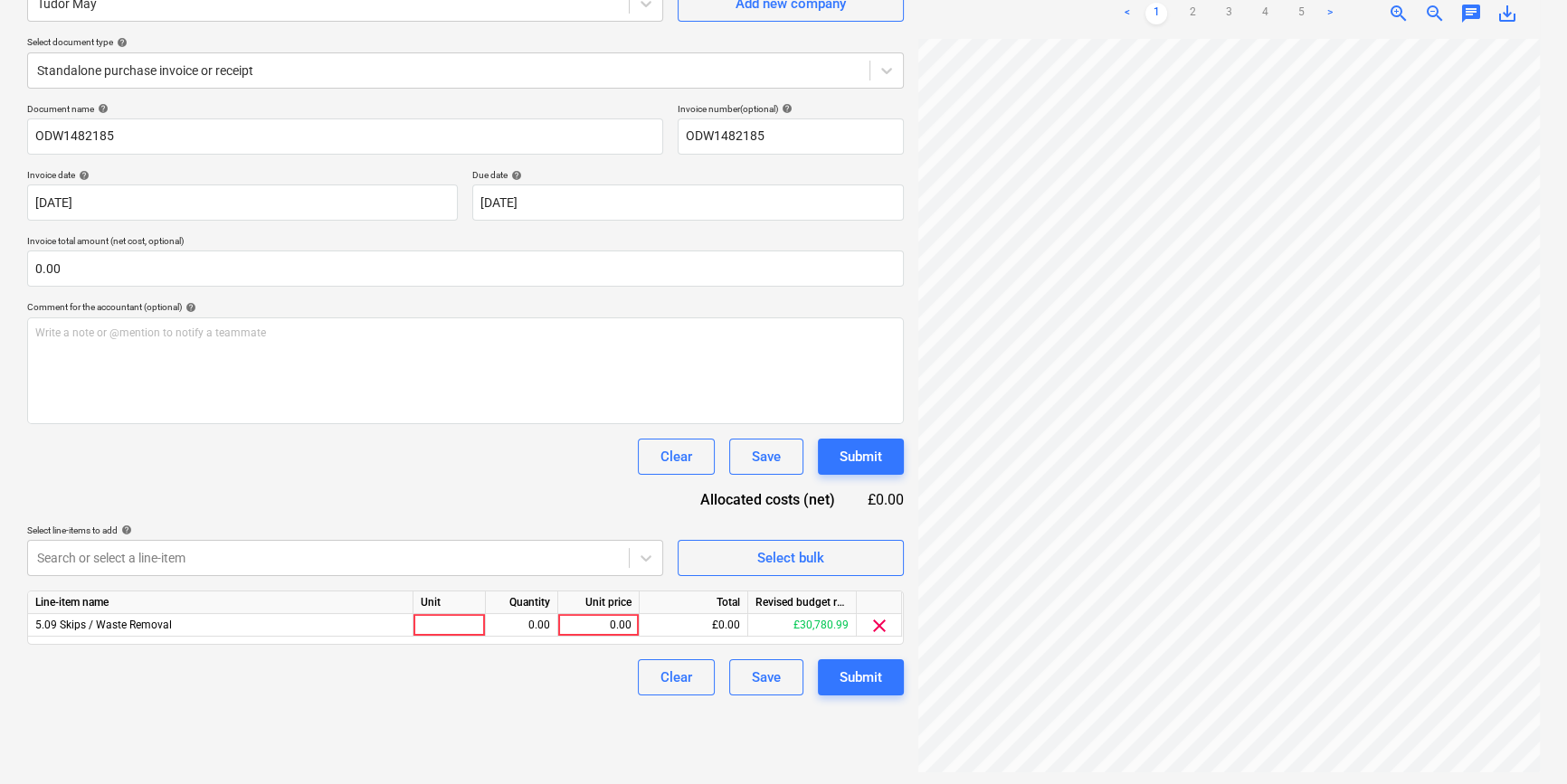 scroll, scrollTop: 181, scrollLeft: 0, axis: vertical 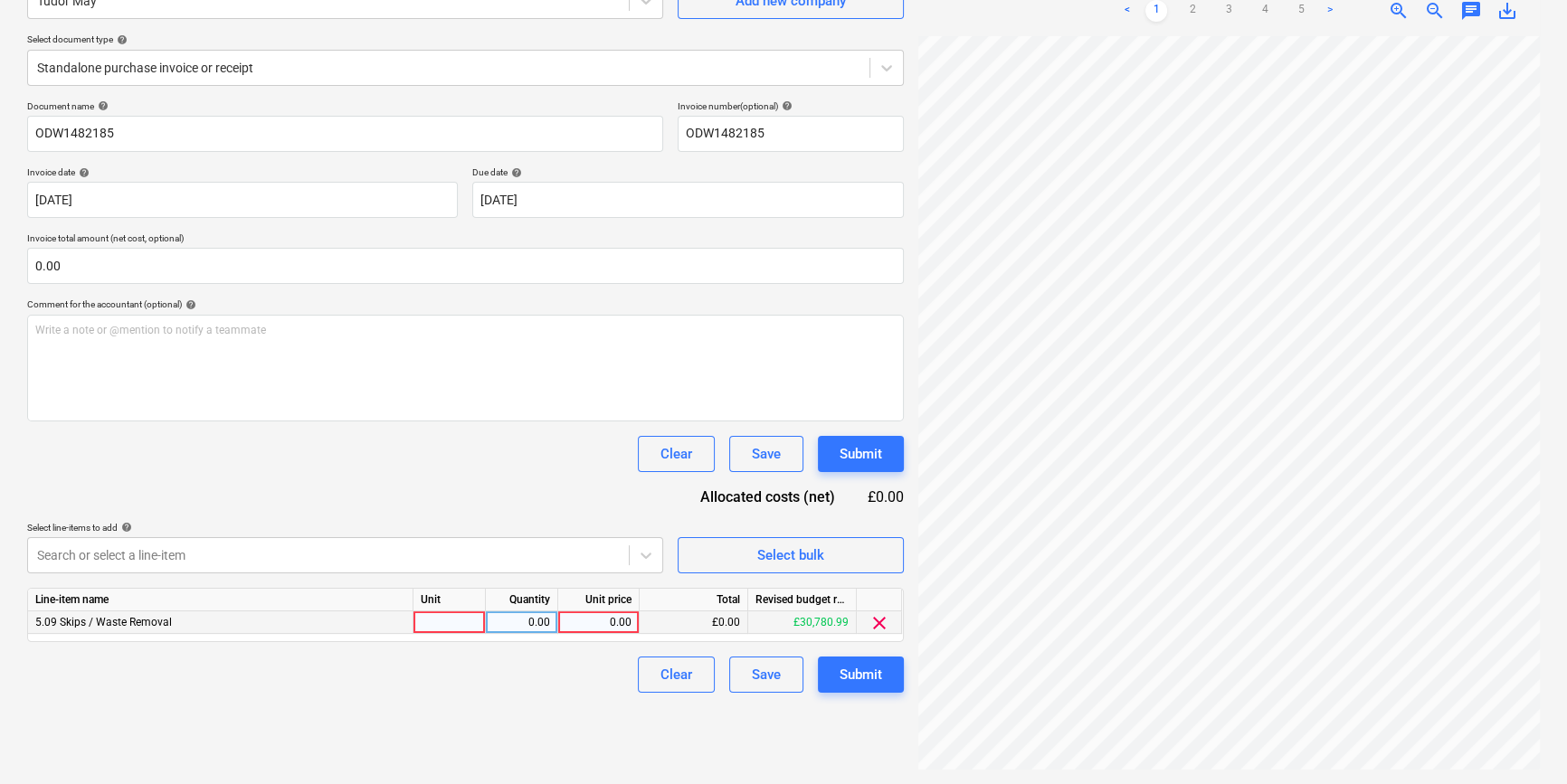 click at bounding box center (450, 622) 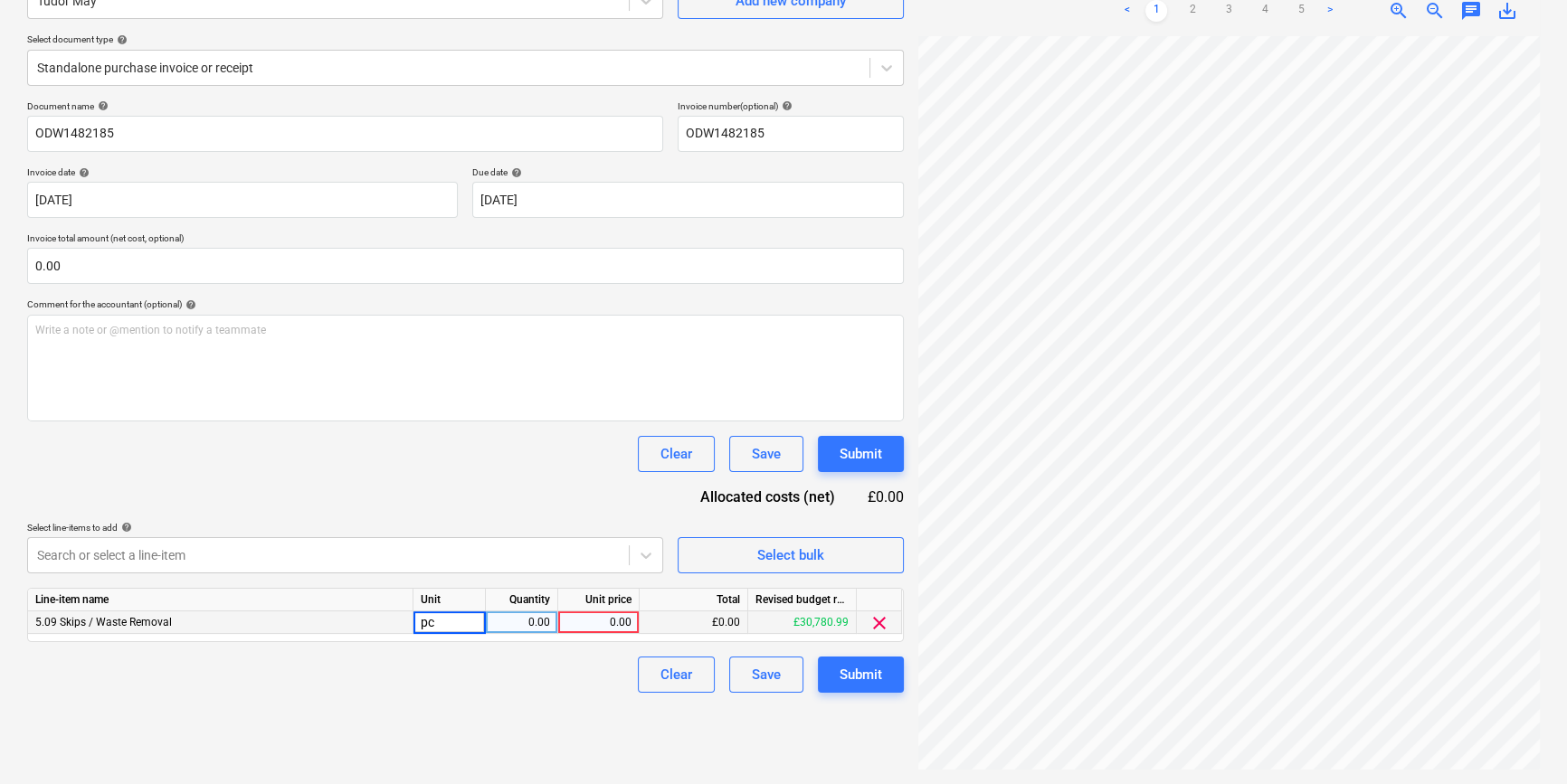 type on "pcs" 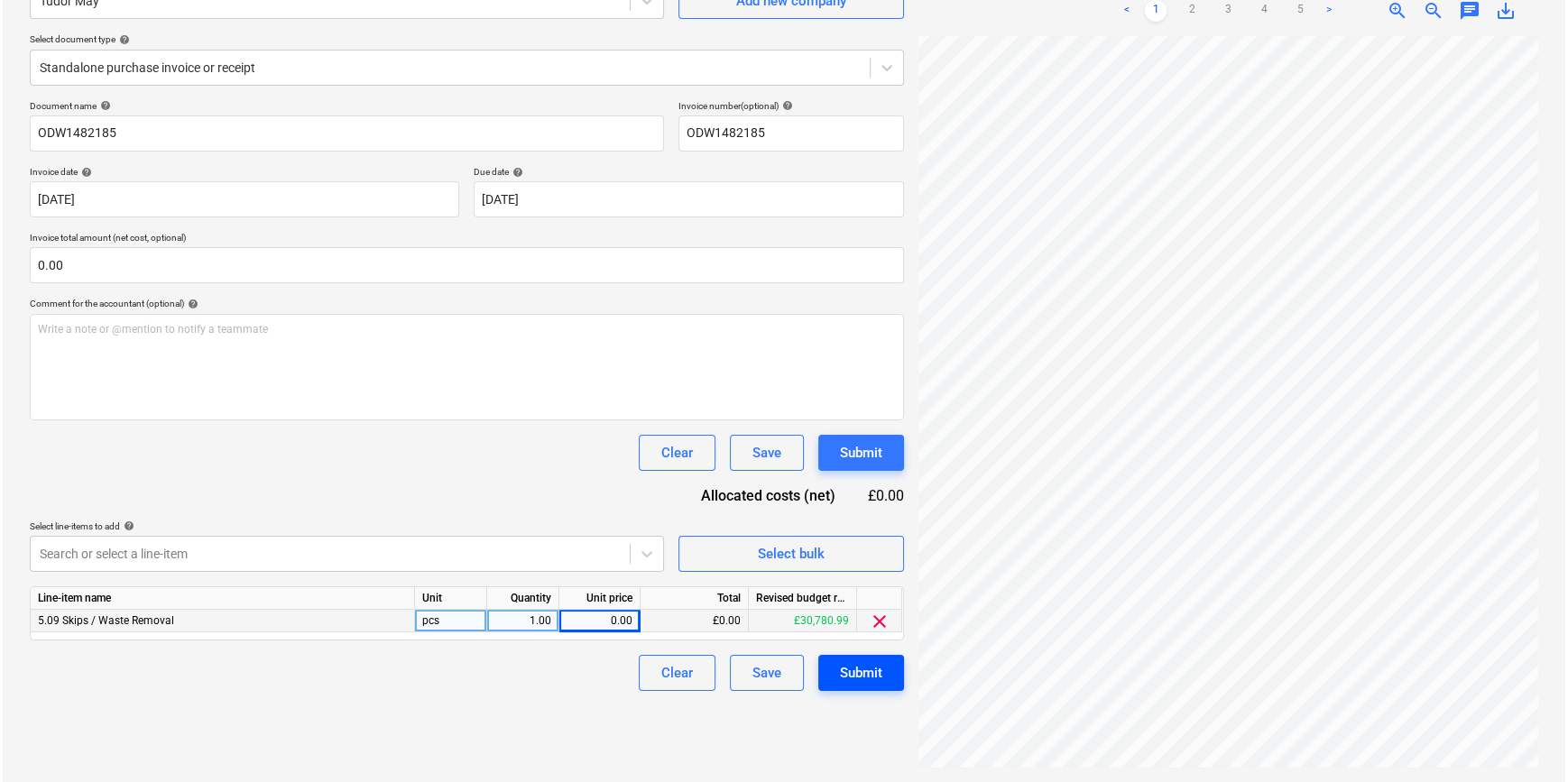 scroll, scrollTop: 258, scrollLeft: 173, axis: both 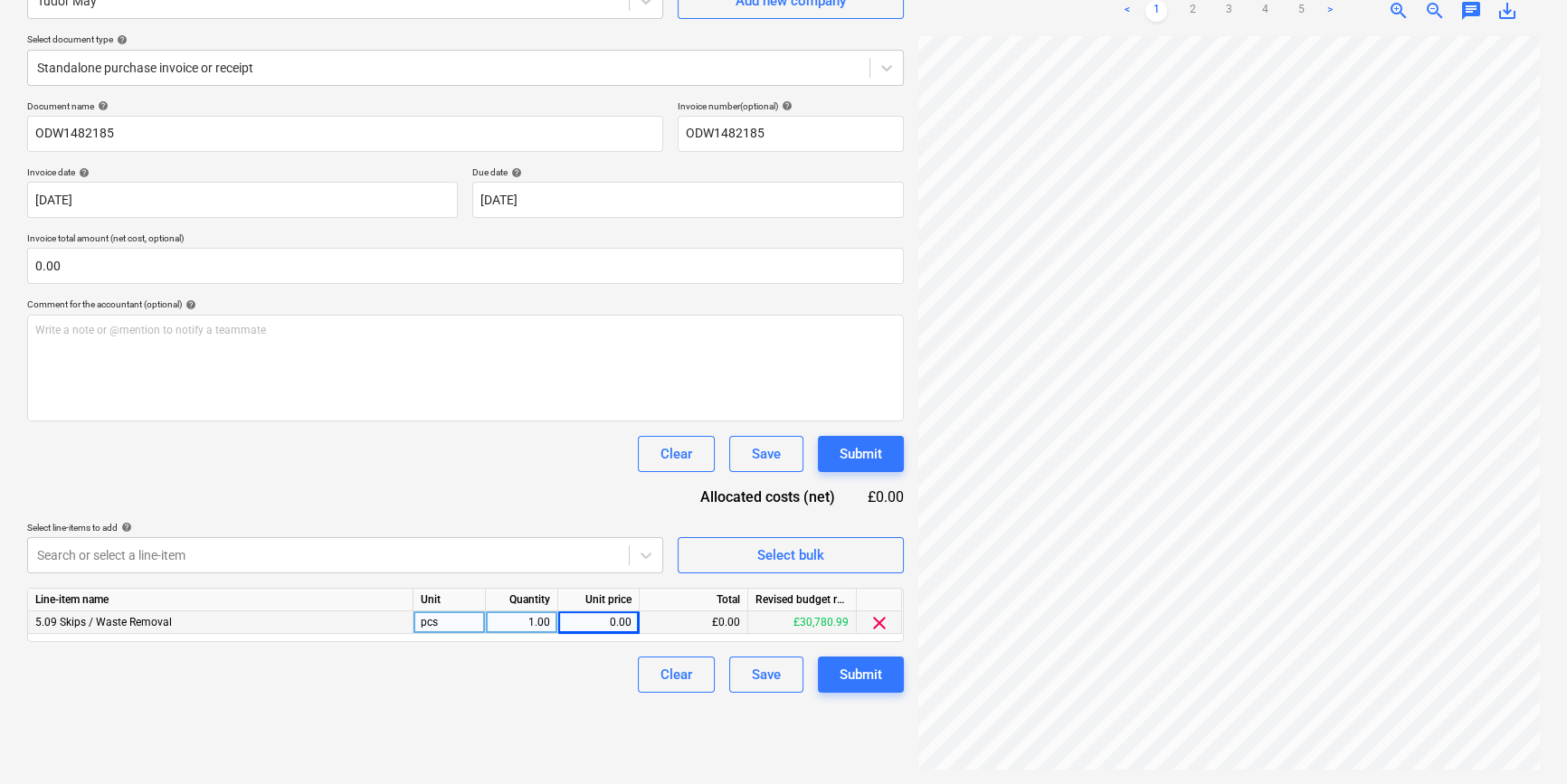 click on "Line-item name Unit Quantity Unit price Total Revised budget remaining 5.09 Skips / Waste Removal pcs 1.00 0.00 £0.00 £30,780.99 clear" at bounding box center (465, 615) 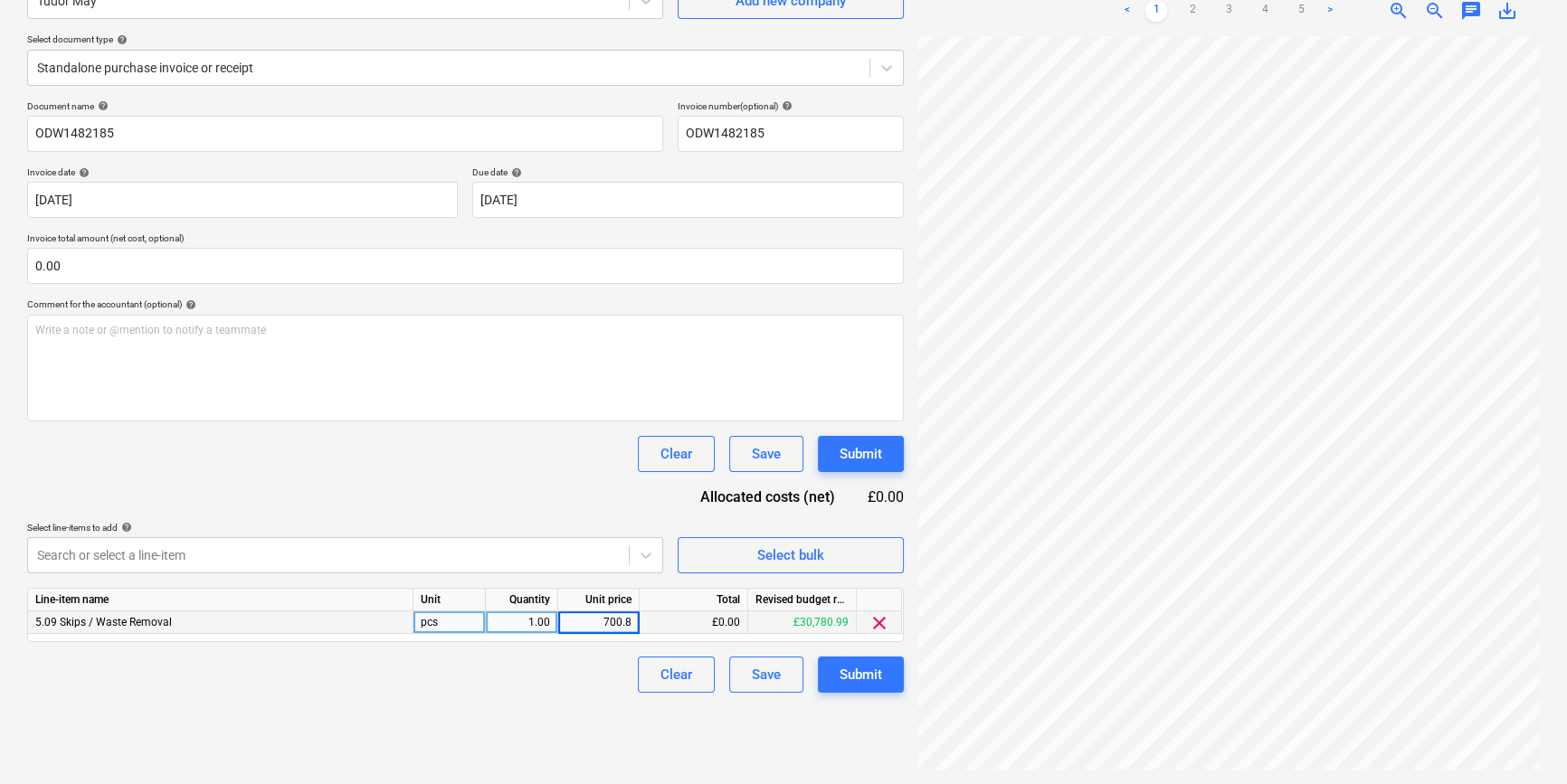 type on "700.85" 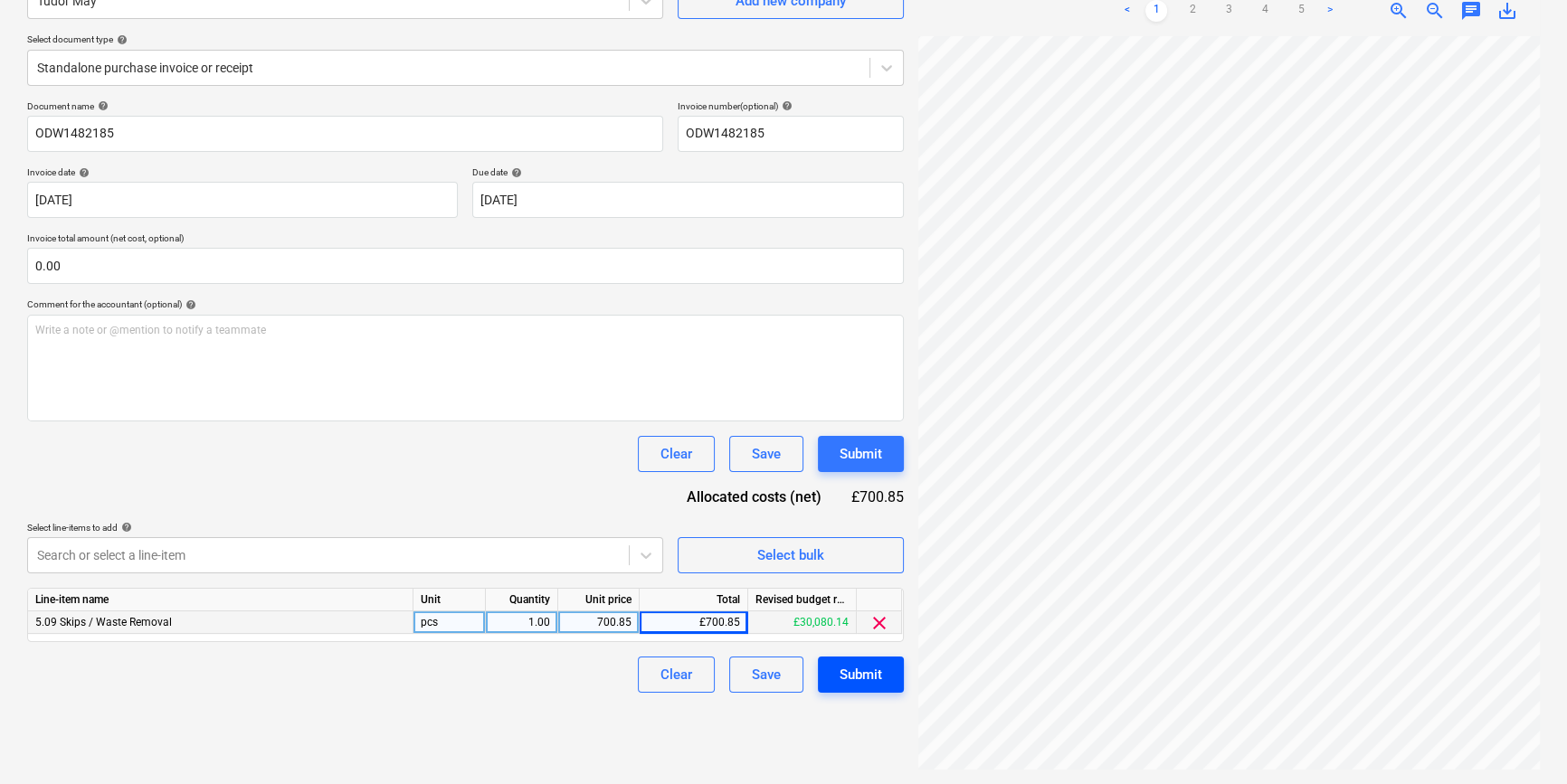 click on "Submit" at bounding box center [860, 675] 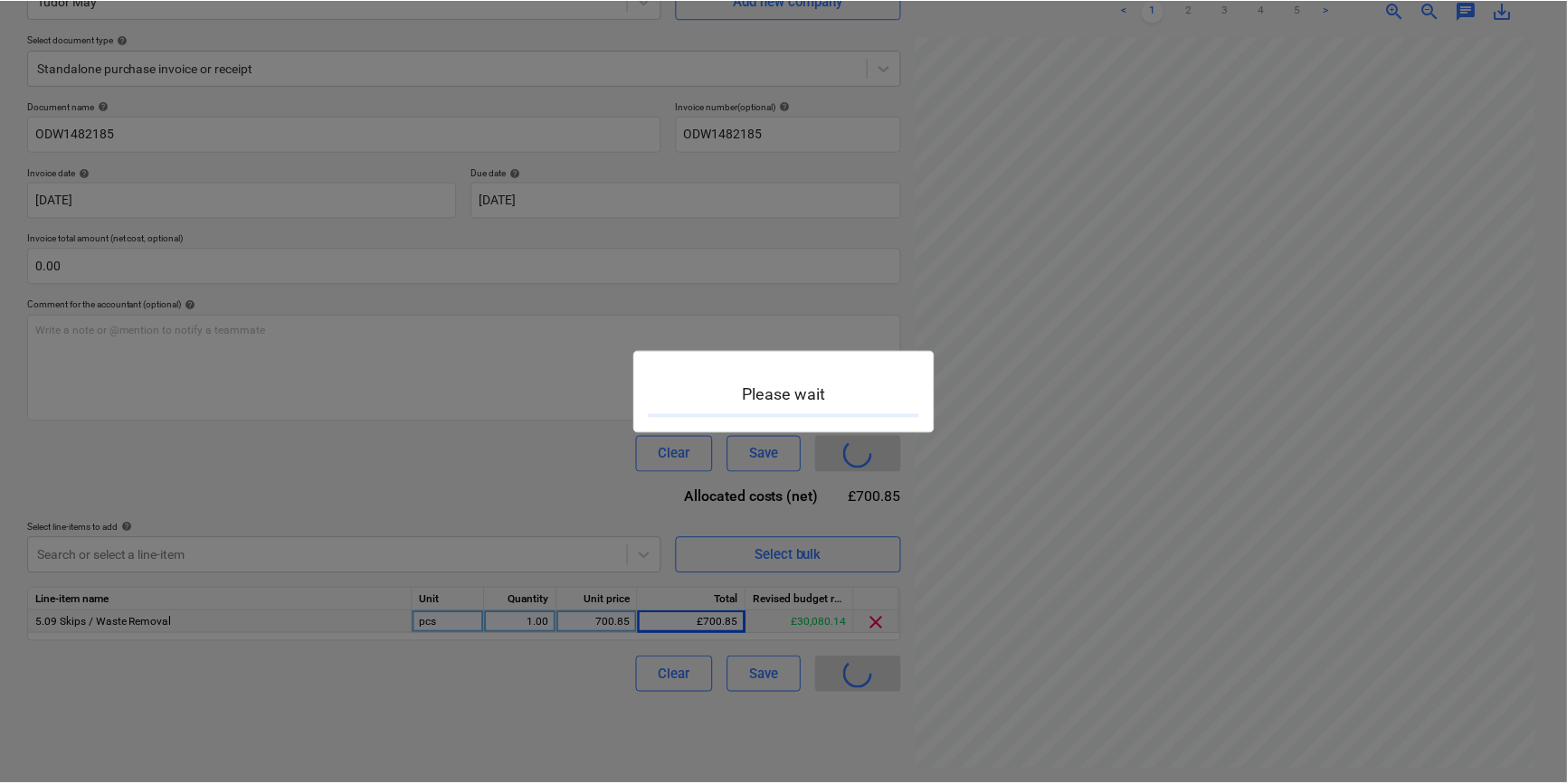 scroll, scrollTop: 0, scrollLeft: 0, axis: both 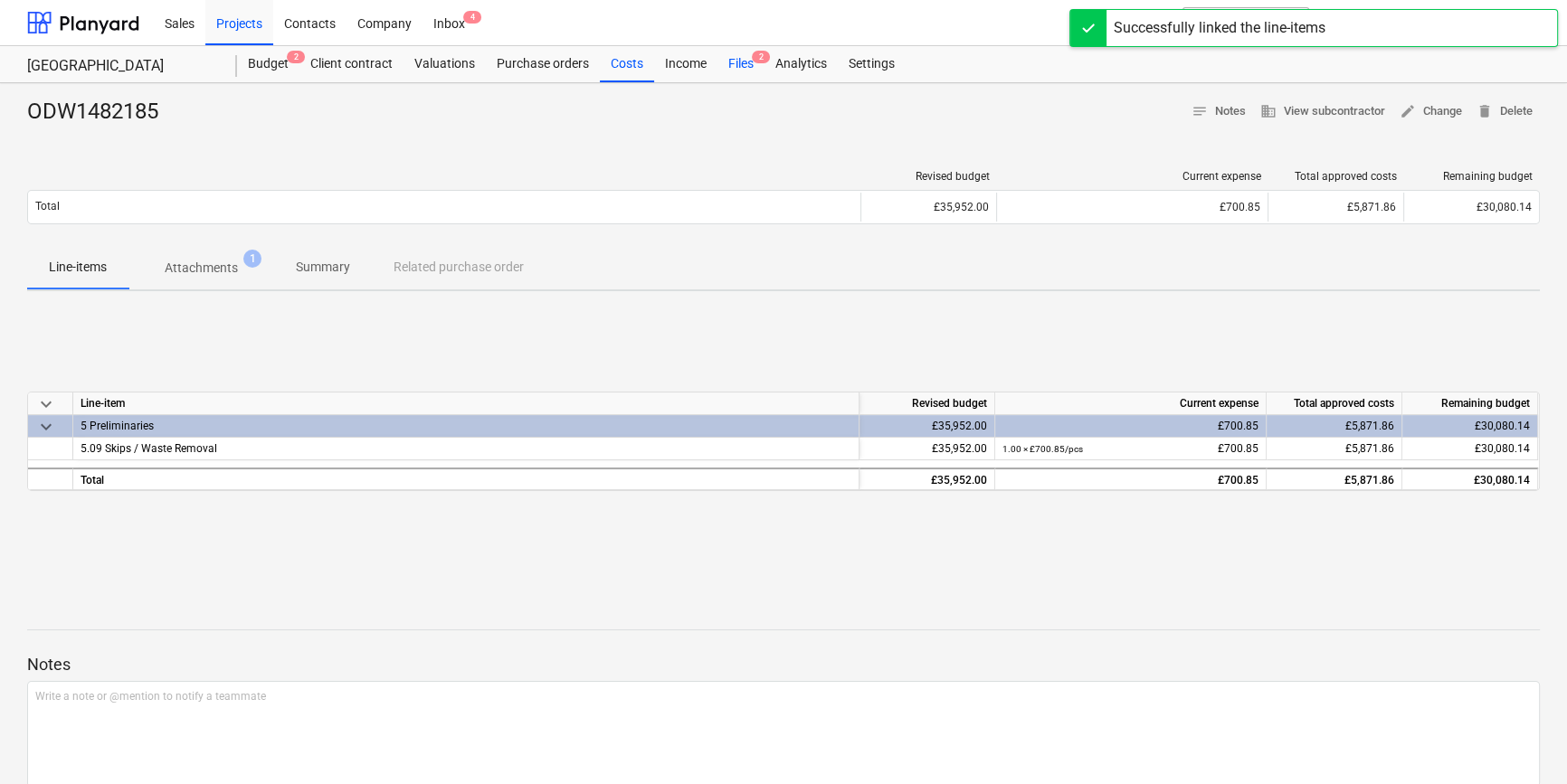 click on "Files 2" at bounding box center (741, 64) 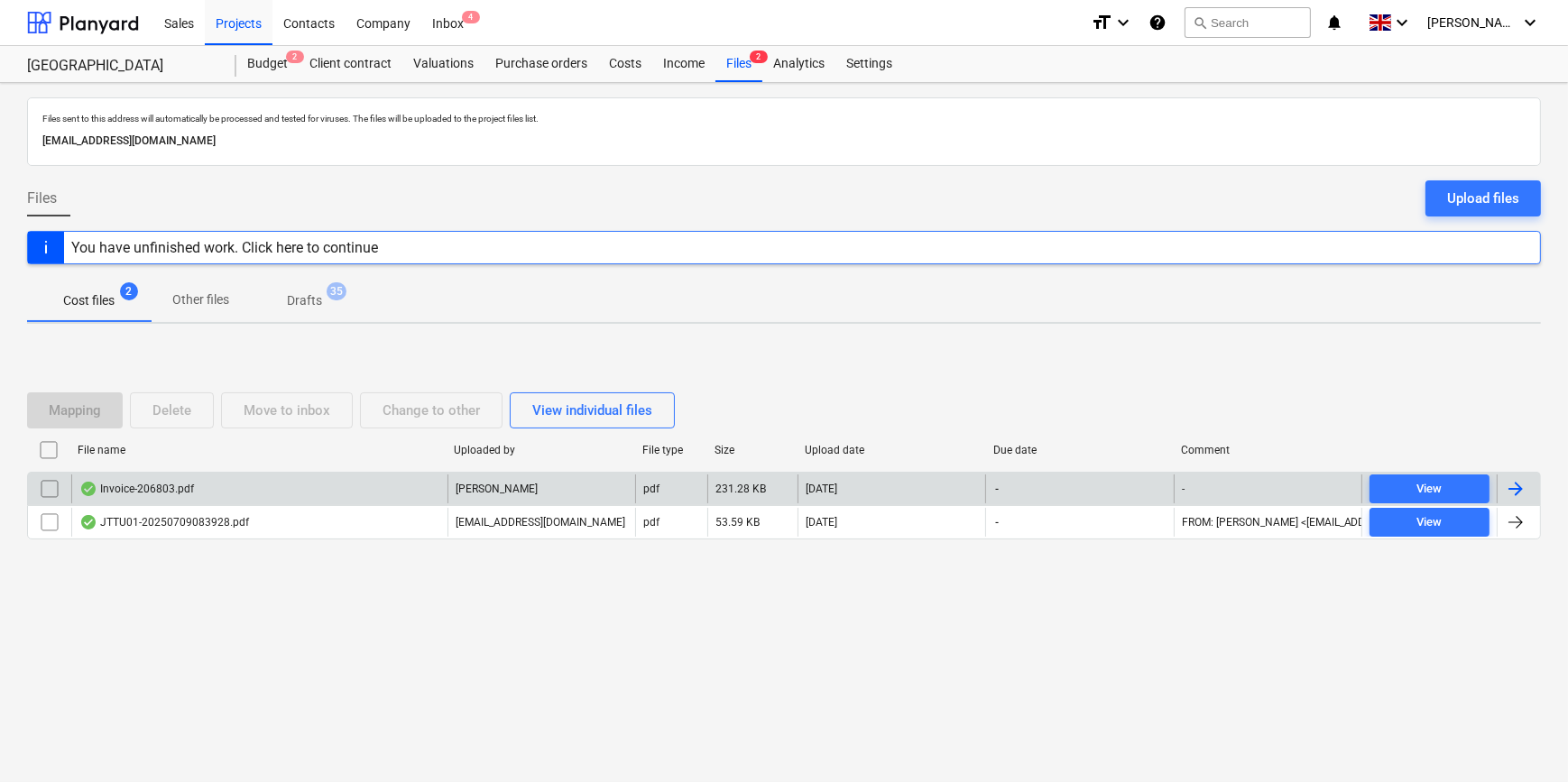 click at bounding box center [1516, 489] 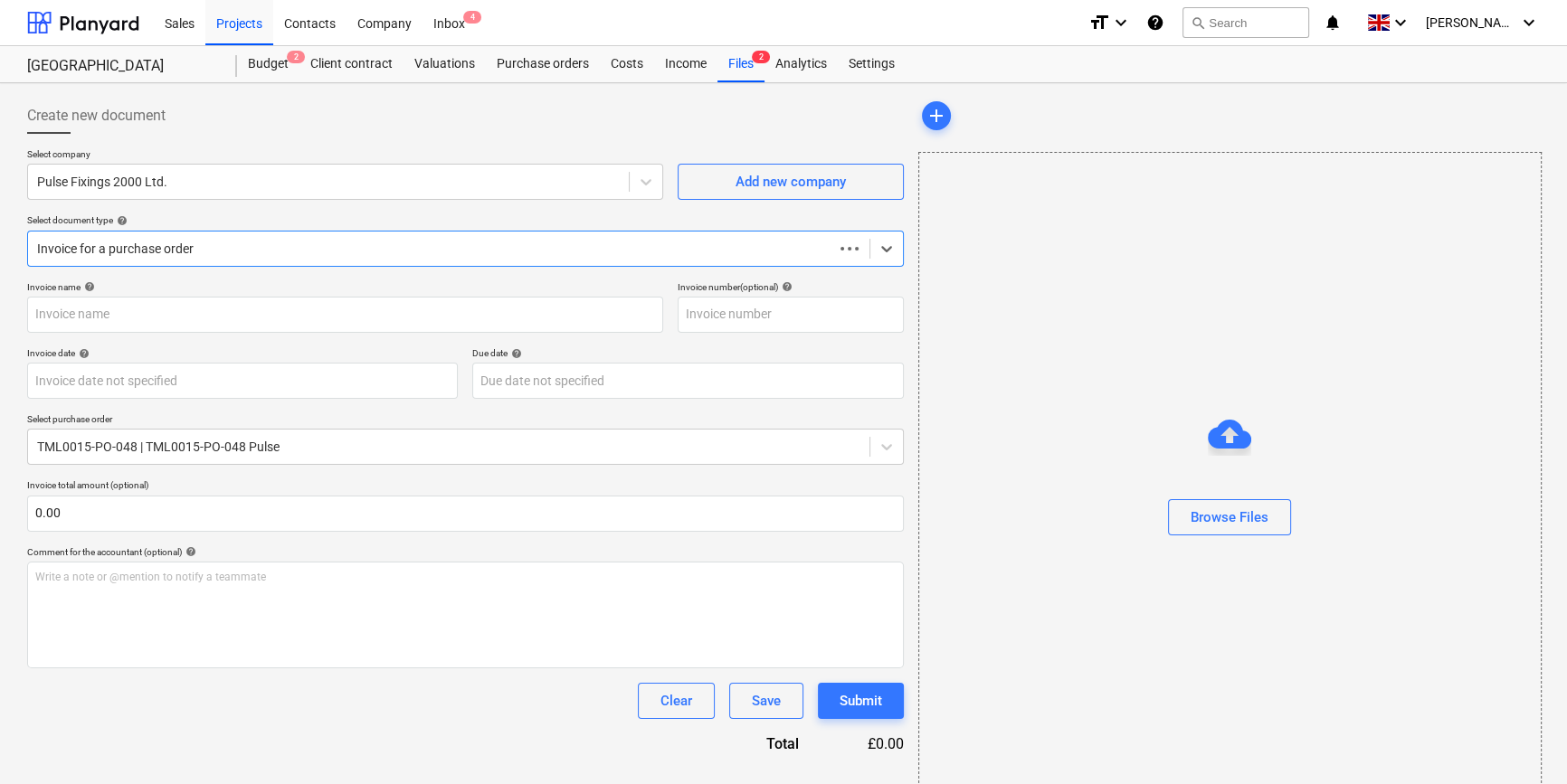 type on "Invoice-206803.pdf" 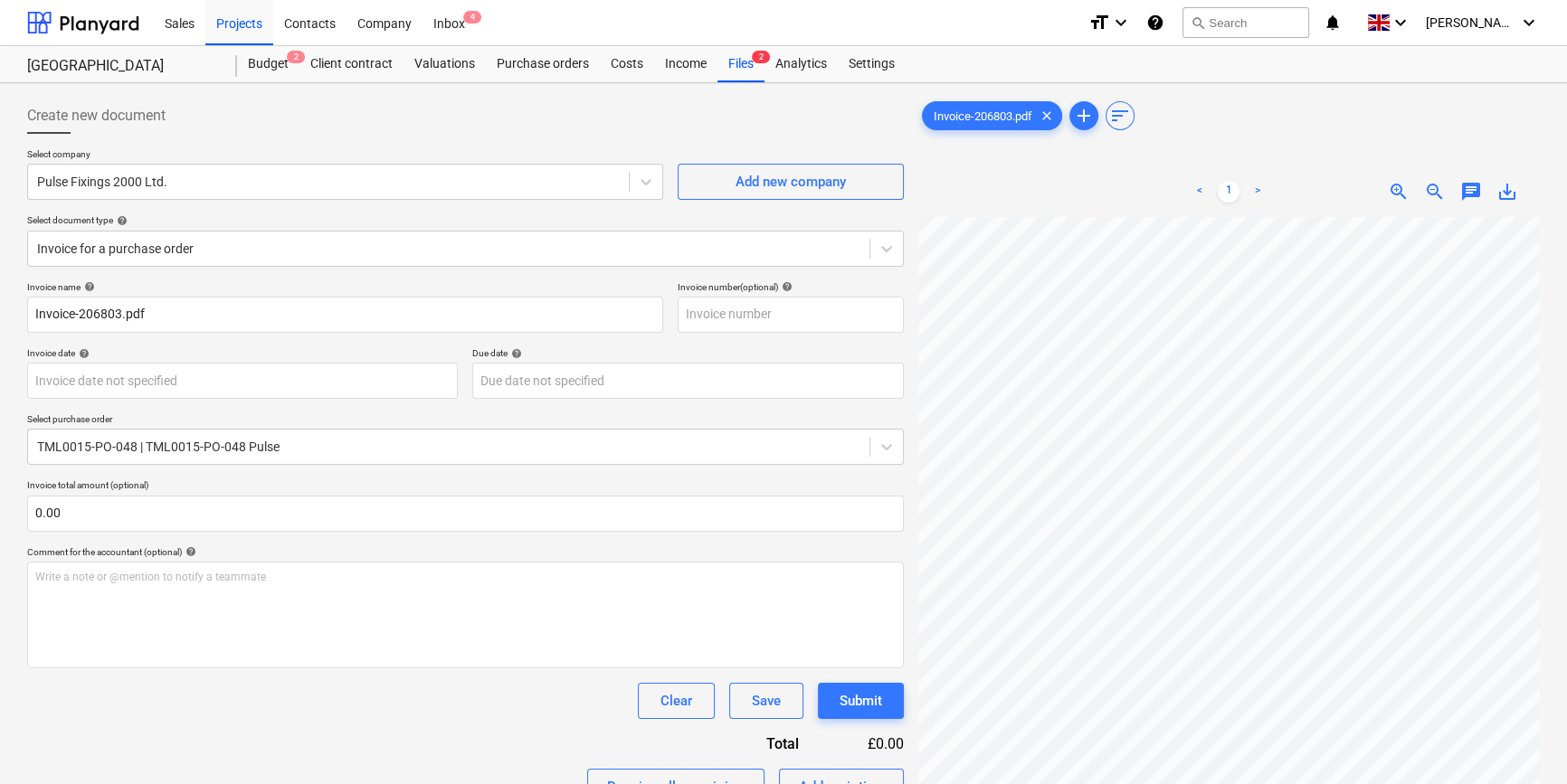 scroll, scrollTop: 146, scrollLeft: 186, axis: both 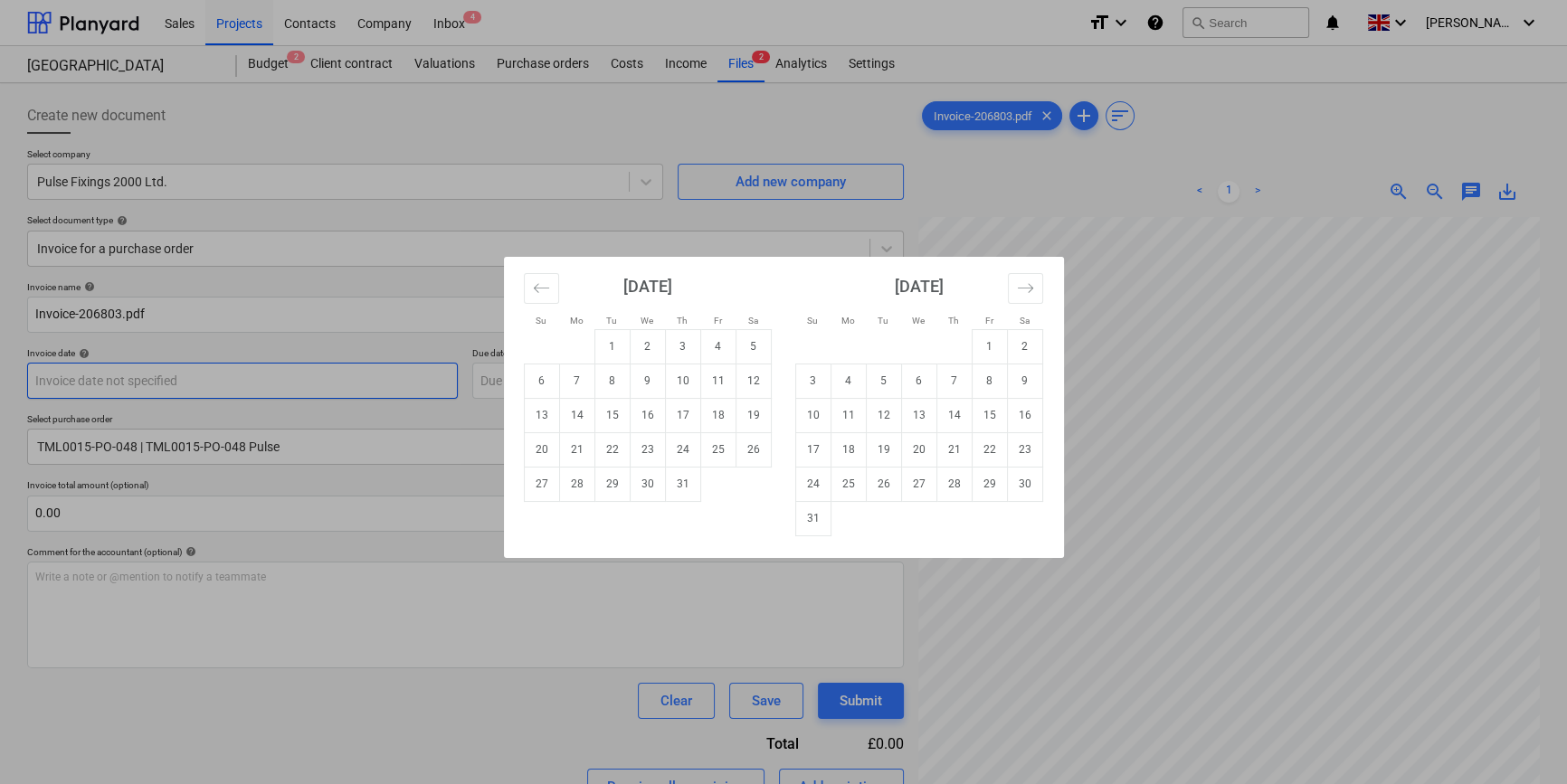 click on "Sales Projects Contacts Company Inbox 4 format_size keyboard_arrow_down help search Search notifications 0 keyboard_arrow_down [PERSON_NAME] keyboard_arrow_down Camden Goods Yard Budget 2 Client contract Valuations Purchase orders Costs Income Files 2 Analytics Settings Create new document Select company Pulse Fixings 2000 Ltd.   Add new company Select document type help Invoice for a purchase order Invoice name help Invoice-206803.pdf Invoice number  (optional) help Invoice date help Press the down arrow key to interact with the calendar and
select a date. Press the question mark key to get the keyboard shortcuts for changing dates. Due date help Press the down arrow key to interact with the calendar and
select a date. Press the question mark key to get the keyboard shortcuts for changing dates. Select purchase order TML0015-PO-048 | TML0015-PO-048 Pulse Invoice total amount (optional) 0.00 Comment for the accountant (optional) help Write a note or @mention to notify a teammate ﻿ Clear Save Submit <" at bounding box center [784, 392] 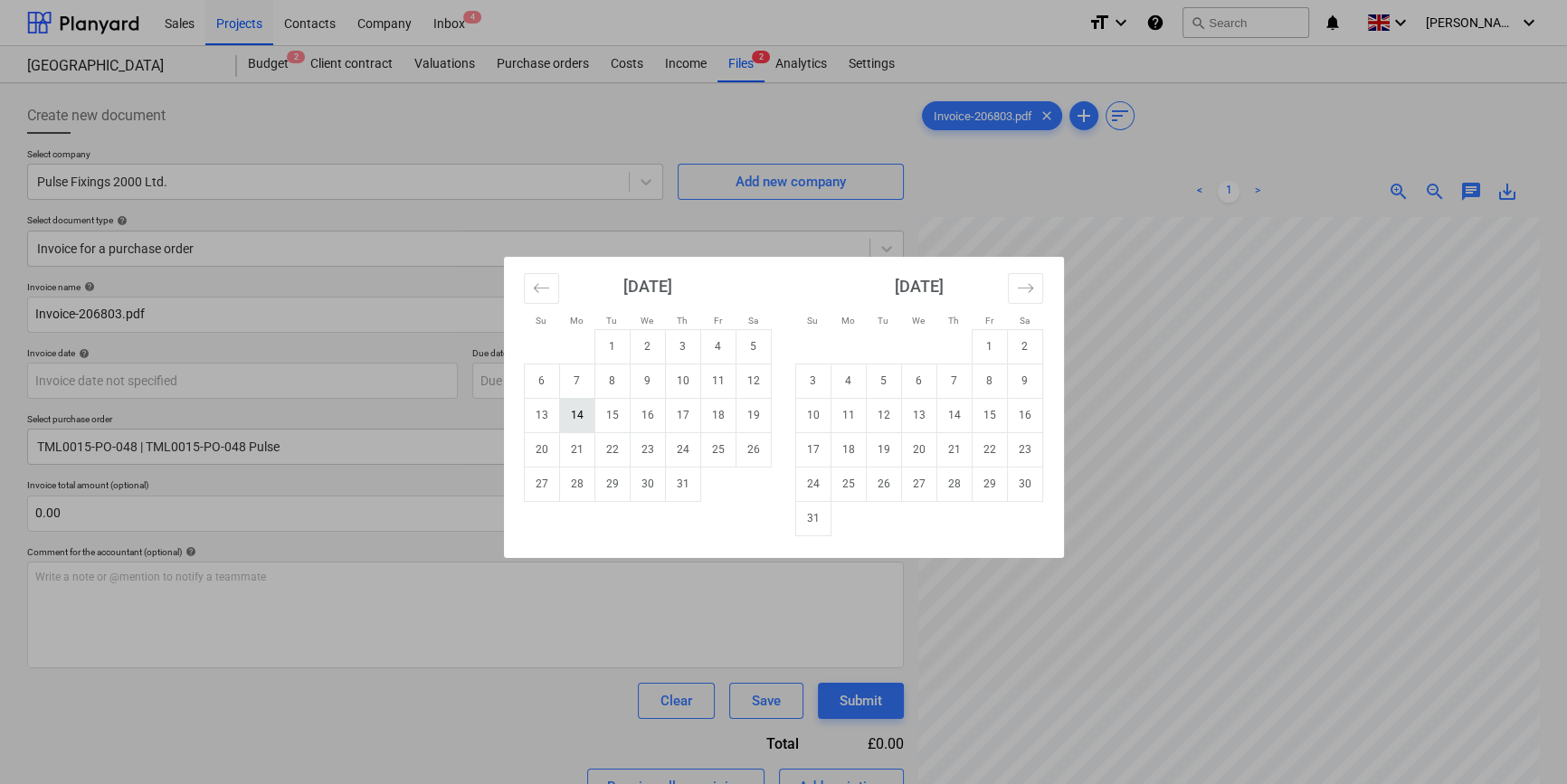 click on "14" at bounding box center [576, 415] 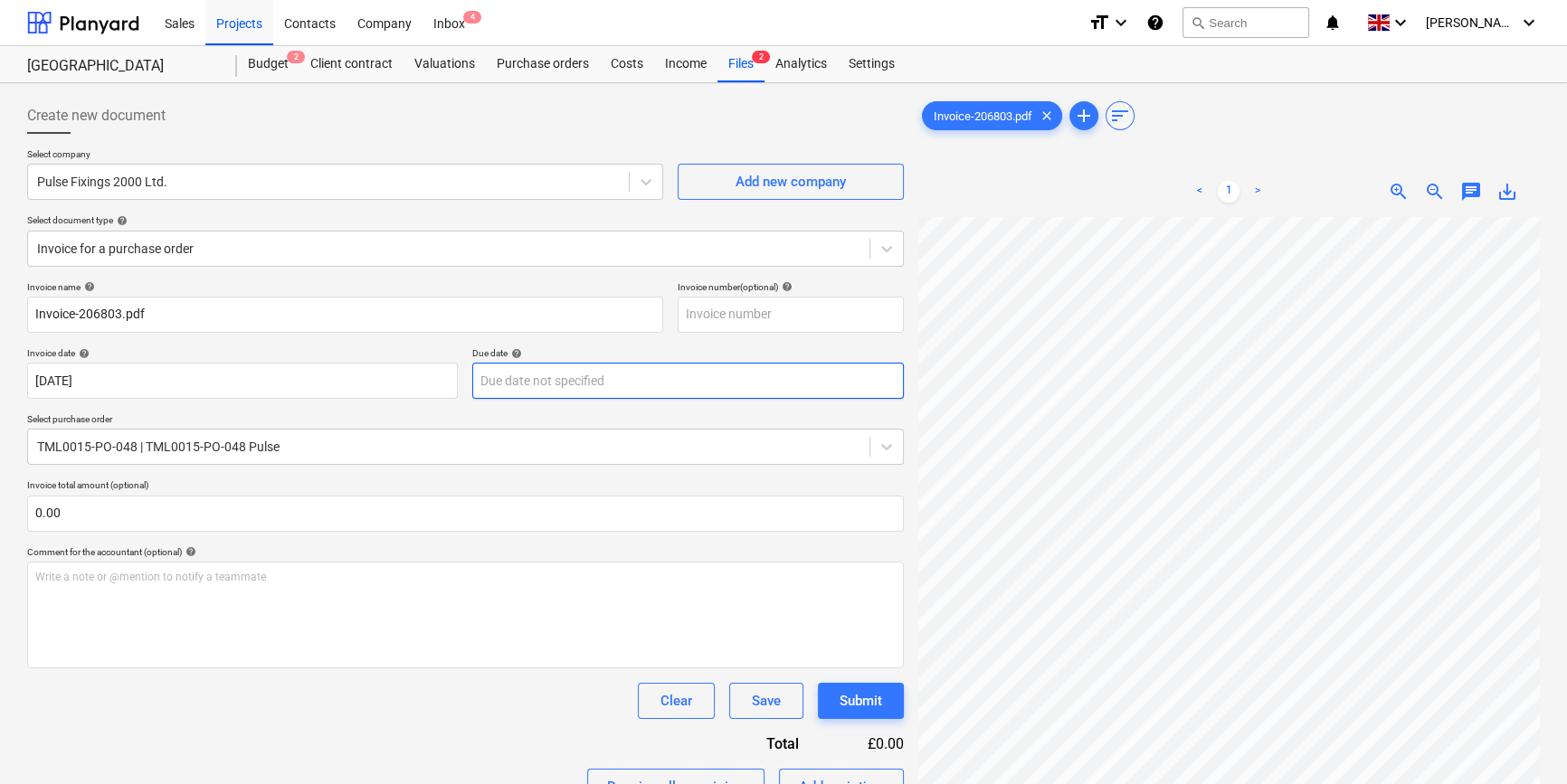 click on "Sales Projects Contacts Company Inbox 4 format_size keyboard_arrow_down help search Search notifications 0 keyboard_arrow_down [PERSON_NAME] keyboard_arrow_down Camden Goods Yard Budget 2 Client contract Valuations Purchase orders Costs Income Files 2 Analytics Settings Create new document Select company Pulse Fixings 2000 Ltd.   Add new company Select document type help Invoice for a purchase order Invoice name help Invoice-206803.pdf Invoice number  (optional) help Invoice date help [DATE] 14.07.2025 Press the down arrow key to interact with the calendar and
select a date. Press the question mark key to get the keyboard shortcuts for changing dates. Due date help Press the down arrow key to interact with the calendar and
select a date. Press the question mark key to get the keyboard shortcuts for changing dates. Select purchase order TML0015-PO-048 | TML0015-PO-048 Pulse Invoice total amount (optional) 0.00 Comment for the accountant (optional) help Write a note or @mention to notify a teammate" at bounding box center (784, 392) 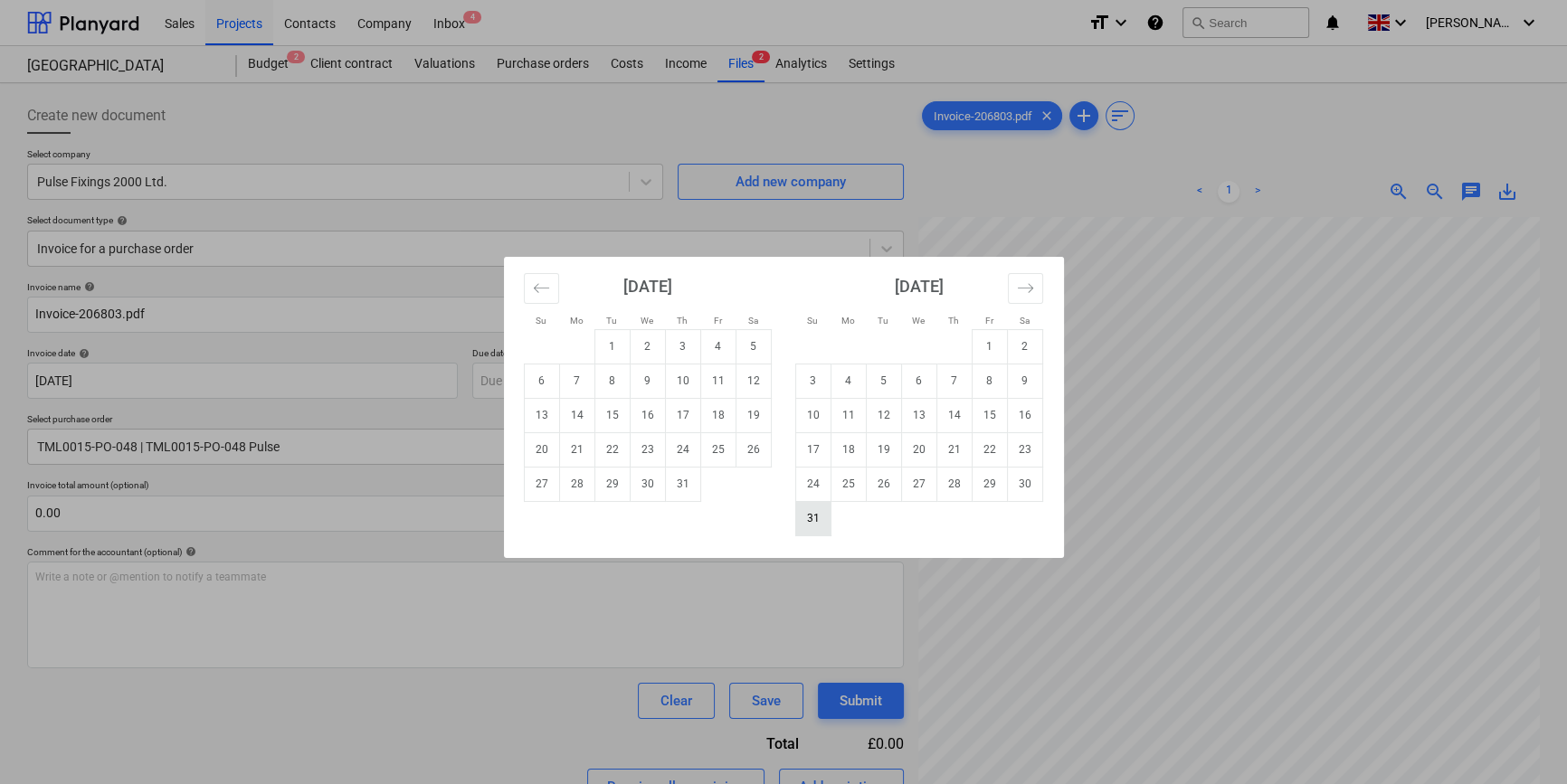 click on "31" at bounding box center [812, 518] 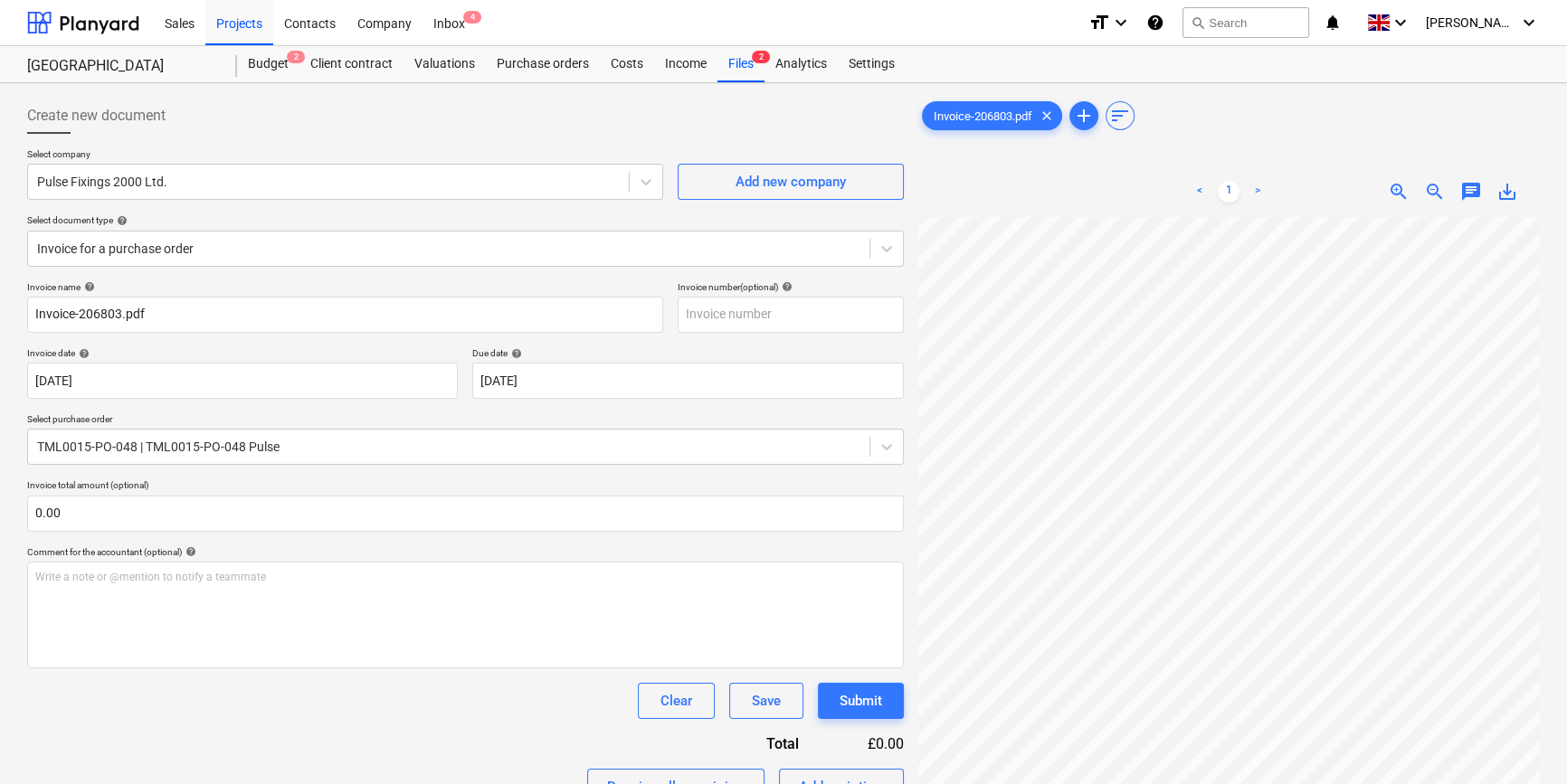 scroll, scrollTop: 0, scrollLeft: 195, axis: horizontal 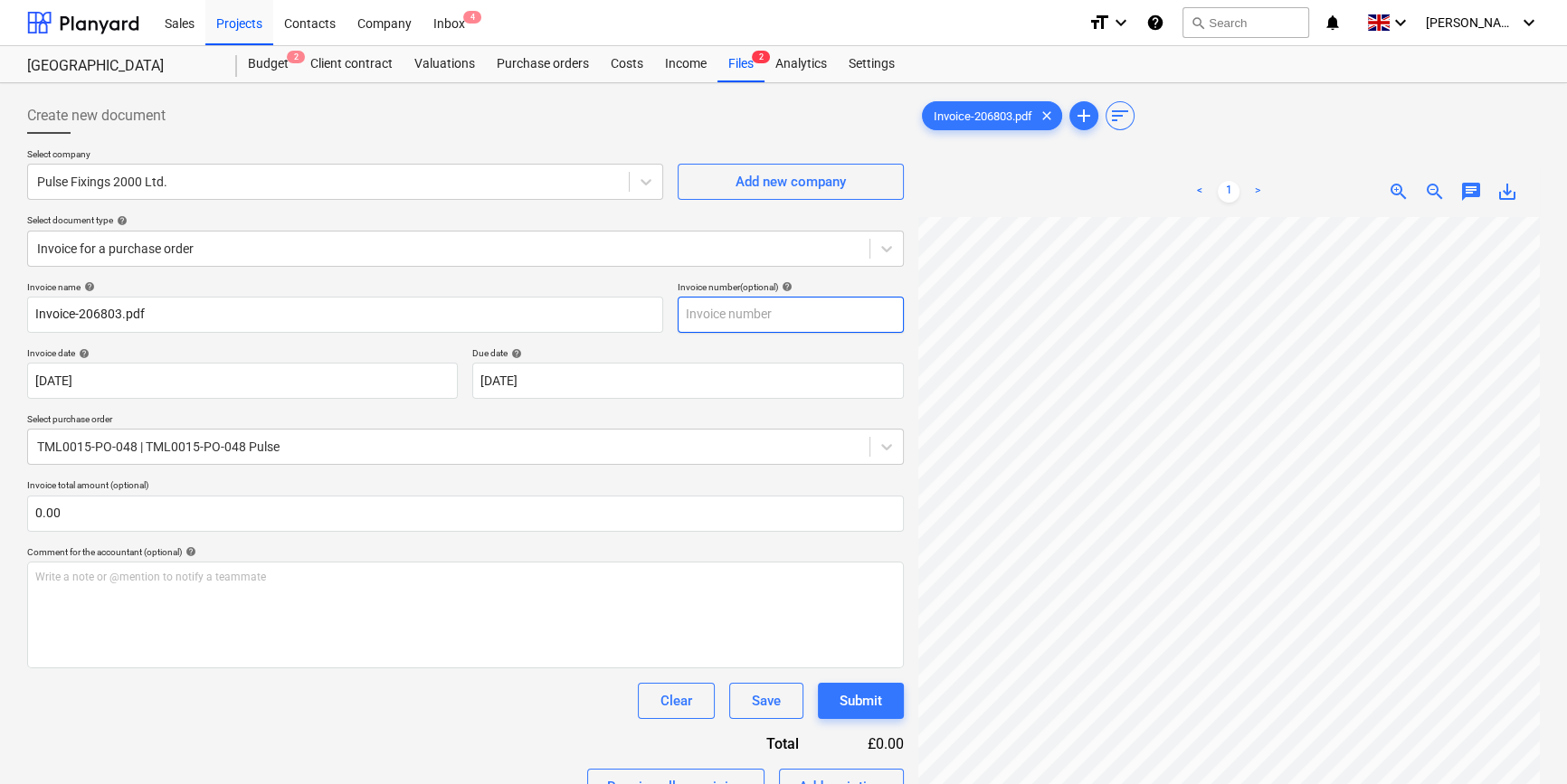 click at bounding box center [791, 315] 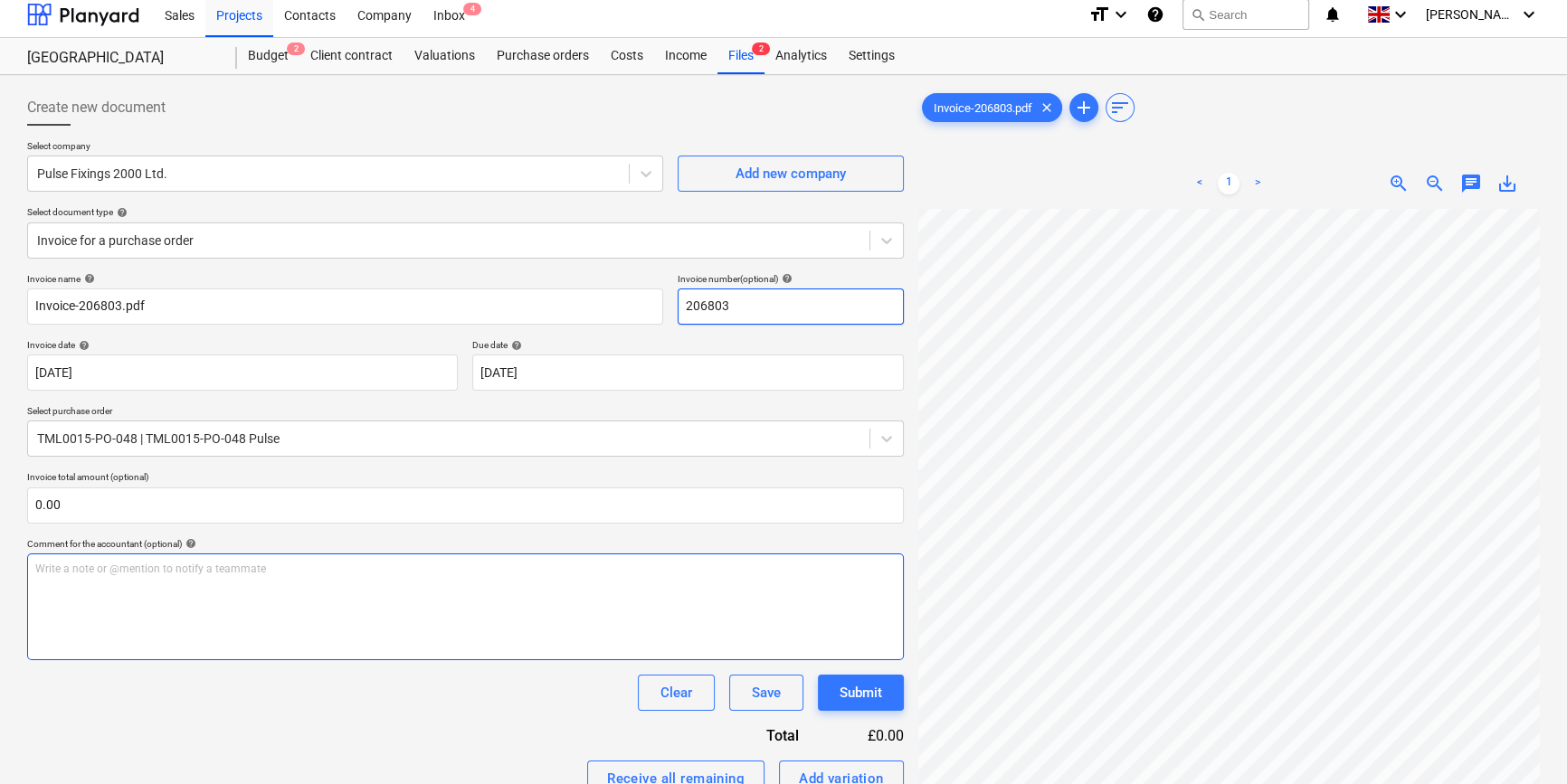 scroll, scrollTop: 0, scrollLeft: 0, axis: both 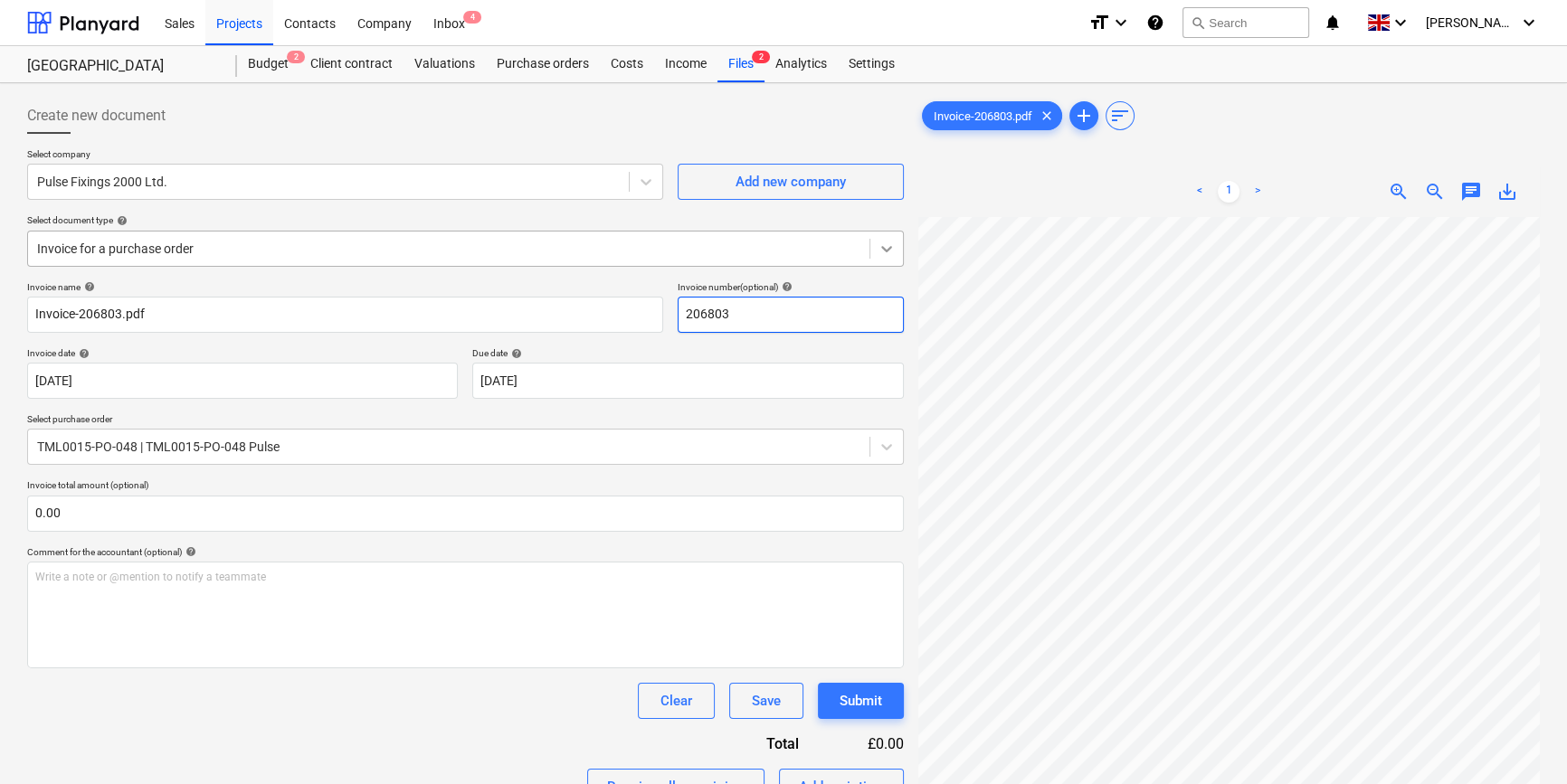 type on "206803" 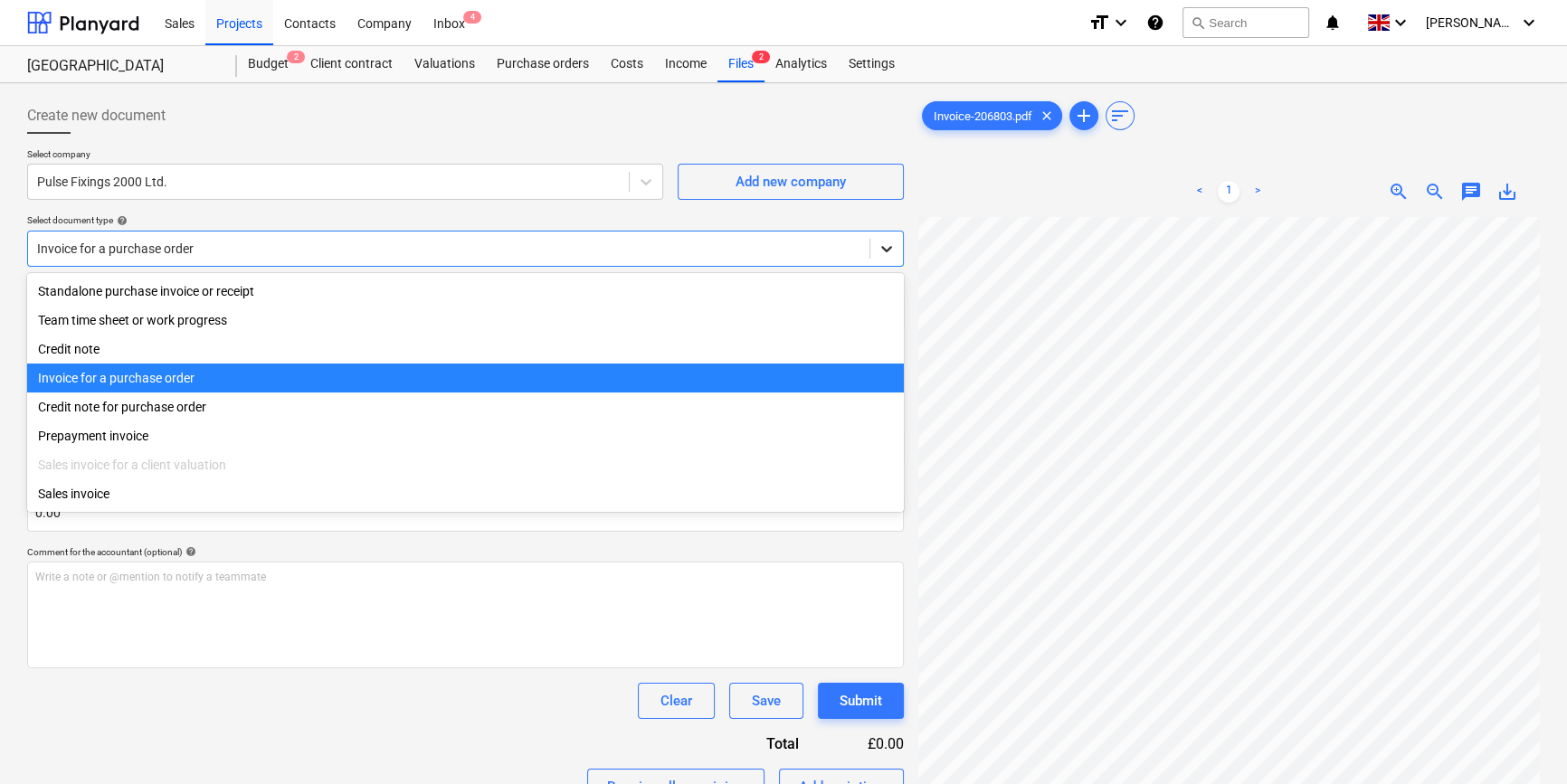 click 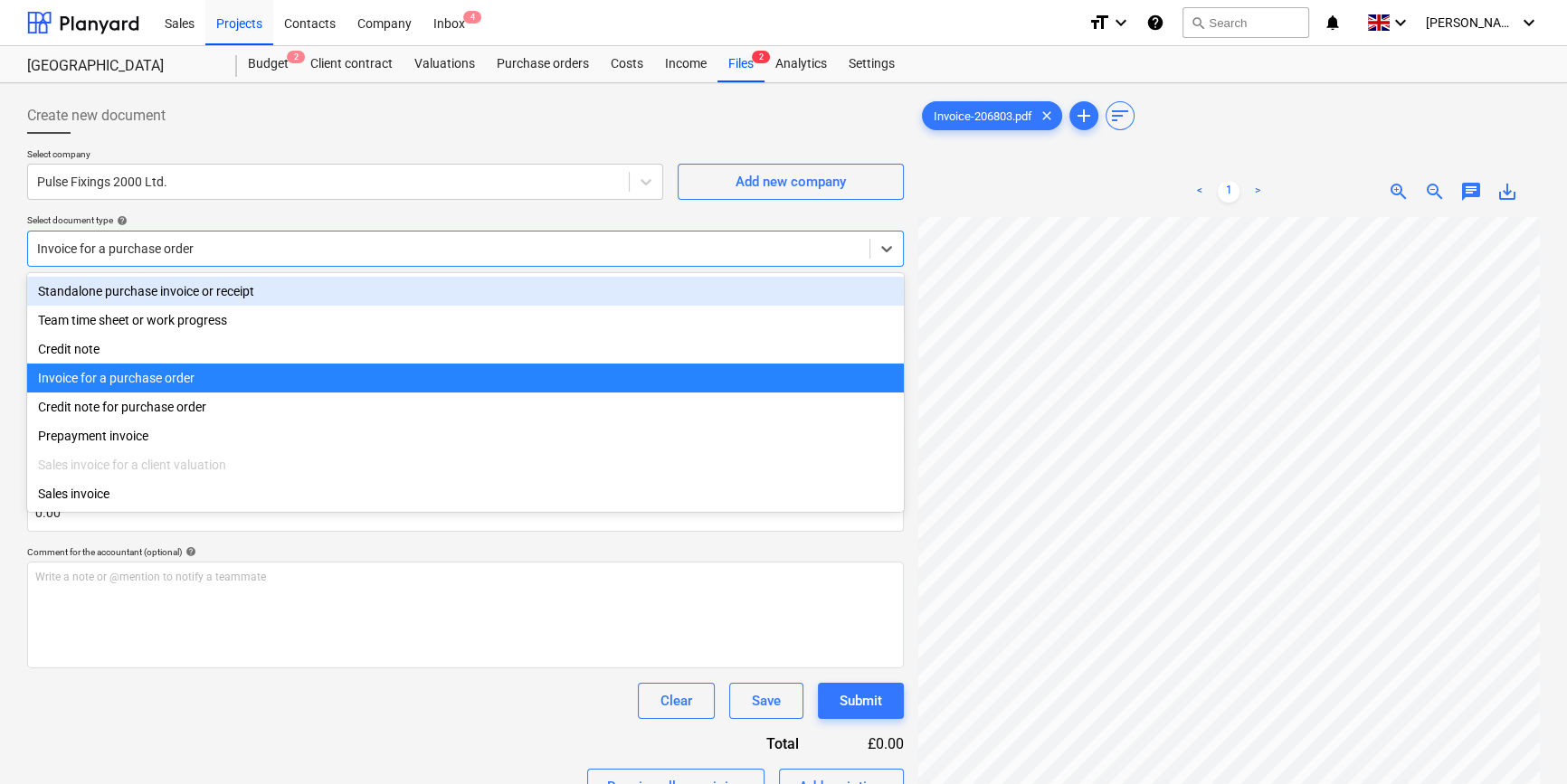 click on "Standalone purchase invoice or receipt" at bounding box center [465, 291] 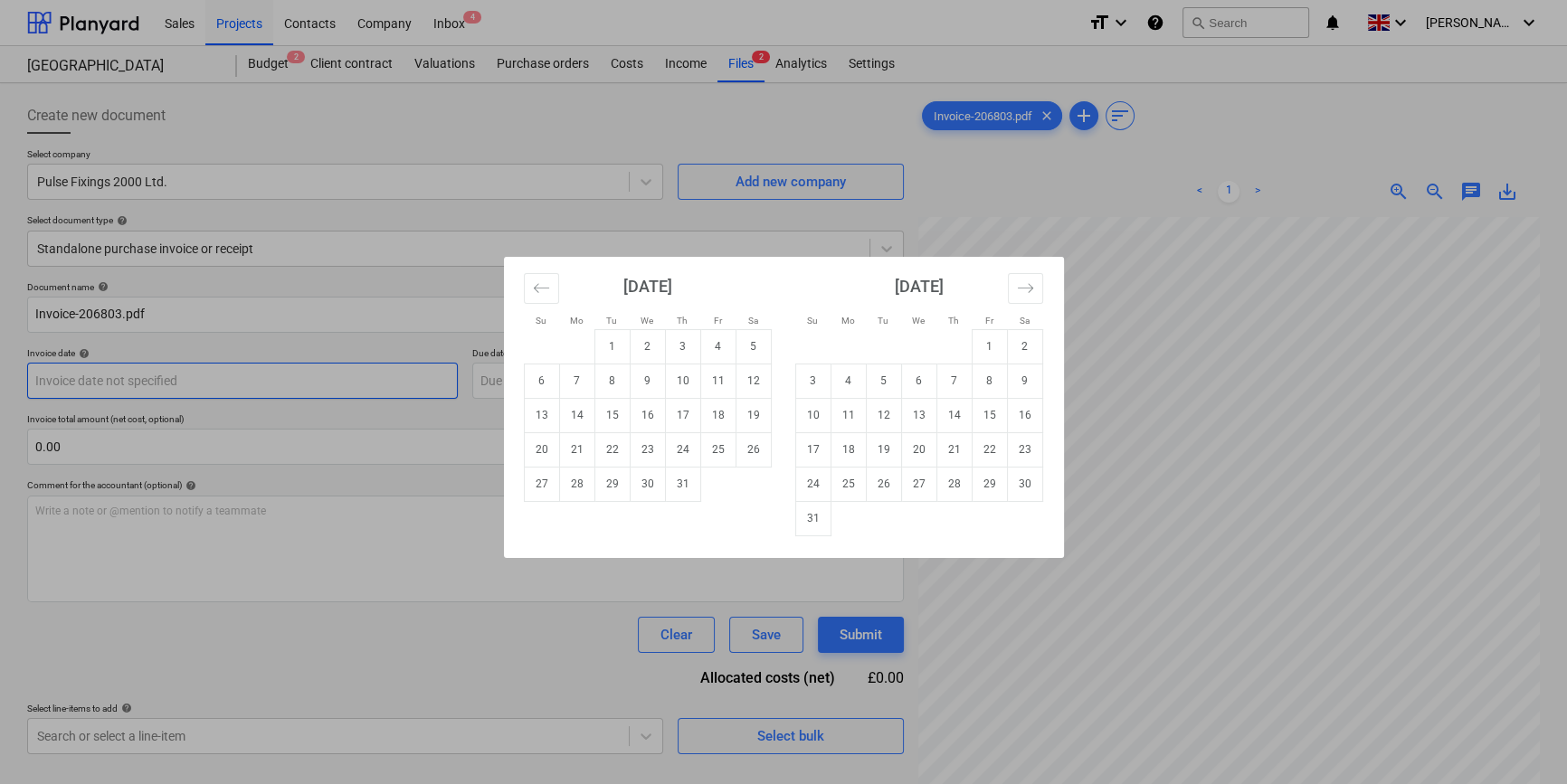 click on "Sales Projects Contacts Company Inbox 4 format_size keyboard_arrow_down help search Search notifications 0 keyboard_arrow_down [PERSON_NAME] keyboard_arrow_down Camden Goods Yard Budget 2 Client contract Valuations Purchase orders Costs Income Files 2 Analytics Settings Create new document Select company Pulse Fixings 2000 Ltd.   Add new company Select document type help Standalone purchase invoice or receipt Document name help Invoice-206803.pdf Invoice number  (optional) help Invoice date help Press the down arrow key to interact with the calendar and
select a date. Press the question mark key to get the keyboard shortcuts for changing dates. Due date help Press the down arrow key to interact with the calendar and
select a date. Press the question mark key to get the keyboard shortcuts for changing dates. Invoice total amount (net cost, optional) 0.00 Comment for the accountant (optional) help Write a note or @mention to notify a teammate ﻿ Clear Save Submit Allocated costs (net) £0.00 help clear" at bounding box center (784, 392) 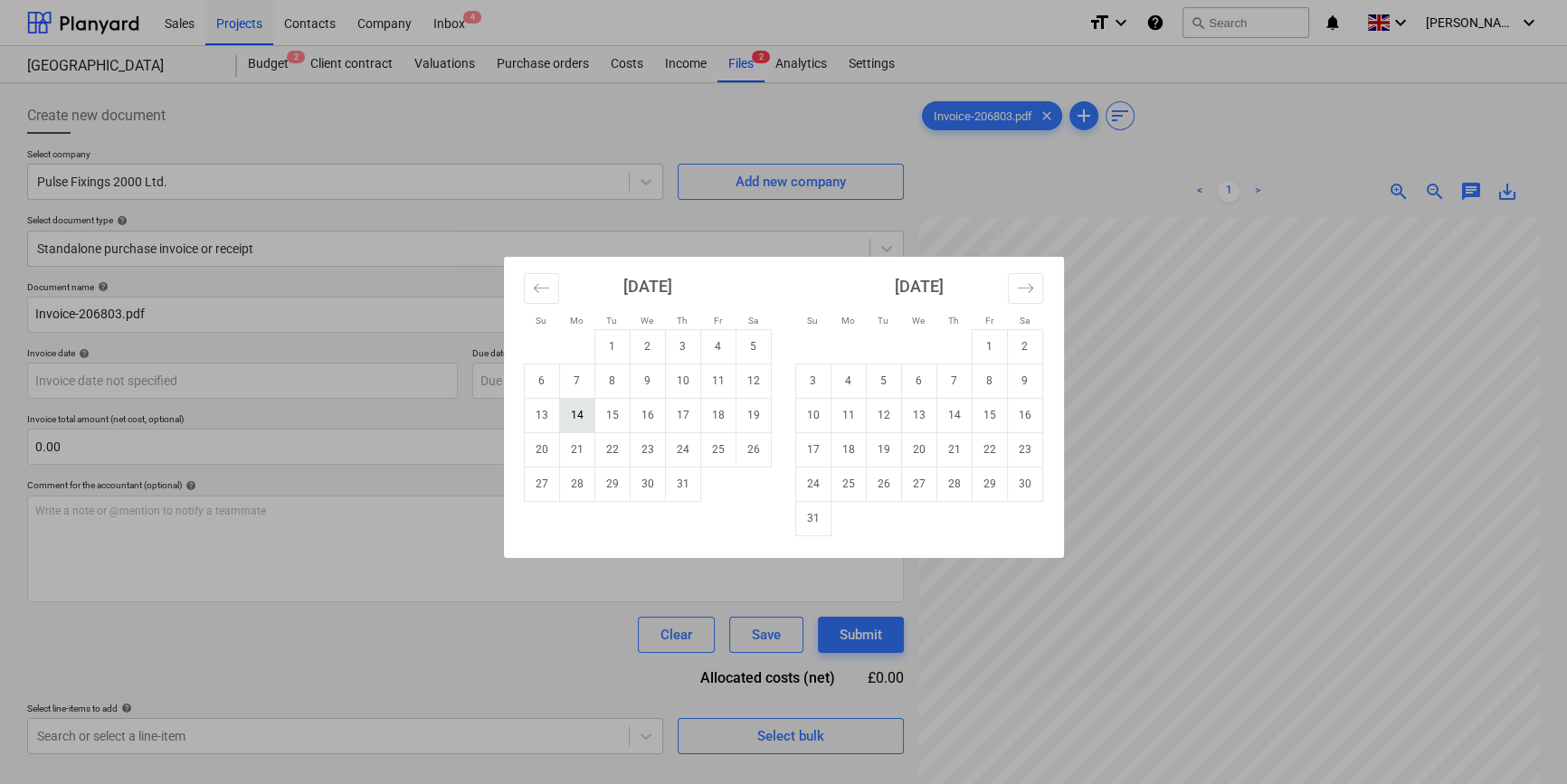 click on "14" at bounding box center (576, 415) 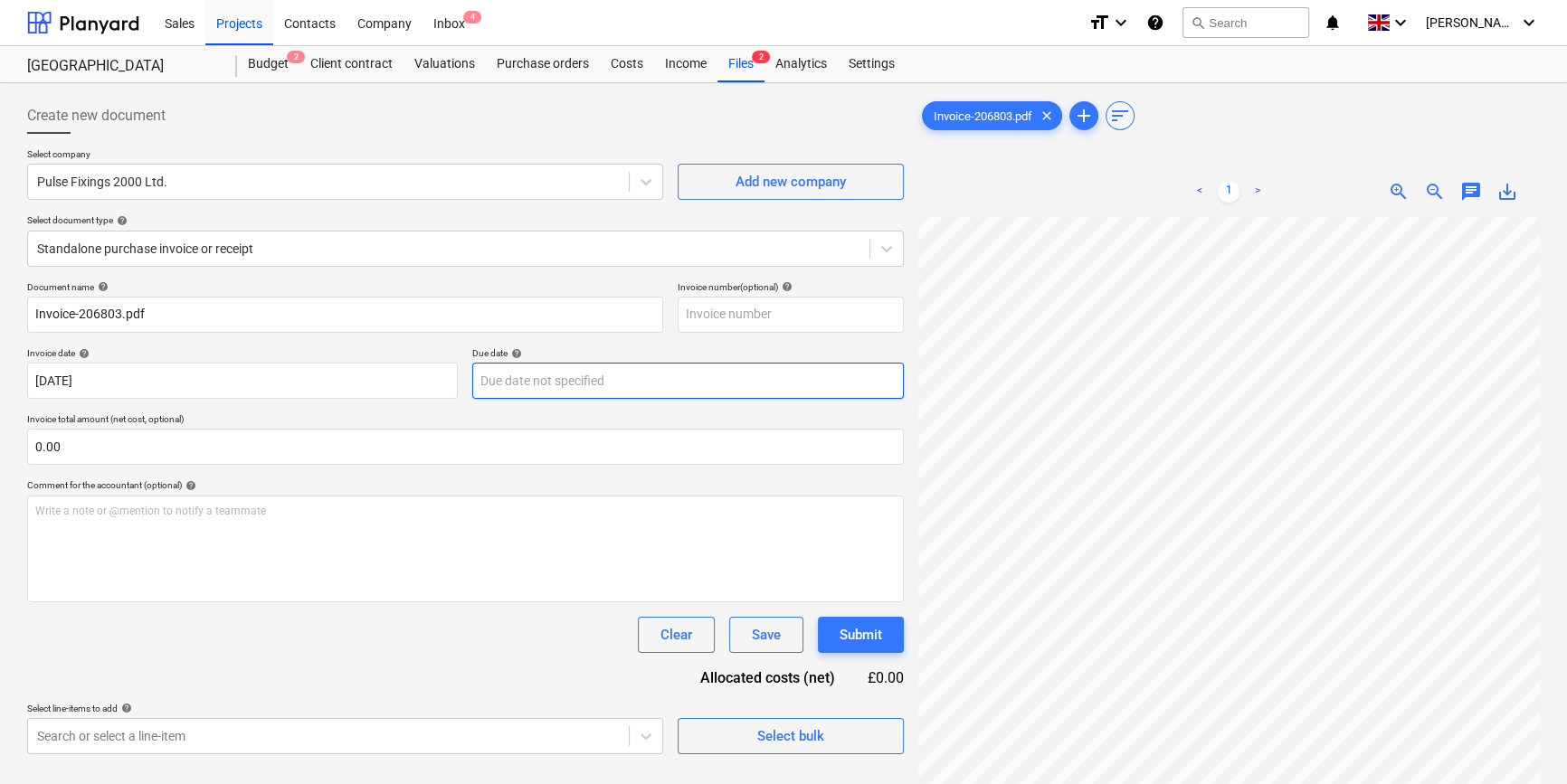 click on "Sales Projects Contacts Company Inbox 4 format_size keyboard_arrow_down help search Search notifications 0 keyboard_arrow_down [PERSON_NAME] keyboard_arrow_down Camden Goods Yard Budget 2 Client contract Valuations Purchase orders Costs Income Files 2 Analytics Settings Create new document Select company Pulse Fixings 2000 Ltd.   Add new company Select document type help Standalone purchase invoice or receipt Document name help Invoice-206803.pdf Invoice number  (optional) help Invoice date help [DATE] 14.07.2025 Press the down arrow key to interact with the calendar and
select a date. Press the question mark key to get the keyboard shortcuts for changing dates. Due date help Press the down arrow key to interact with the calendar and
select a date. Press the question mark key to get the keyboard shortcuts for changing dates. Invoice total amount (net cost, optional) 0.00 Comment for the accountant (optional) help Write a note or @mention to notify a teammate ﻿ Clear Save Submit £0.00 help clear" at bounding box center (784, 392) 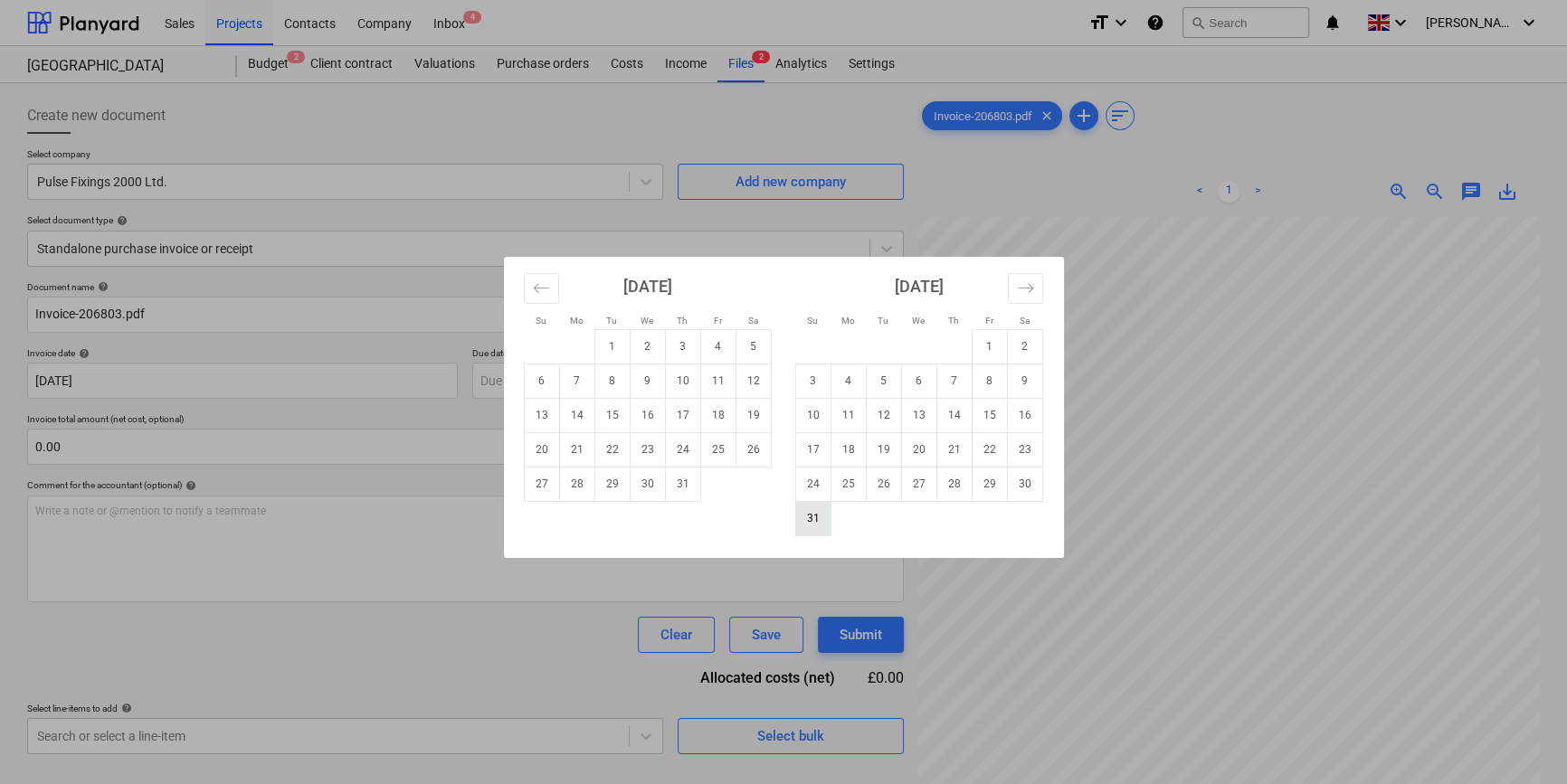 click on "31" at bounding box center (812, 518) 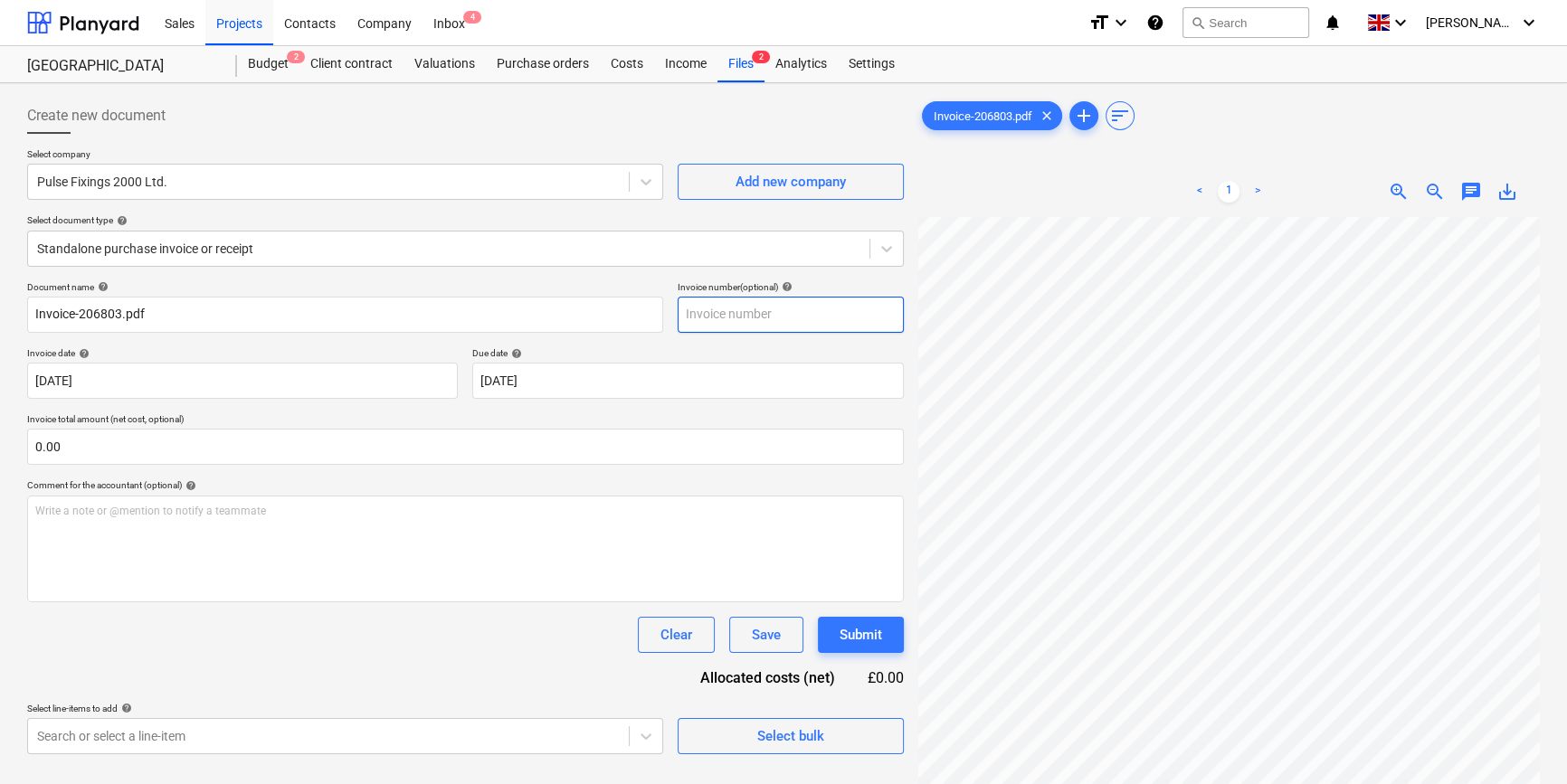 click at bounding box center [791, 315] 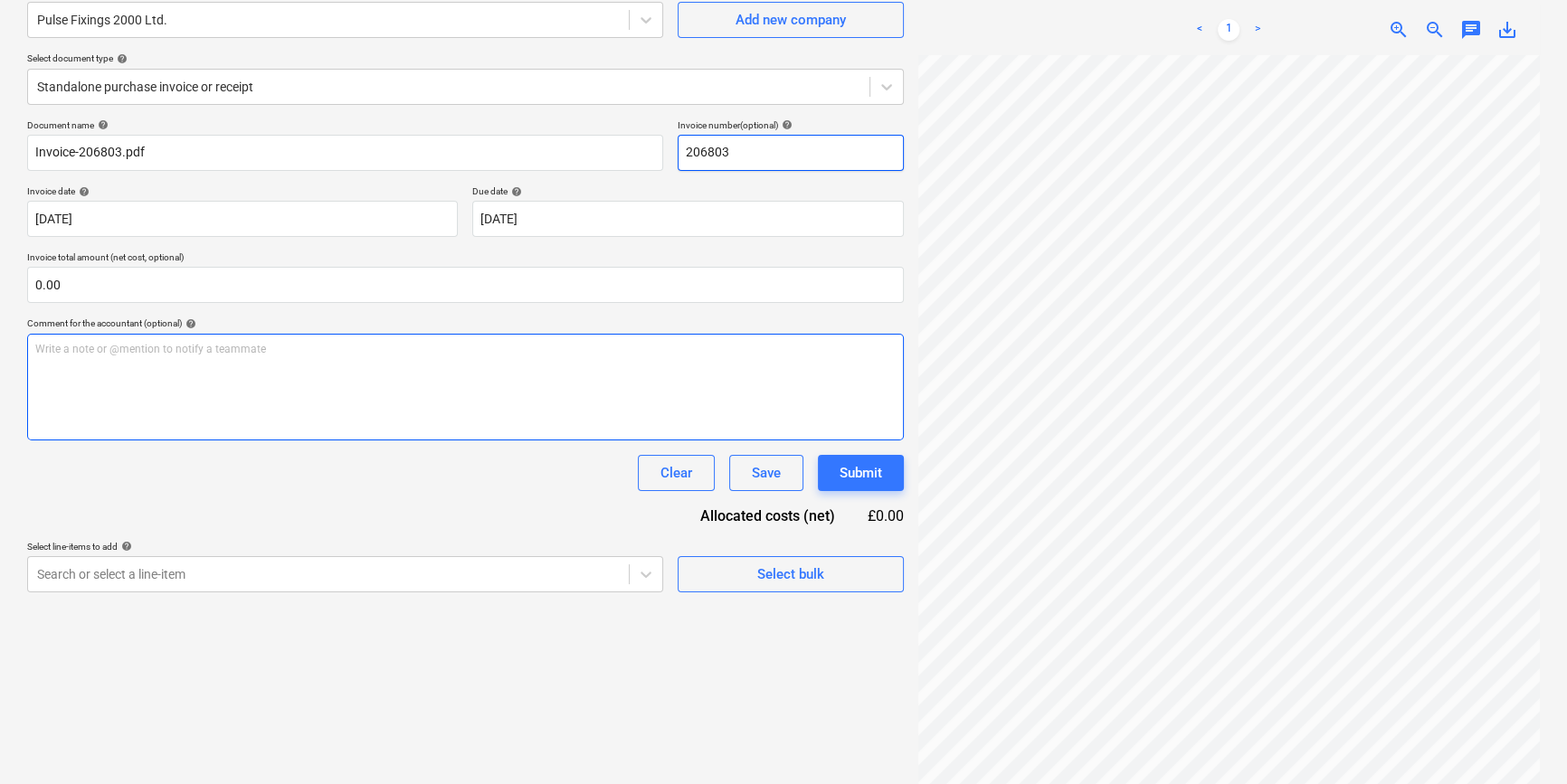 scroll, scrollTop: 164, scrollLeft: 0, axis: vertical 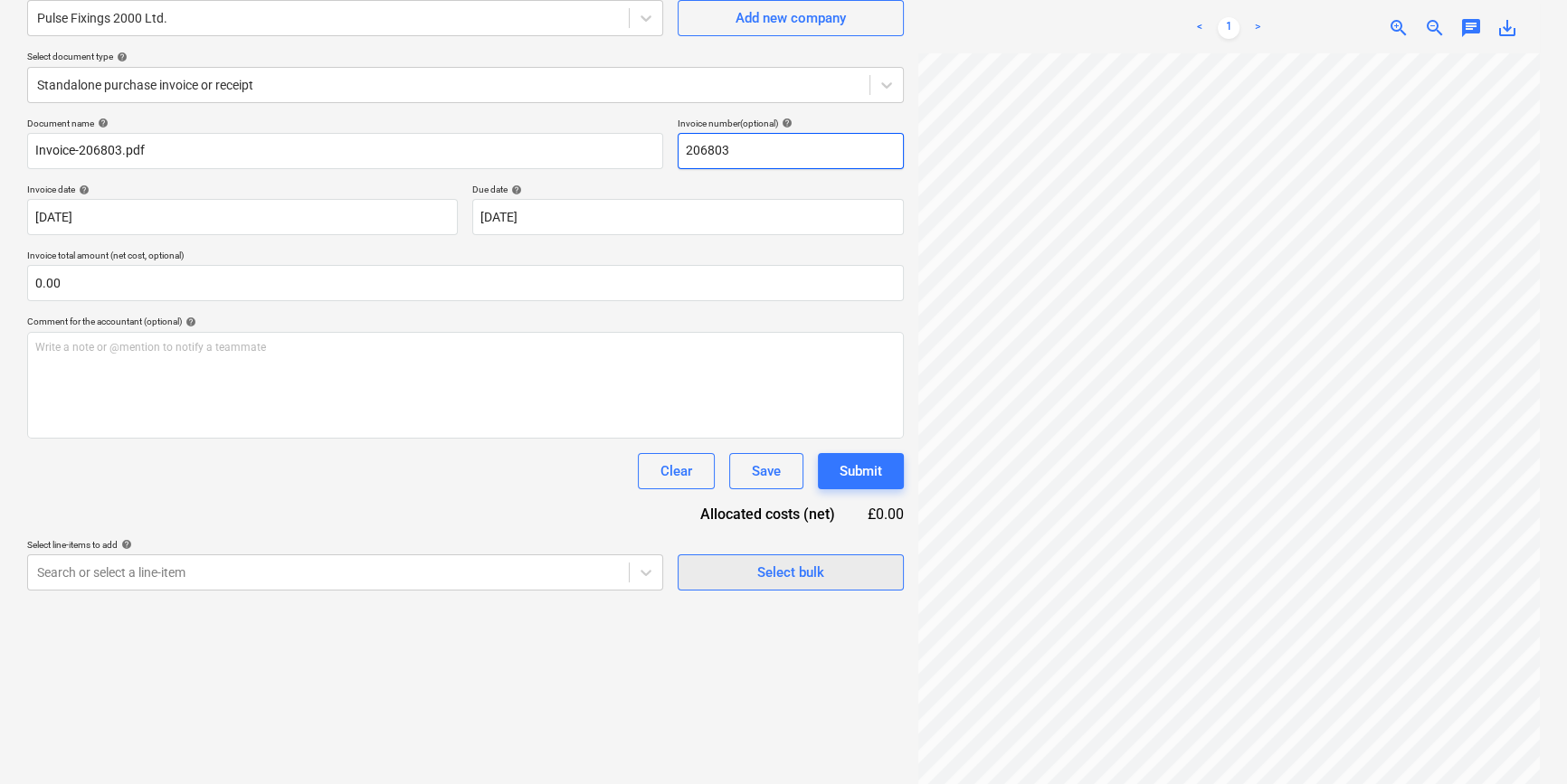 type on "206803" 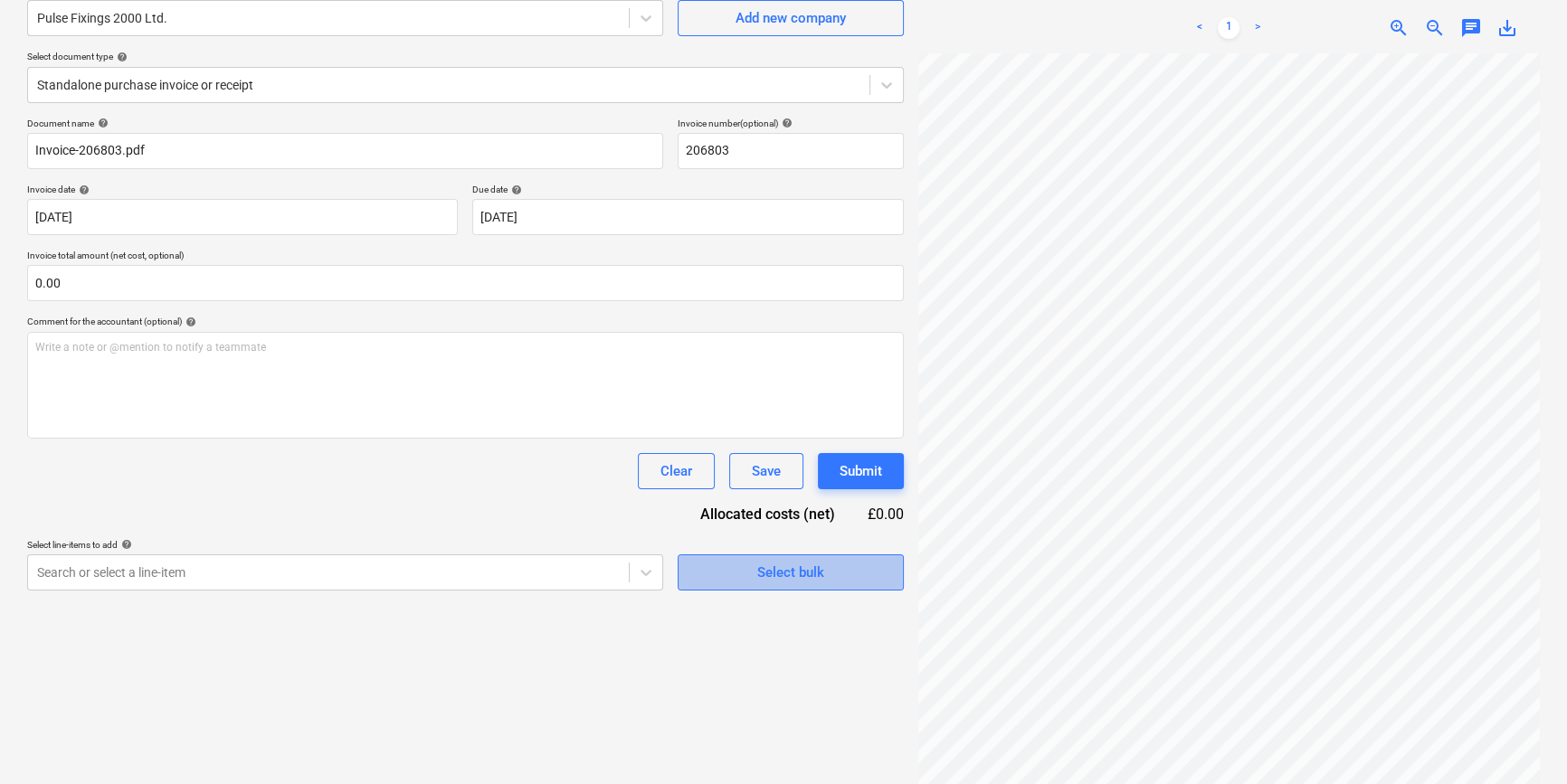 click on "Select bulk" at bounding box center (791, 572) 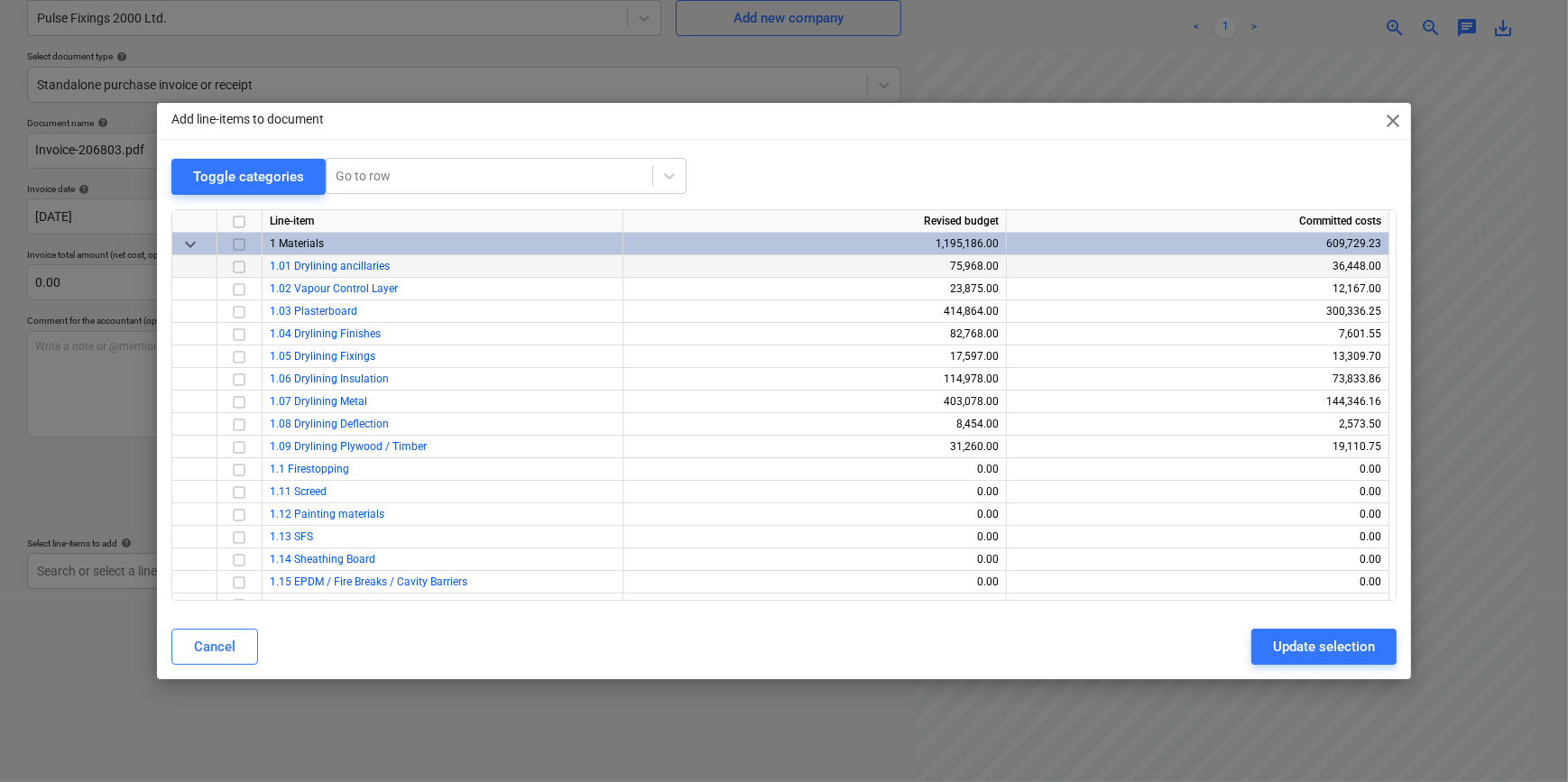 click at bounding box center [239, 266] 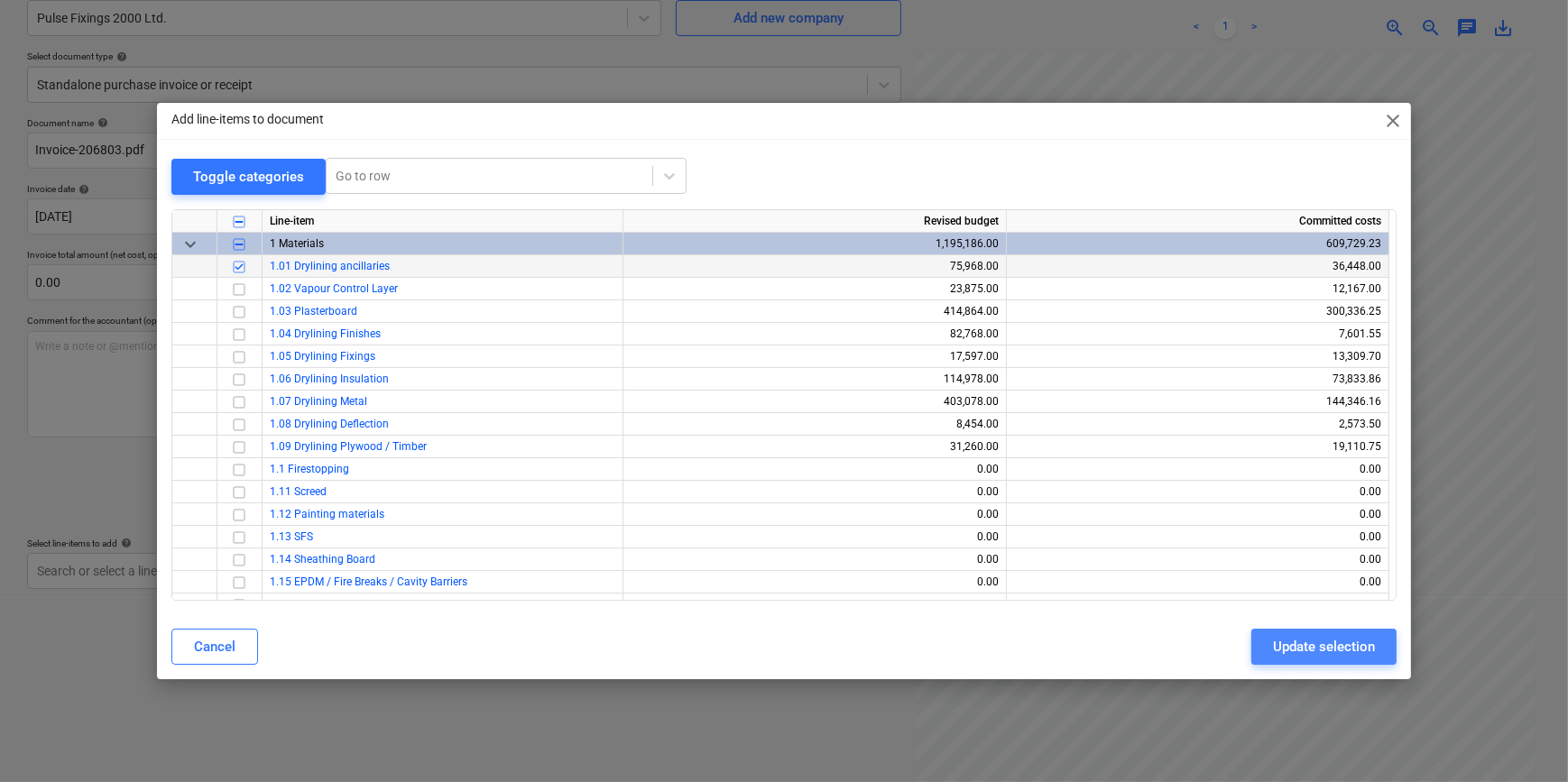 click on "Update selection" at bounding box center [1324, 647] 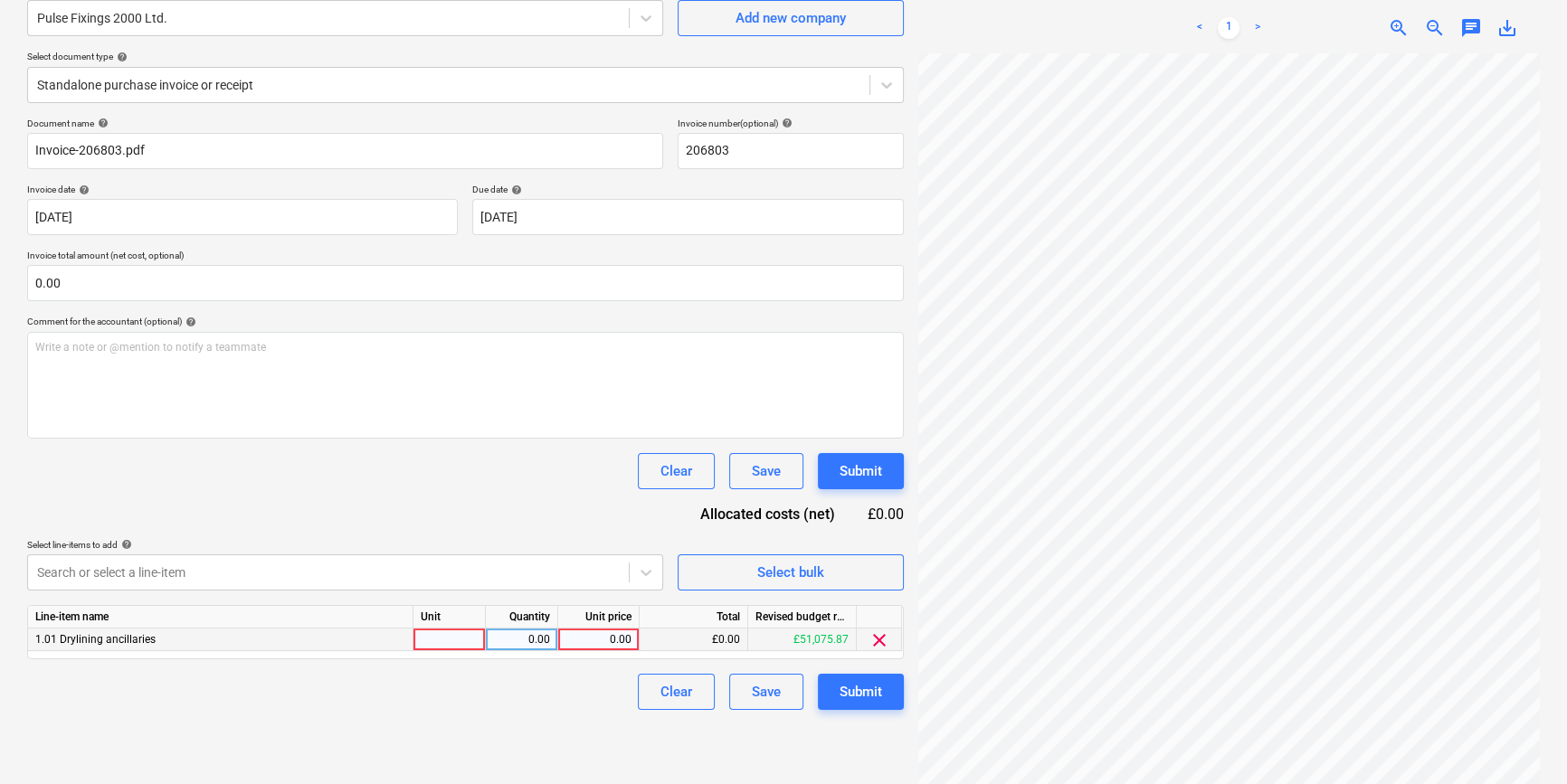 click at bounding box center [450, 639] 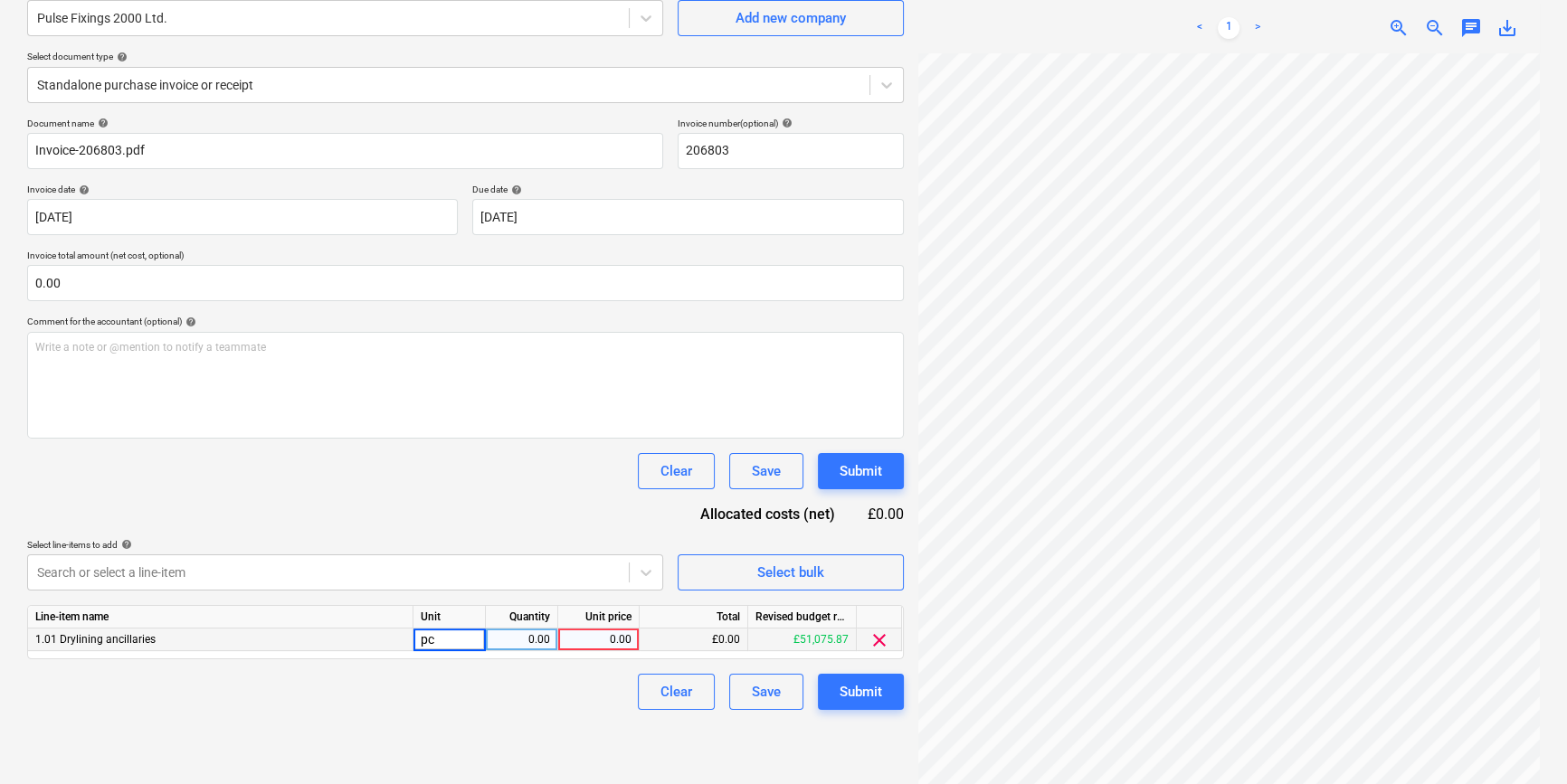 type on "pcs" 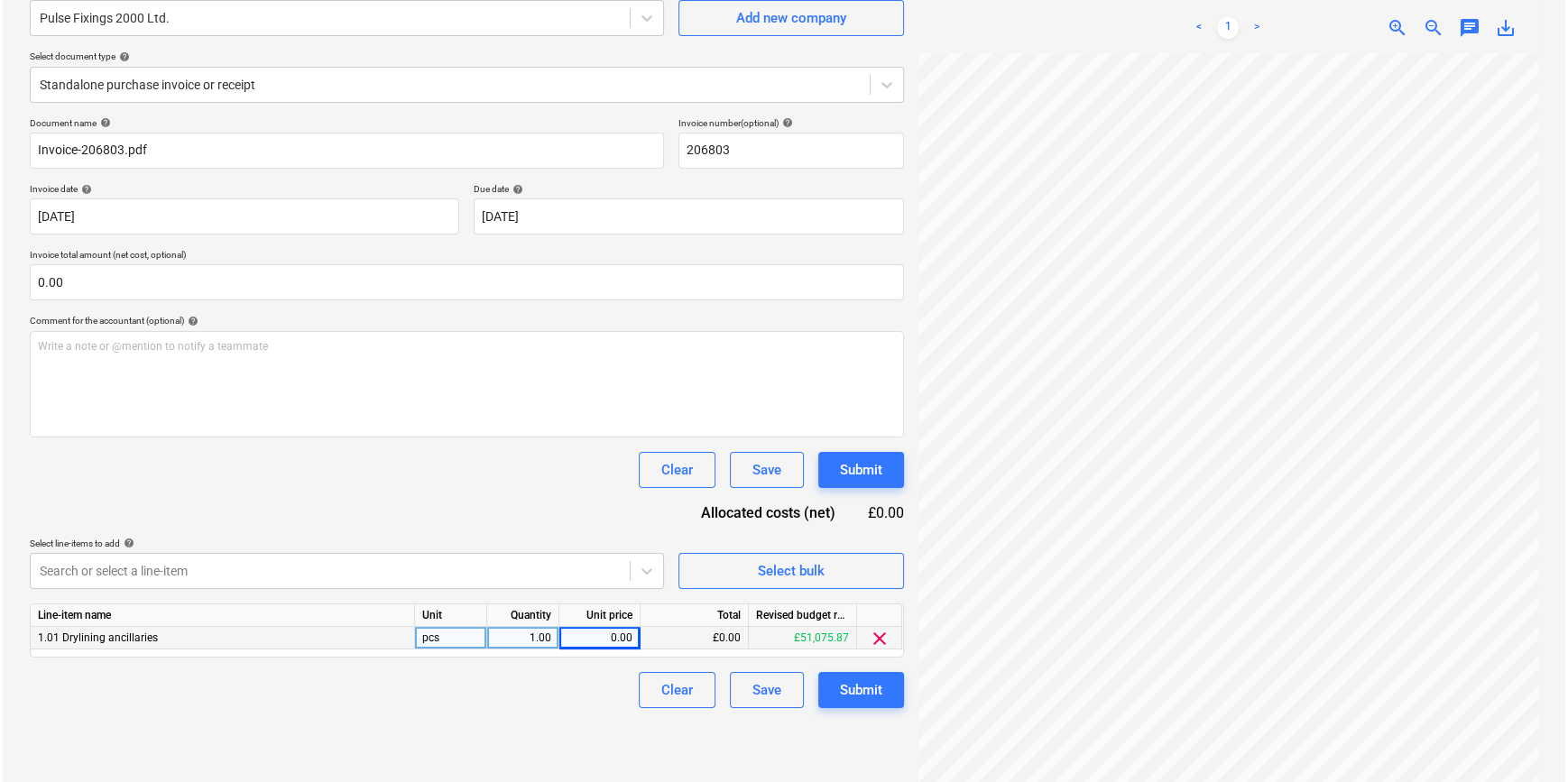scroll, scrollTop: 409, scrollLeft: 195, axis: both 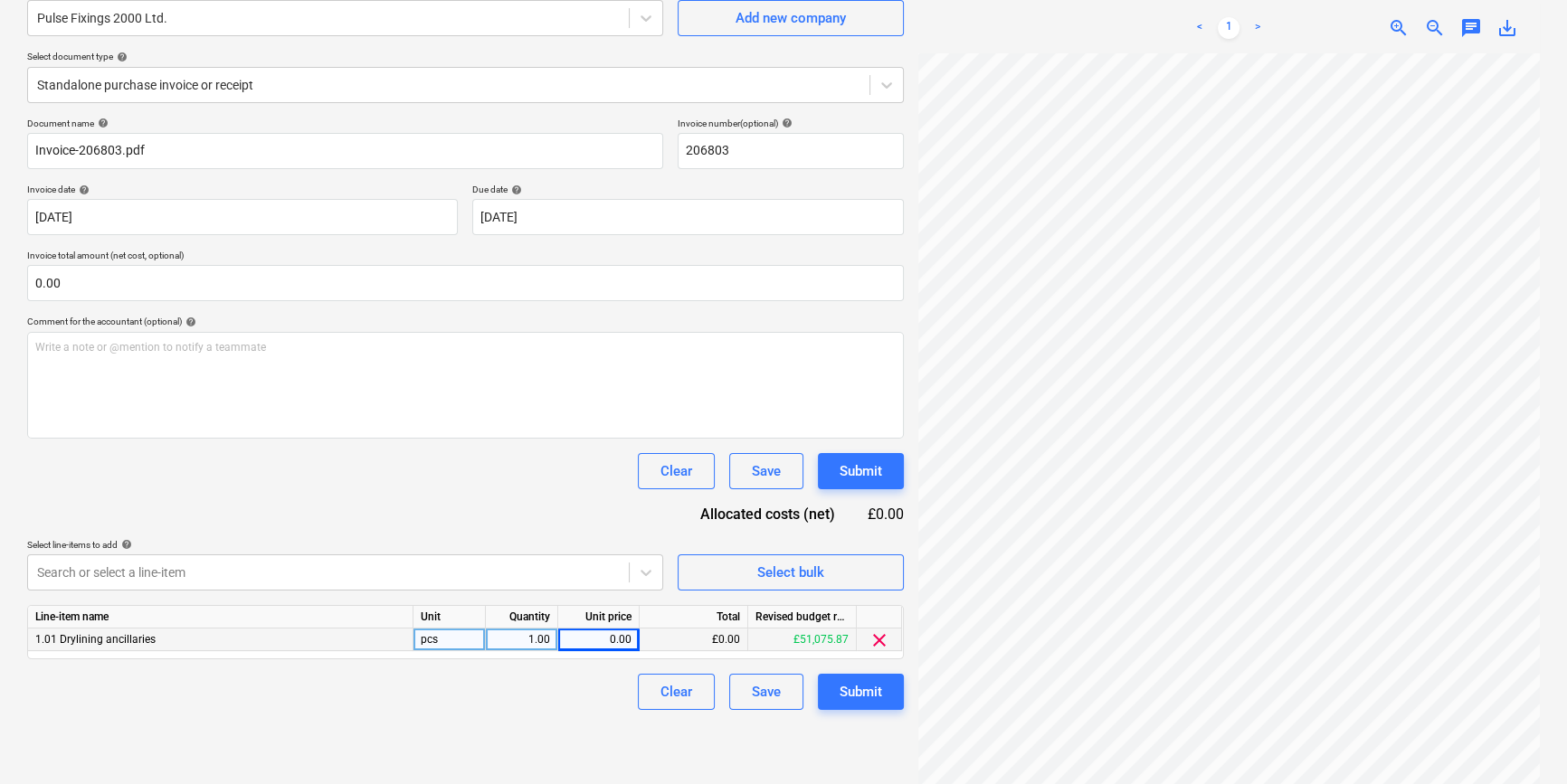click on "0.00" at bounding box center [598, 639] 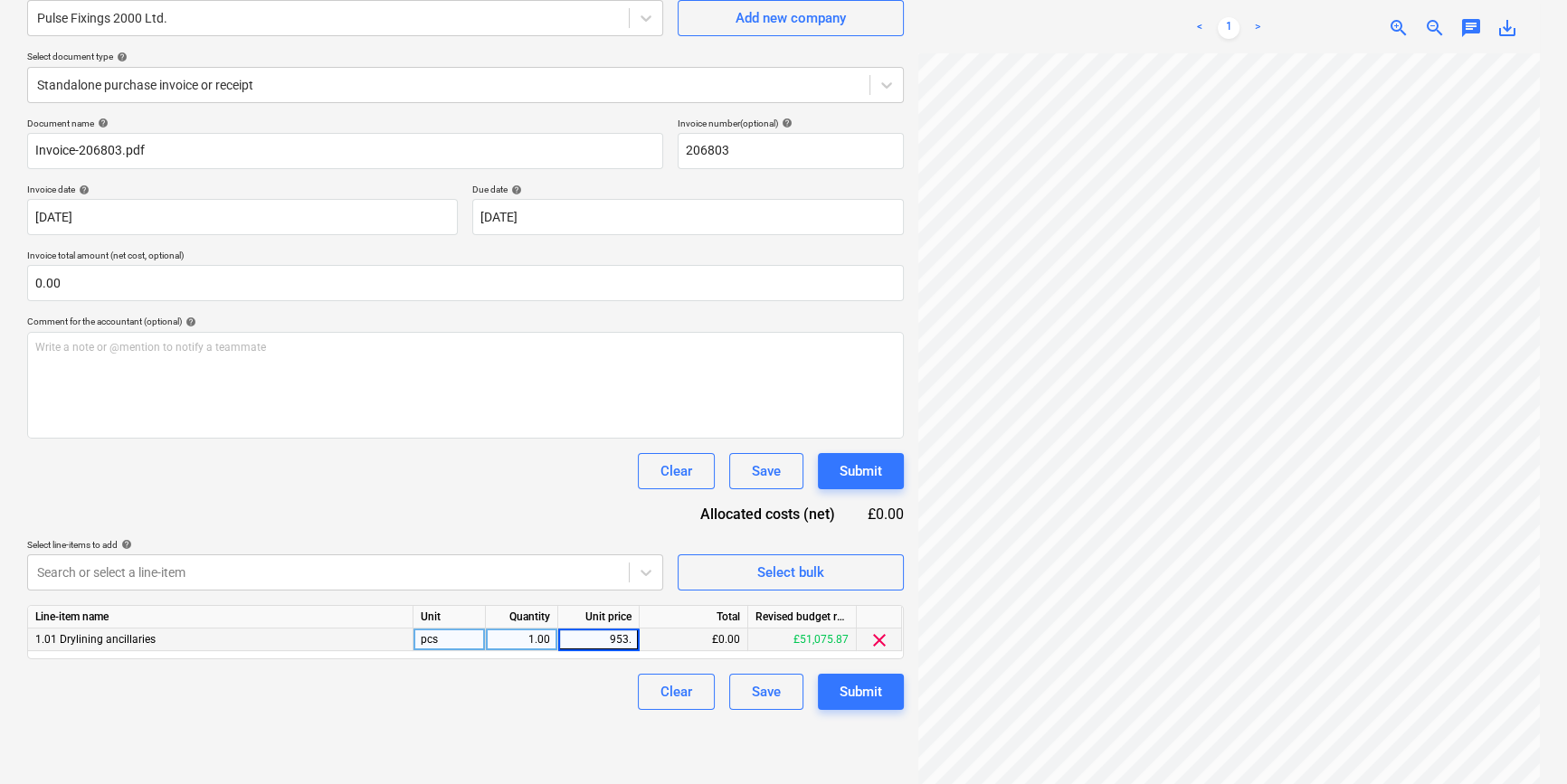 type on "953.4" 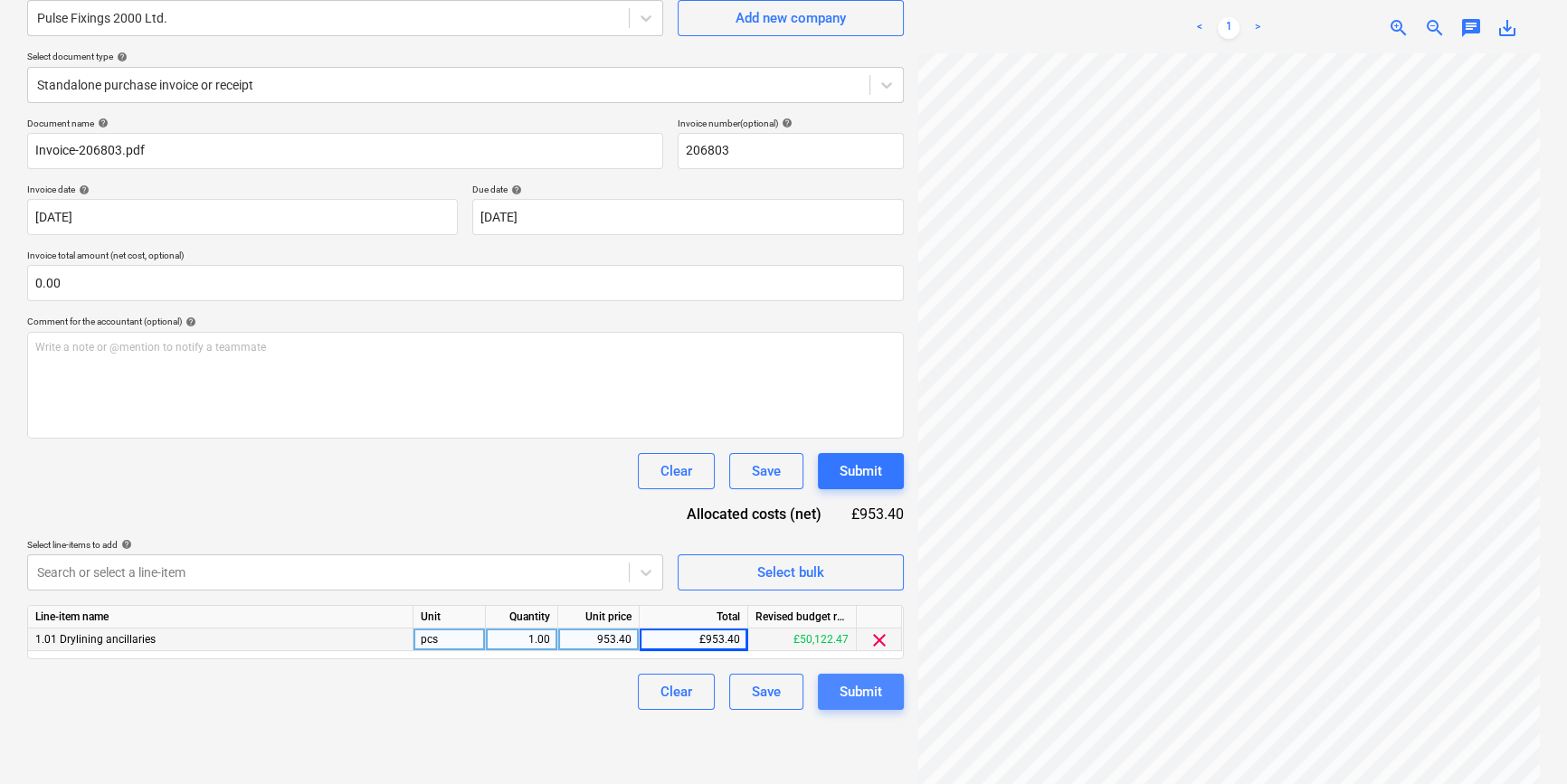 click on "Submit" at bounding box center [860, 692] 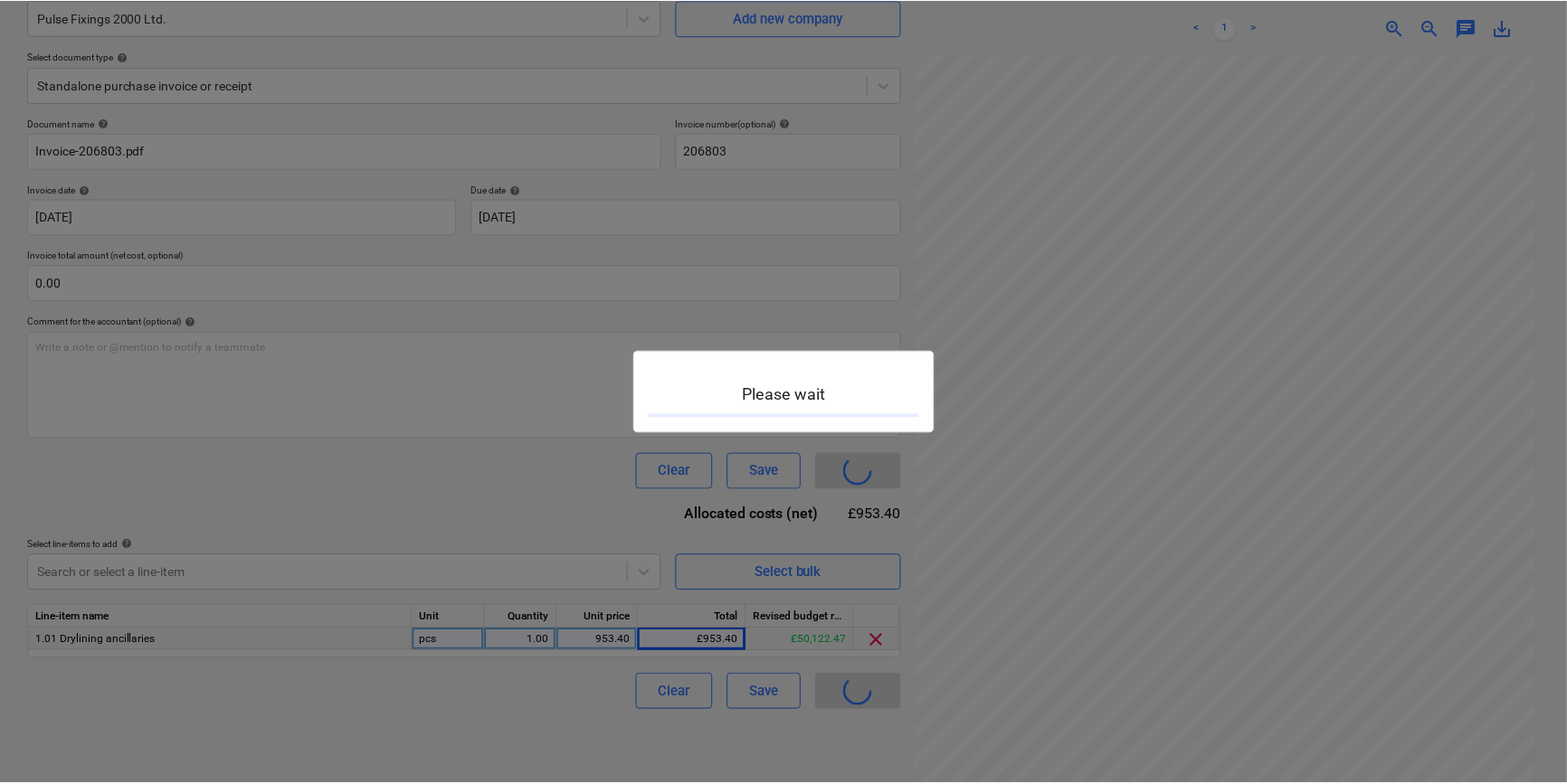 scroll, scrollTop: 0, scrollLeft: 0, axis: both 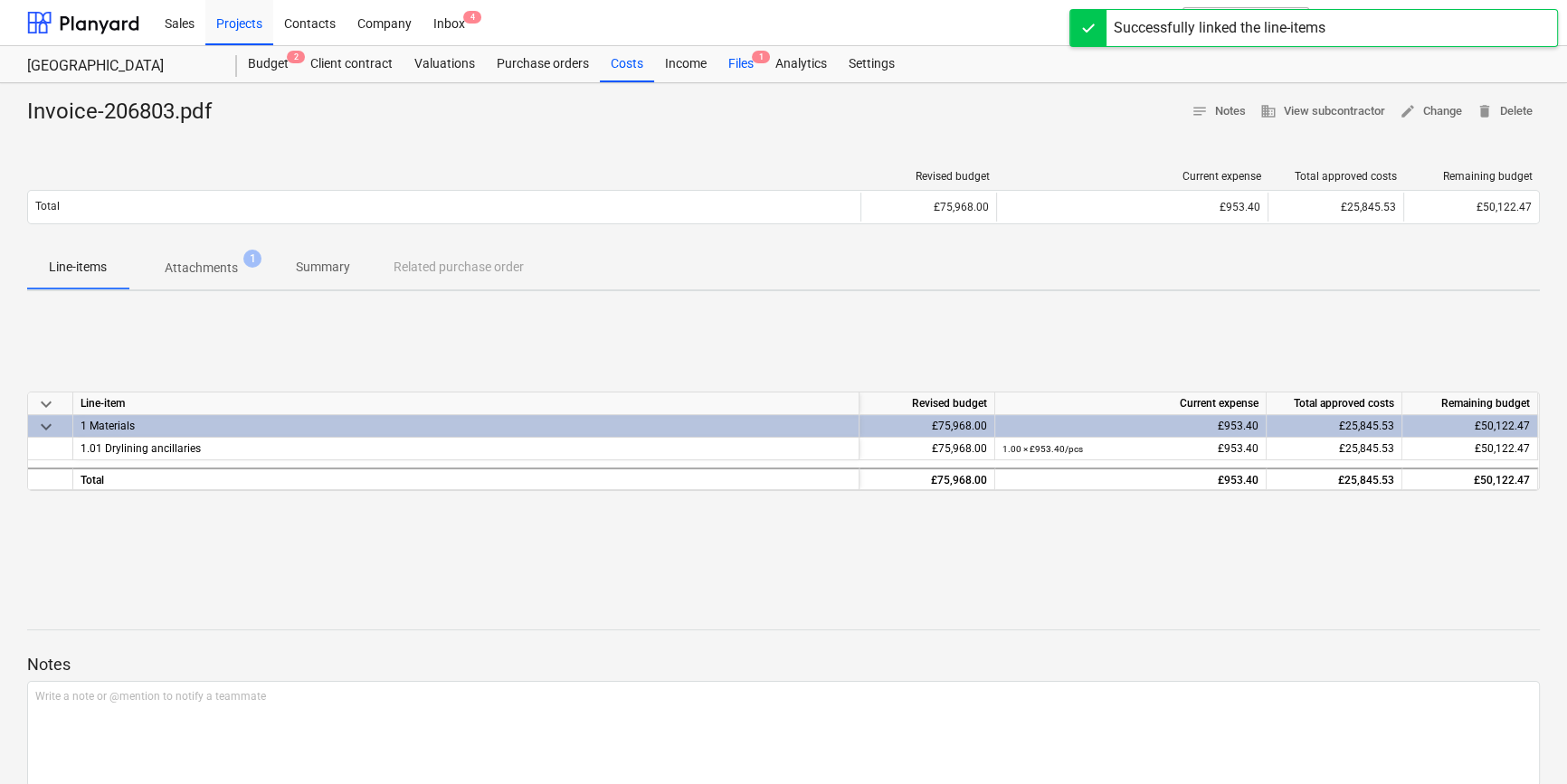 click on "Files 1" at bounding box center (741, 64) 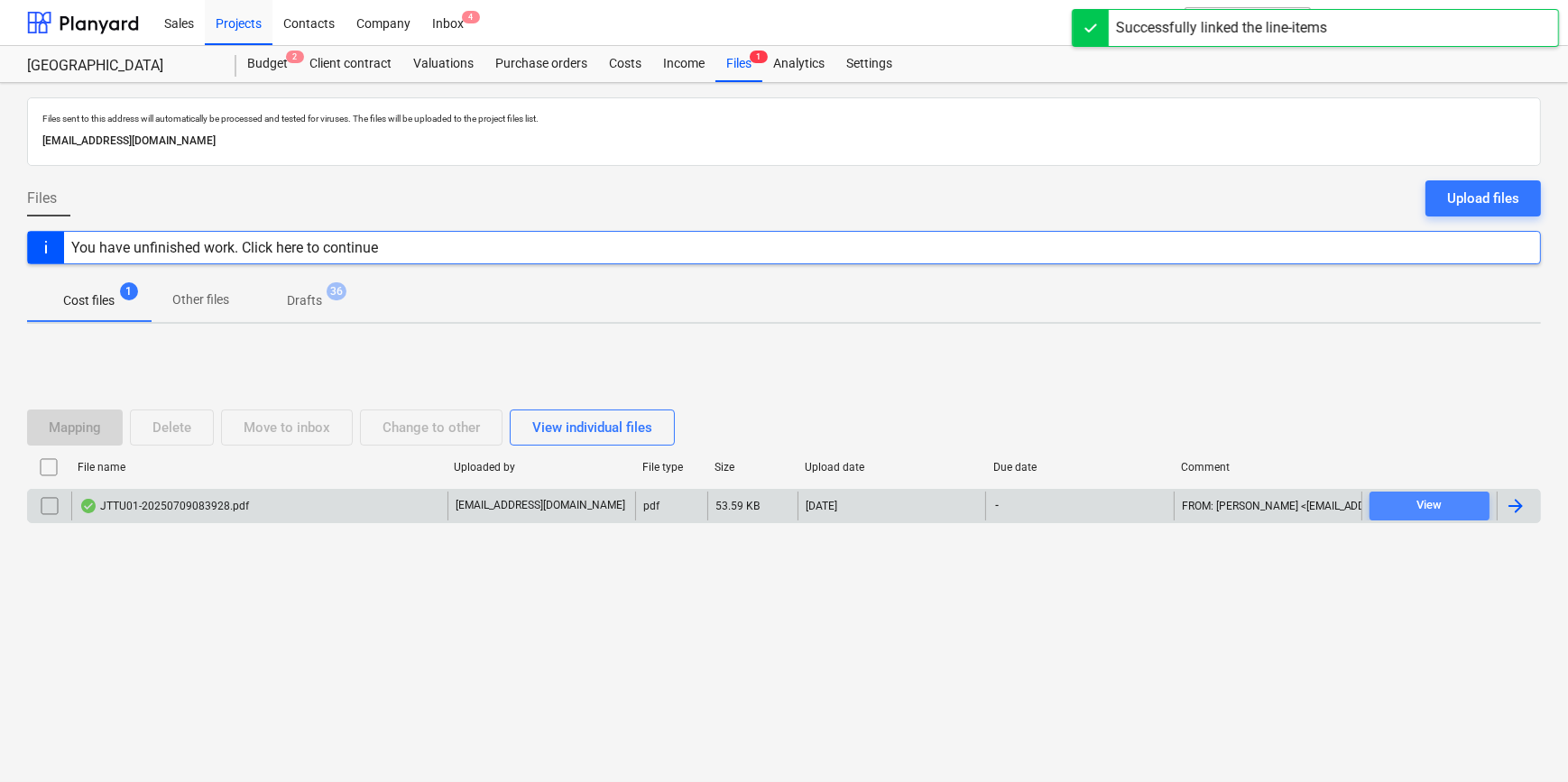 click on "View" at bounding box center [1429, 505] 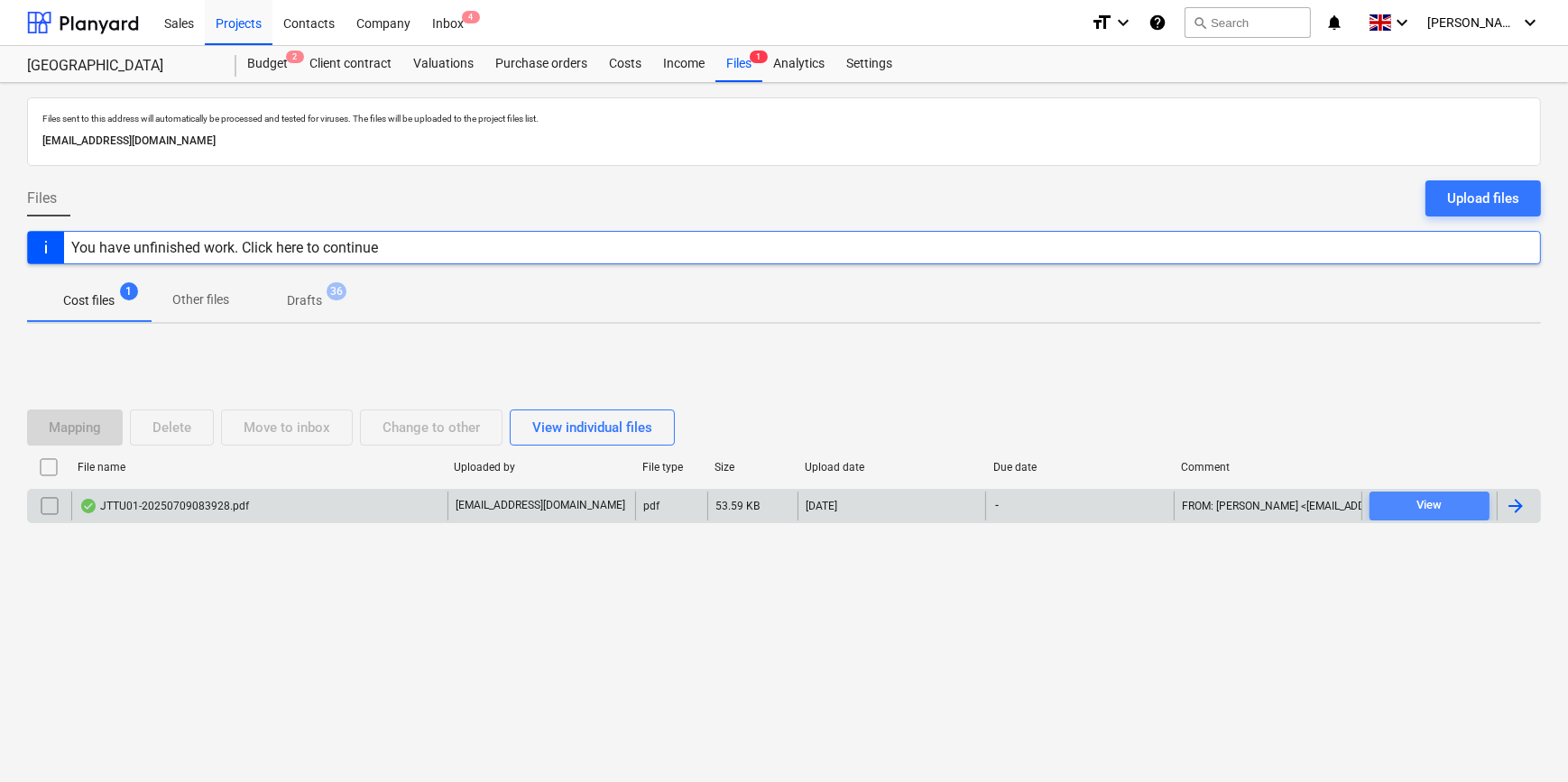 click on "View" at bounding box center (1429, 505) 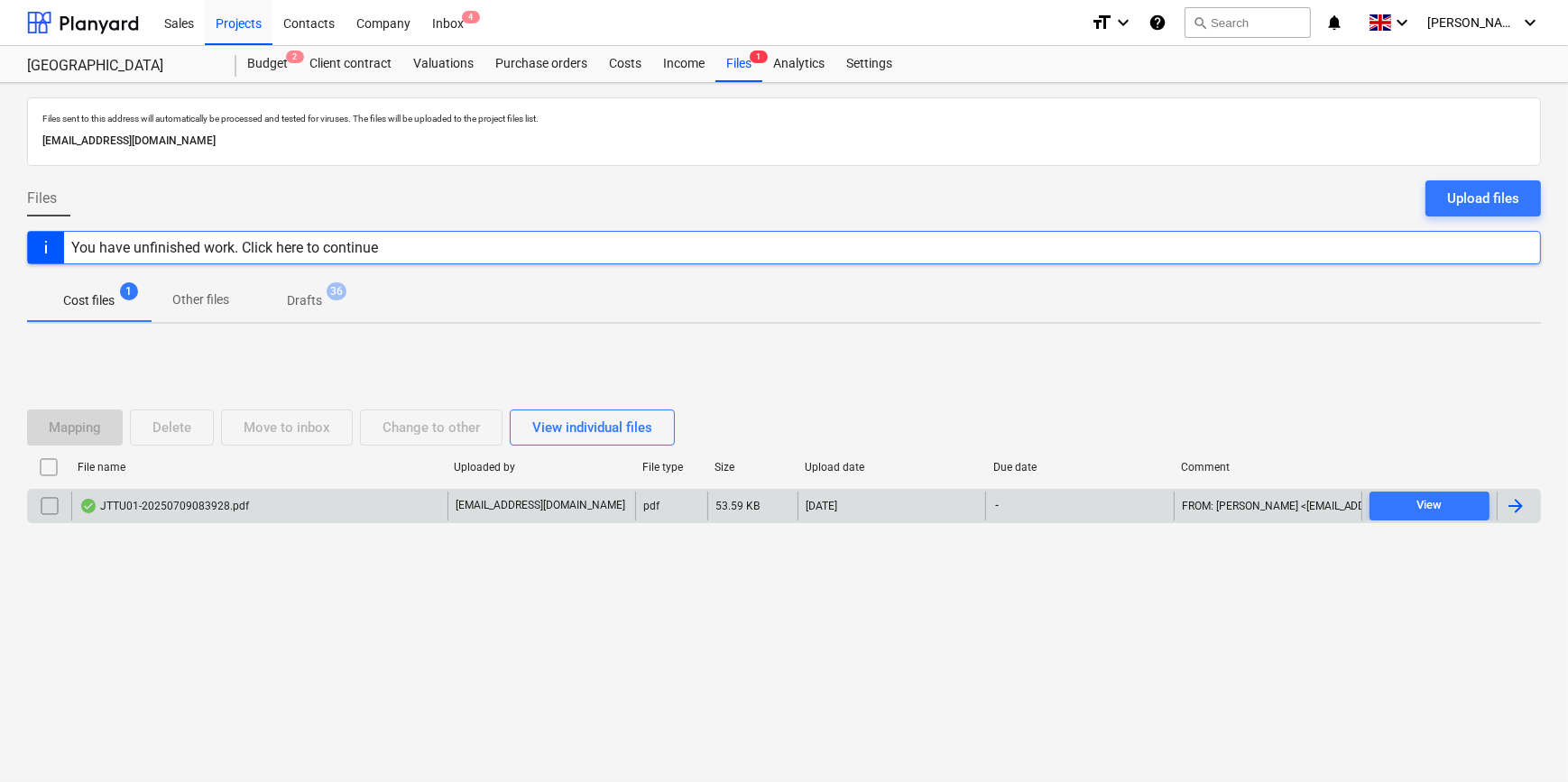 click on "Files sent to this address will automatically be processed and tested for viruses. The files will be uploaded to the project files list. [EMAIL_ADDRESS][DOMAIN_NAME] Files Upload files You have unfinished work. Click here to continue Cost files 1 Other files Drafts 36 Mapping Delete Move to inbox Change to other View individual files File name Uploaded by File type Size Upload date Due date Comment   JTTU01-20250709083928.pdf [EMAIL_ADDRESS][DOMAIN_NAME] pdf 53.59 KB [DATE] - FROM: [PERSON_NAME] <[EMAIL_ADDRESS][DOMAIN_NAME]>
TO: "[EMAIL_ADDRESS][DOMAIN_NAME]"	<[EMAIL_ADDRESS][DOMAIN_NAME]>
SUBJECT: Fw: Encon Insulation Ltd Credit(s)
IP: [TECHNICAL_ID] View Please wait" at bounding box center (784, 432) 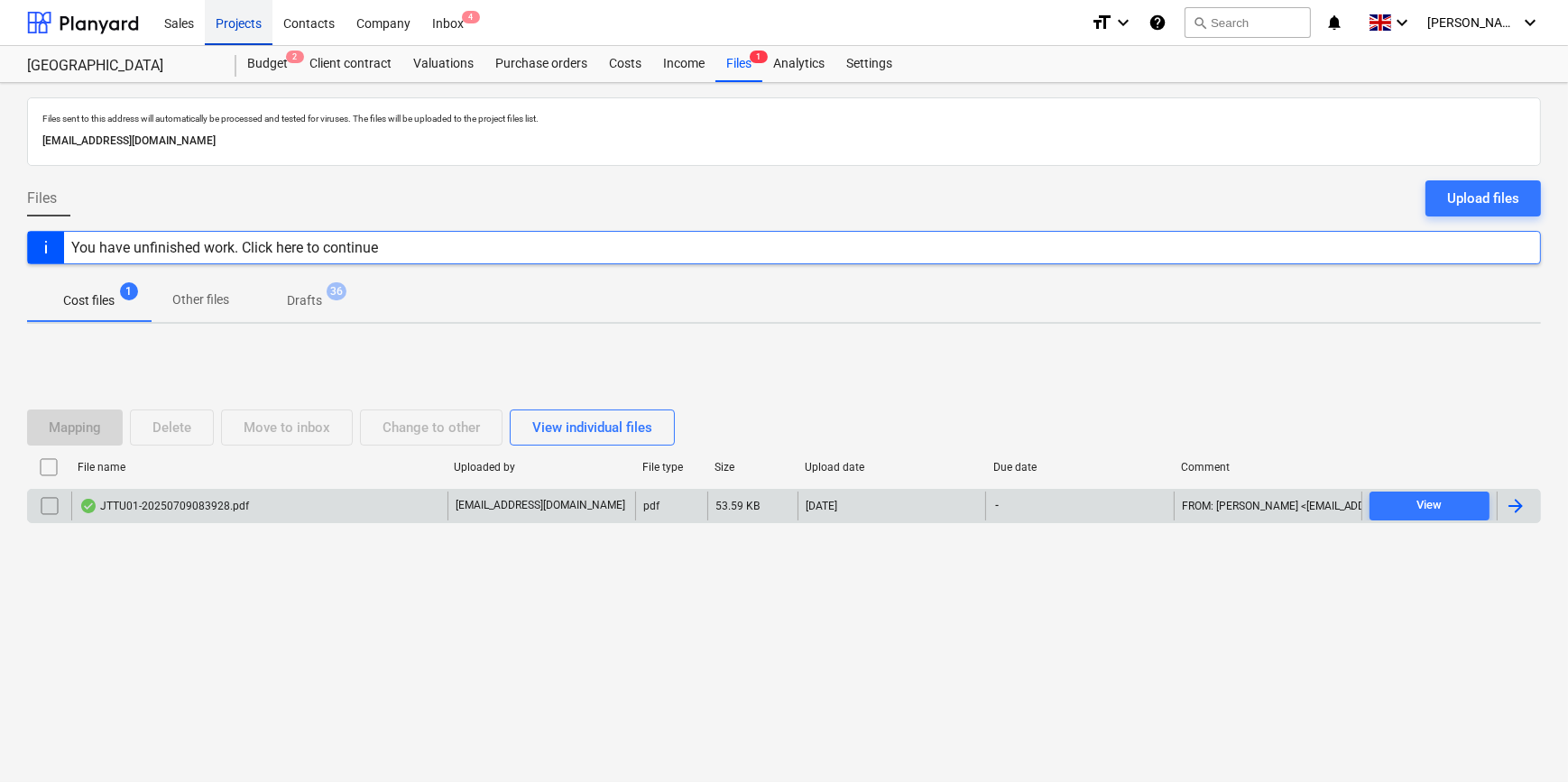 drag, startPoint x: 244, startPoint y: 23, endPoint x: 242, endPoint y: 36, distance: 13.1529464 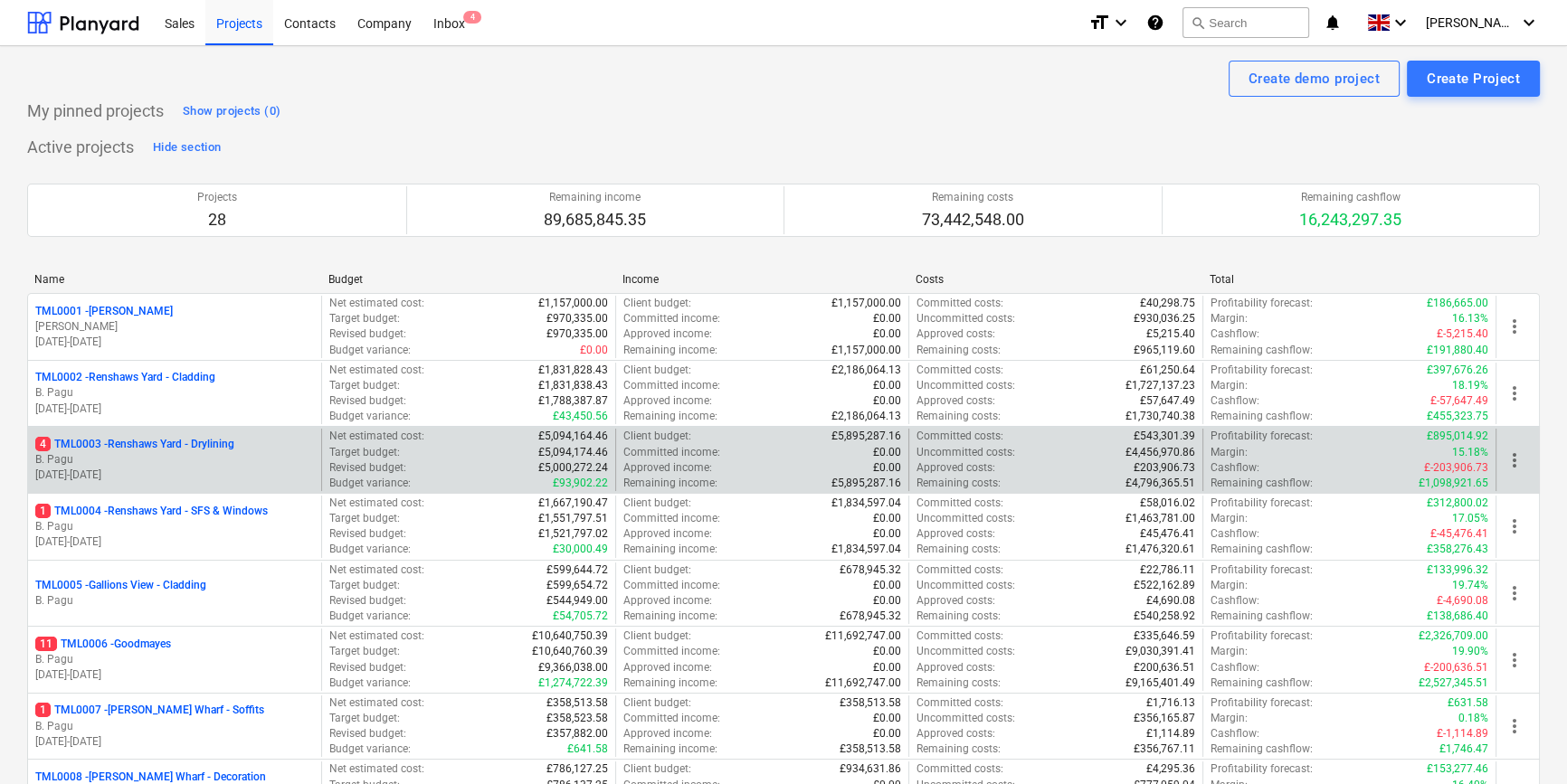 click on "4  TML0003 -  Renshaws Yard -  Drylining" at bounding box center (135, 444) 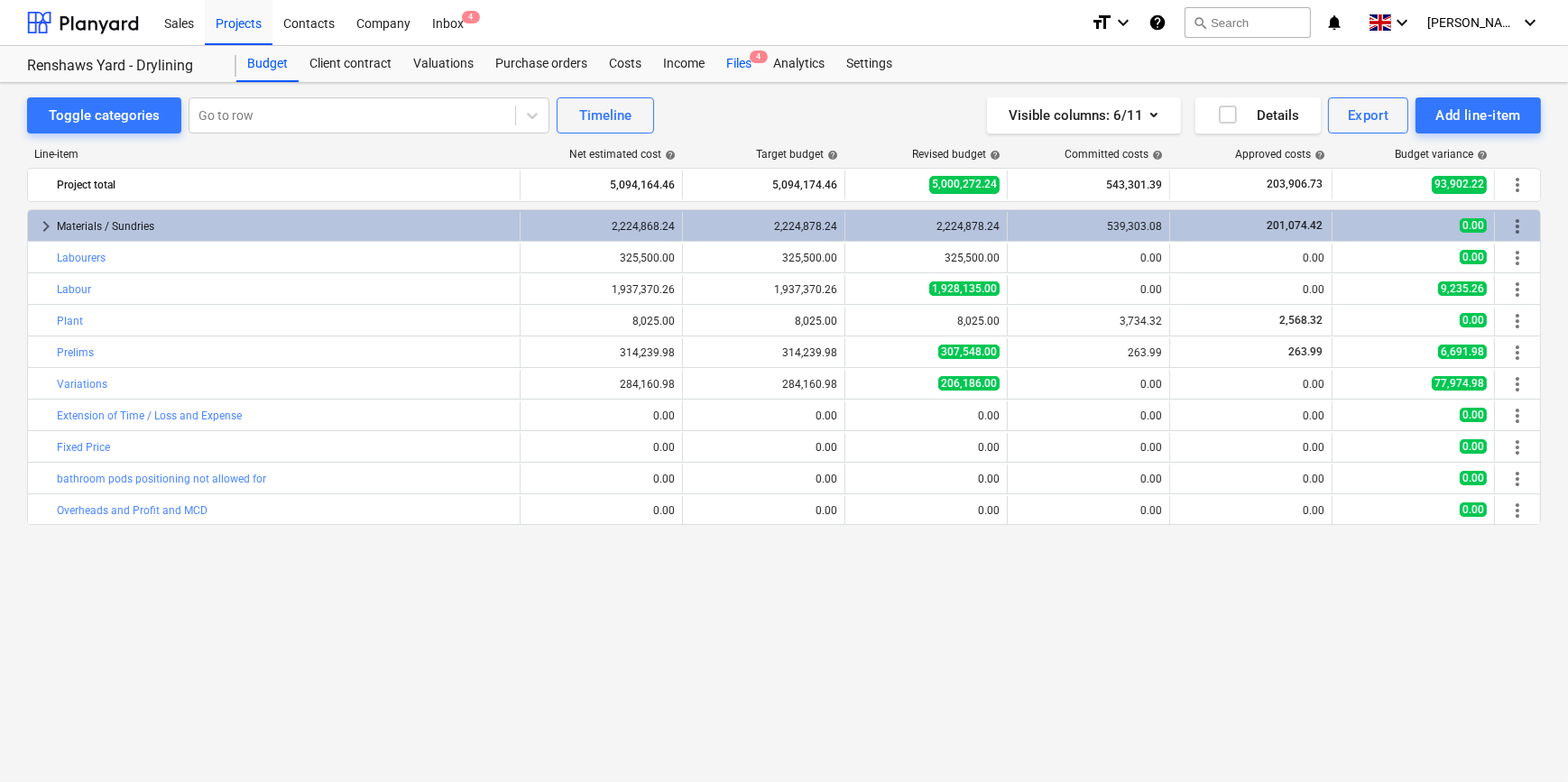 click on "Files 4" at bounding box center [739, 64] 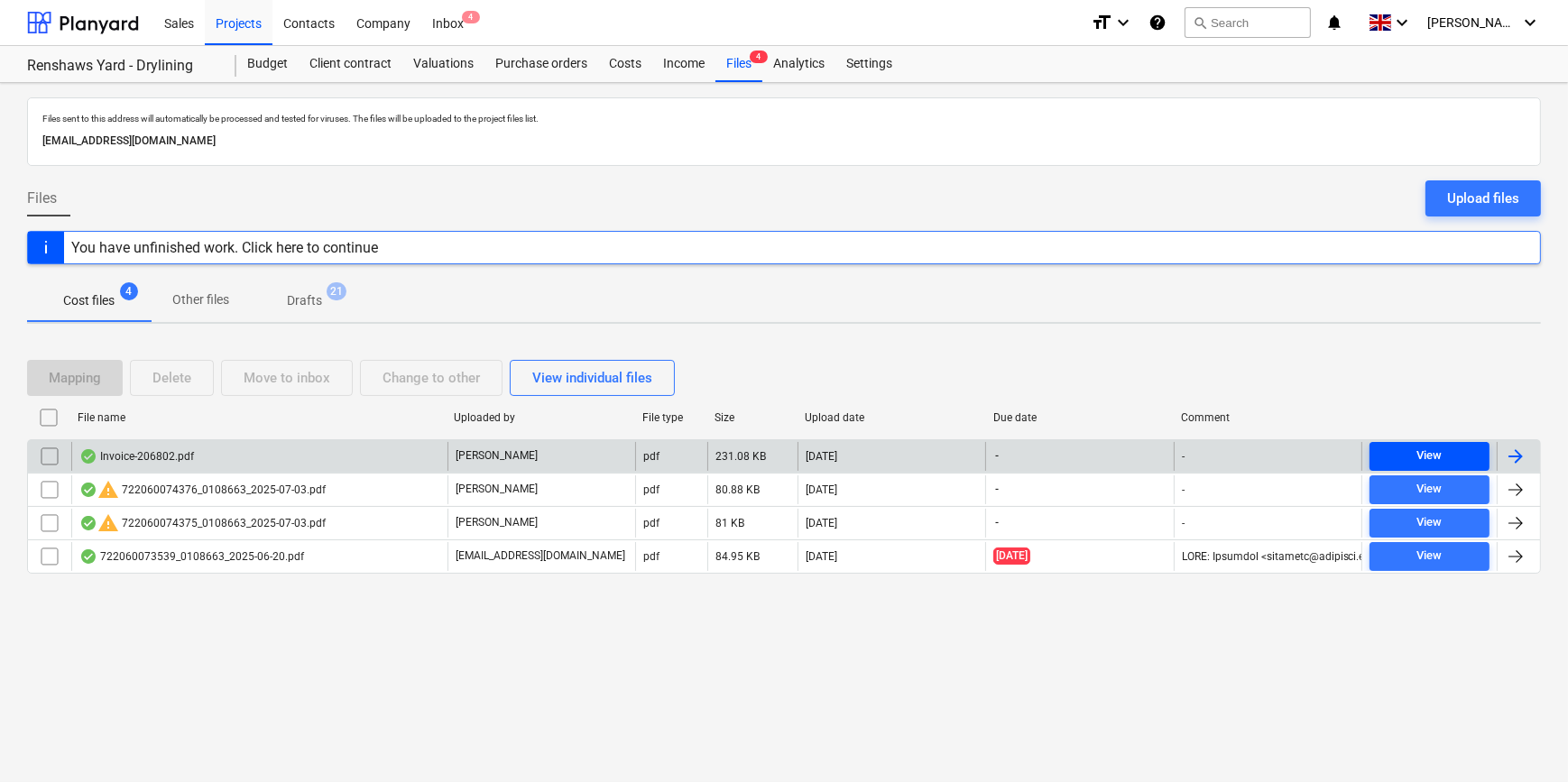 click on "View" at bounding box center (1429, 455) 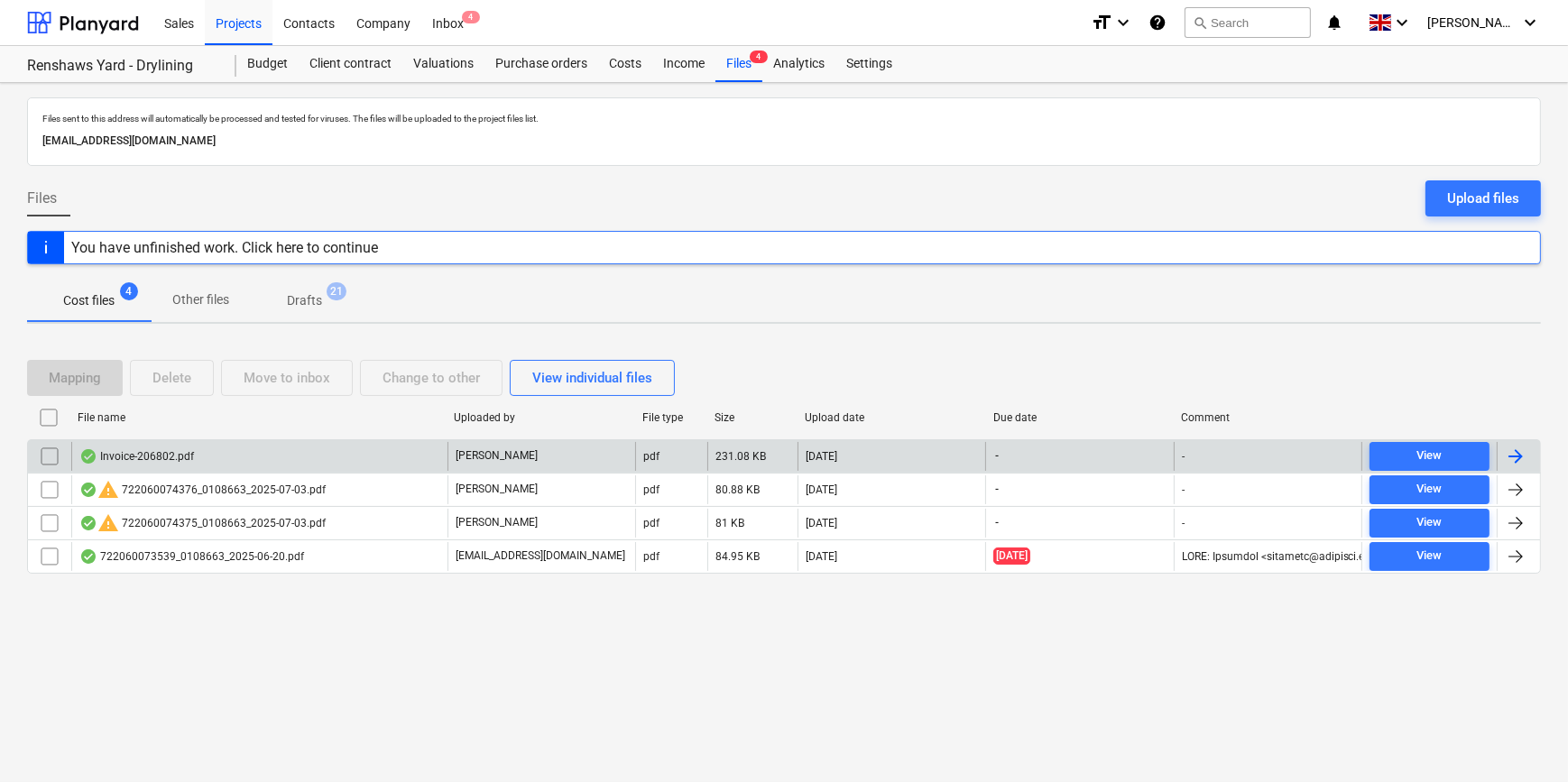 click at bounding box center [1516, 456] 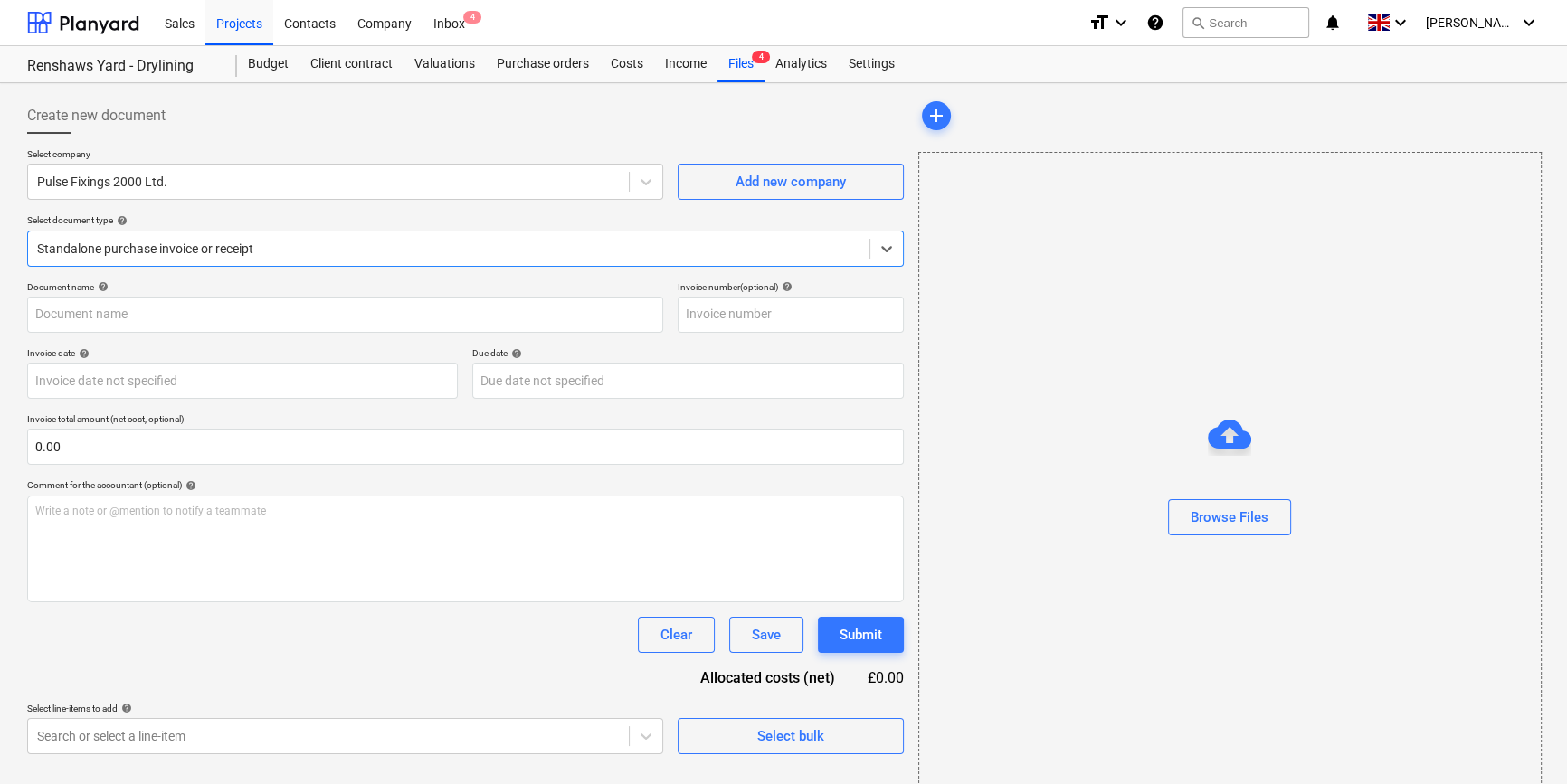 type on "Invoice-206802.pdf" 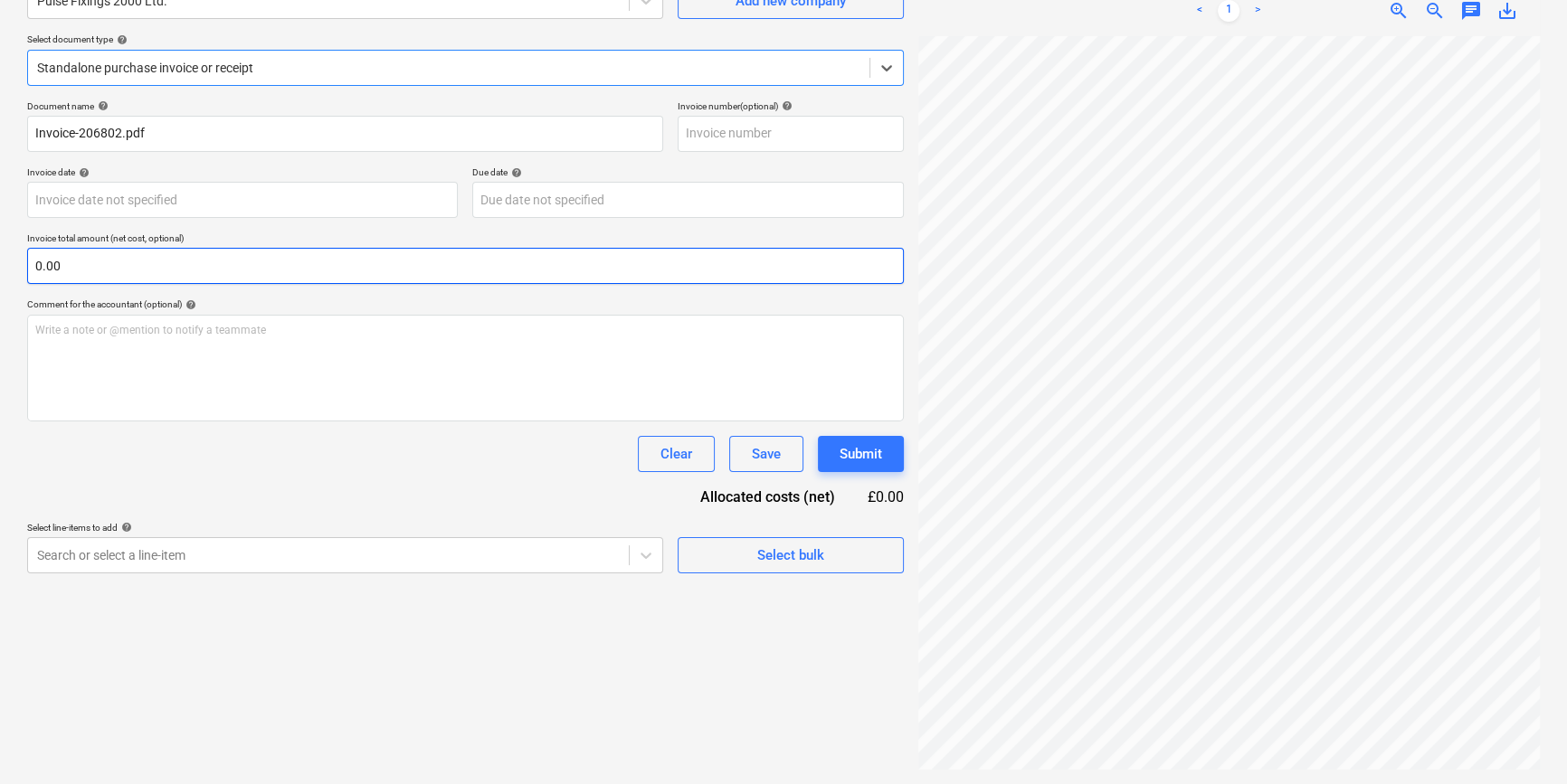 scroll, scrollTop: 16, scrollLeft: 0, axis: vertical 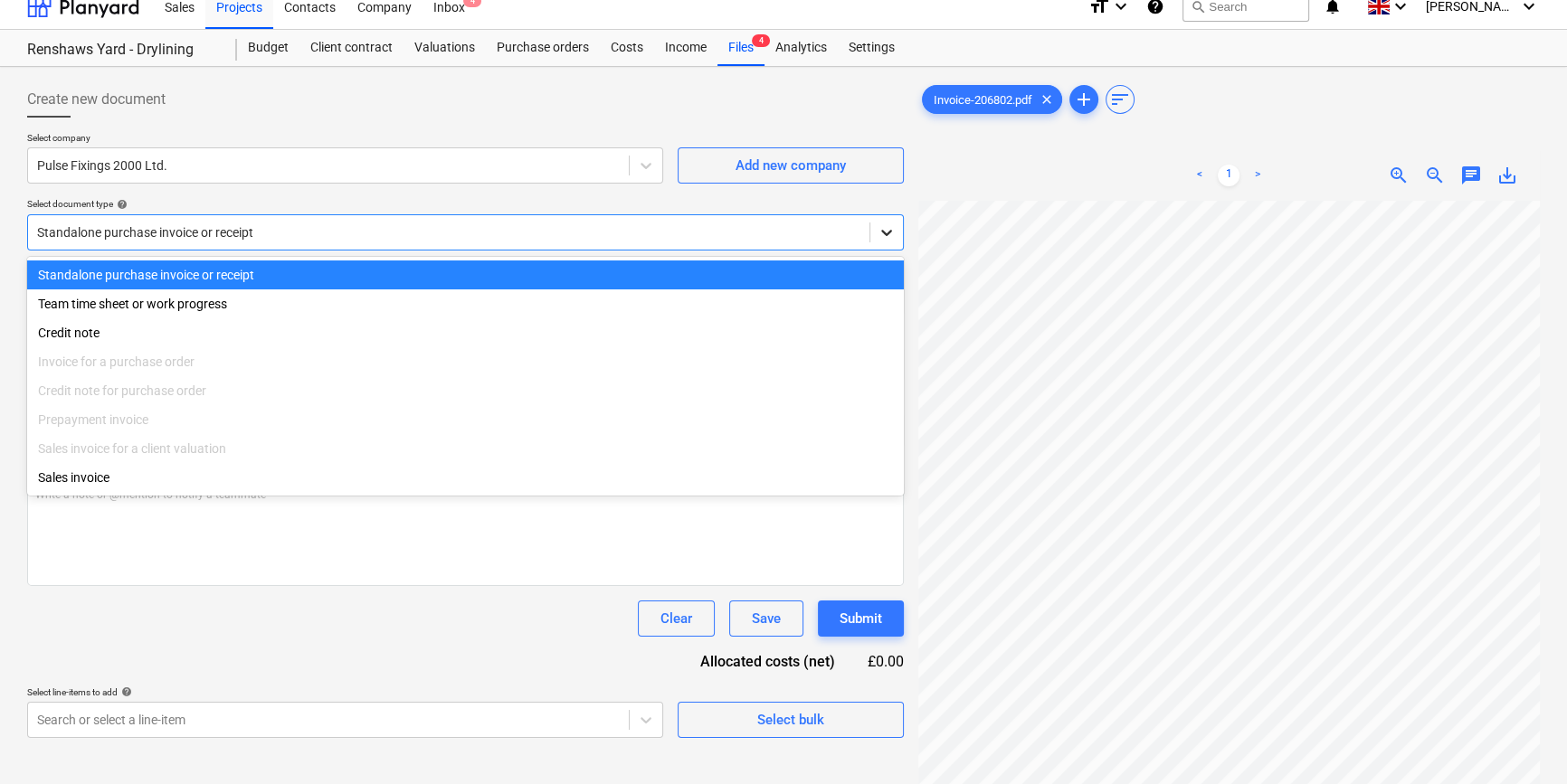click 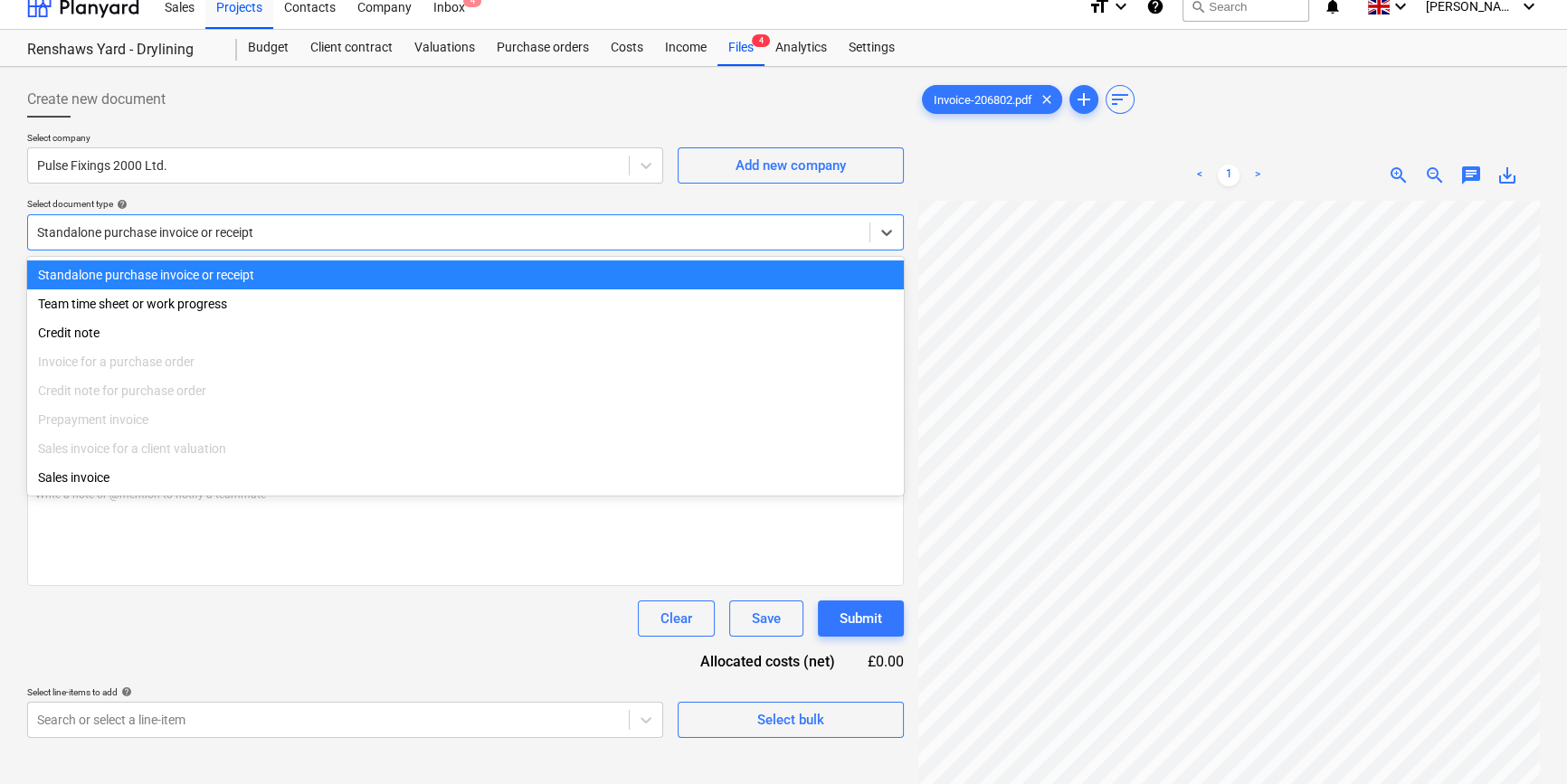 click on "Standalone purchase invoice or receipt" at bounding box center [465, 275] 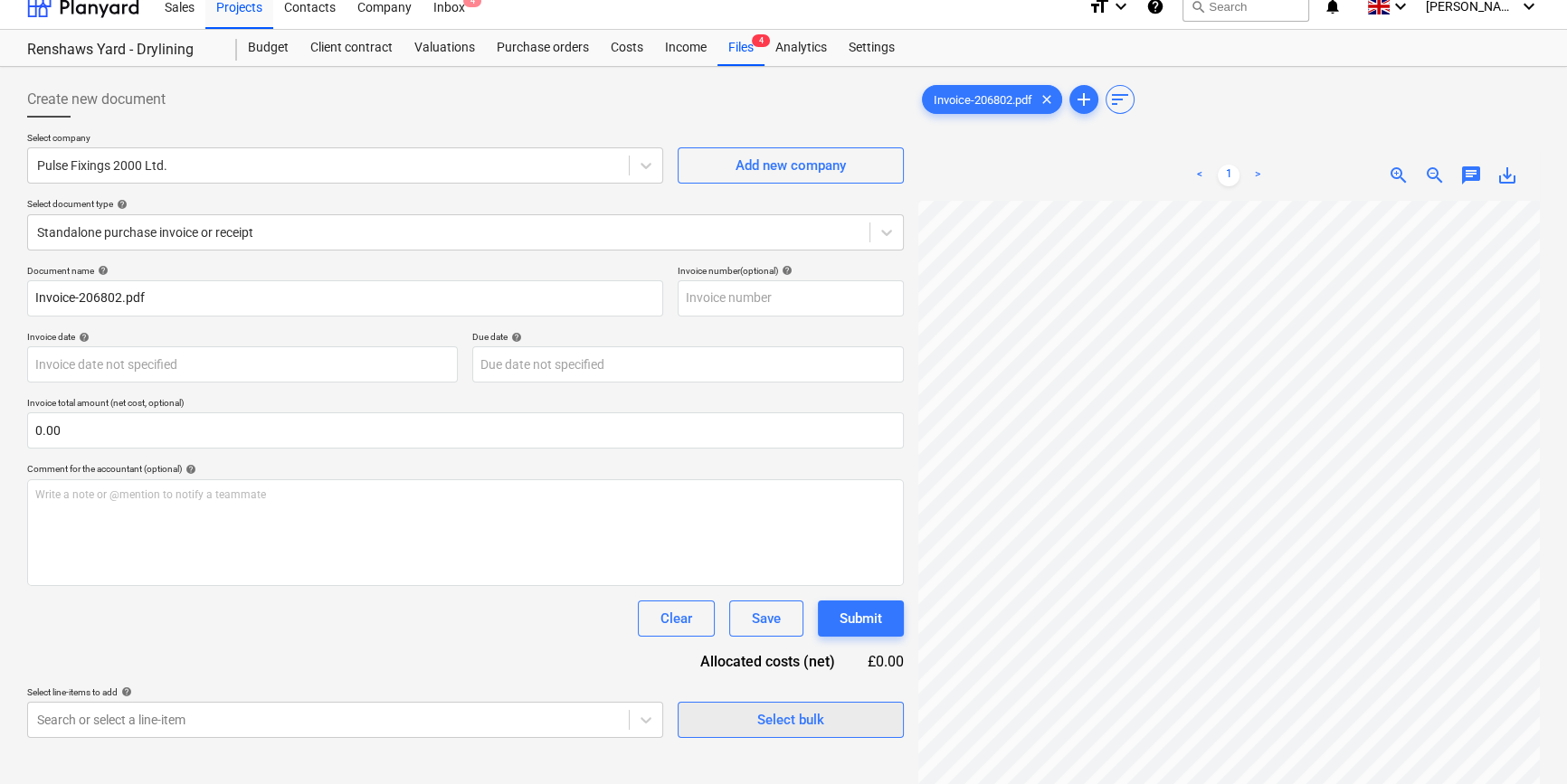 scroll, scrollTop: 0, scrollLeft: 195, axis: horizontal 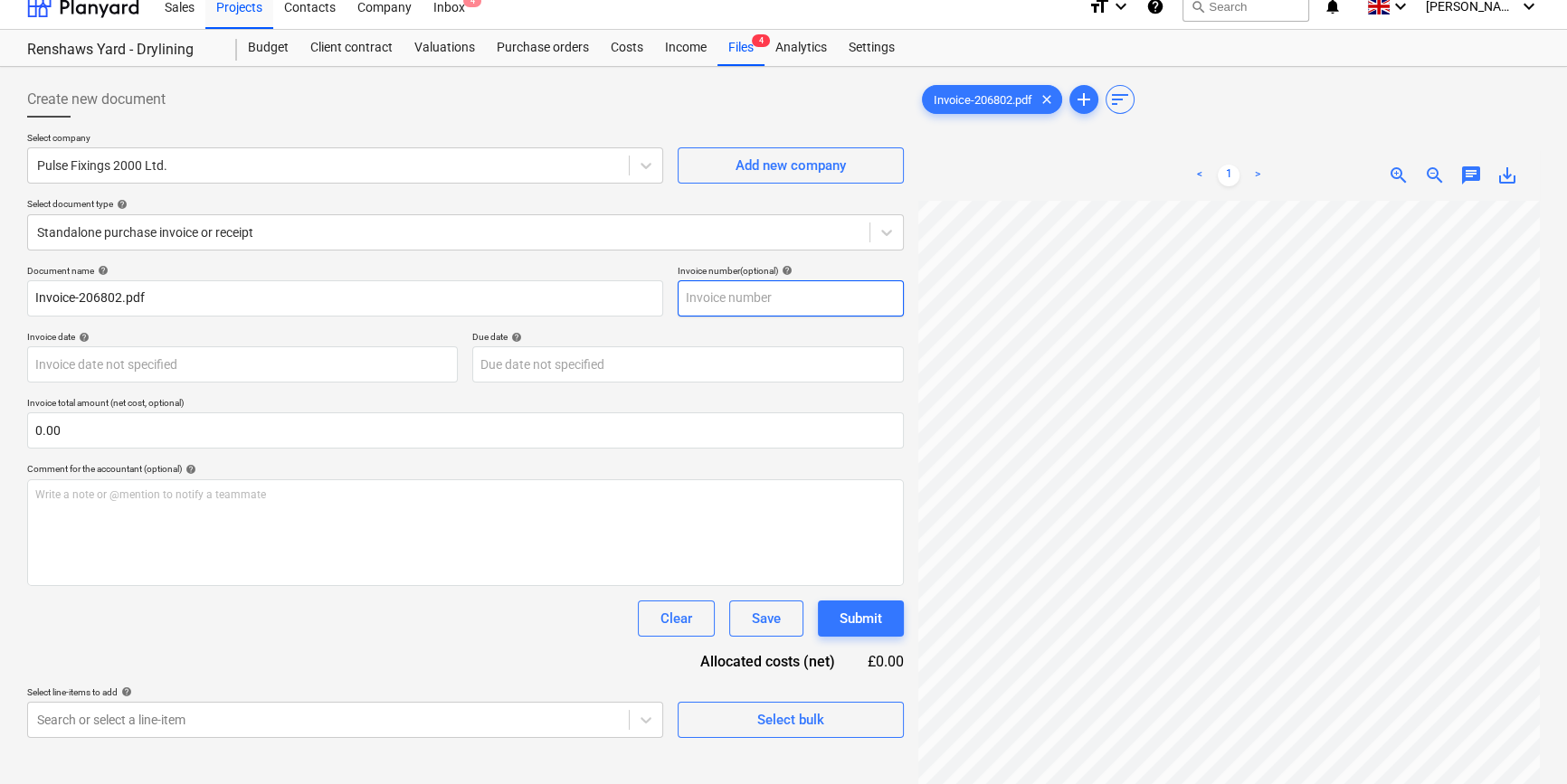 click at bounding box center [791, 298] 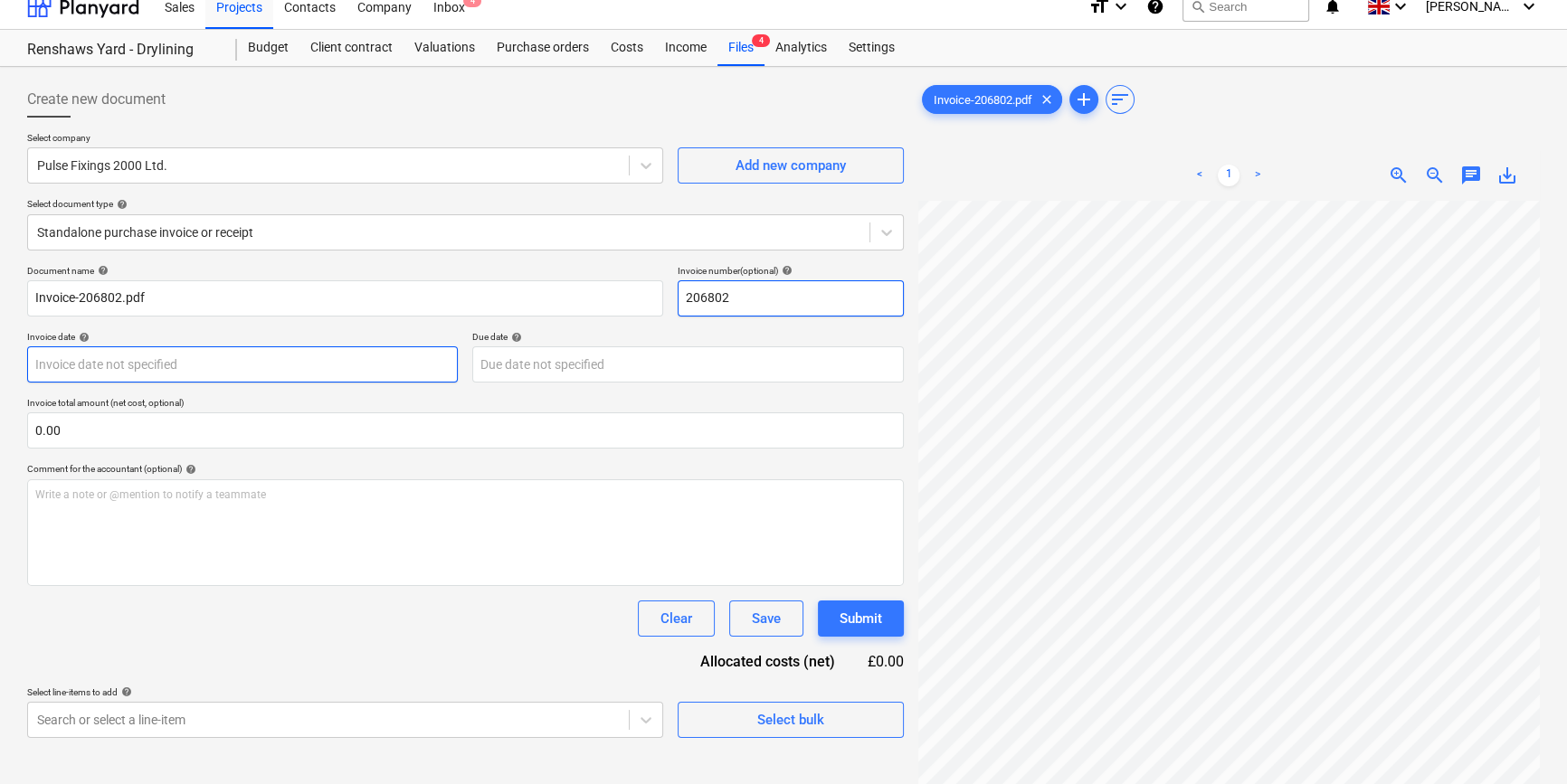 type on "206802" 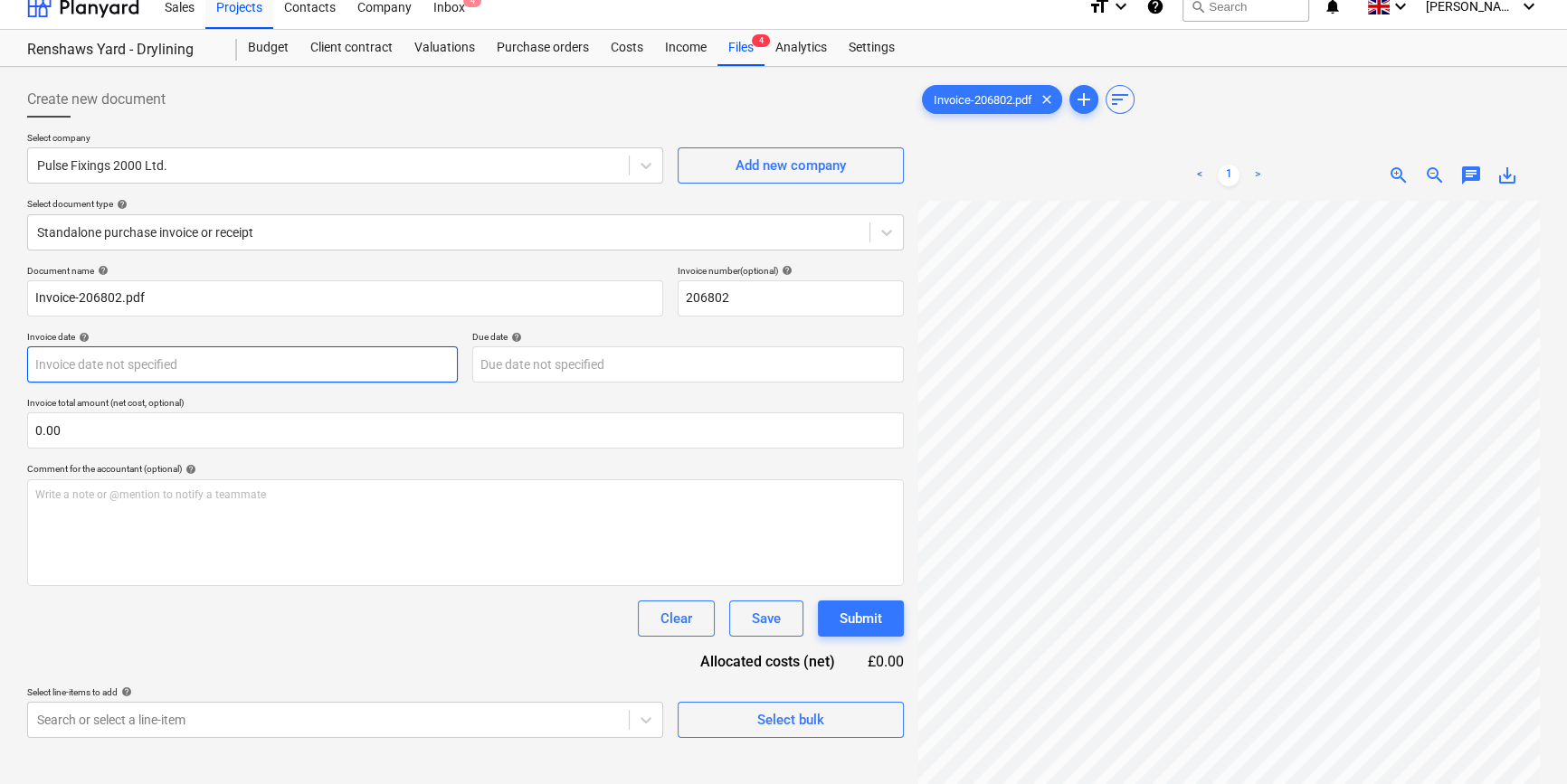 click on "Sales Projects Contacts Company Inbox 4 format_size keyboard_arrow_down help search Search notifications 0 keyboard_arrow_down [PERSON_NAME] keyboard_arrow_down Renshaws Yard -  Drylining Budget Client contract Valuations Purchase orders Costs Income Files 4 Analytics Settings Create new document Select company Pulse Fixings 2000 Ltd.   Add new company Select document type help Standalone purchase invoice or receipt Document name help Invoice-206802.pdf Invoice number  (optional) help 206802 Invoice date help Press the down arrow key to interact with the calendar and
select a date. Press the question mark key to get the keyboard shortcuts for changing dates. Due date help Press the down arrow key to interact with the calendar and
select a date. Press the question mark key to get the keyboard shortcuts for changing dates. Invoice total amount (net cost, optional) 0.00 Comment for the accountant (optional) help Write a note or @mention to notify a teammate ﻿ Clear Save Submit Allocated costs (net) help" at bounding box center [784, 375] 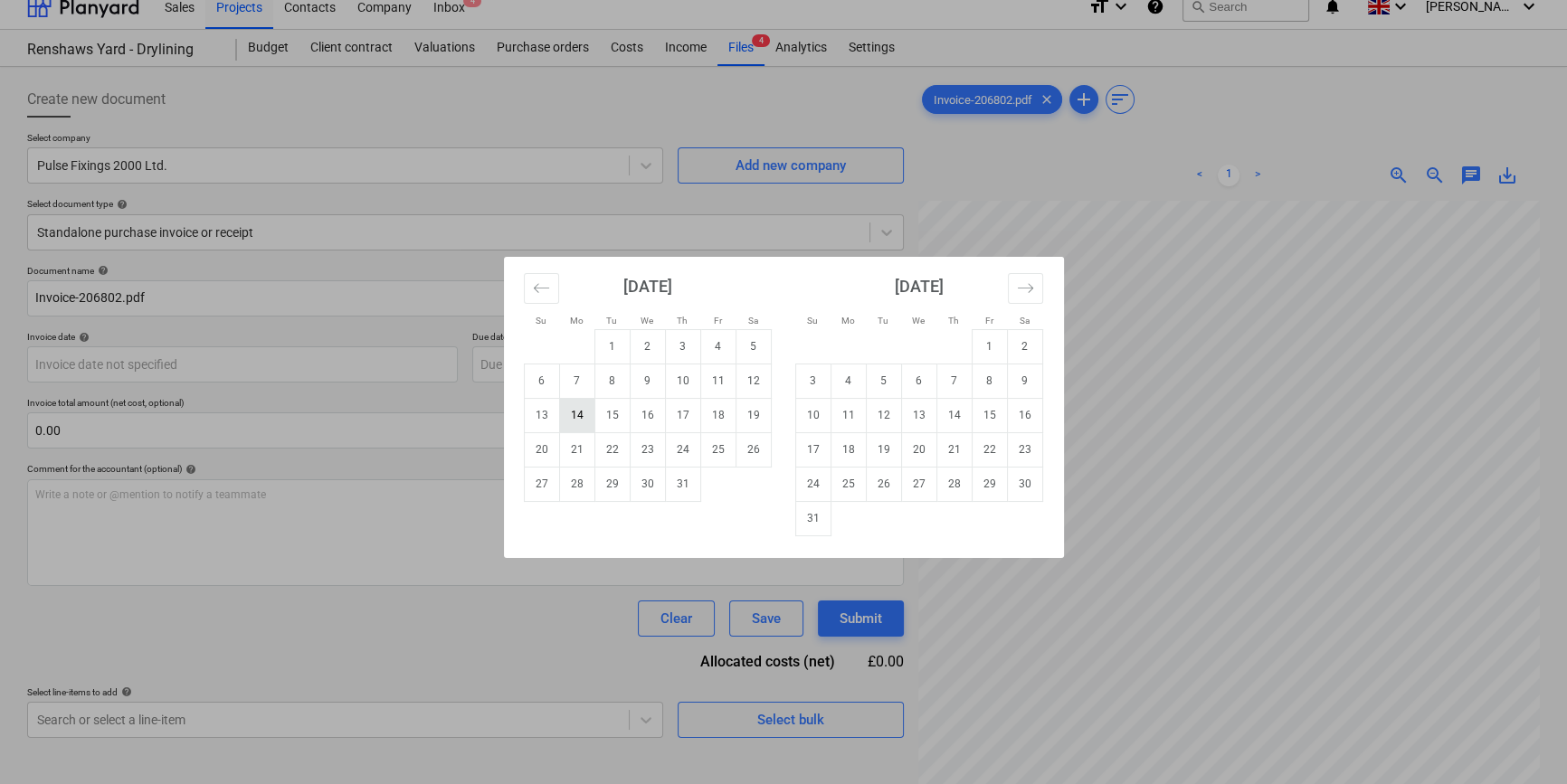 click on "14" at bounding box center (576, 415) 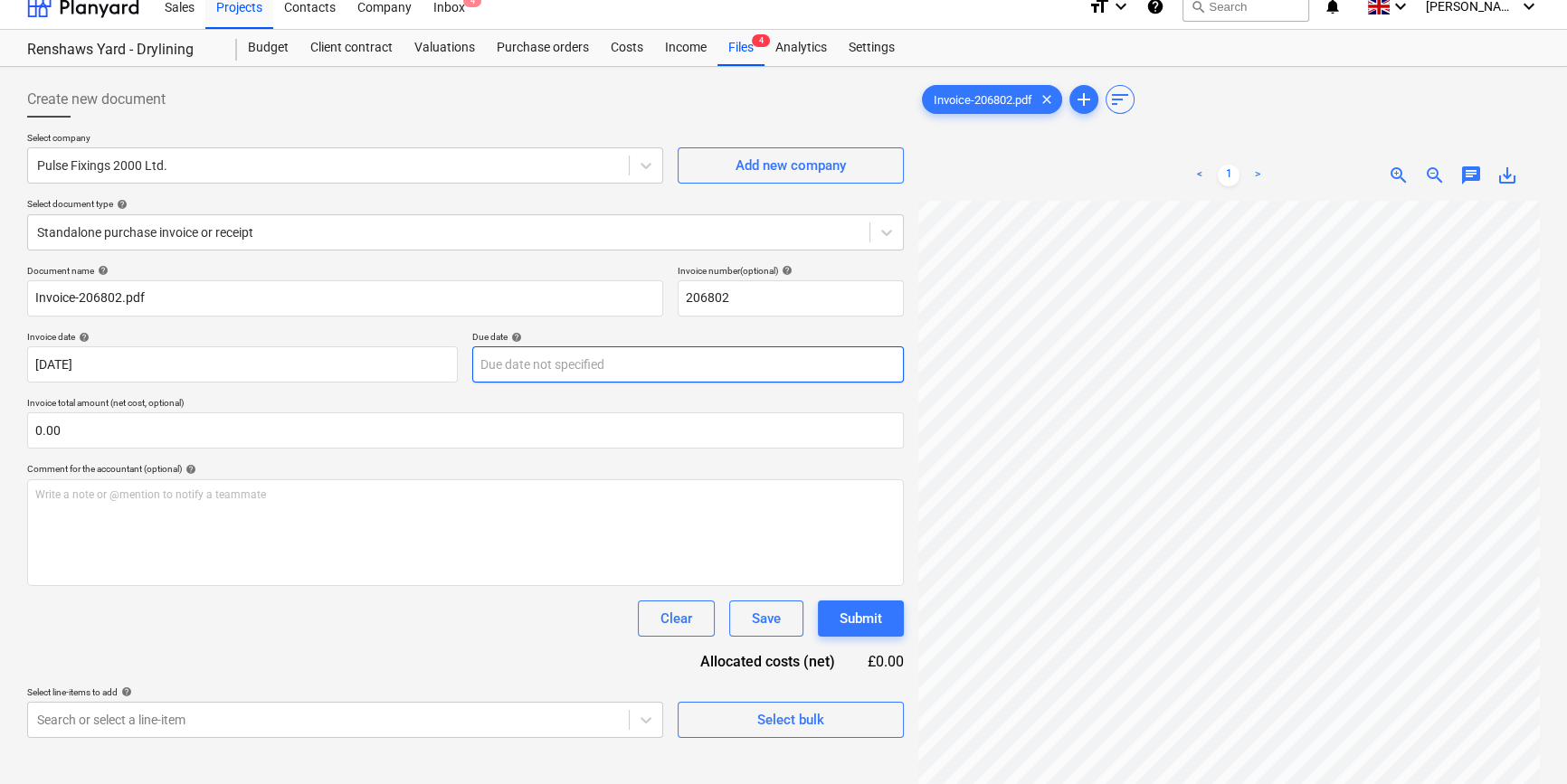 click on "Sales Projects Contacts Company Inbox 4 format_size keyboard_arrow_down help search Search notifications 0 keyboard_arrow_down [PERSON_NAME] keyboard_arrow_down Renshaws Yard -  Drylining Budget Client contract Valuations Purchase orders Costs Income Files 4 Analytics Settings Create new document Select company Pulse Fixings 2000 Ltd.   Add new company Select document type help Standalone purchase invoice or receipt Document name help Invoice-206802.pdf Invoice number  (optional) help 206802 Invoice date help [DATE] 14.07.2025 Press the down arrow key to interact with the calendar and
select a date. Press the question mark key to get the keyboard shortcuts for changing dates. Due date help Press the down arrow key to interact with the calendar and
select a date. Press the question mark key to get the keyboard shortcuts for changing dates. Invoice total amount (net cost, optional) 0.00 Comment for the accountant (optional) help Write a note or @mention to notify a teammate ﻿ Clear Save Submit add" at bounding box center (784, 375) 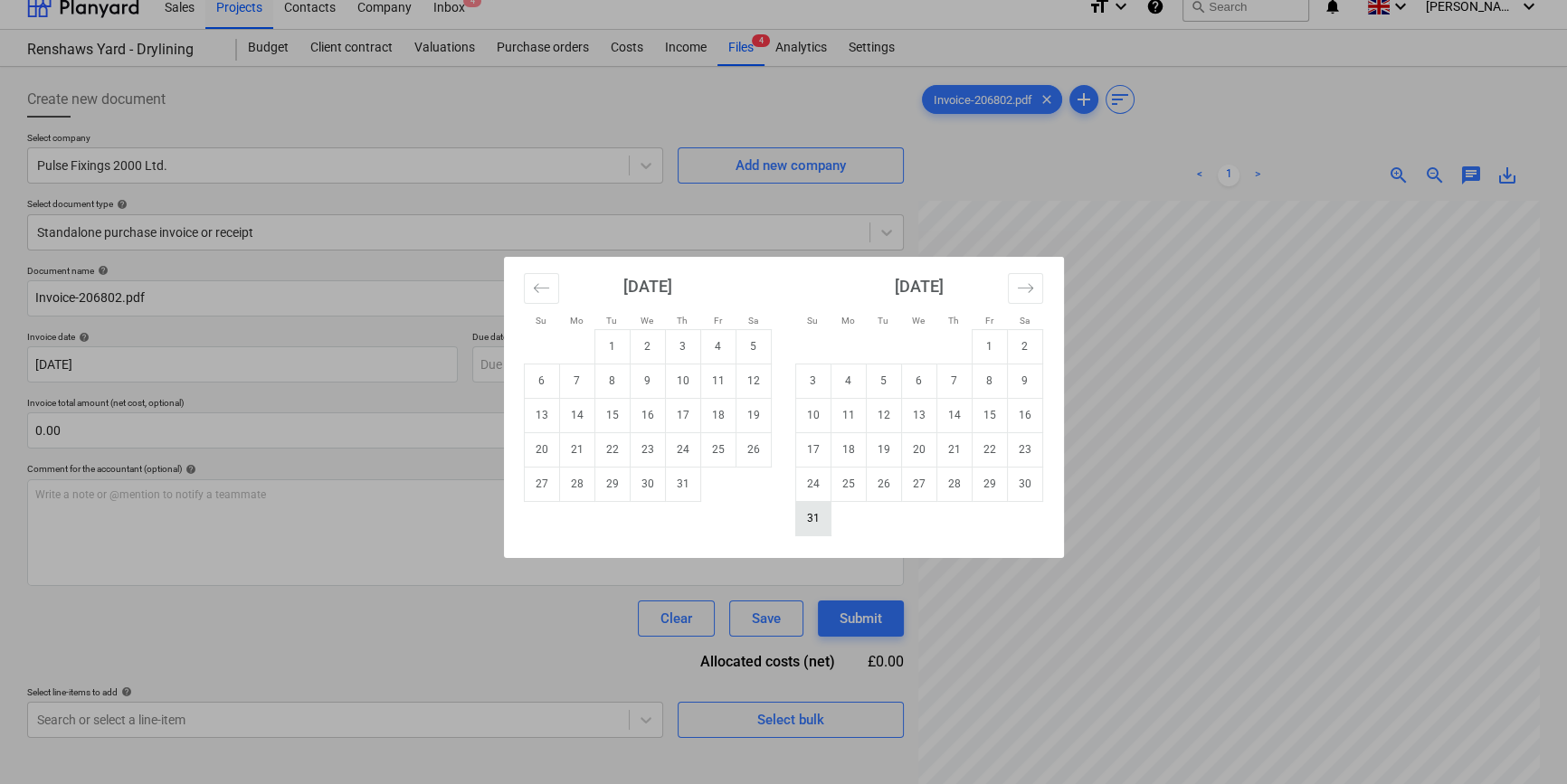 click on "31" at bounding box center (812, 518) 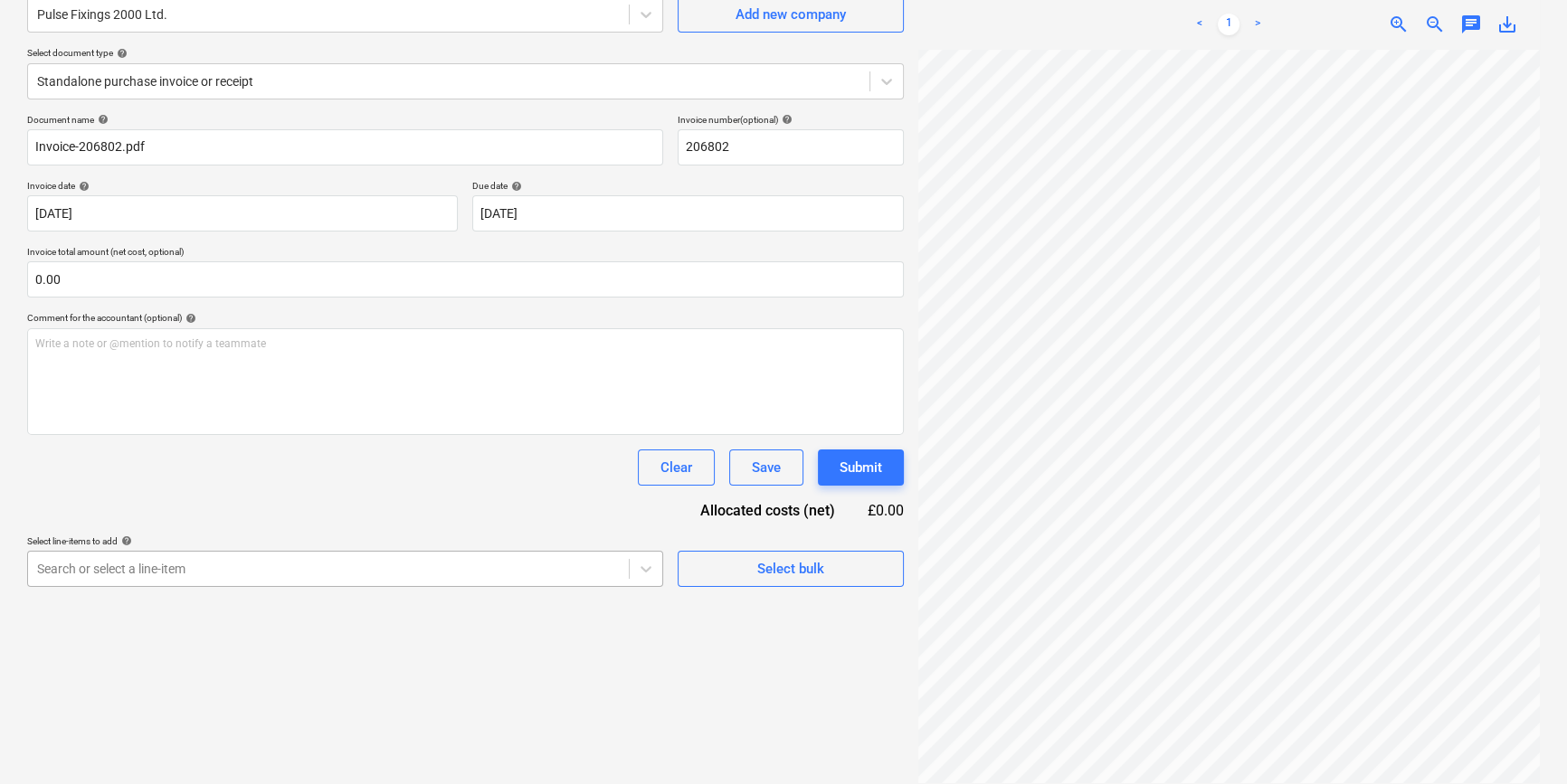 scroll, scrollTop: 181, scrollLeft: 0, axis: vertical 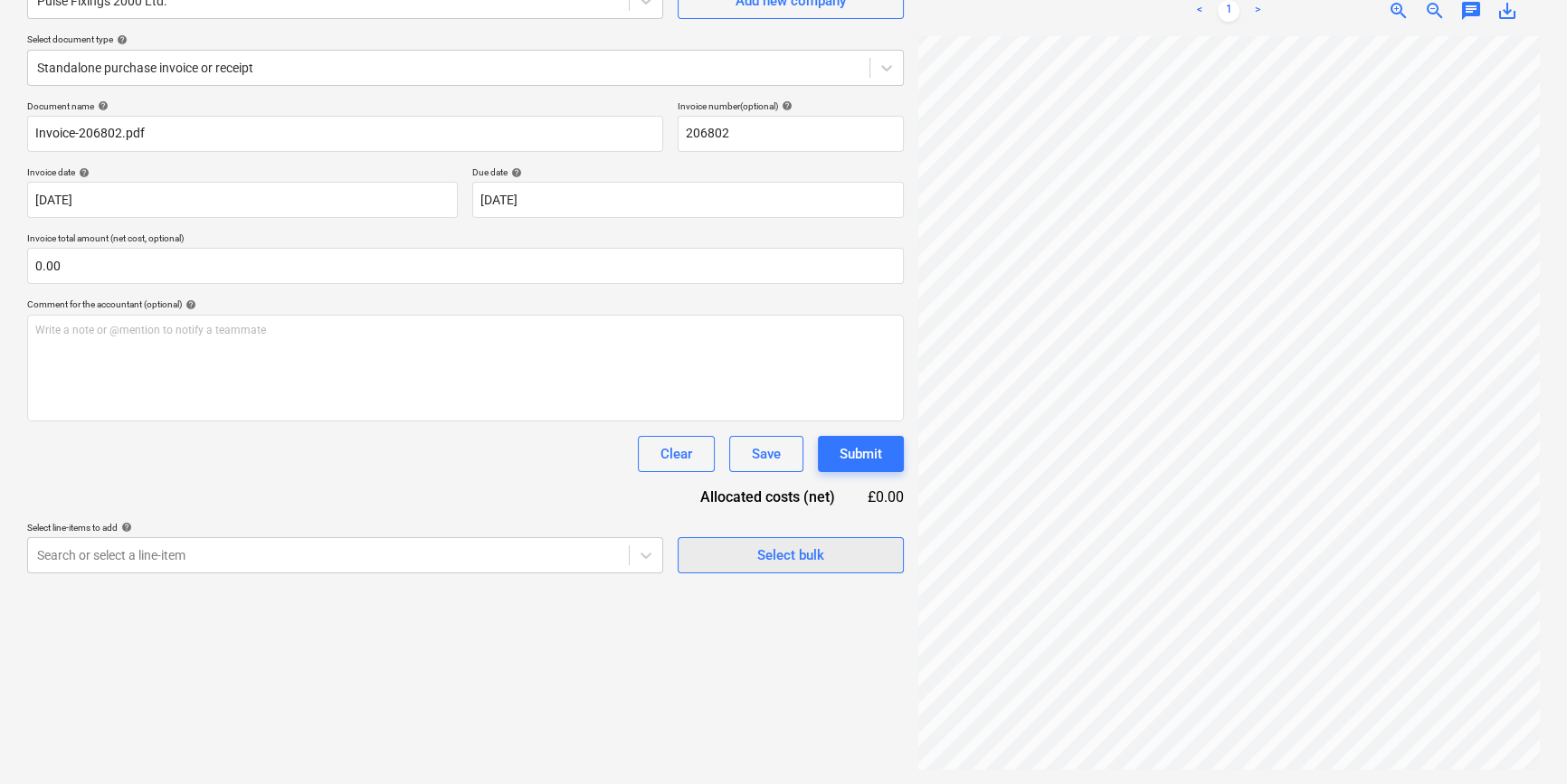 click on "Select bulk" at bounding box center [791, 555] 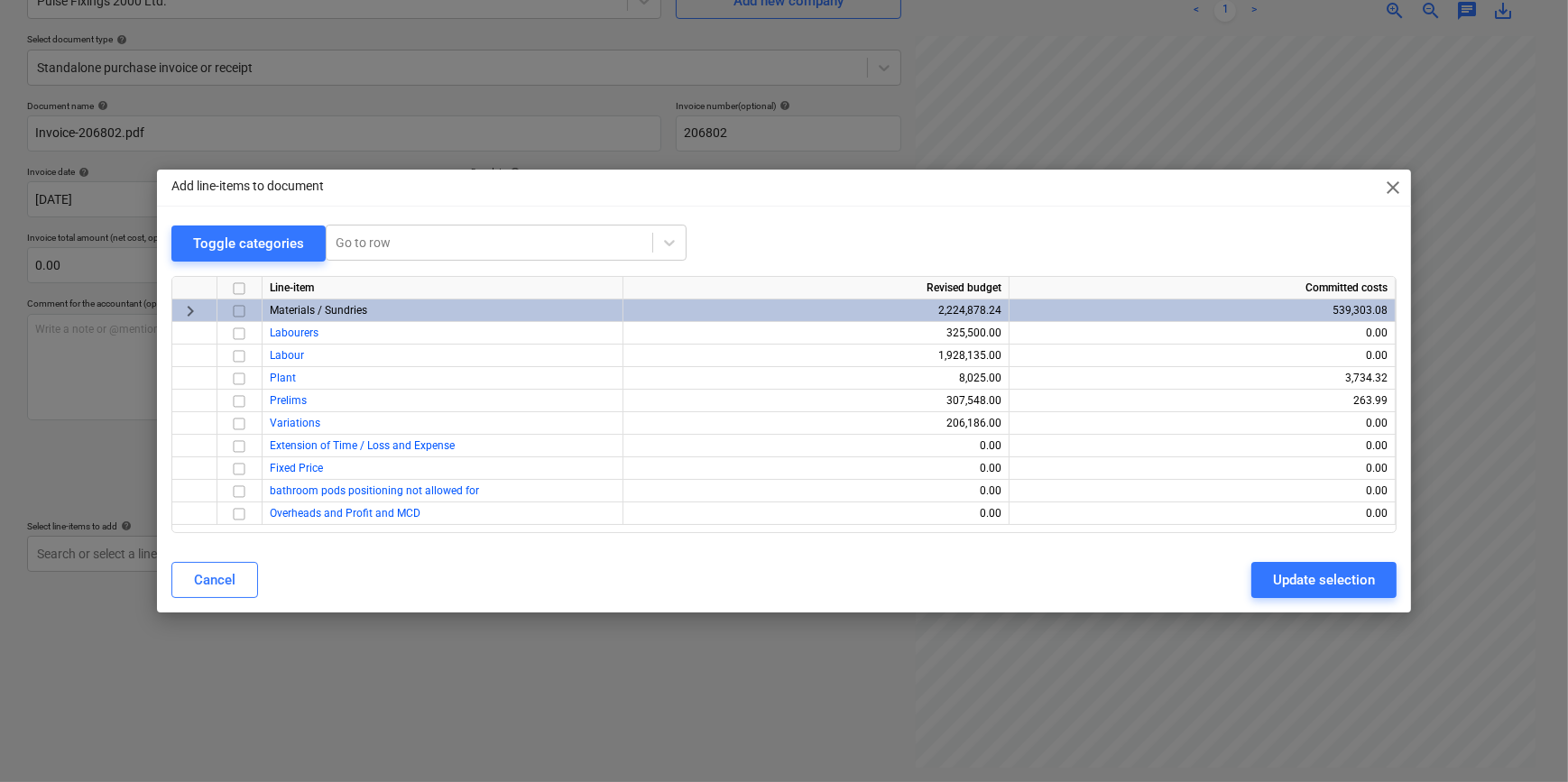 click at bounding box center (239, 311) 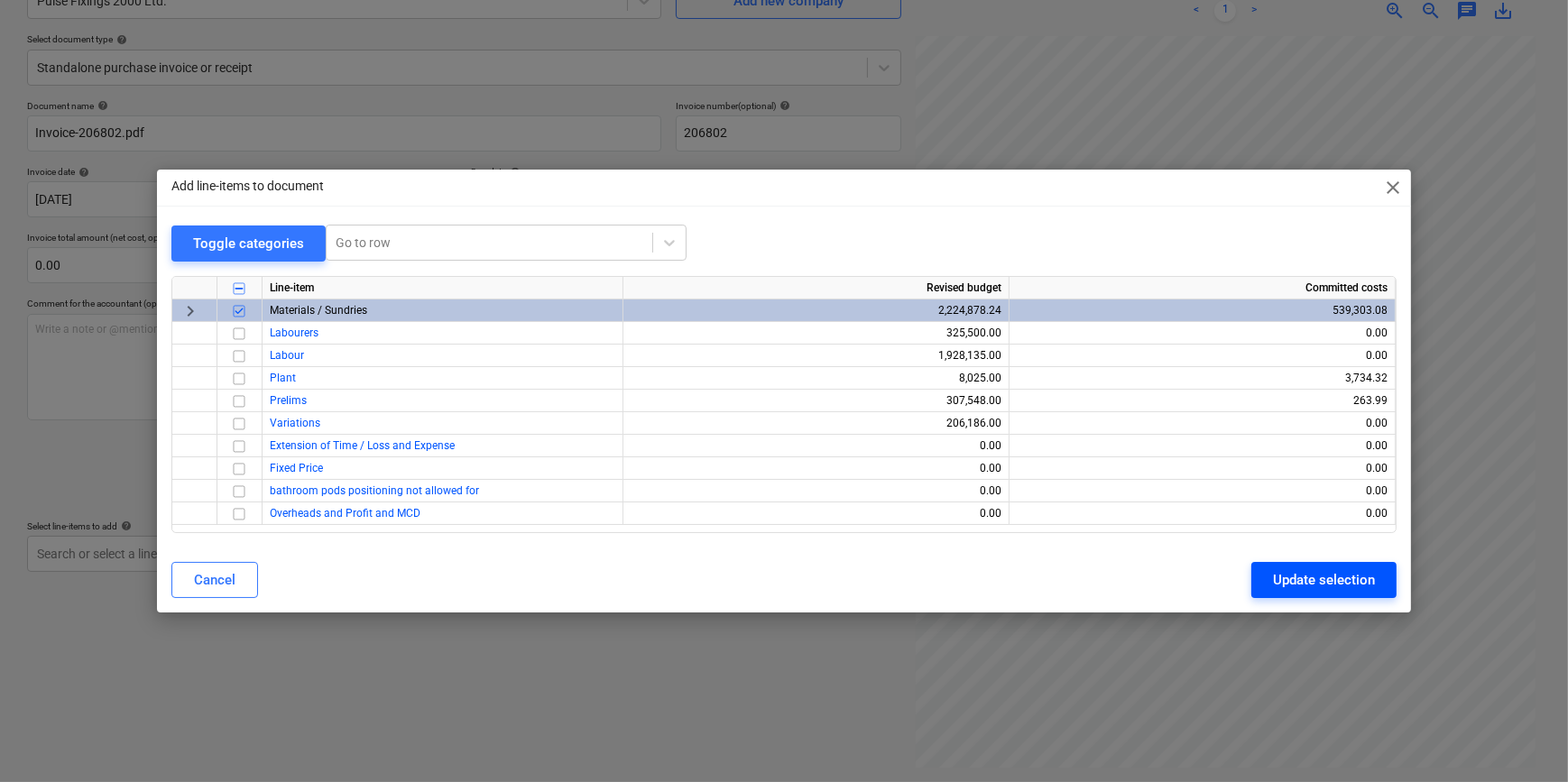 click on "Update selection" at bounding box center [1324, 580] 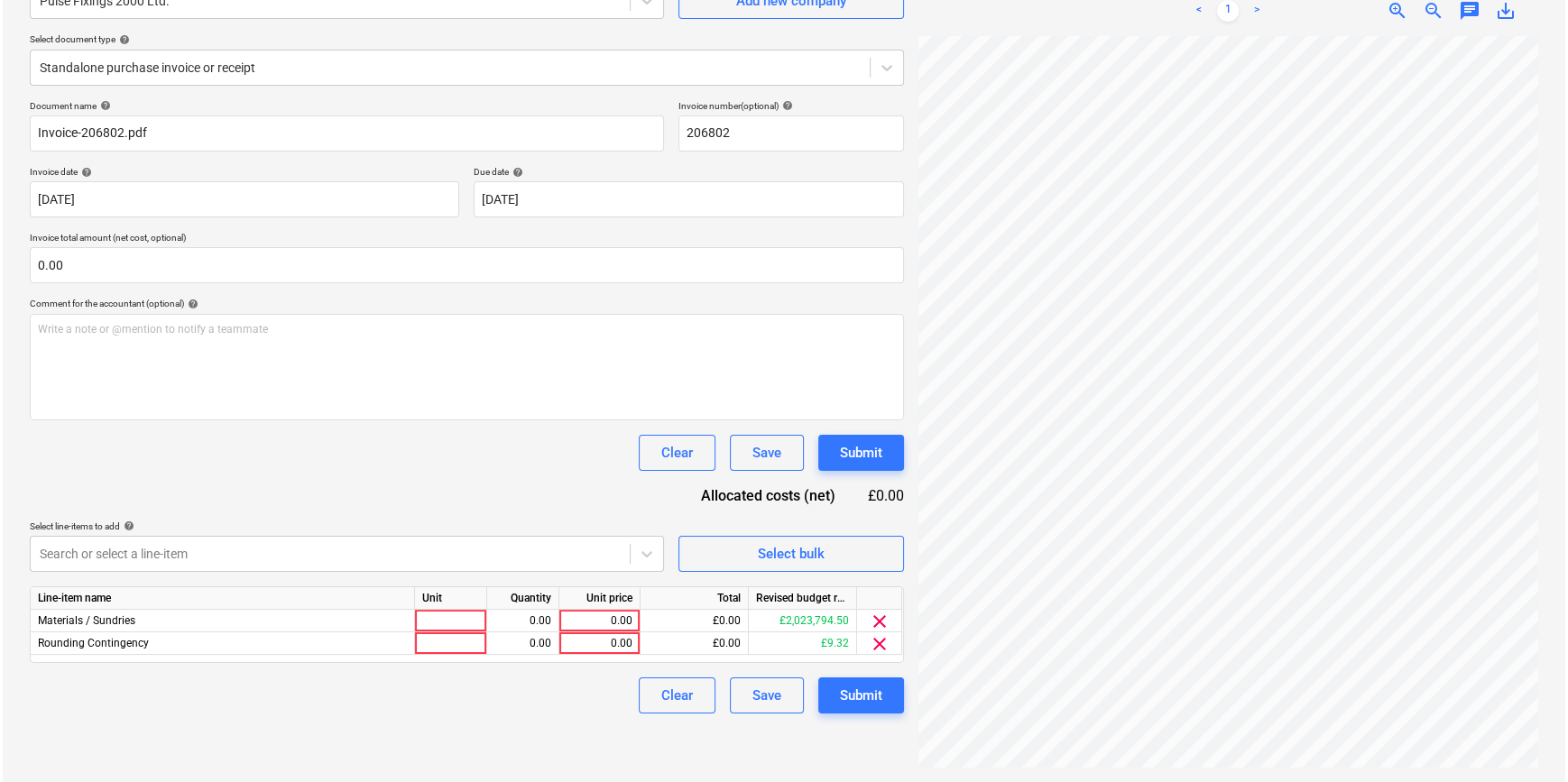 scroll, scrollTop: 409, scrollLeft: 195, axis: both 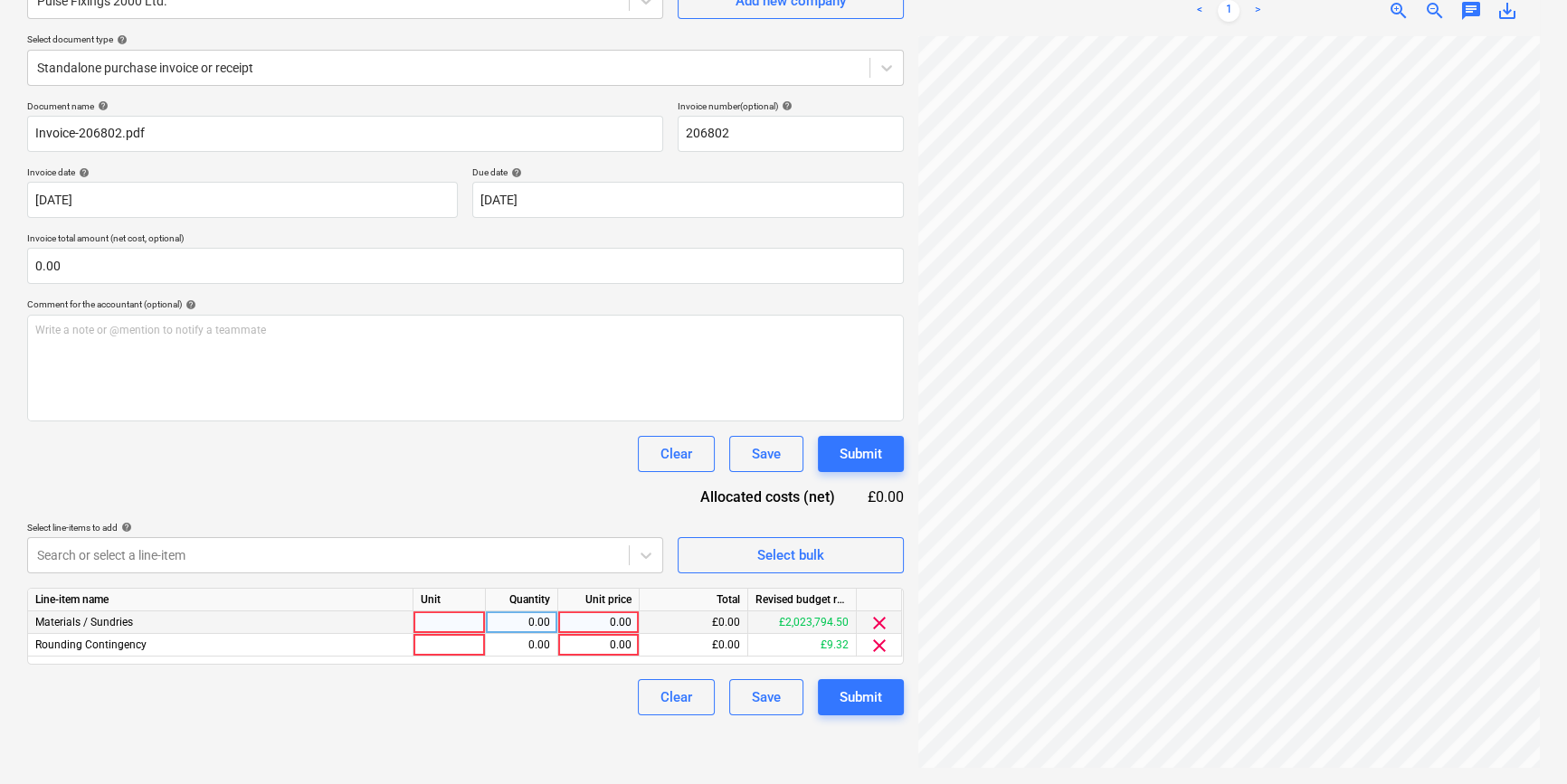 click at bounding box center (450, 622) 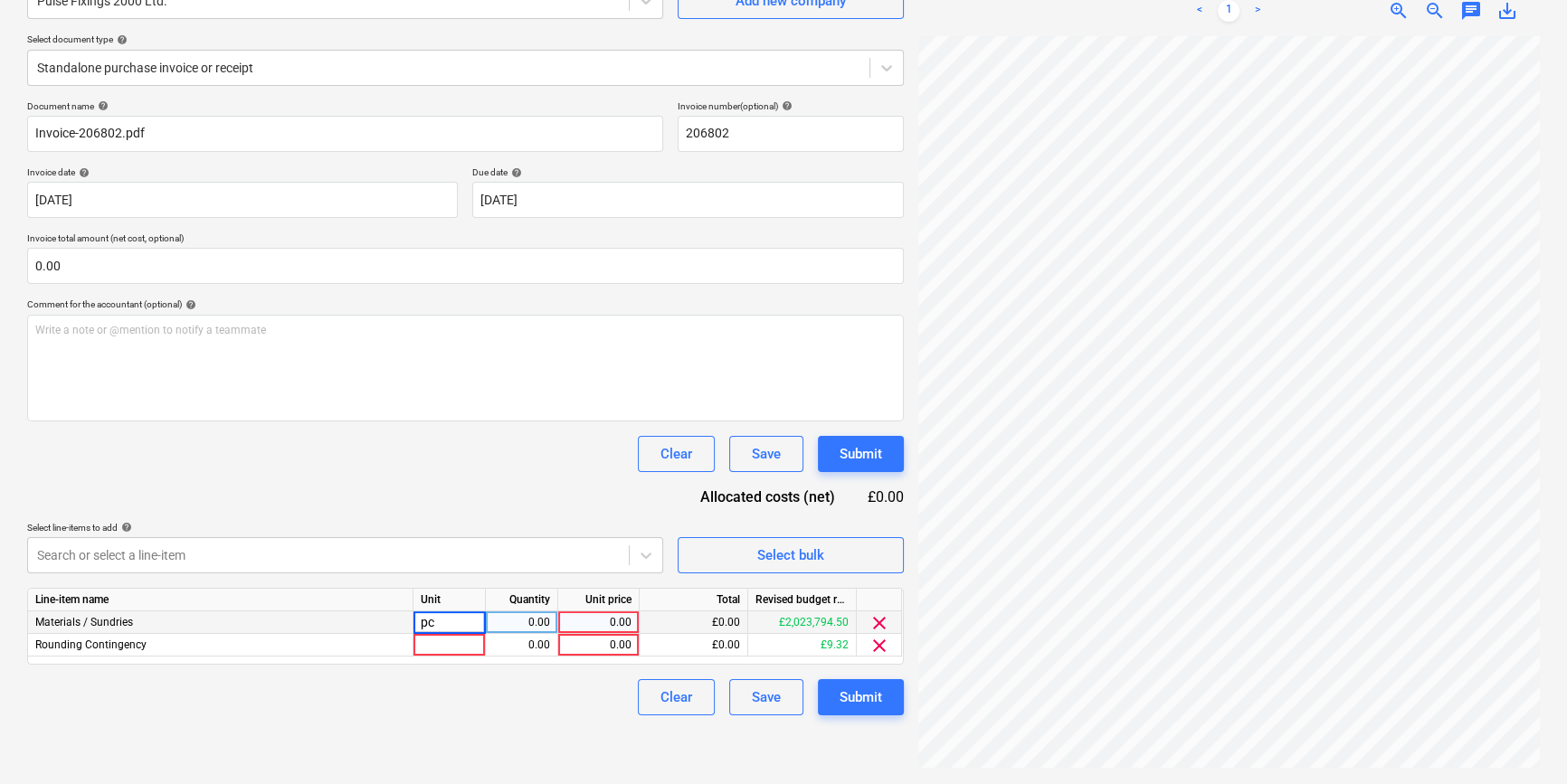 type on "pcs" 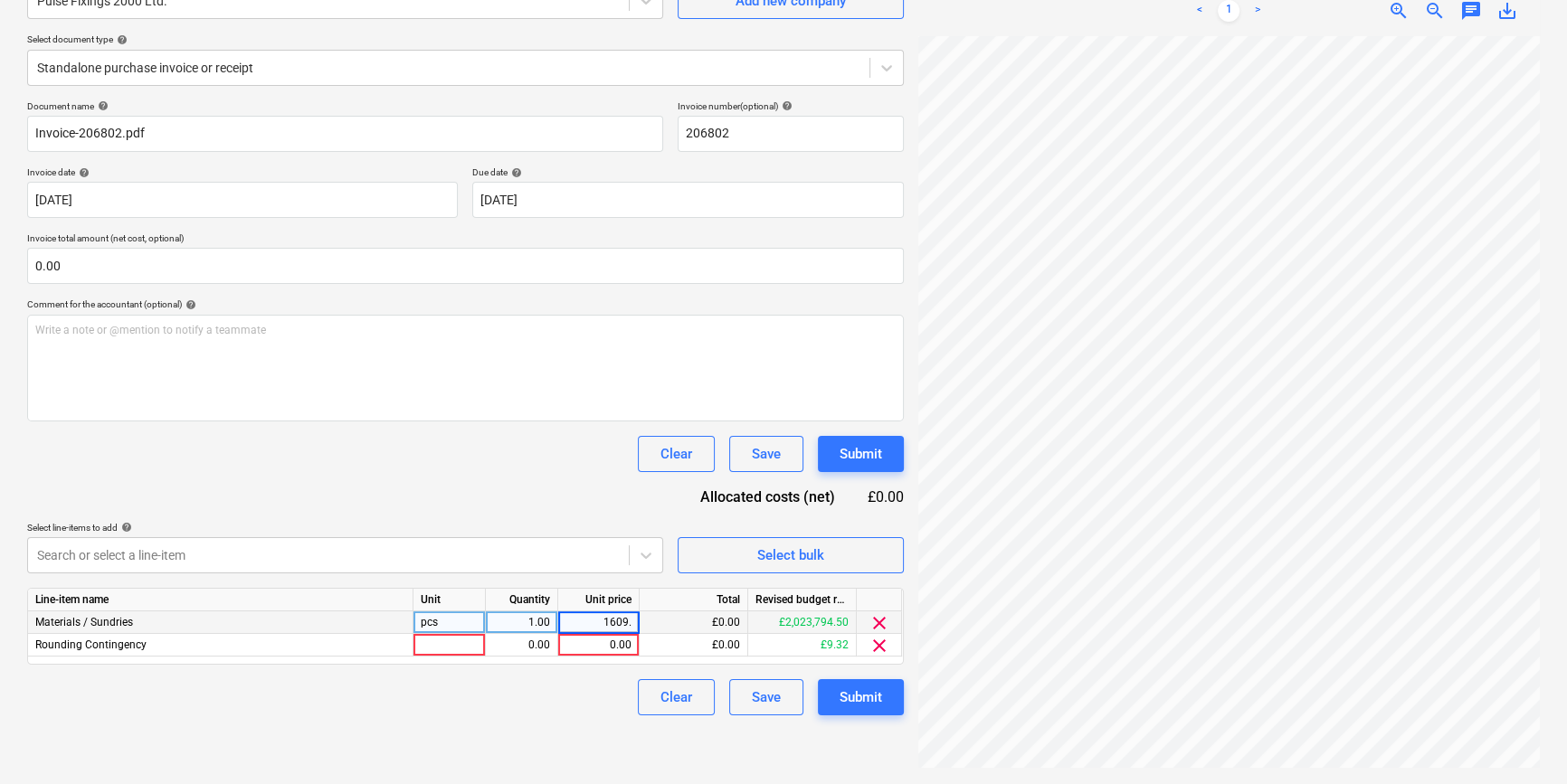 type on "1609.4" 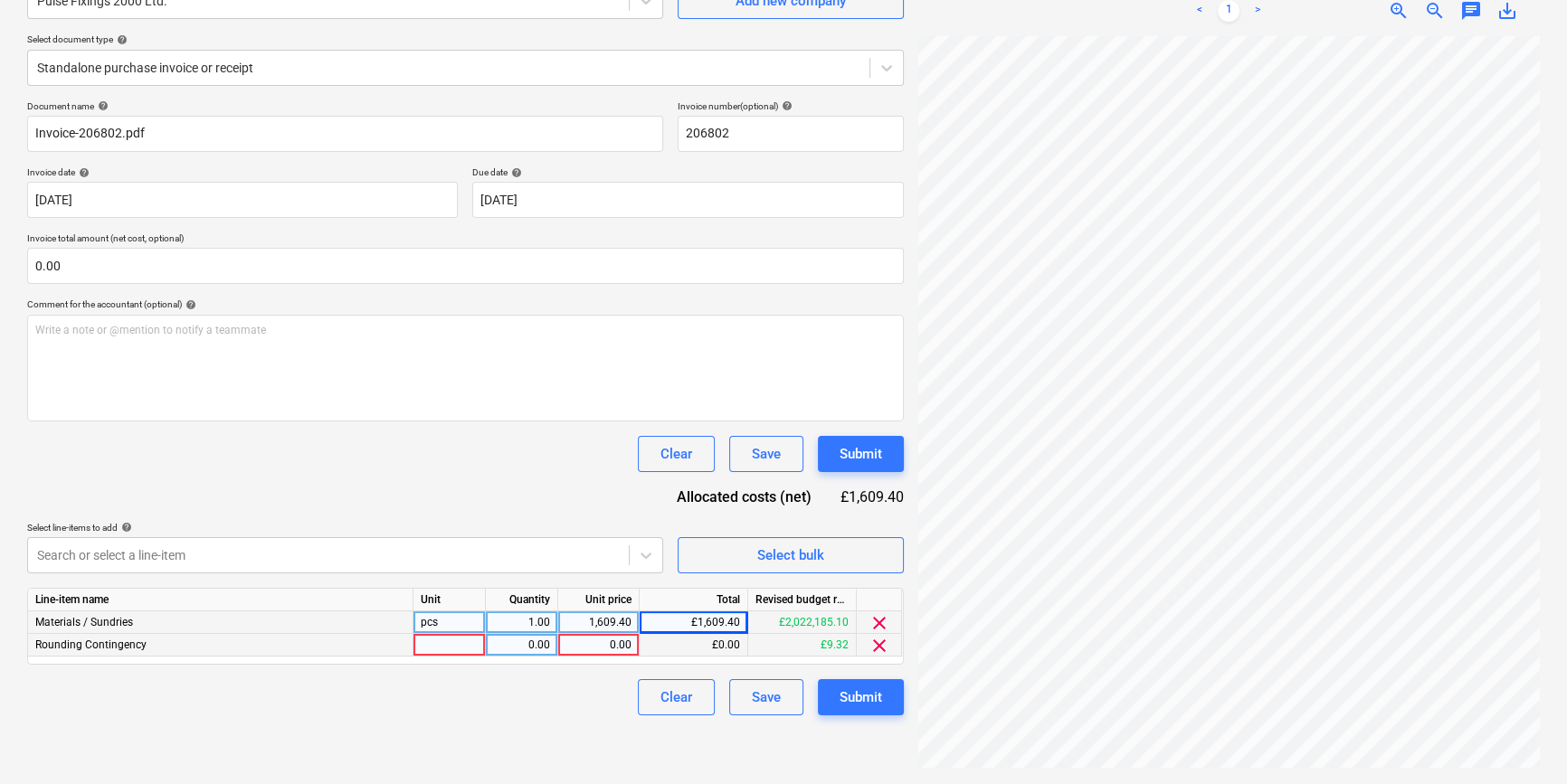 click on "clear" at bounding box center (879, 646) 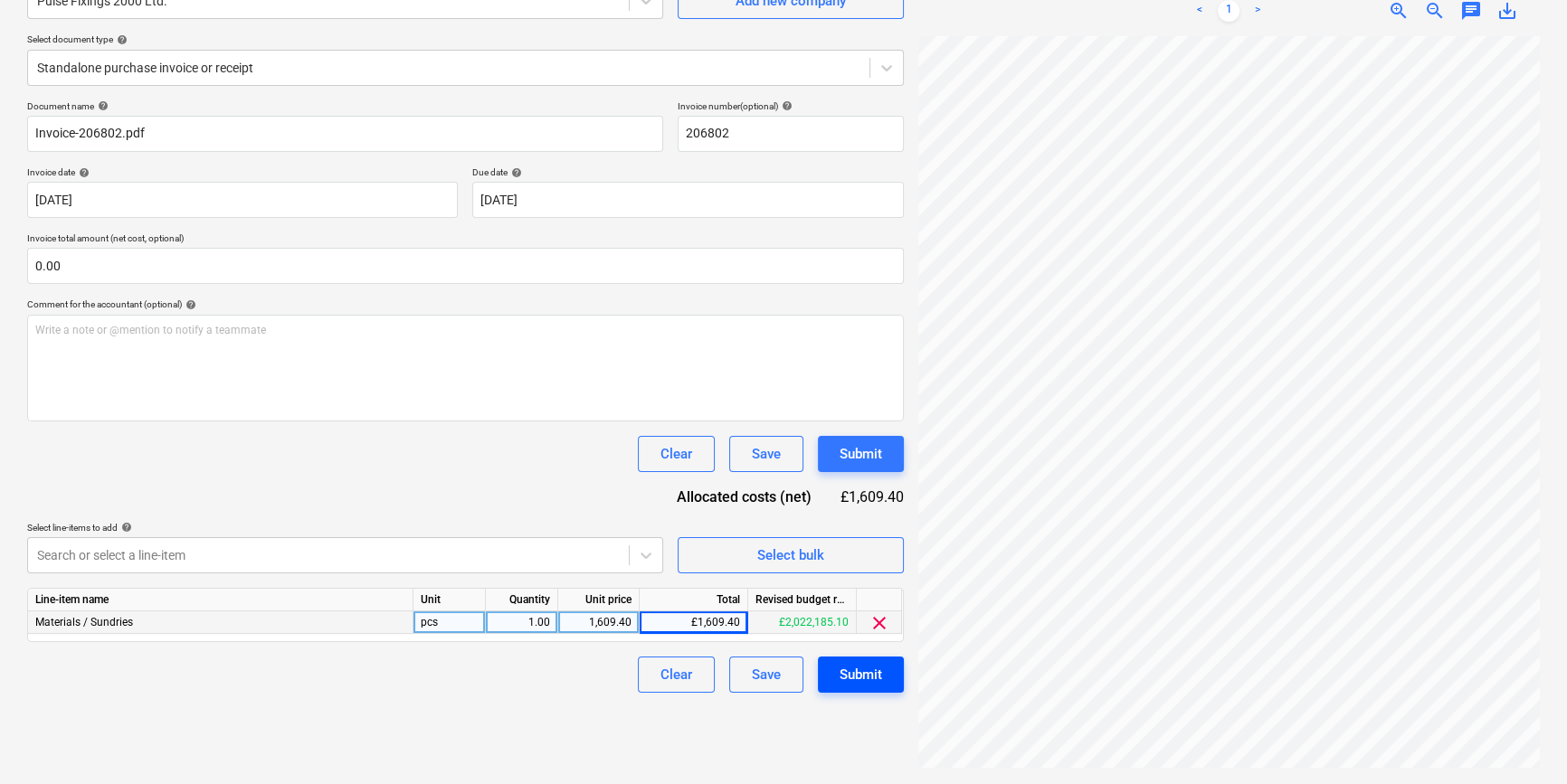 click on "Submit" at bounding box center (860, 675) 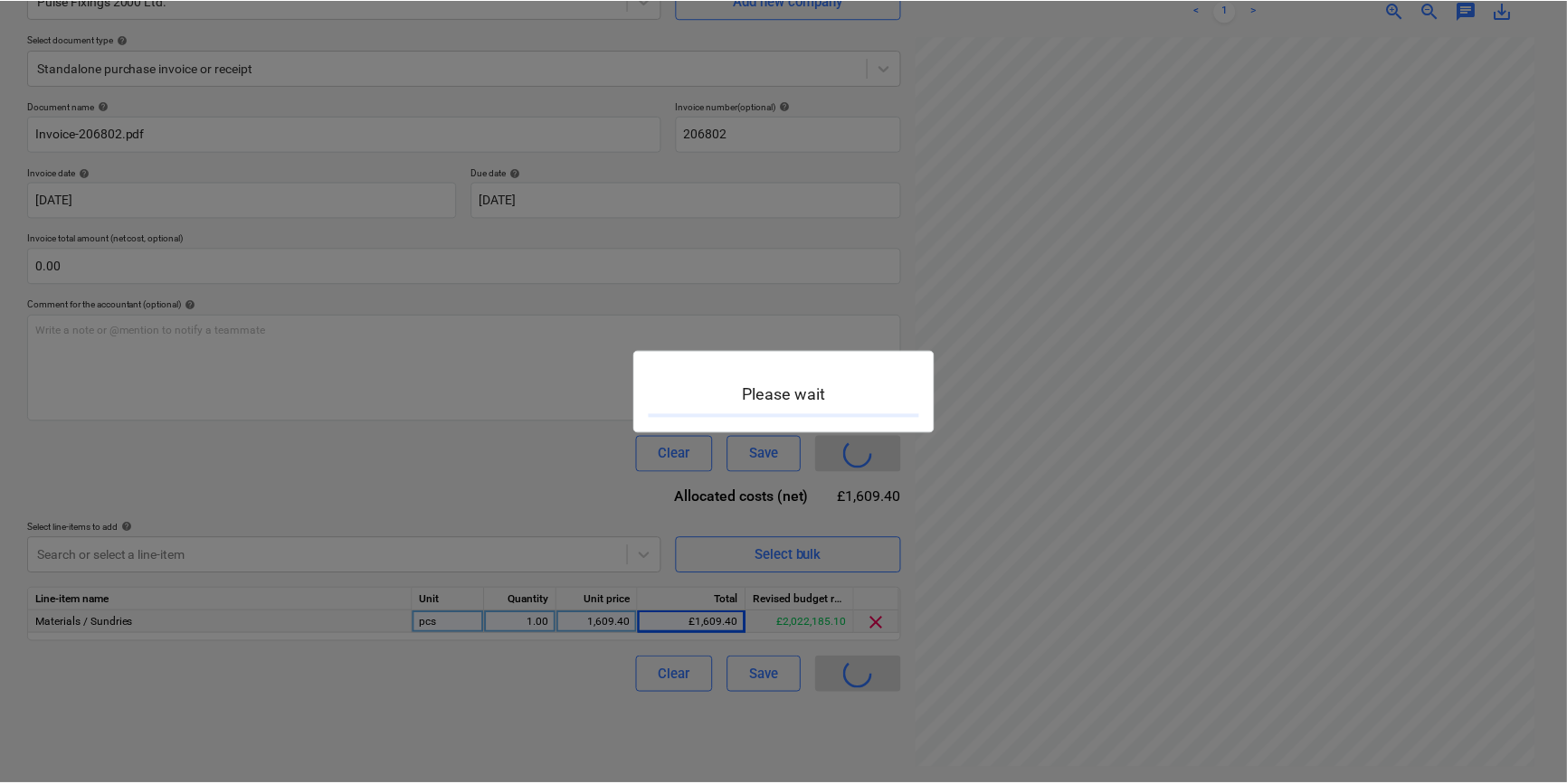 scroll, scrollTop: 0, scrollLeft: 0, axis: both 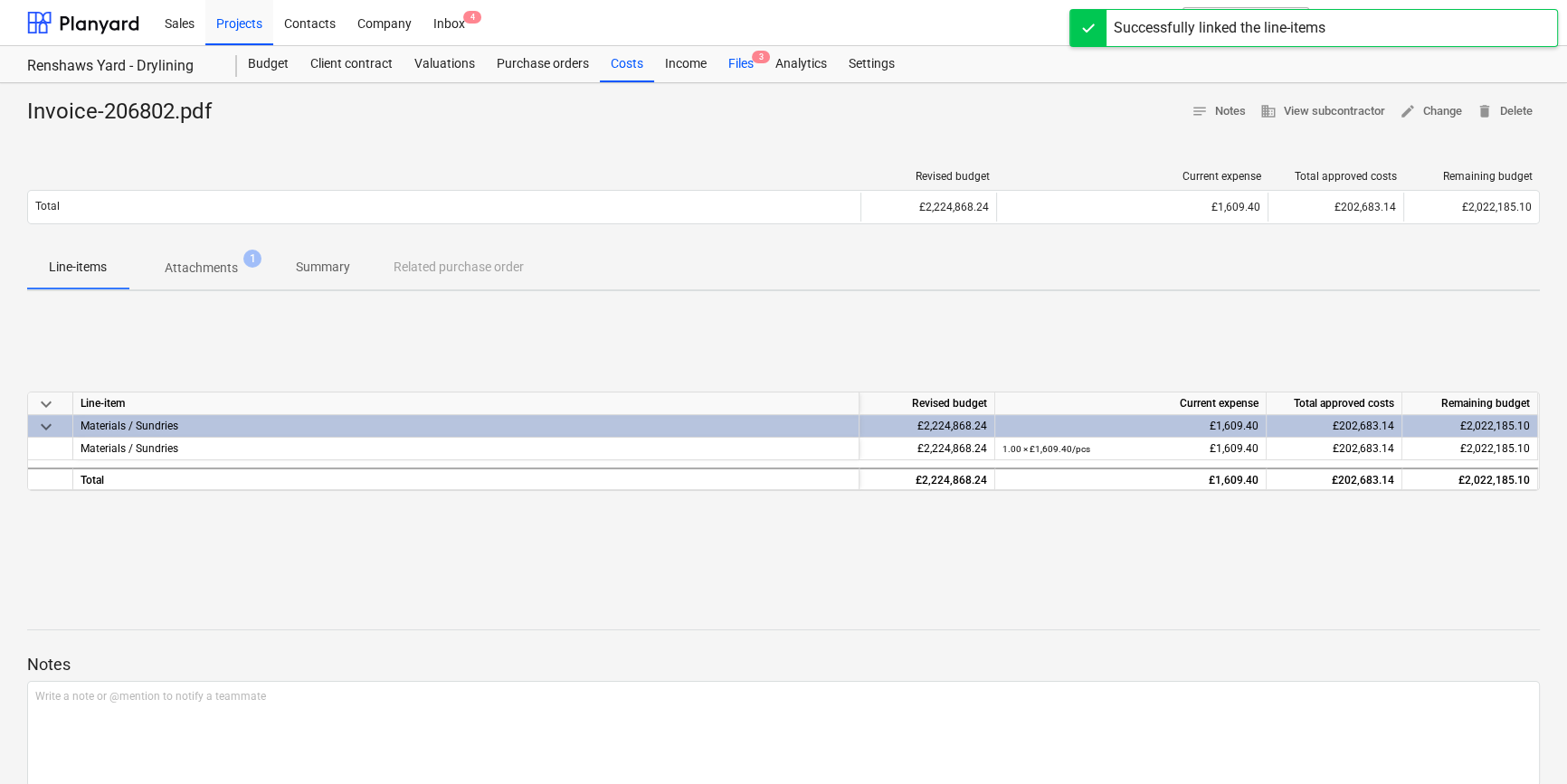 click on "Files 3" at bounding box center [741, 64] 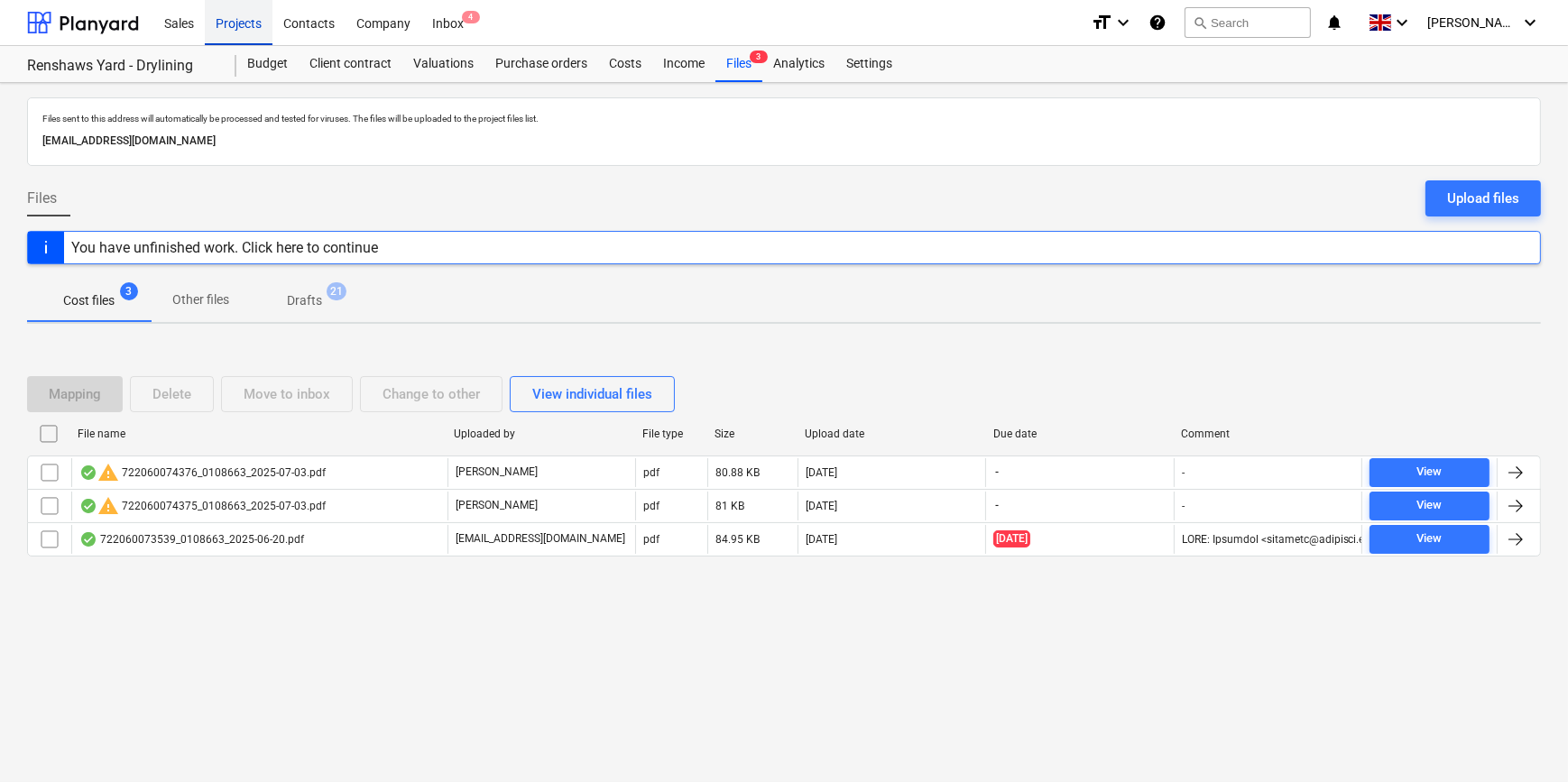 click on "Projects" at bounding box center (238, 22) 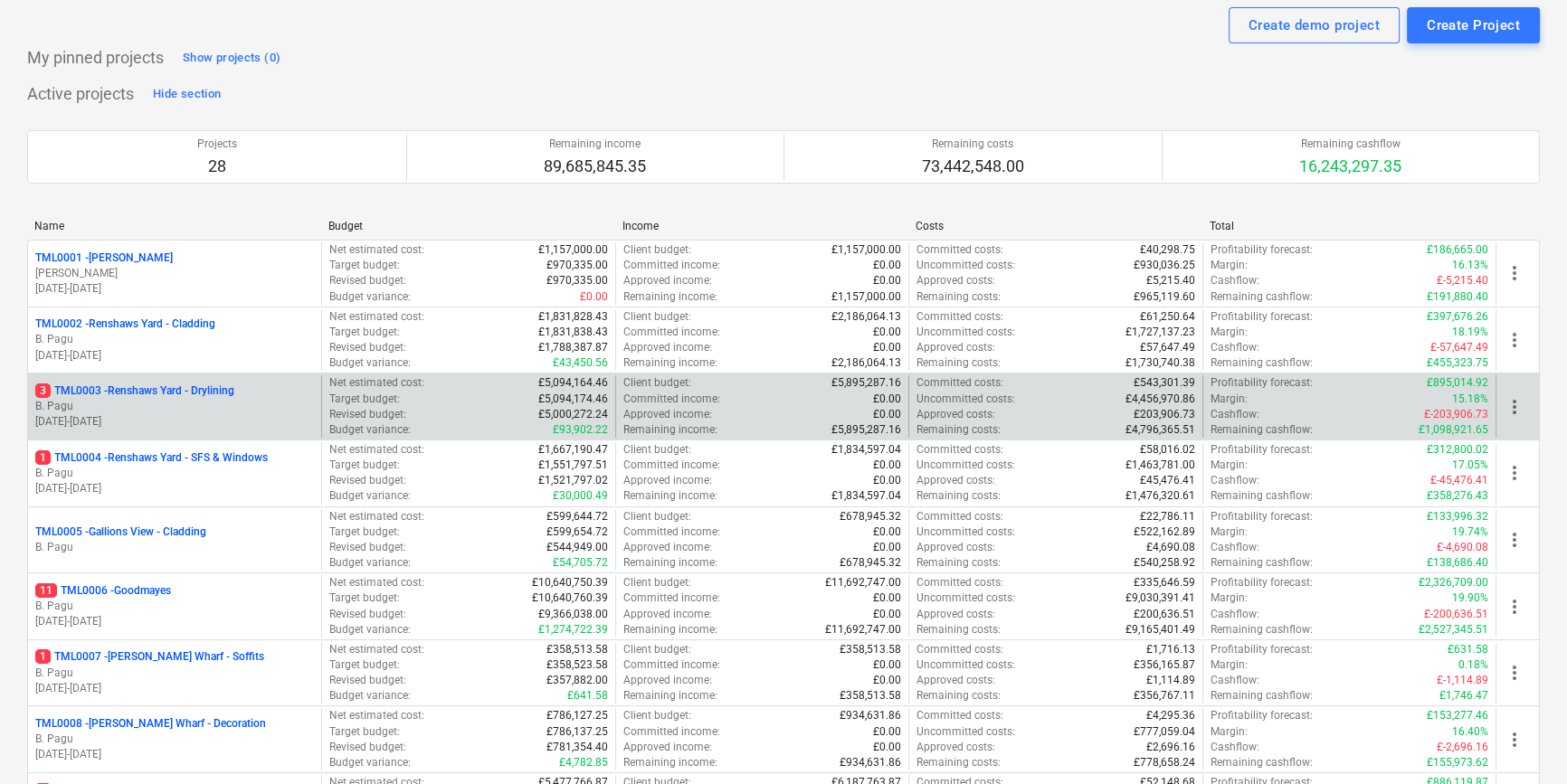 scroll, scrollTop: 164, scrollLeft: 0, axis: vertical 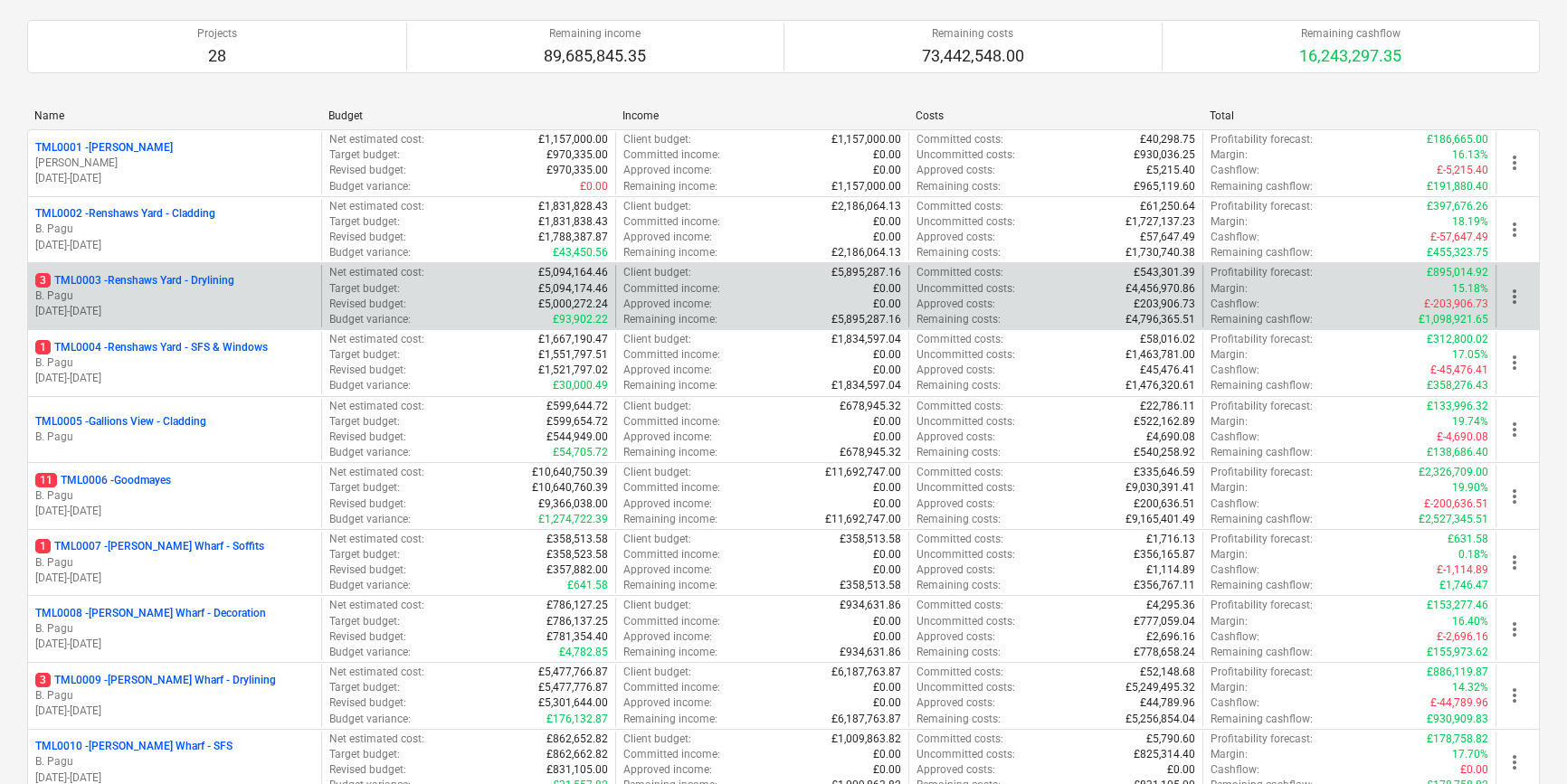 click on "11  TML0006 -  Goodmayes" at bounding box center [175, 480] 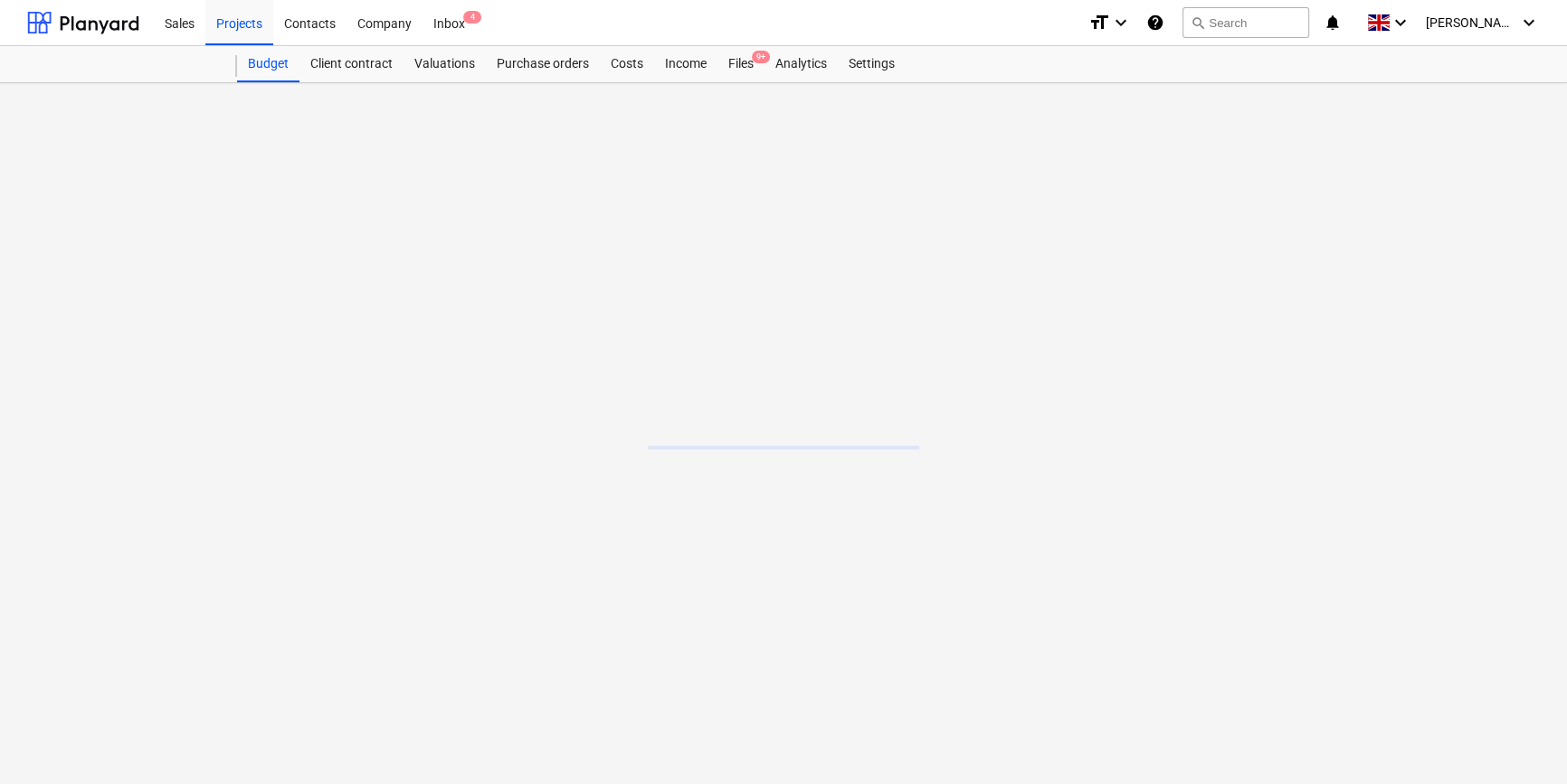 scroll, scrollTop: 0, scrollLeft: 0, axis: both 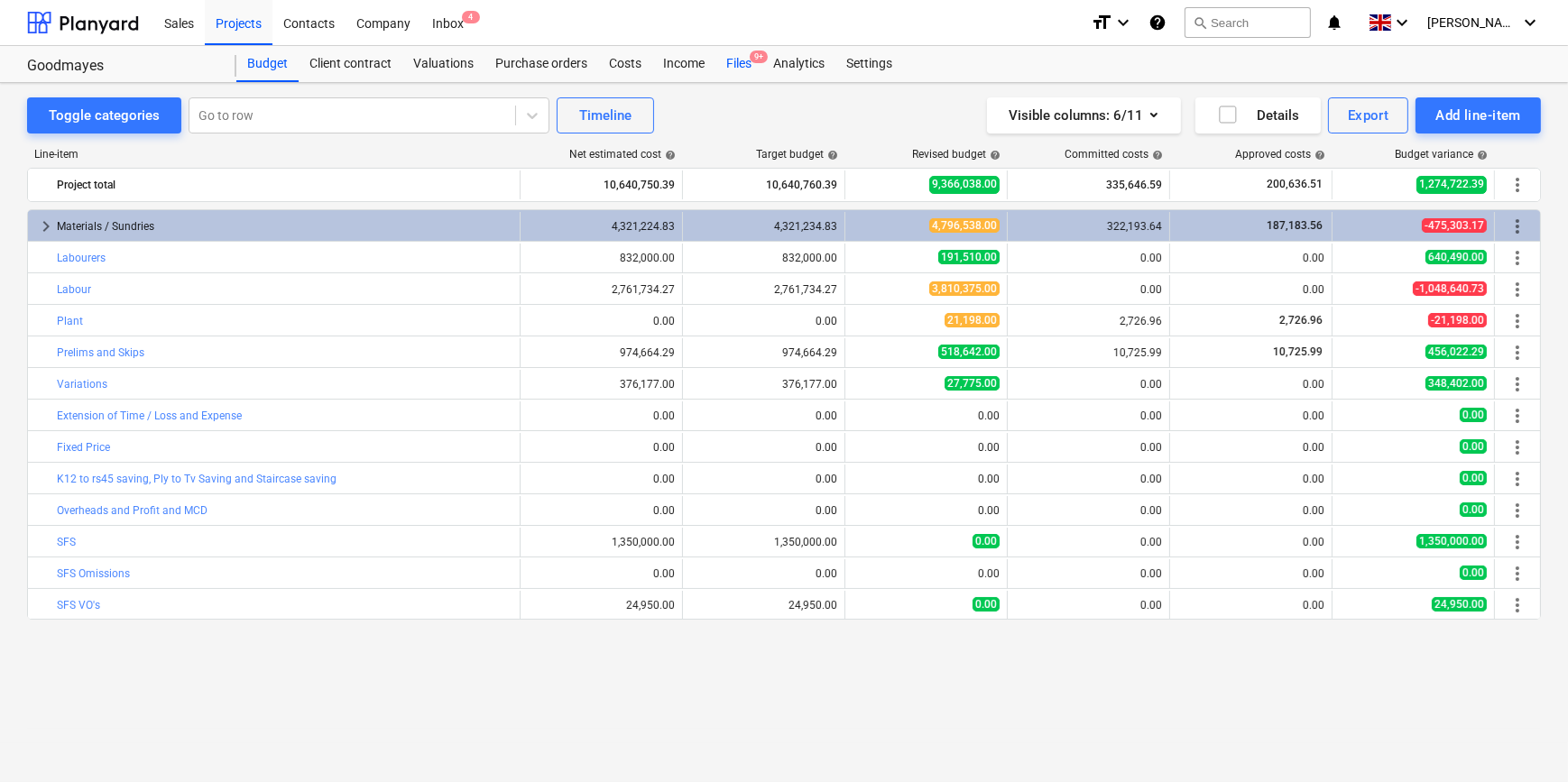 click on "Files 9+" at bounding box center [739, 64] 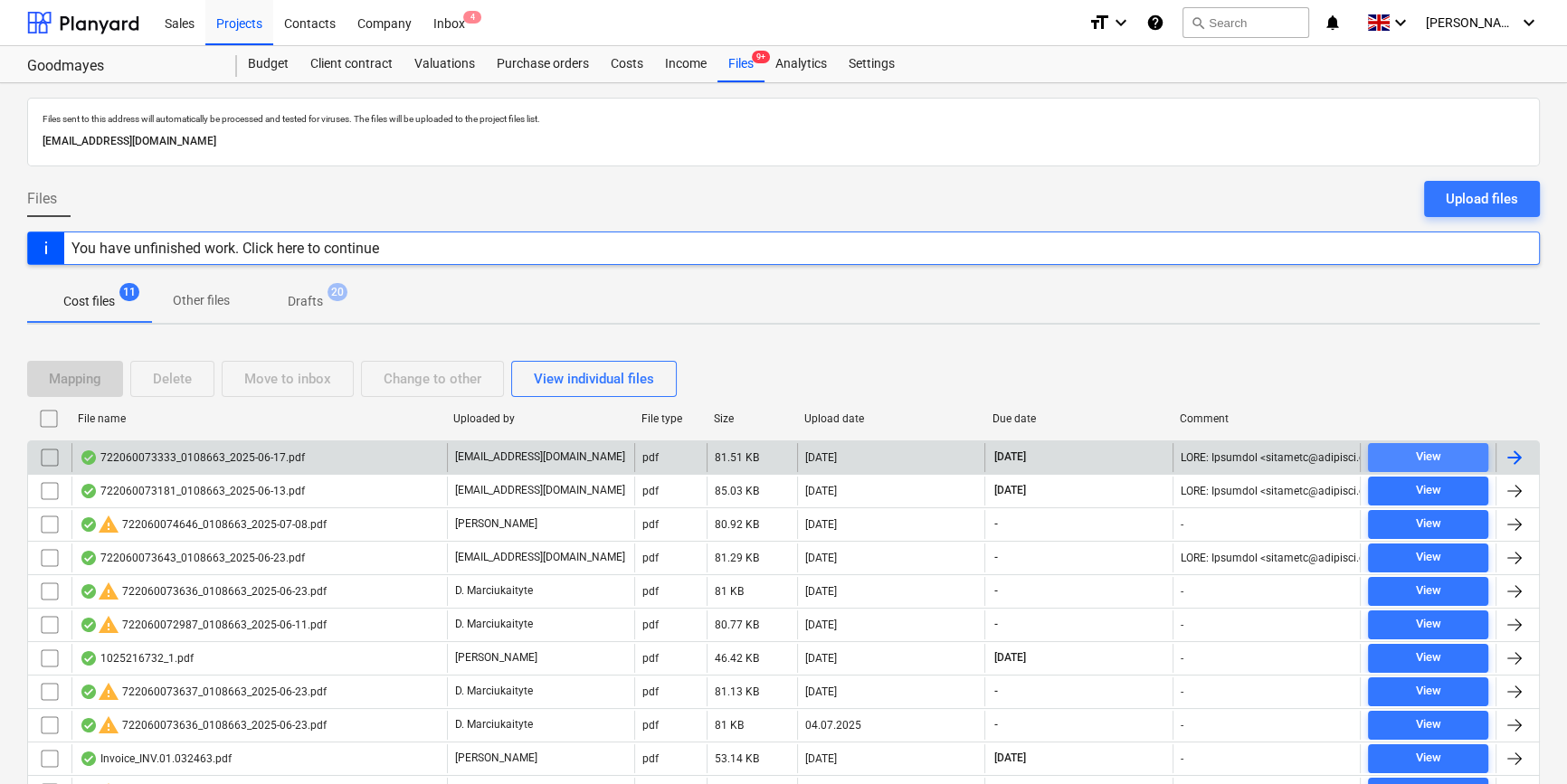 click on "View" at bounding box center (1428, 457) 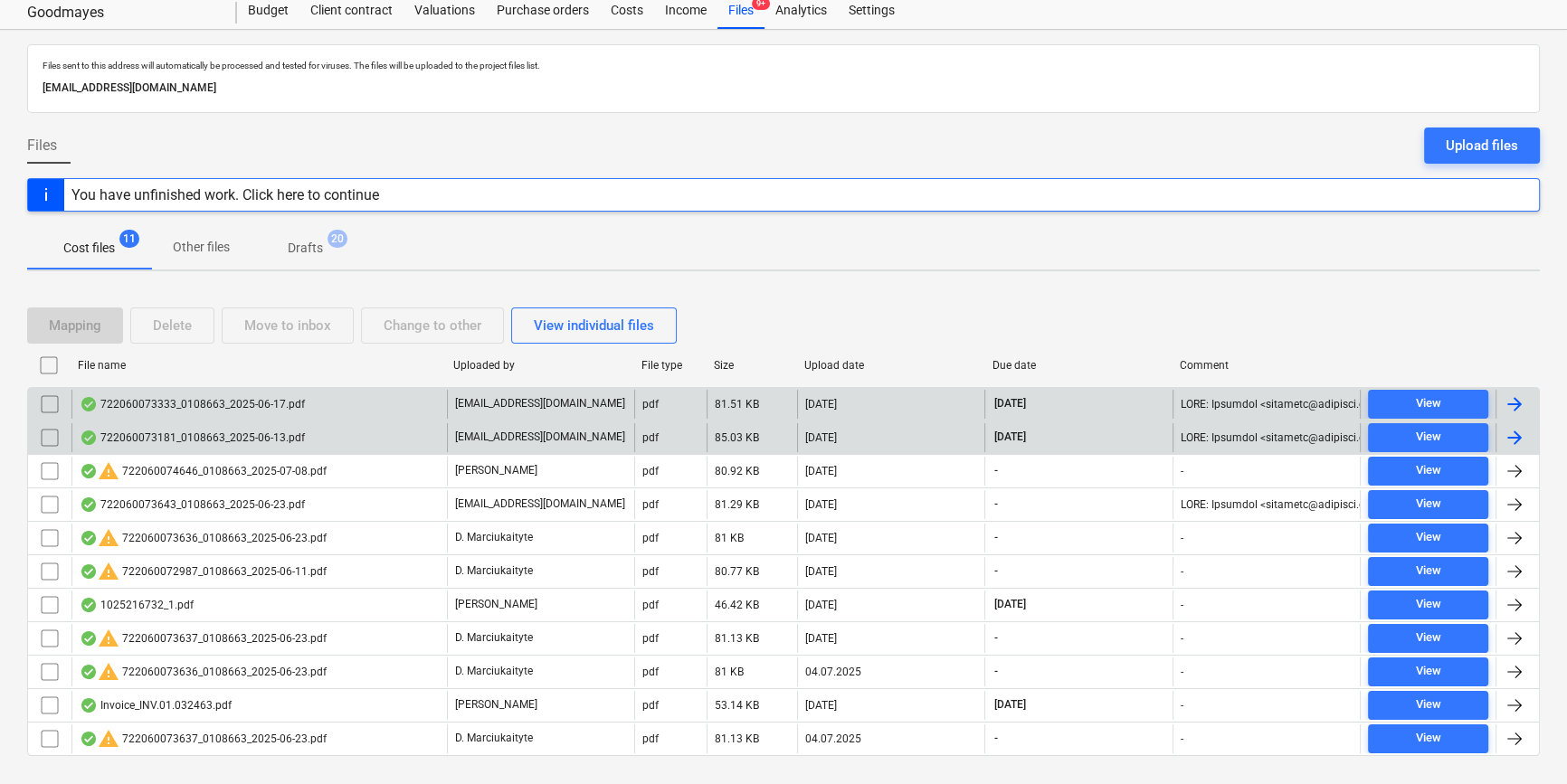 scroll, scrollTop: 81, scrollLeft: 0, axis: vertical 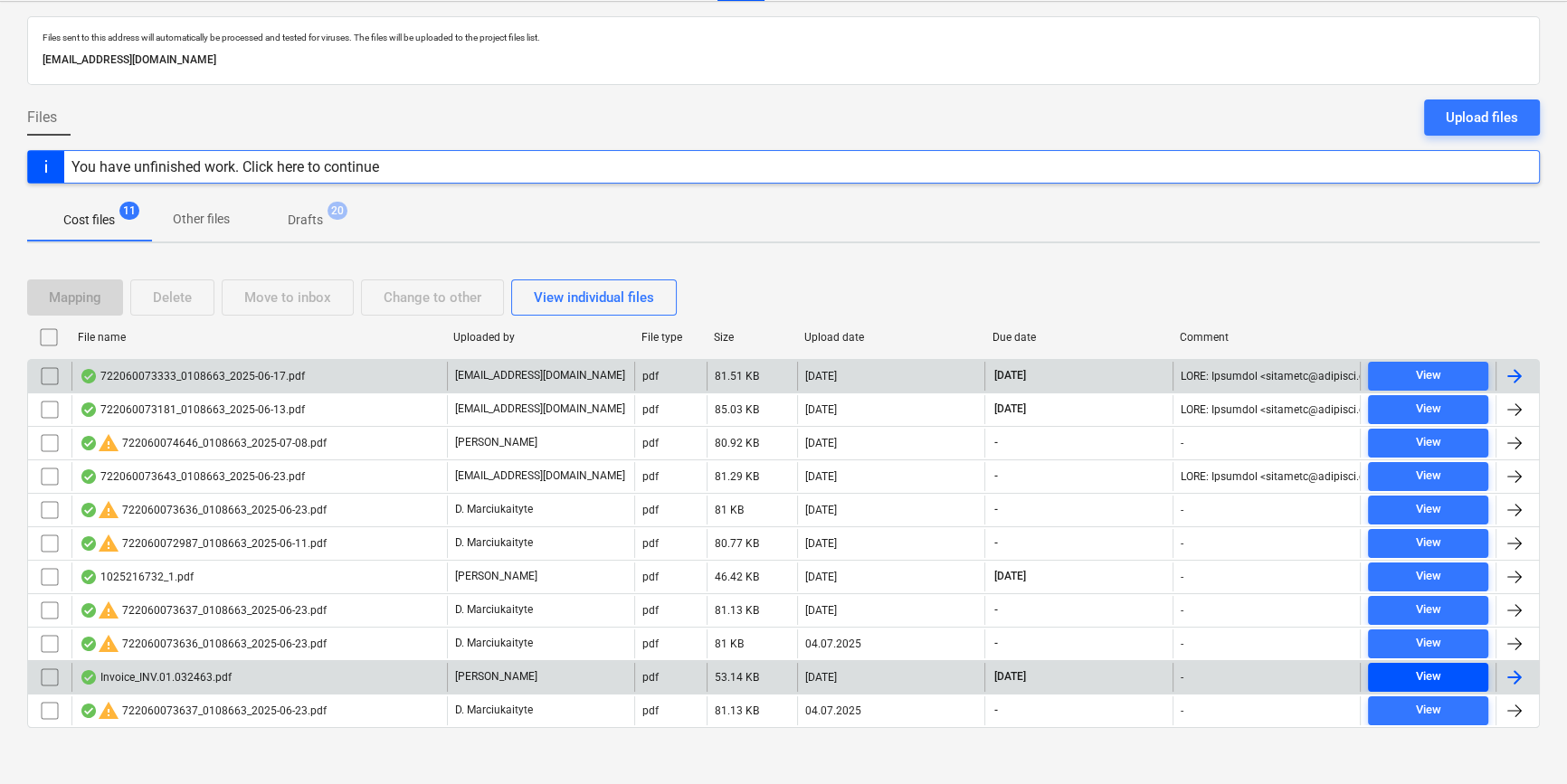 click on "View" at bounding box center [1428, 676] 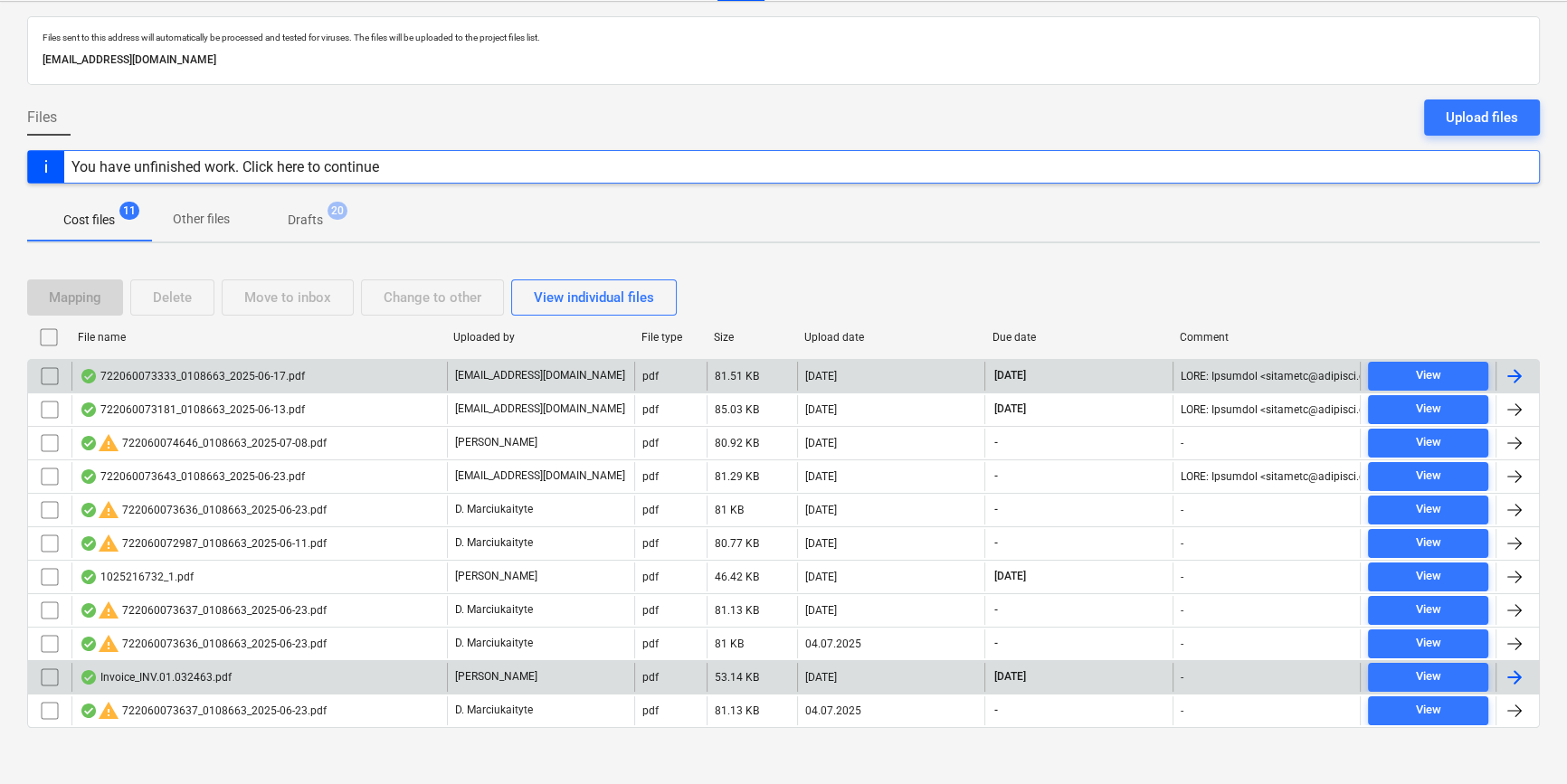 click at bounding box center [1515, 677] 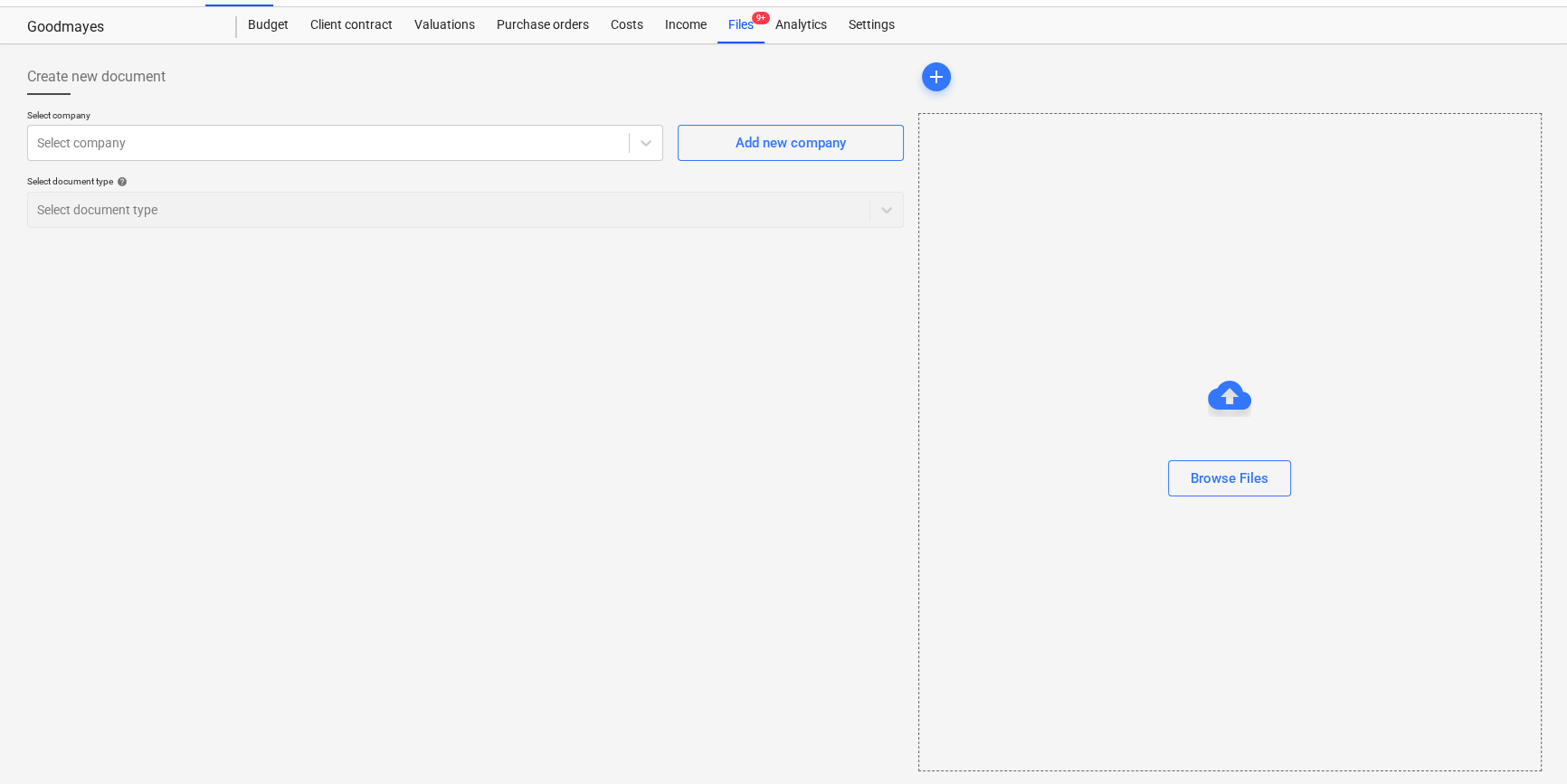 scroll, scrollTop: 0, scrollLeft: 0, axis: both 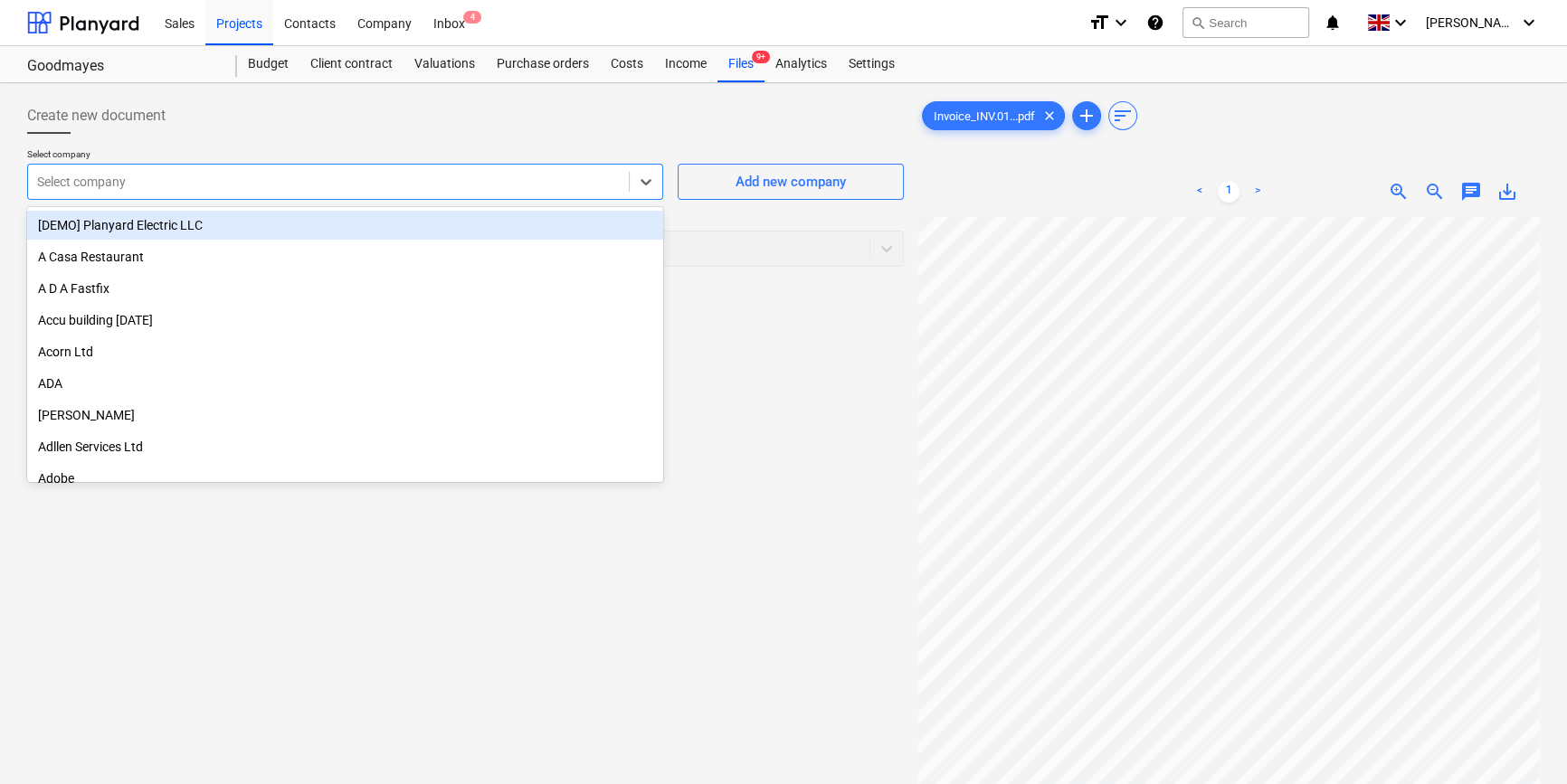 click at bounding box center (328, 182) 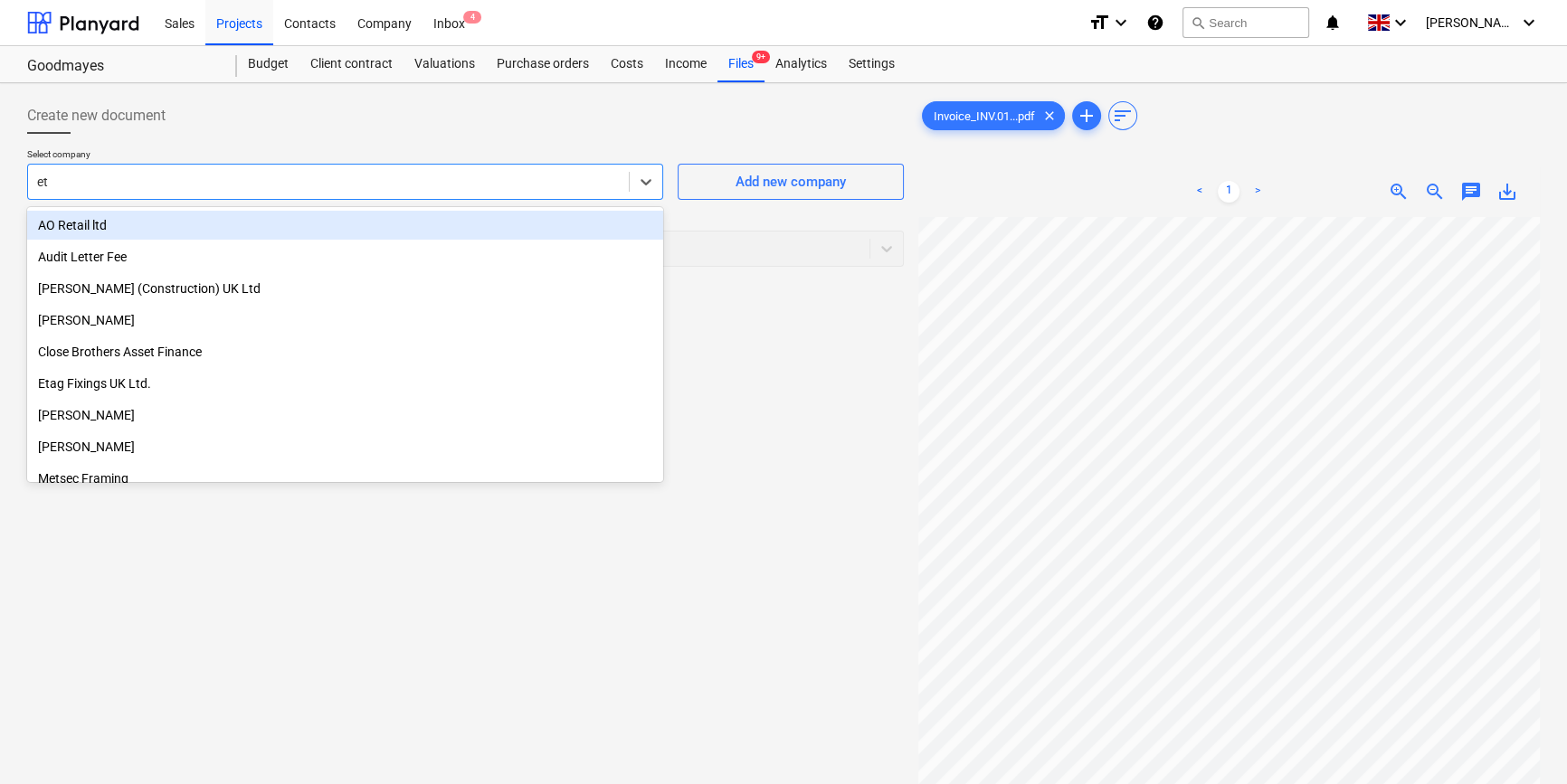 type on "eta" 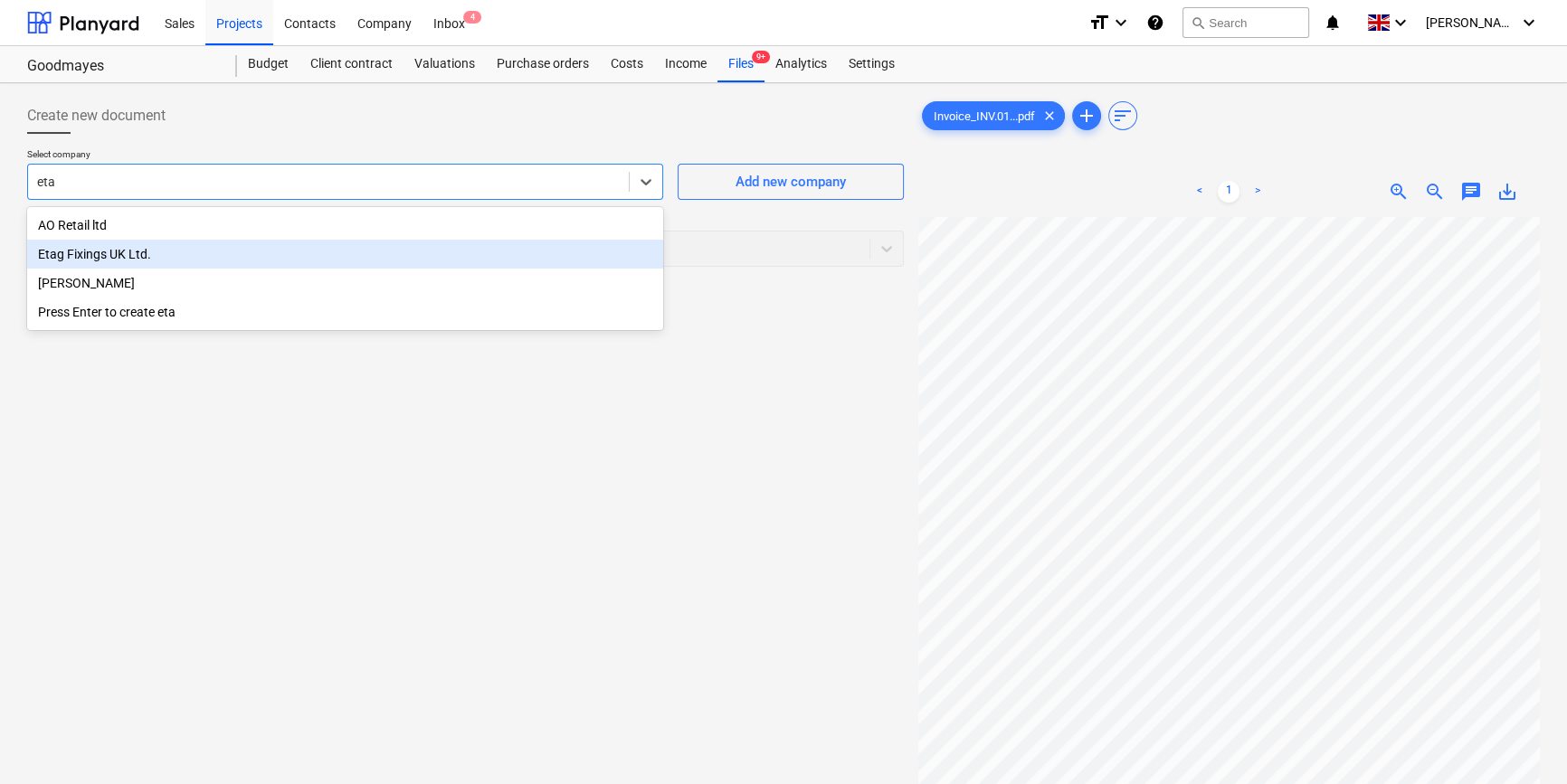 click on "Etag Fixings UK Ltd." at bounding box center (345, 254) 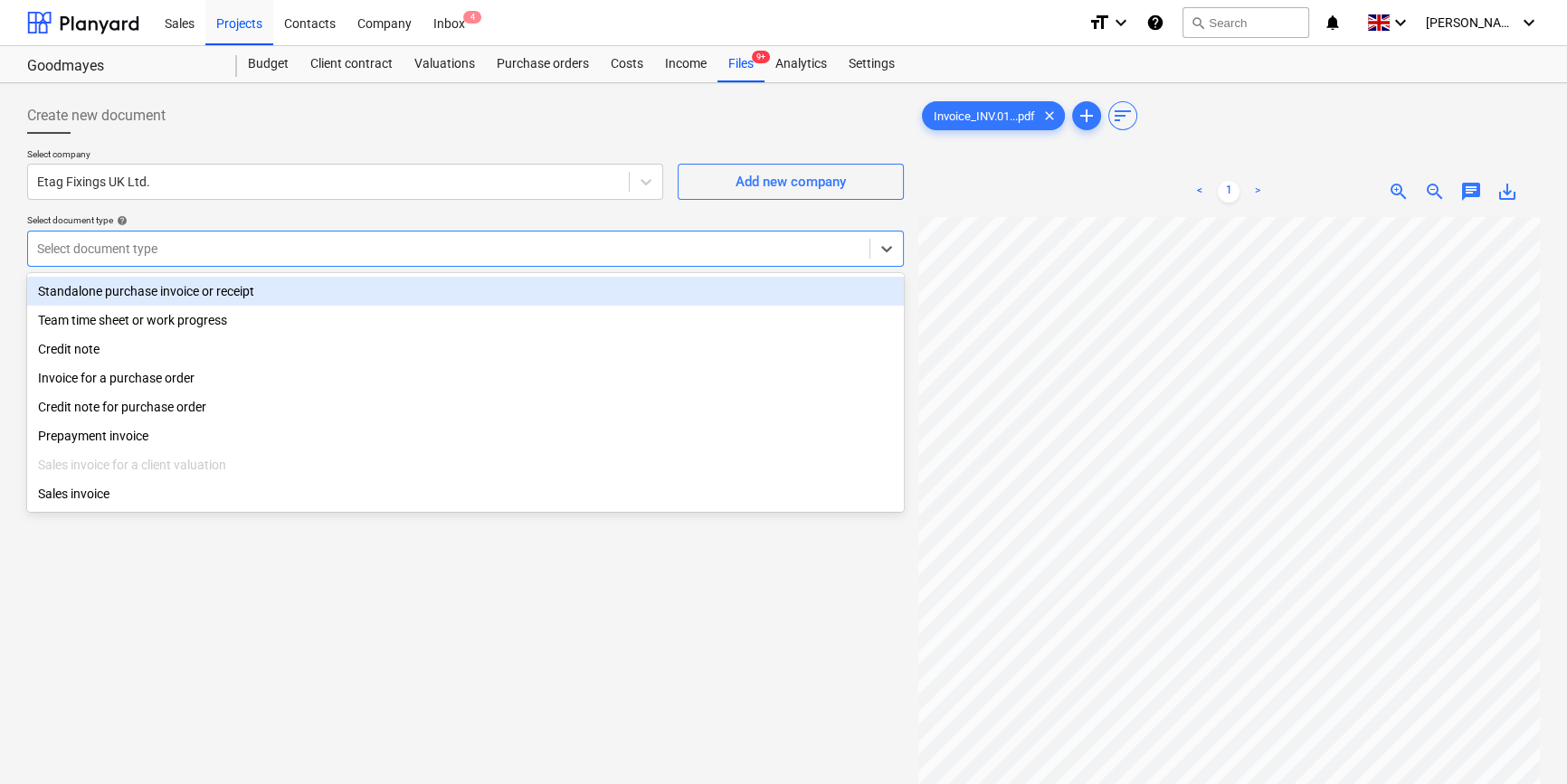click at bounding box center (449, 249) 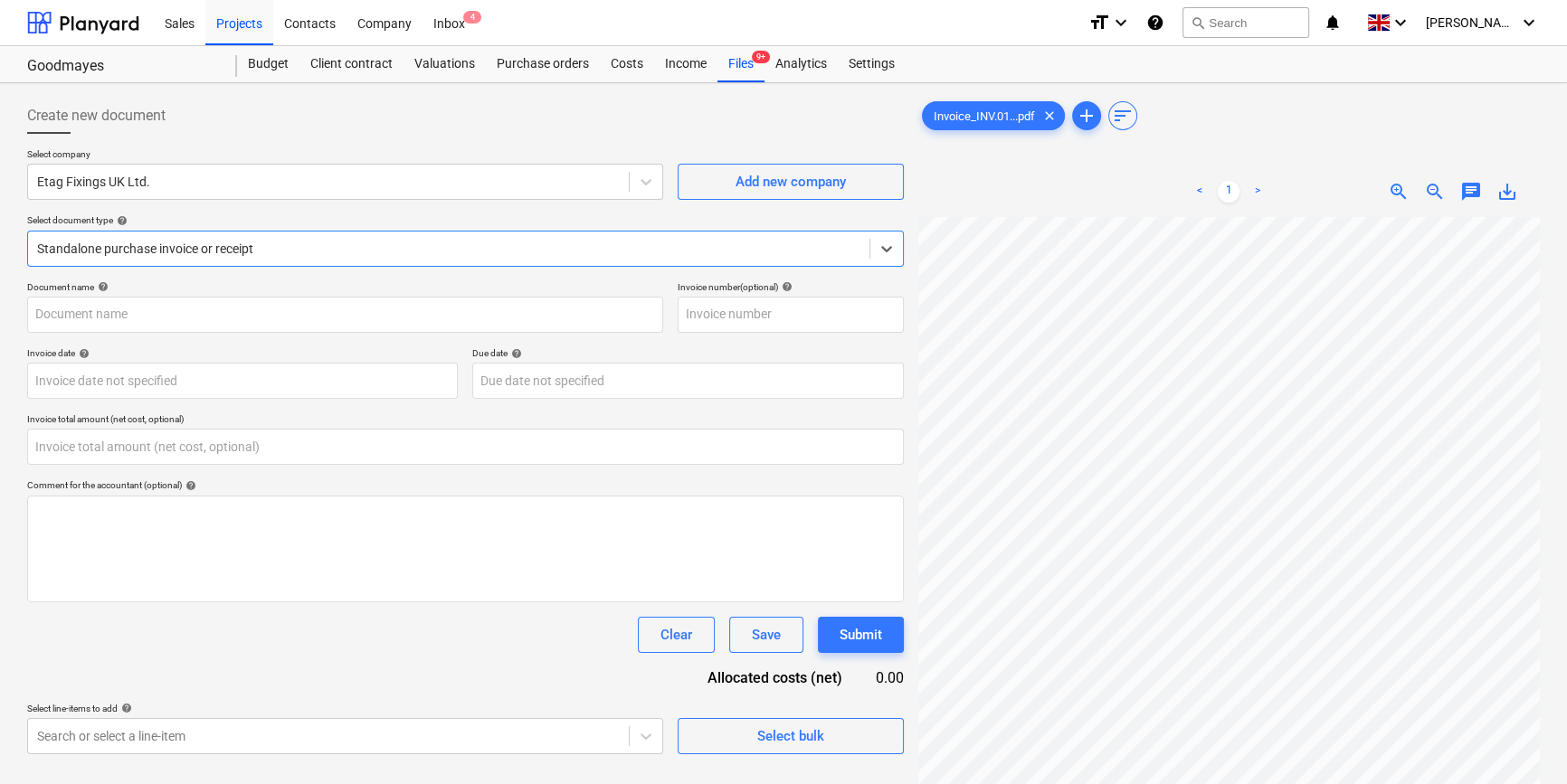 type on "[SWIFT_CODE]" 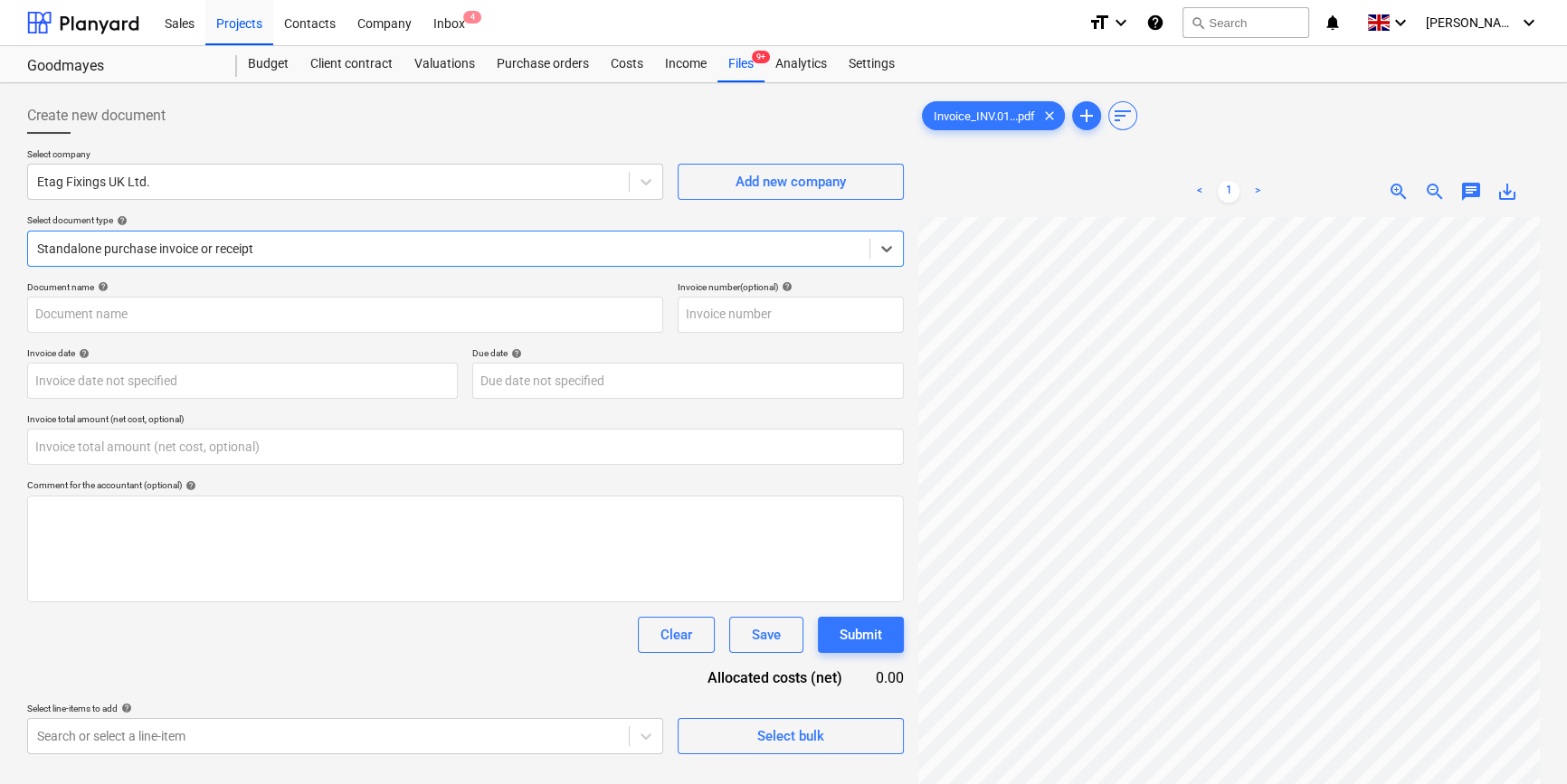 type on "[SWIFT_CODE]" 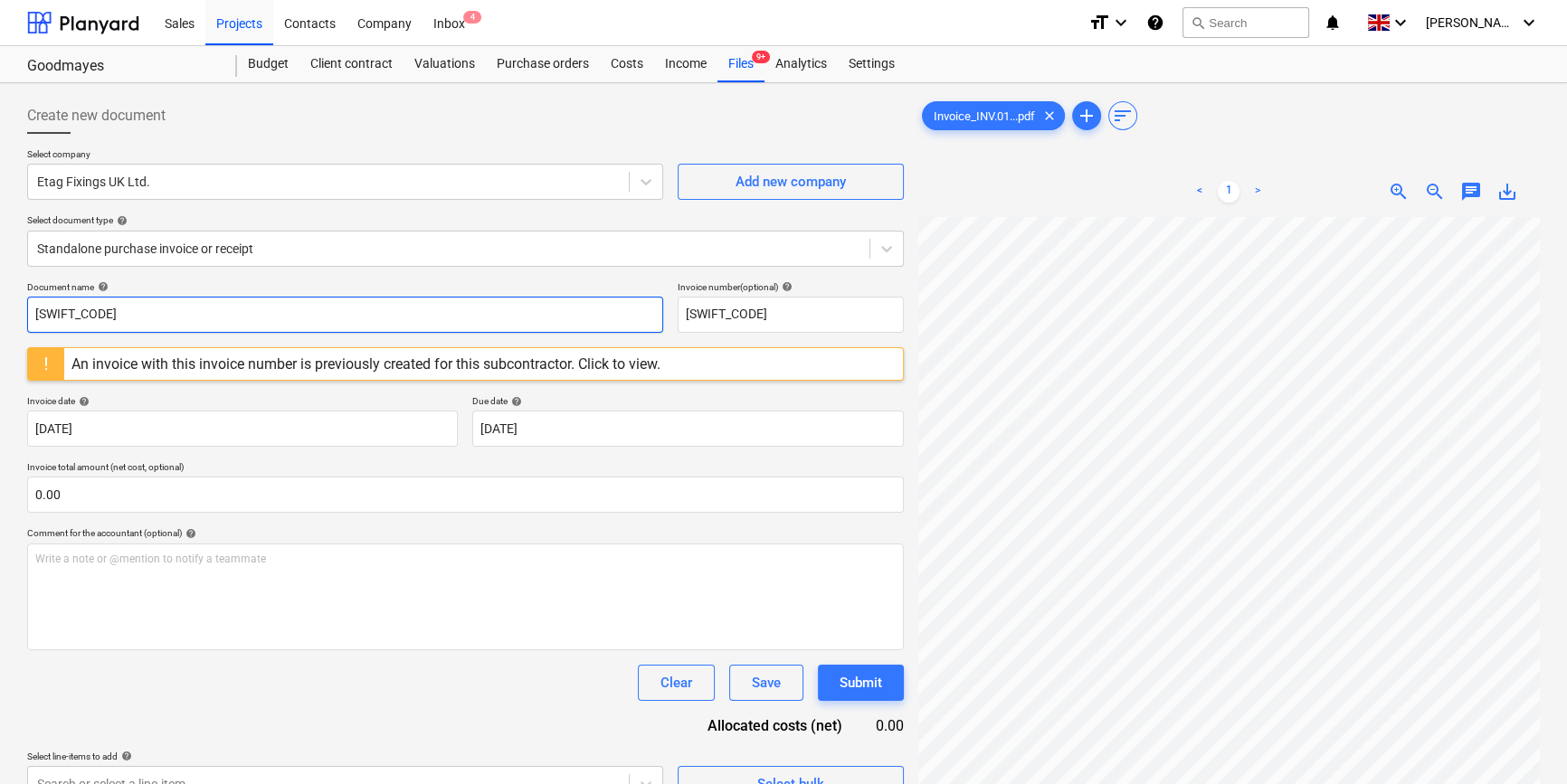 drag, startPoint x: 137, startPoint y: 310, endPoint x: 28, endPoint y: 308, distance: 109.01835 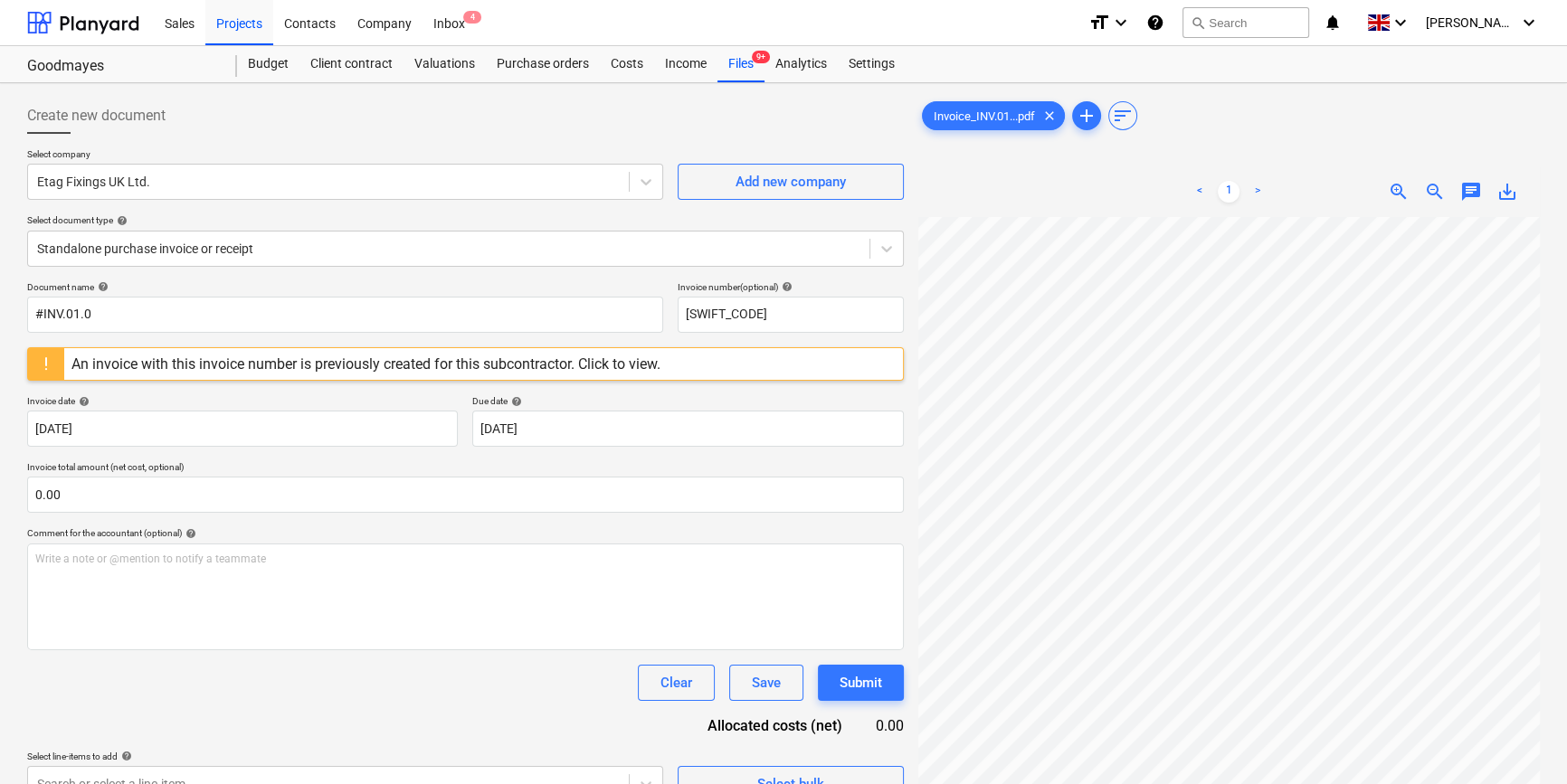 scroll, scrollTop: 0, scrollLeft: 218, axis: horizontal 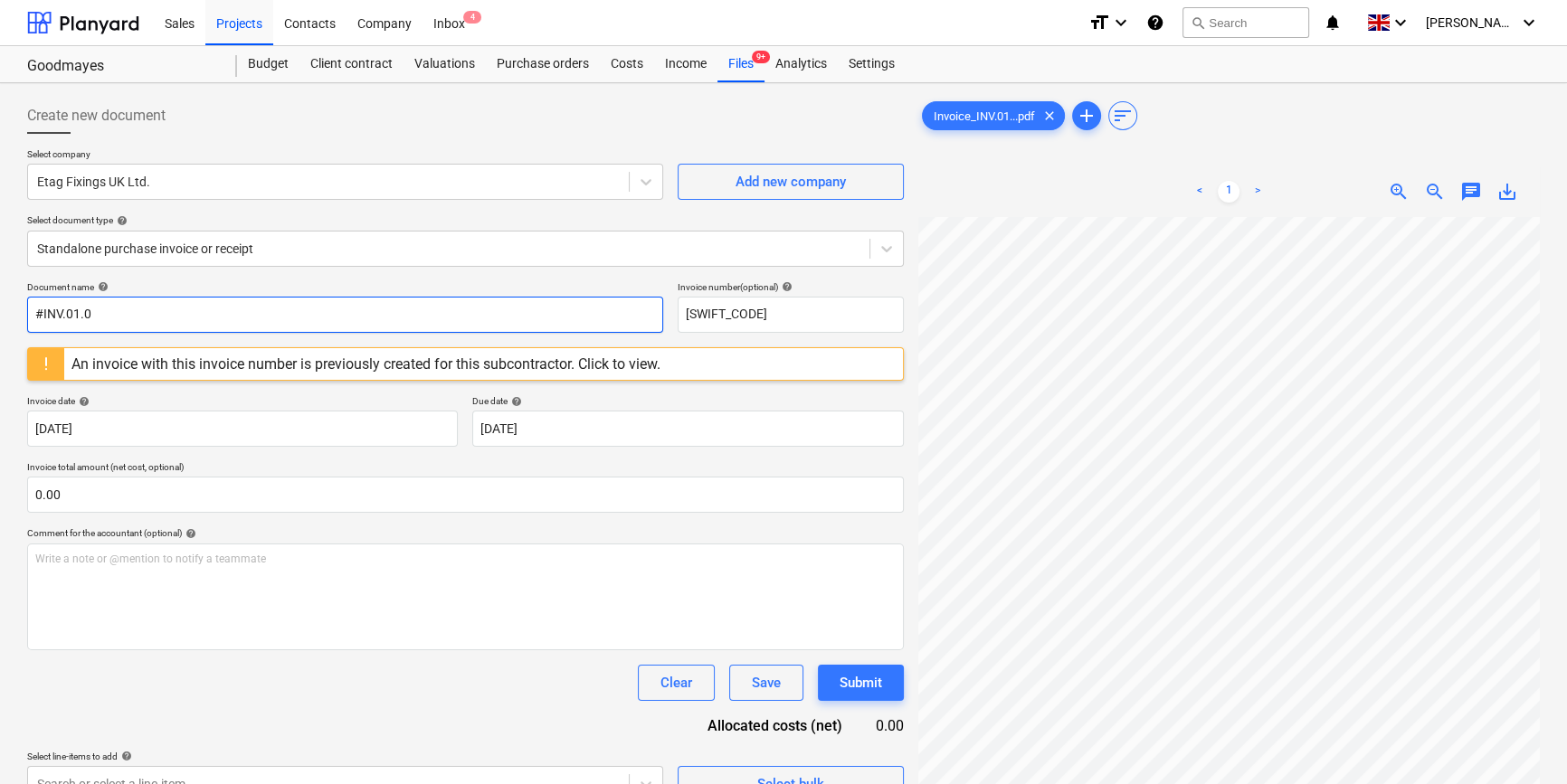 click on "#INV.01.0" at bounding box center [345, 315] 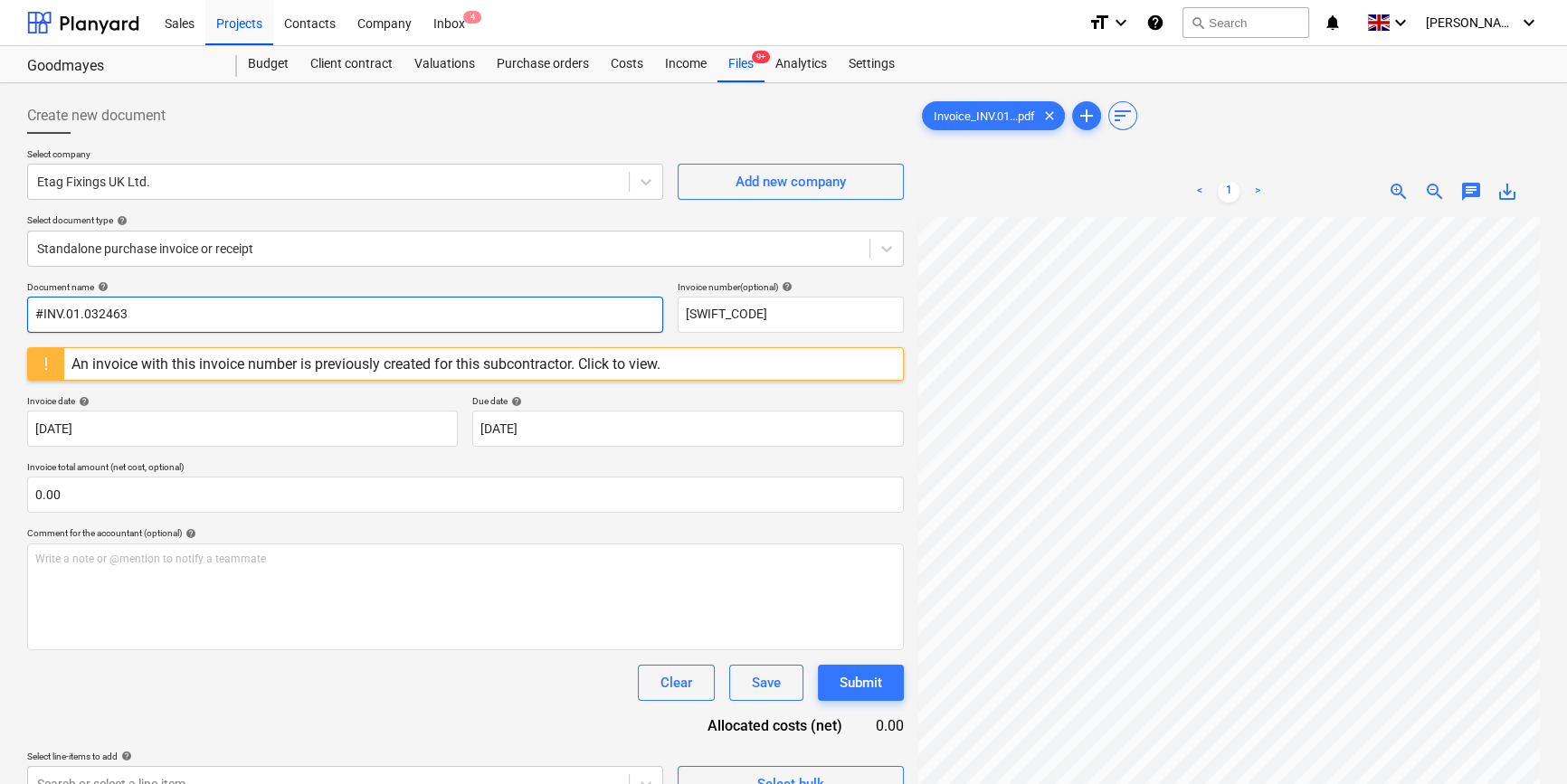 type on "#INV.01.032463" 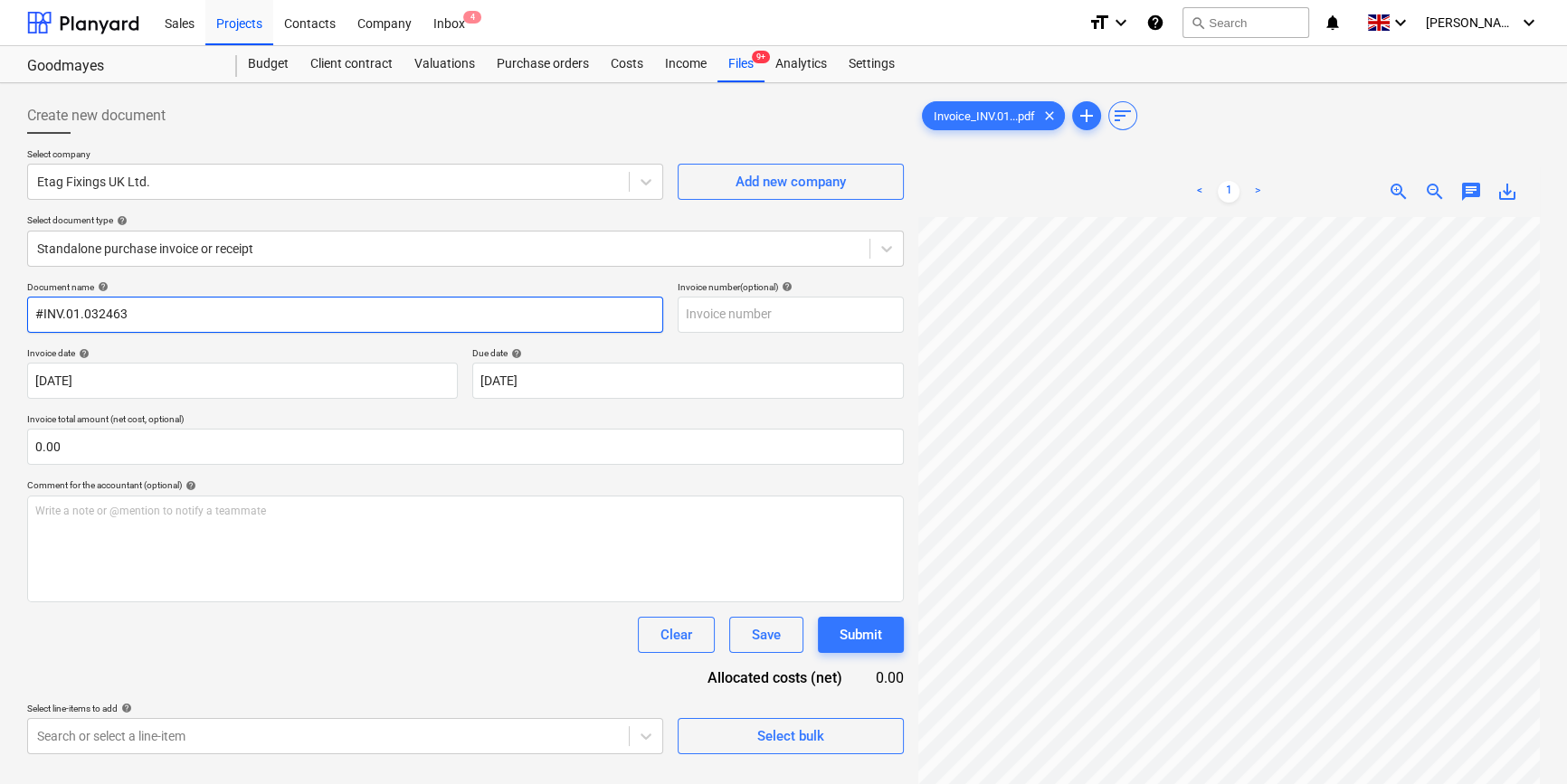 drag, startPoint x: 127, startPoint y: 315, endPoint x: 26, endPoint y: 315, distance: 101 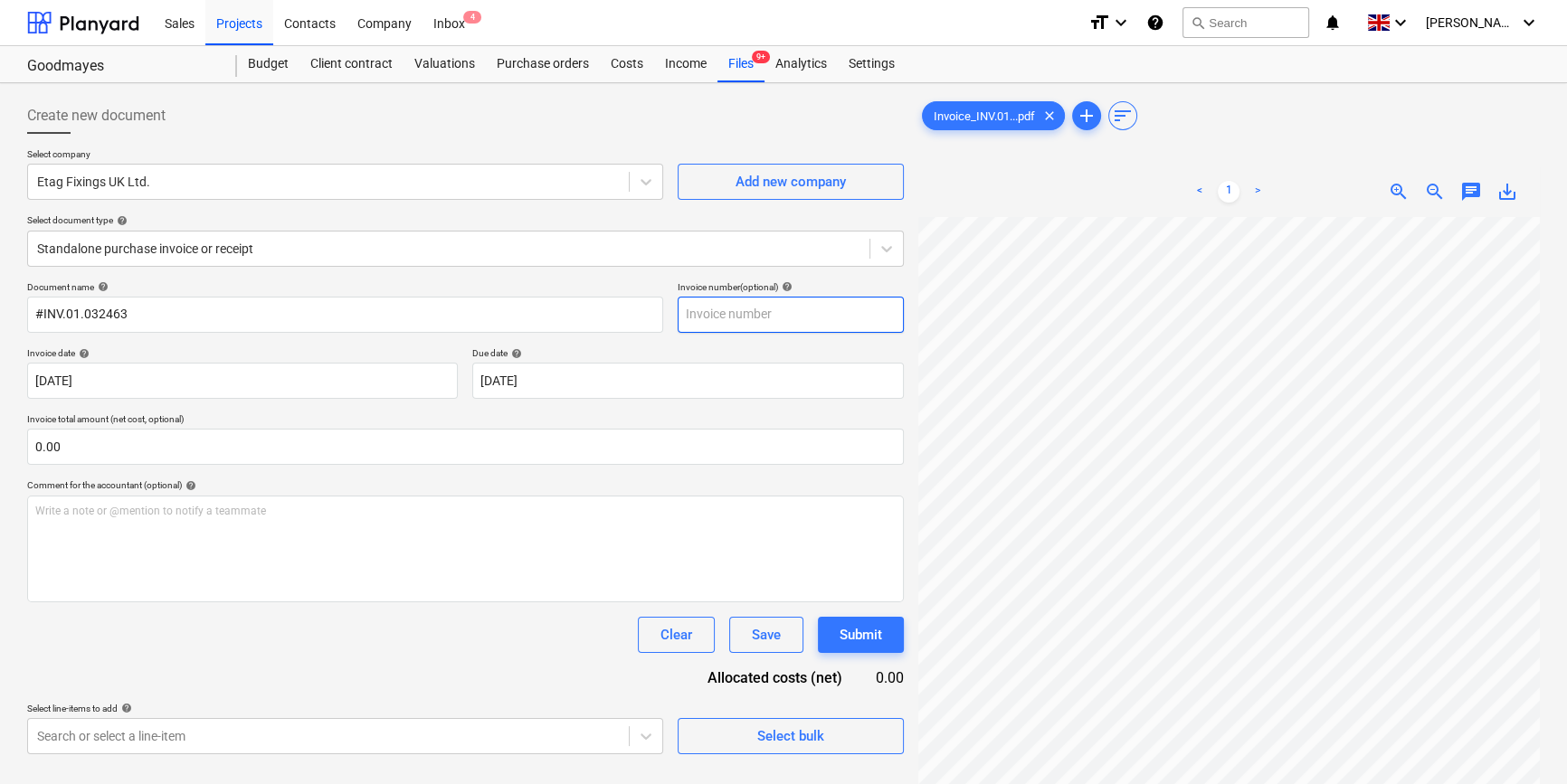 paste on "#INV.01.032463" 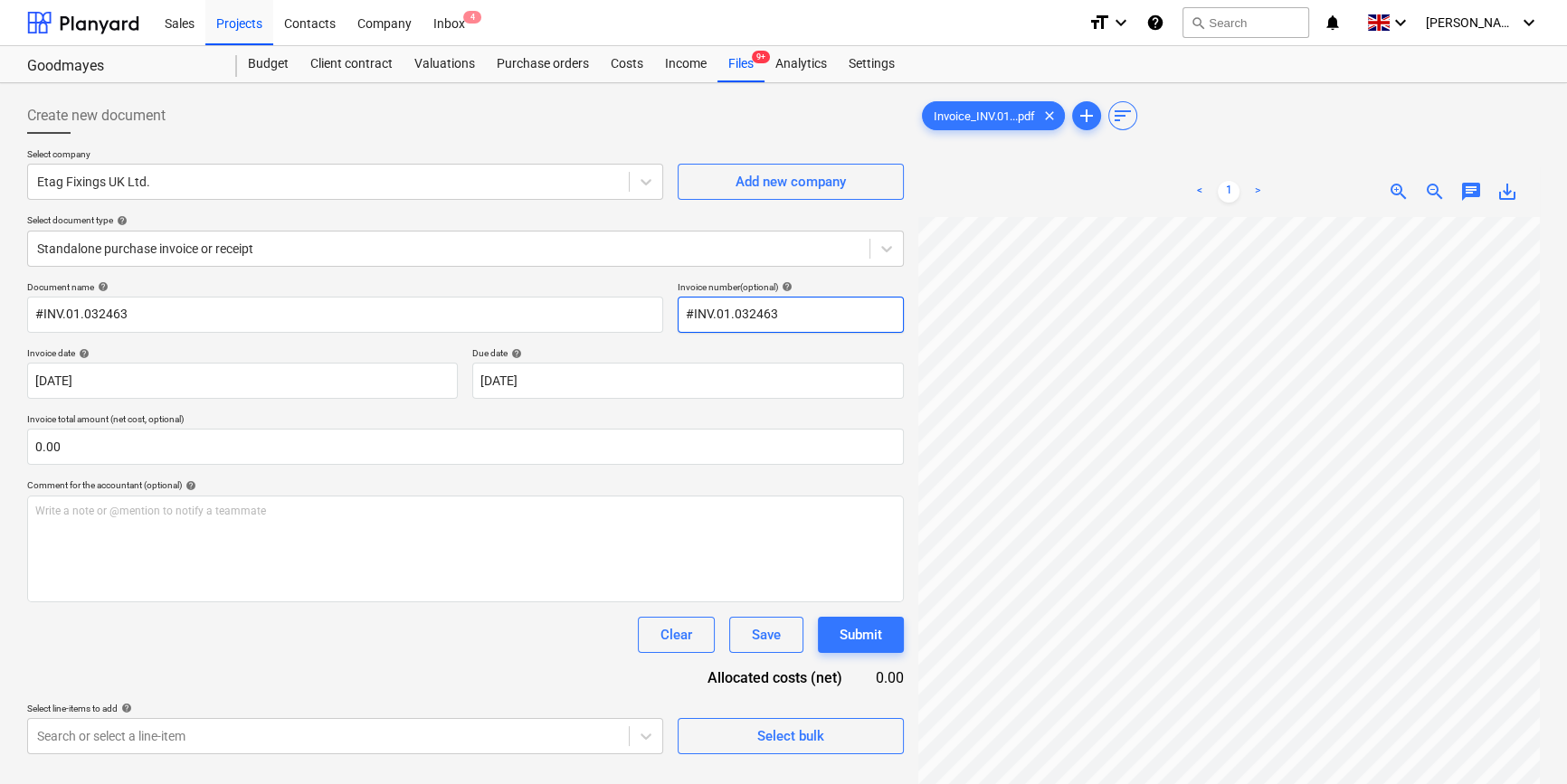 type on "#INV.01.032463" 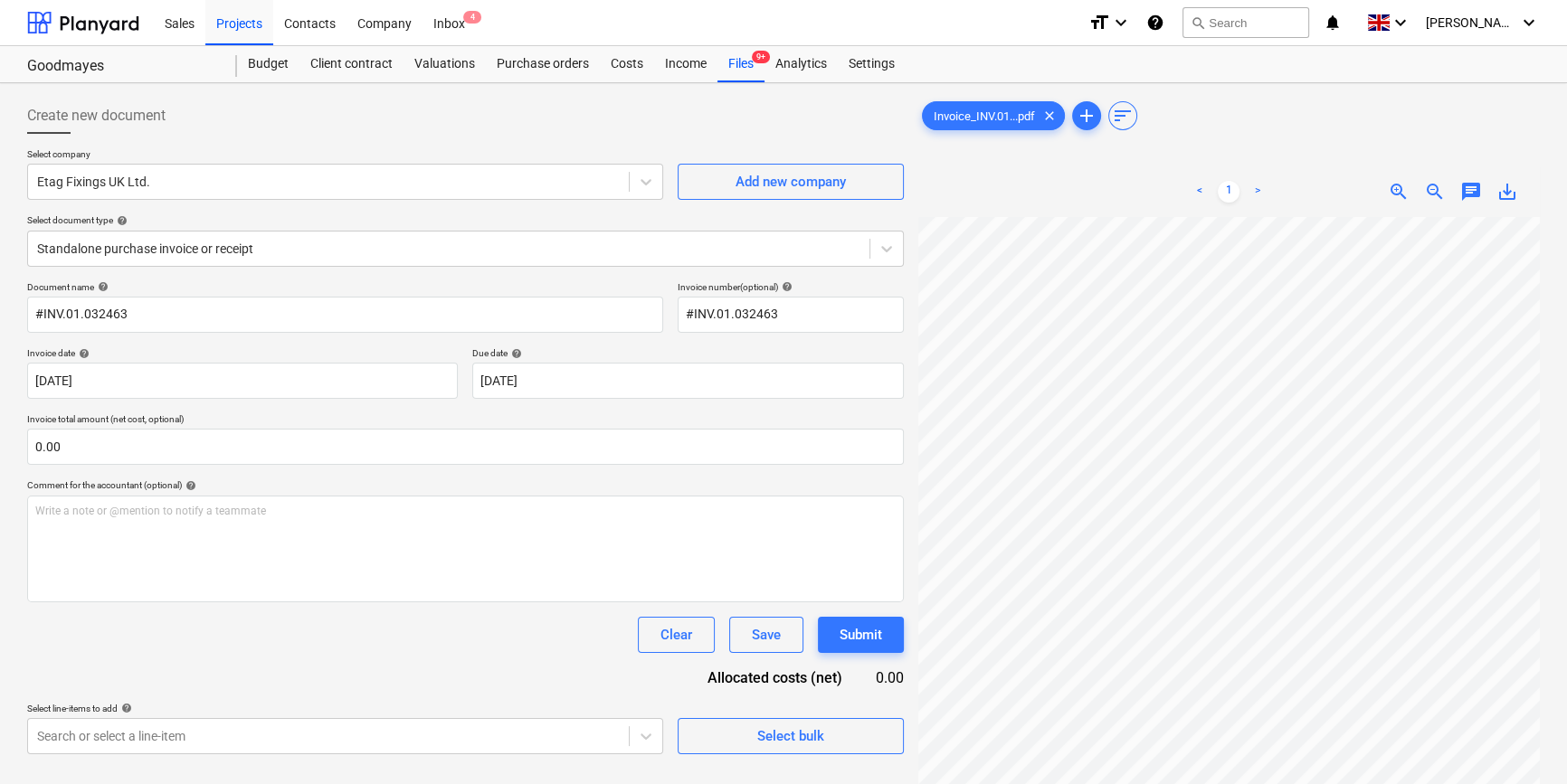 click on "Invoice date help" at bounding box center (242, 354) 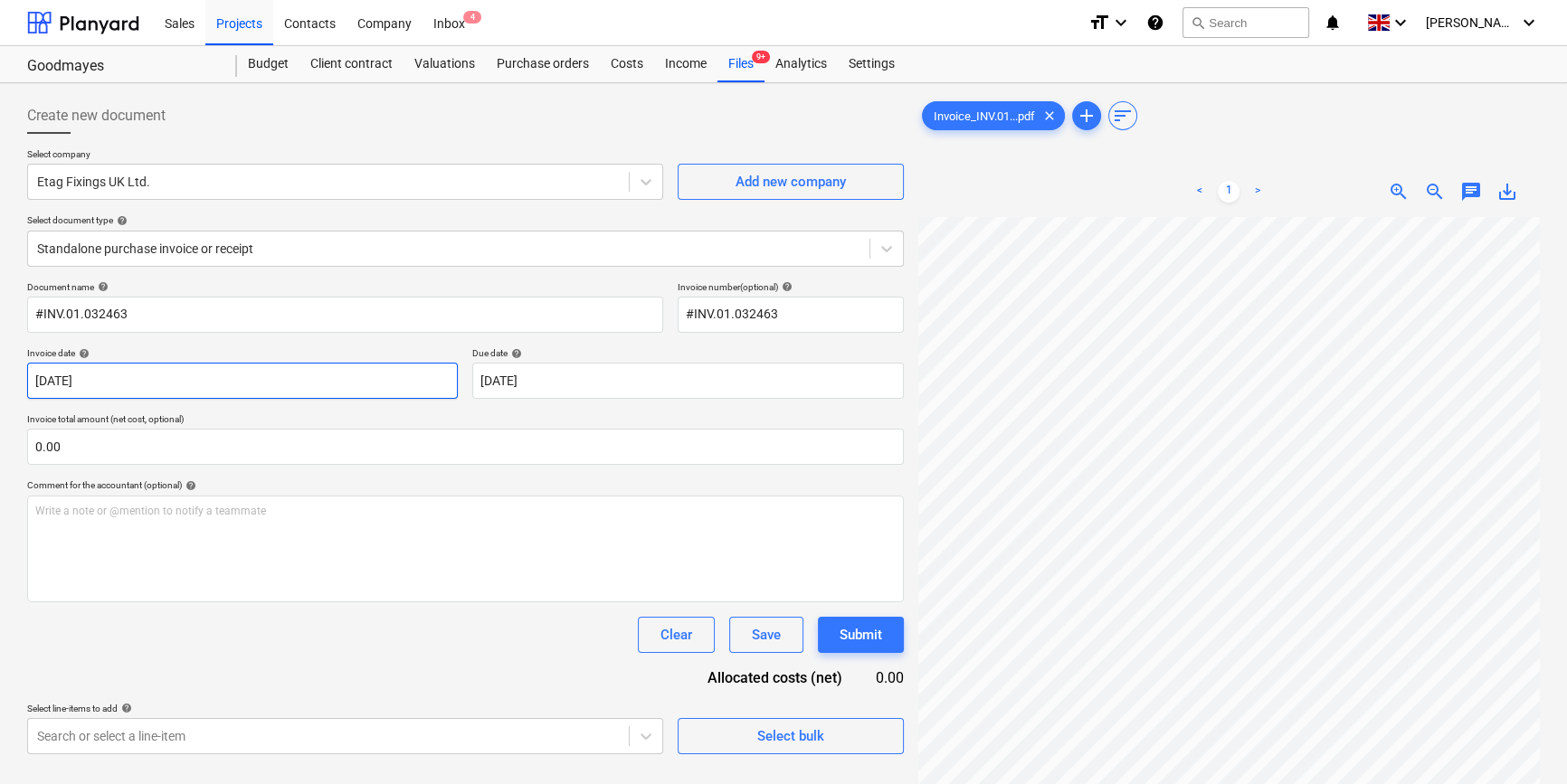 click on "Sales Projects Contacts Company Inbox 4 format_size keyboard_arrow_down help search Search notifications 0 keyboard_arrow_down [PERSON_NAME] keyboard_arrow_down Goodmayes Budget Client contract Valuations Purchase orders Costs Income Files 9+ Analytics Settings Create new document Select company Etag Fixings UK Ltd.   Add new company Select document type help Standalone purchase invoice or receipt Document name help #INV.01.032463 Invoice number  (optional) help #INV.01.032463 Invoice date help [DATE] [DATE] Press the down arrow key to interact with the calendar and
select a date. Press the question mark key to get the keyboard shortcuts for changing dates. Due date help [DATE] [DATE] Press the down arrow key to interact with the calendar and
select a date. Press the question mark key to get the keyboard shortcuts for changing dates. Invoice total amount (net cost, optional) 0.00 Comment for the accountant (optional) help Write a note or @mention to notify a teammate ﻿ Clear Save <" at bounding box center [784, 392] 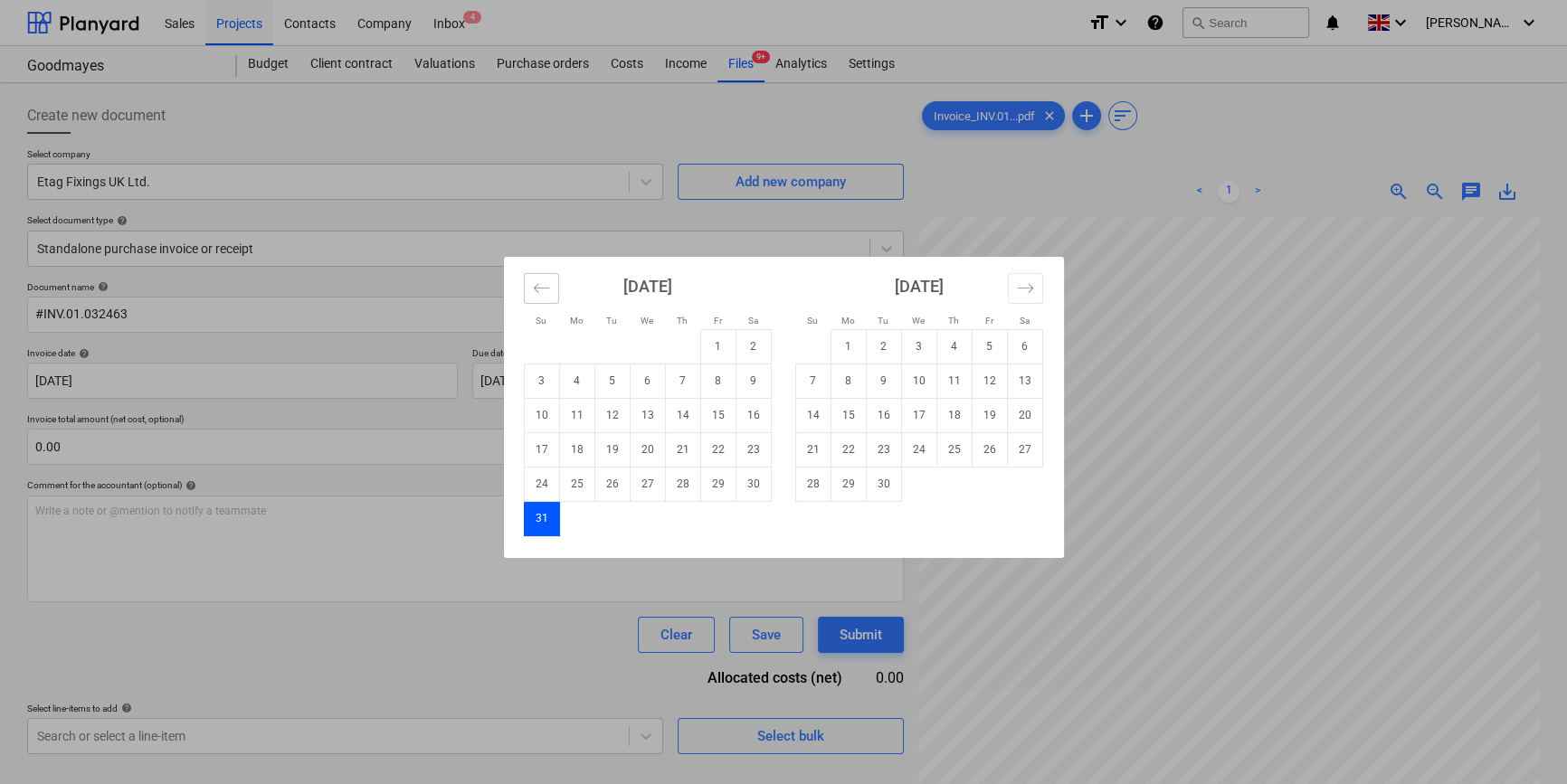 click 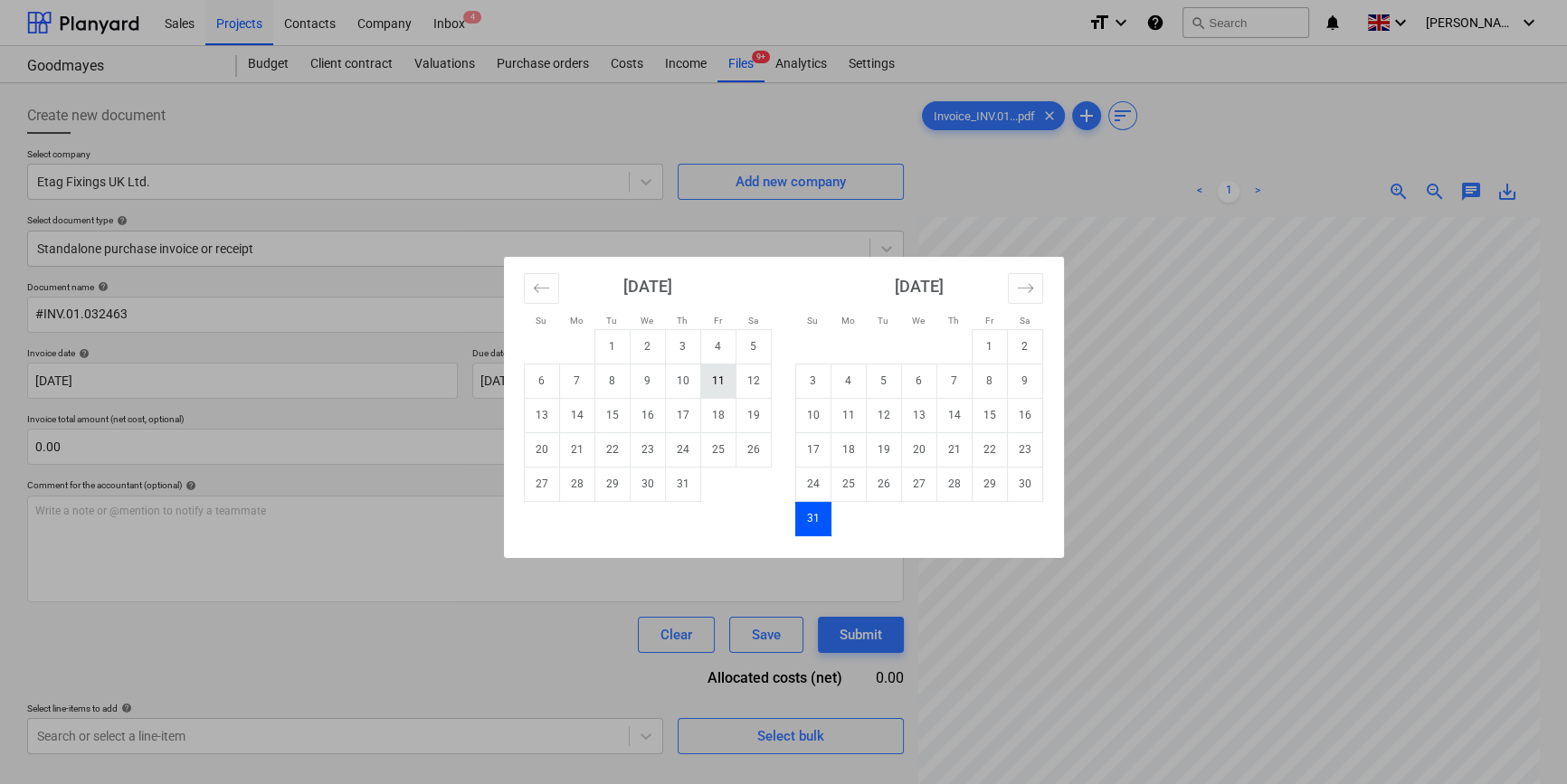 click on "11" at bounding box center (717, 381) 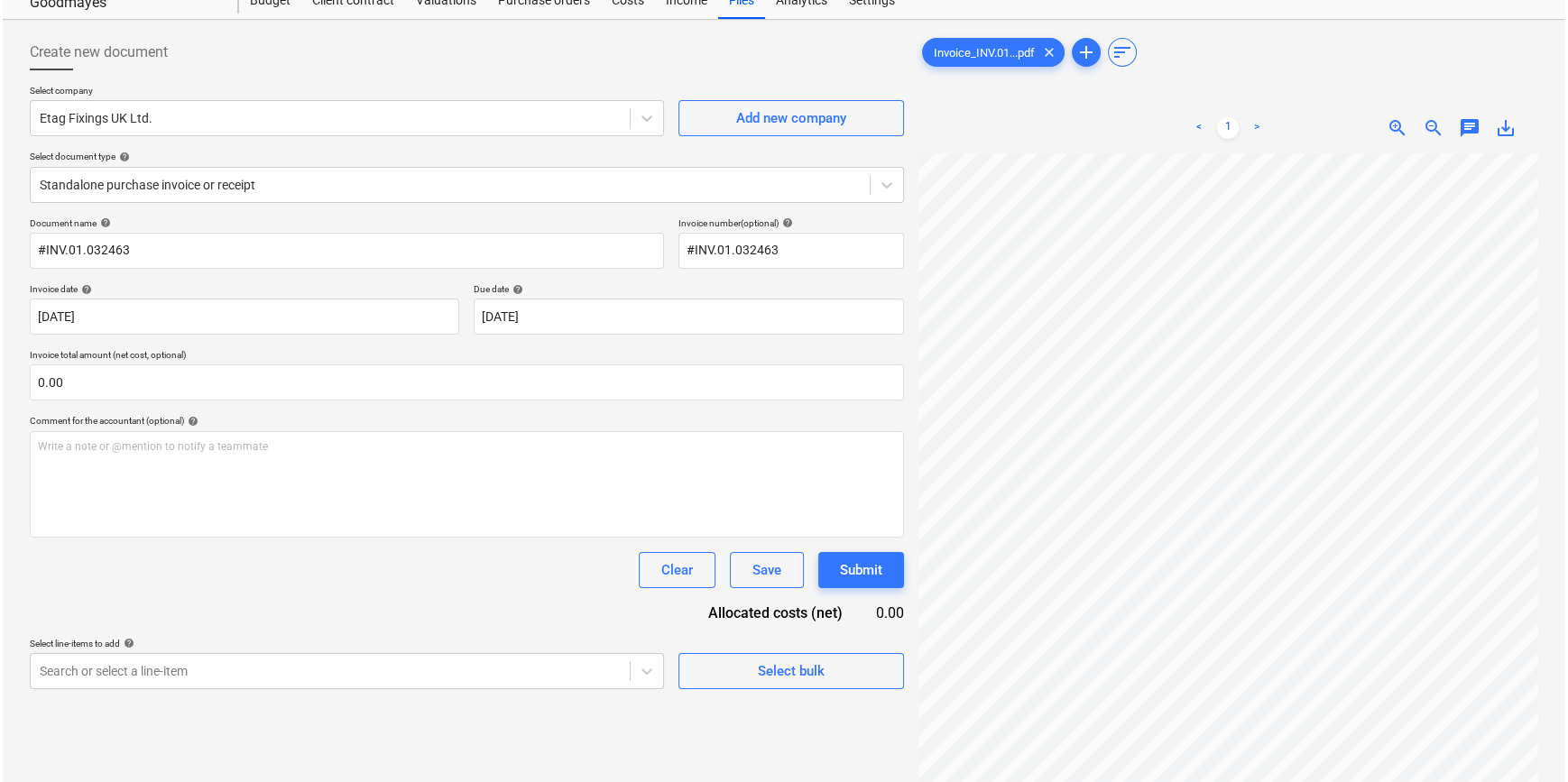 scroll, scrollTop: 163, scrollLeft: 0, axis: vertical 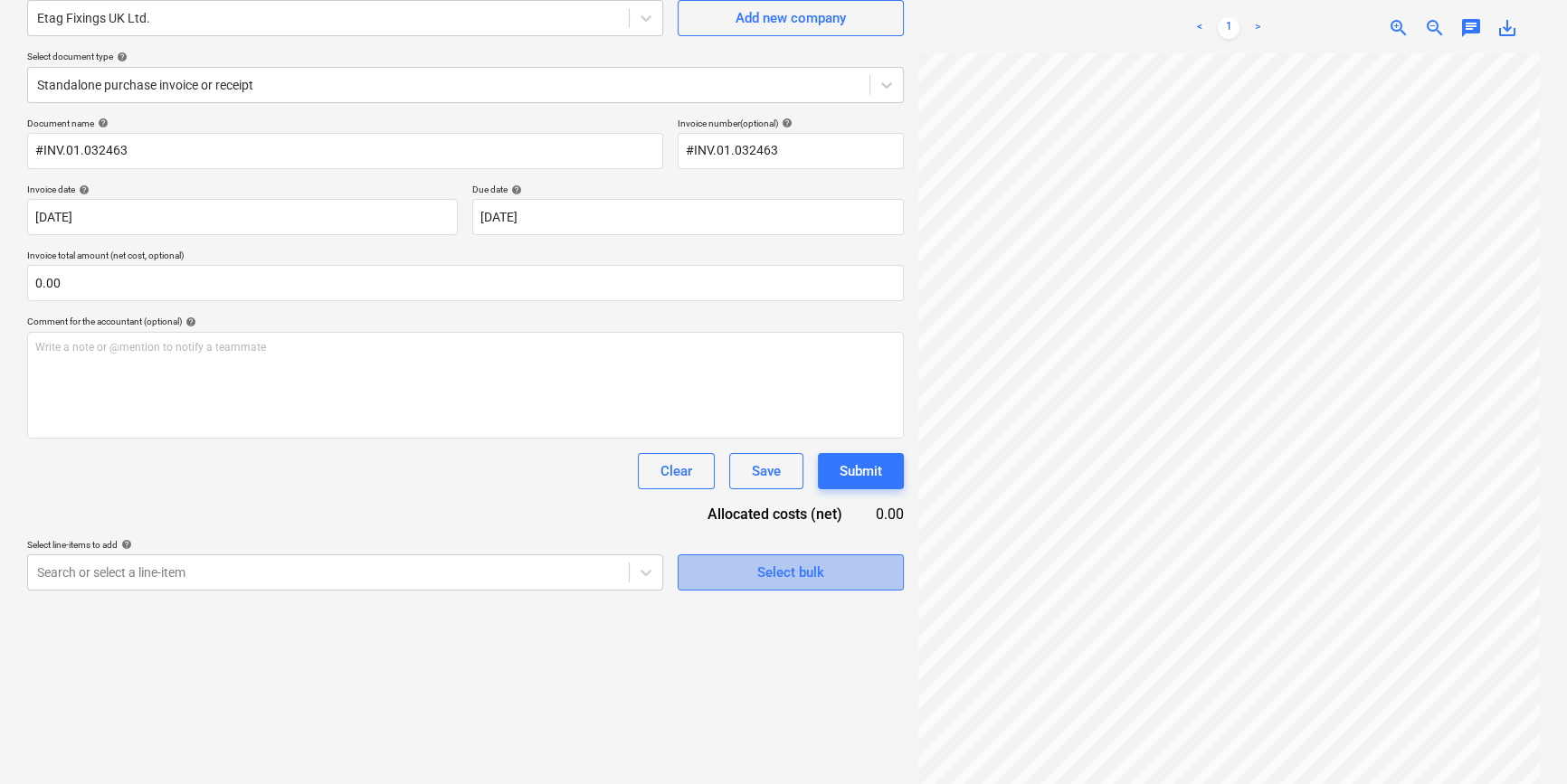 click on "Select bulk" at bounding box center [791, 572] 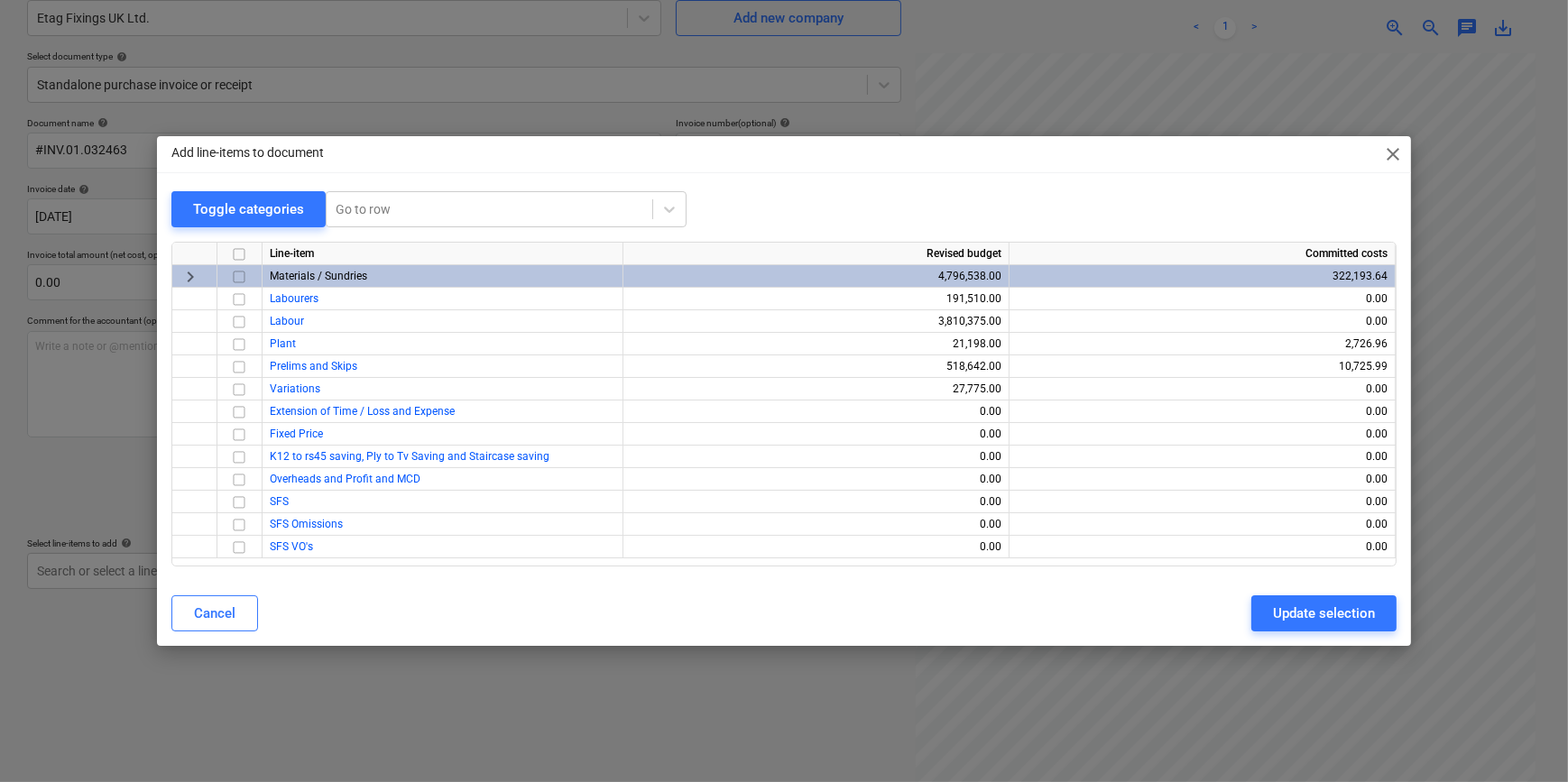 click at bounding box center (239, 277) 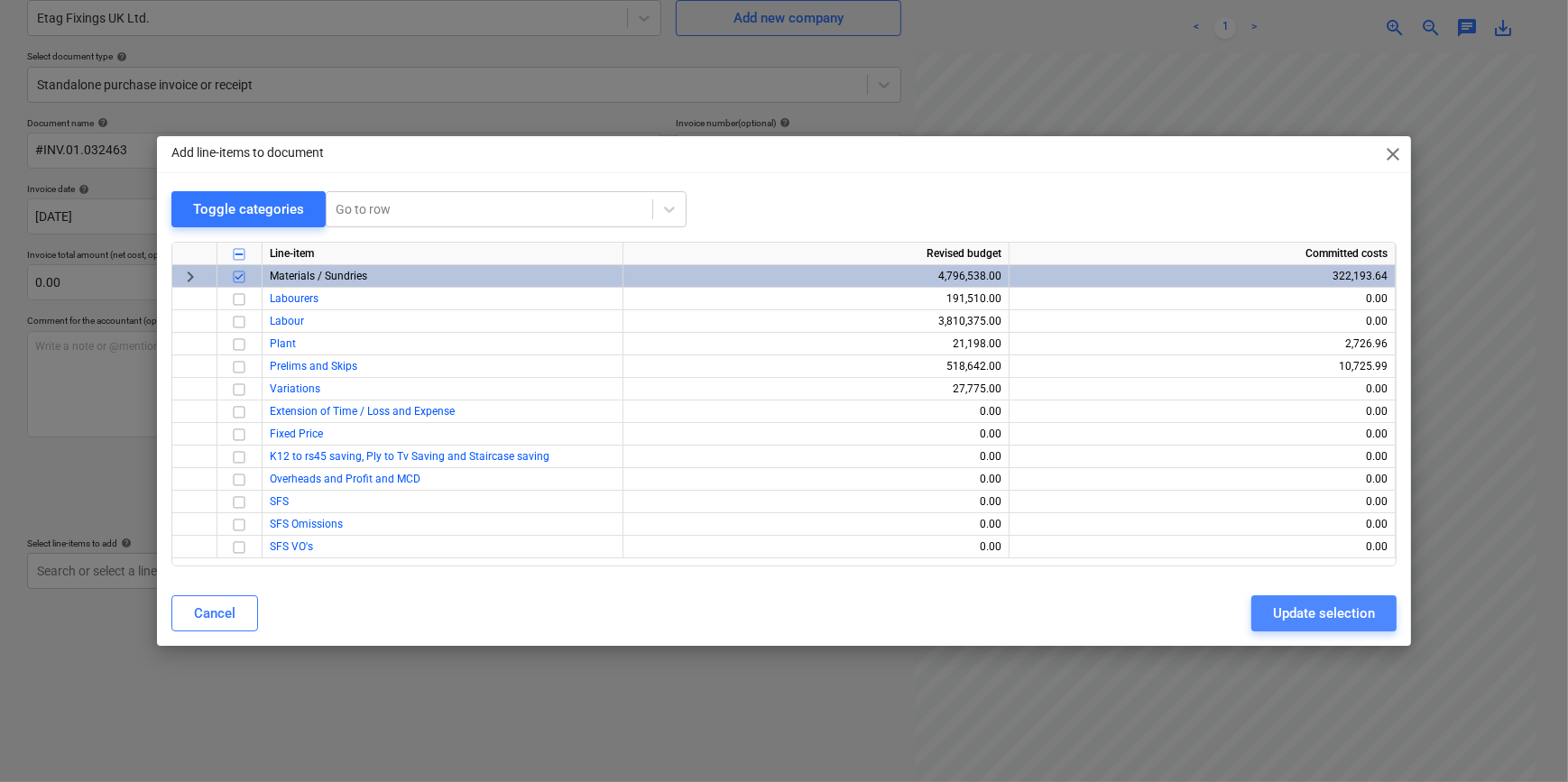 click on "Update selection" at bounding box center [1324, 613] 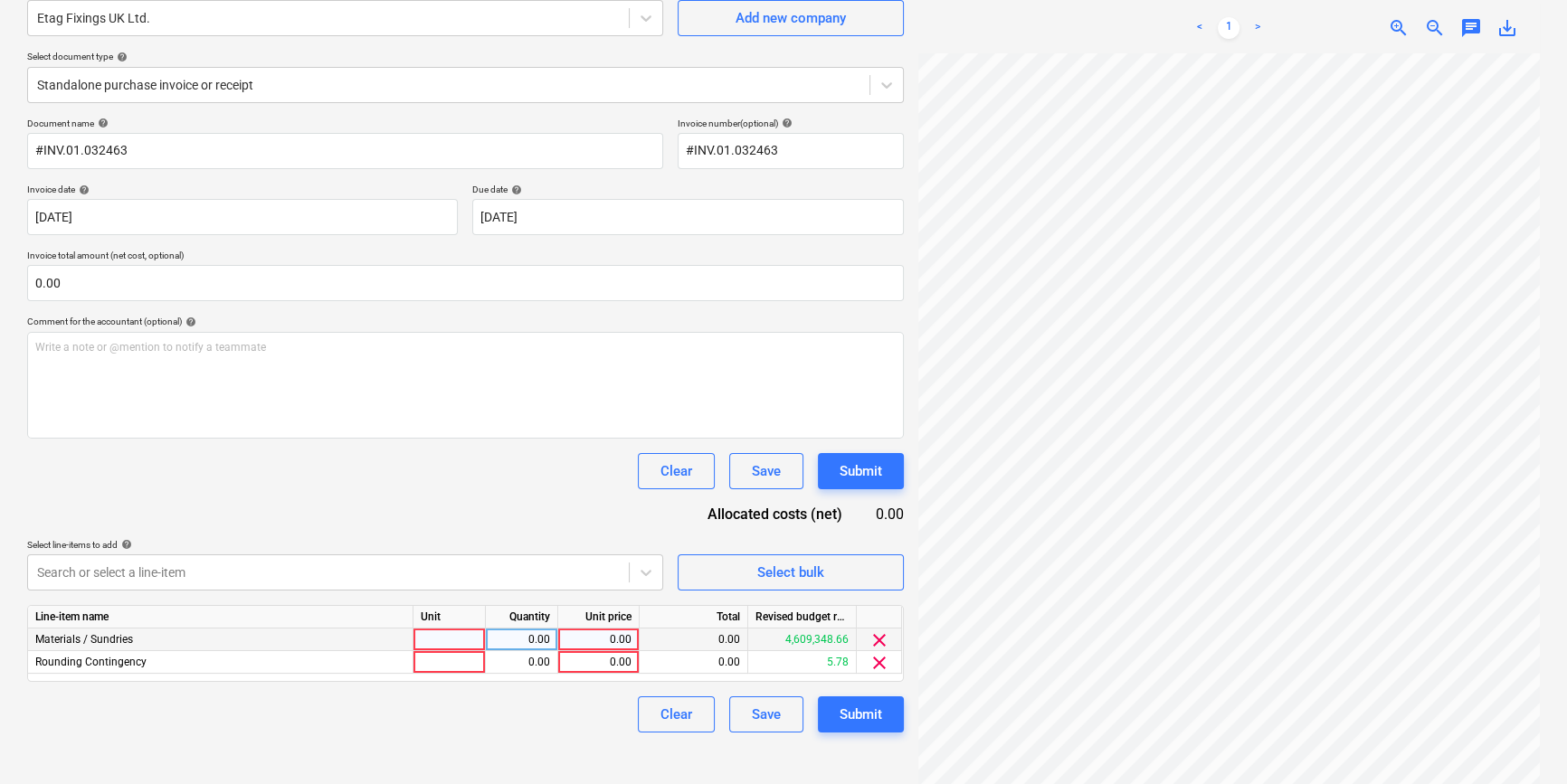 click at bounding box center (450, 639) 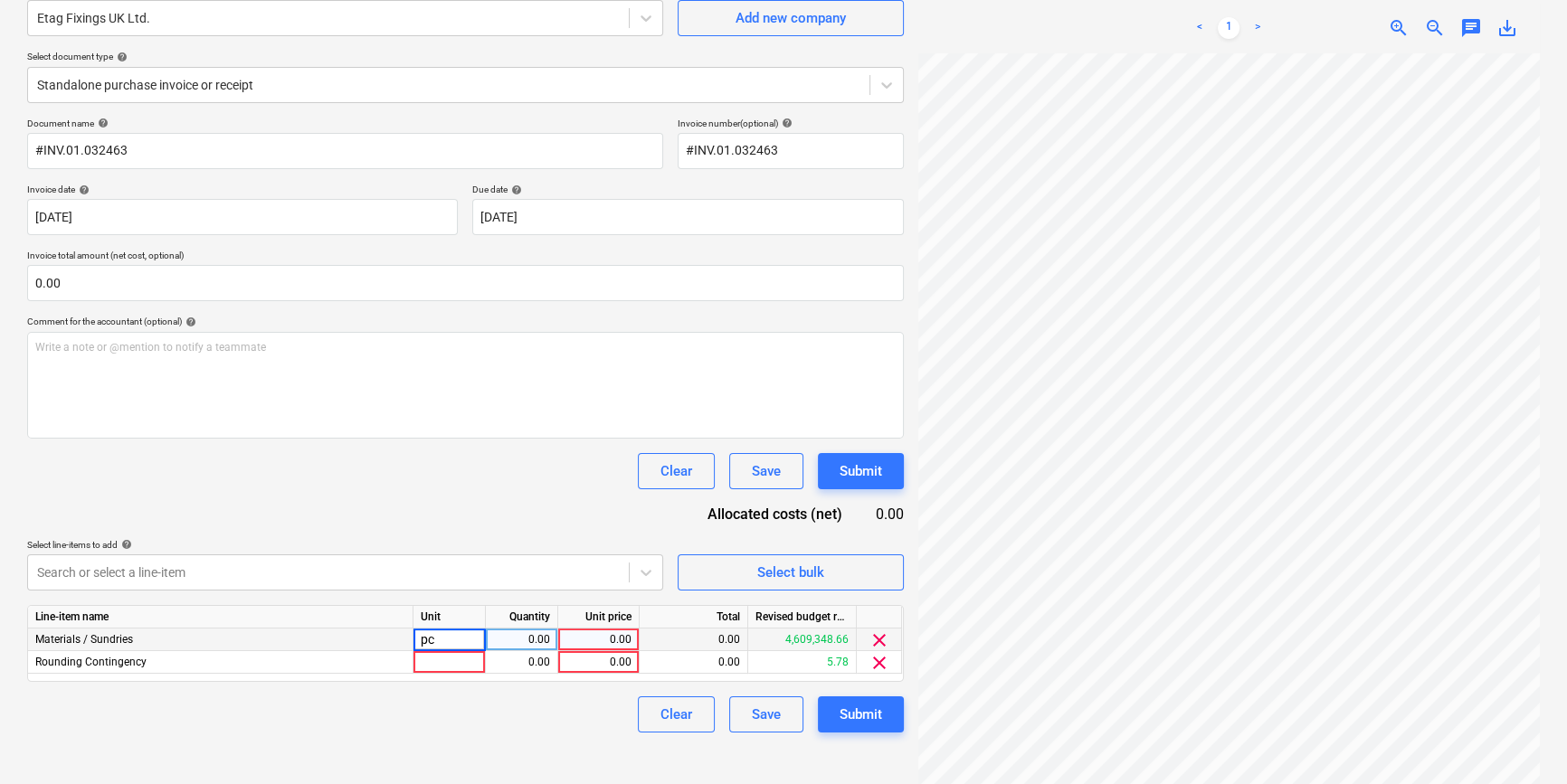 type on "pcs" 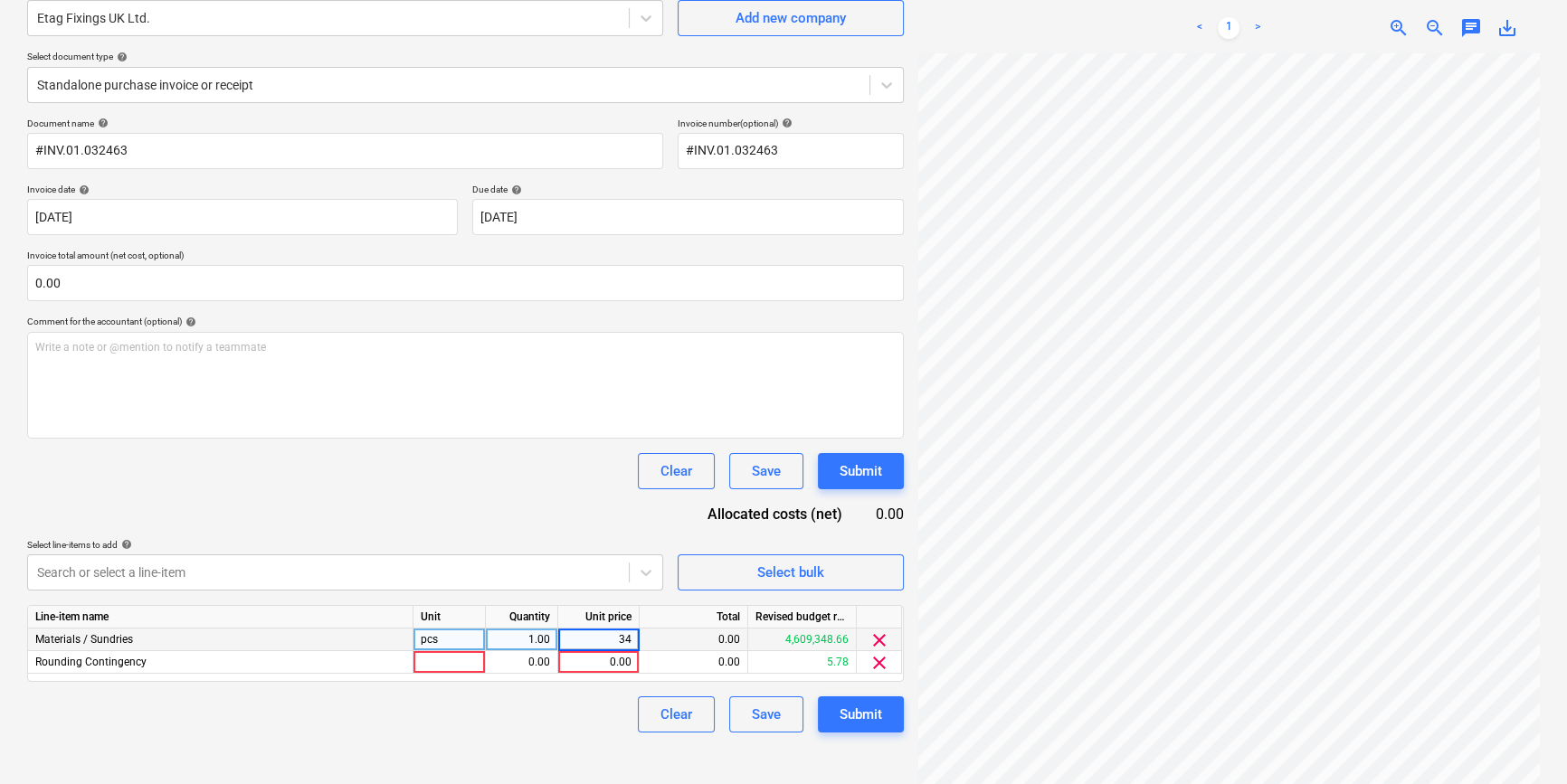 type on "345" 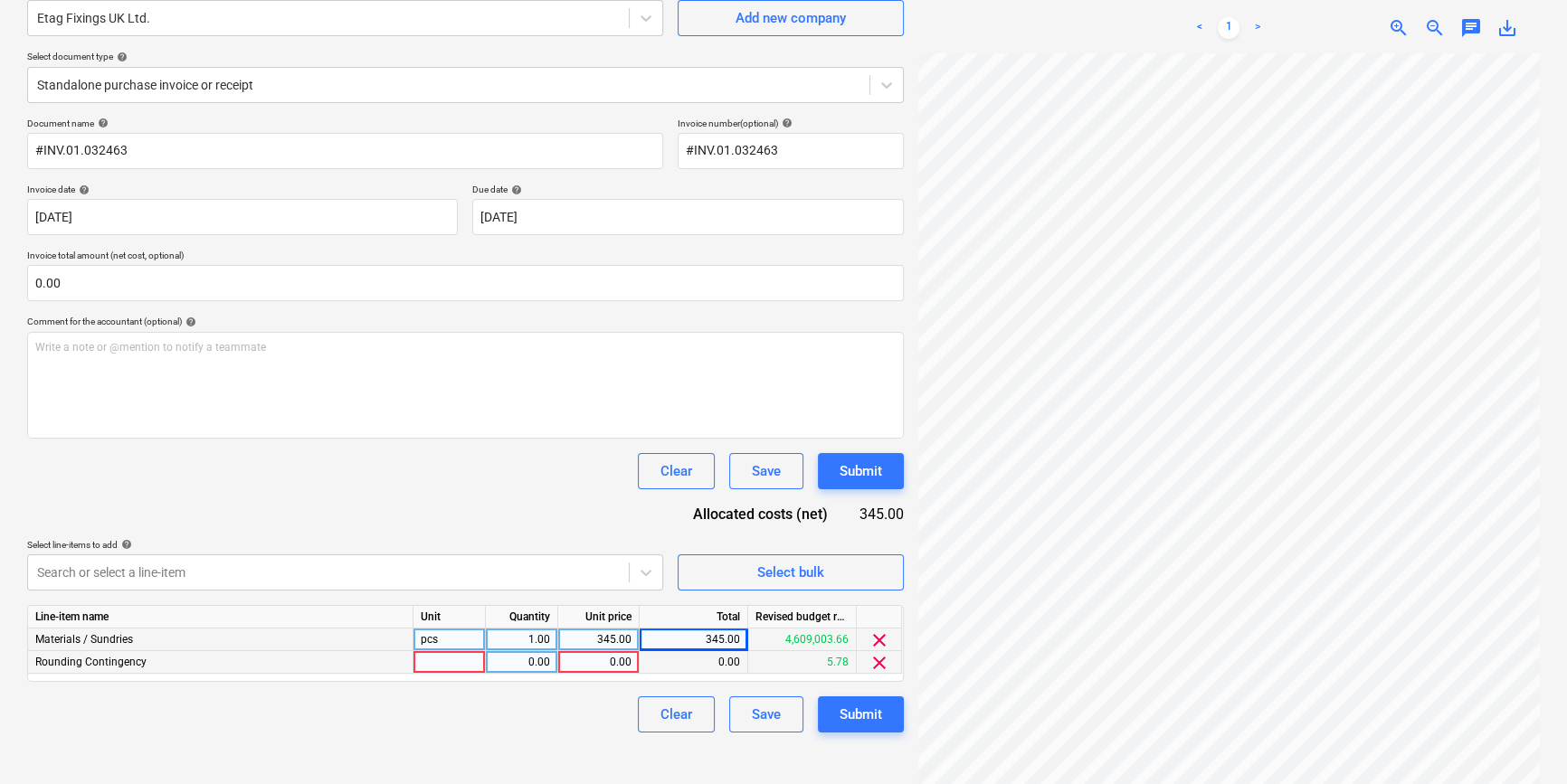 click on "clear" at bounding box center [879, 663] 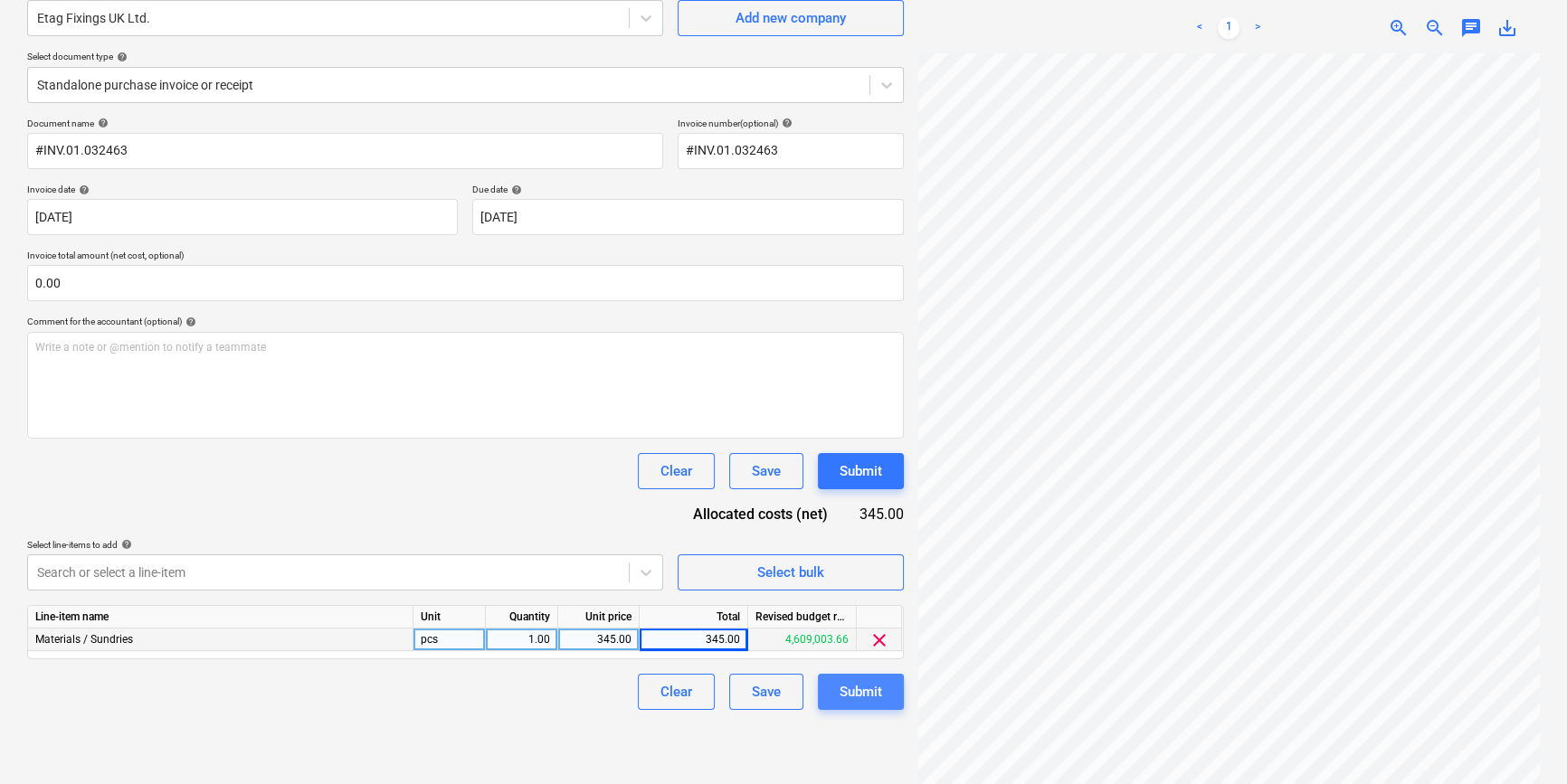 click on "Submit" at bounding box center (860, 692) 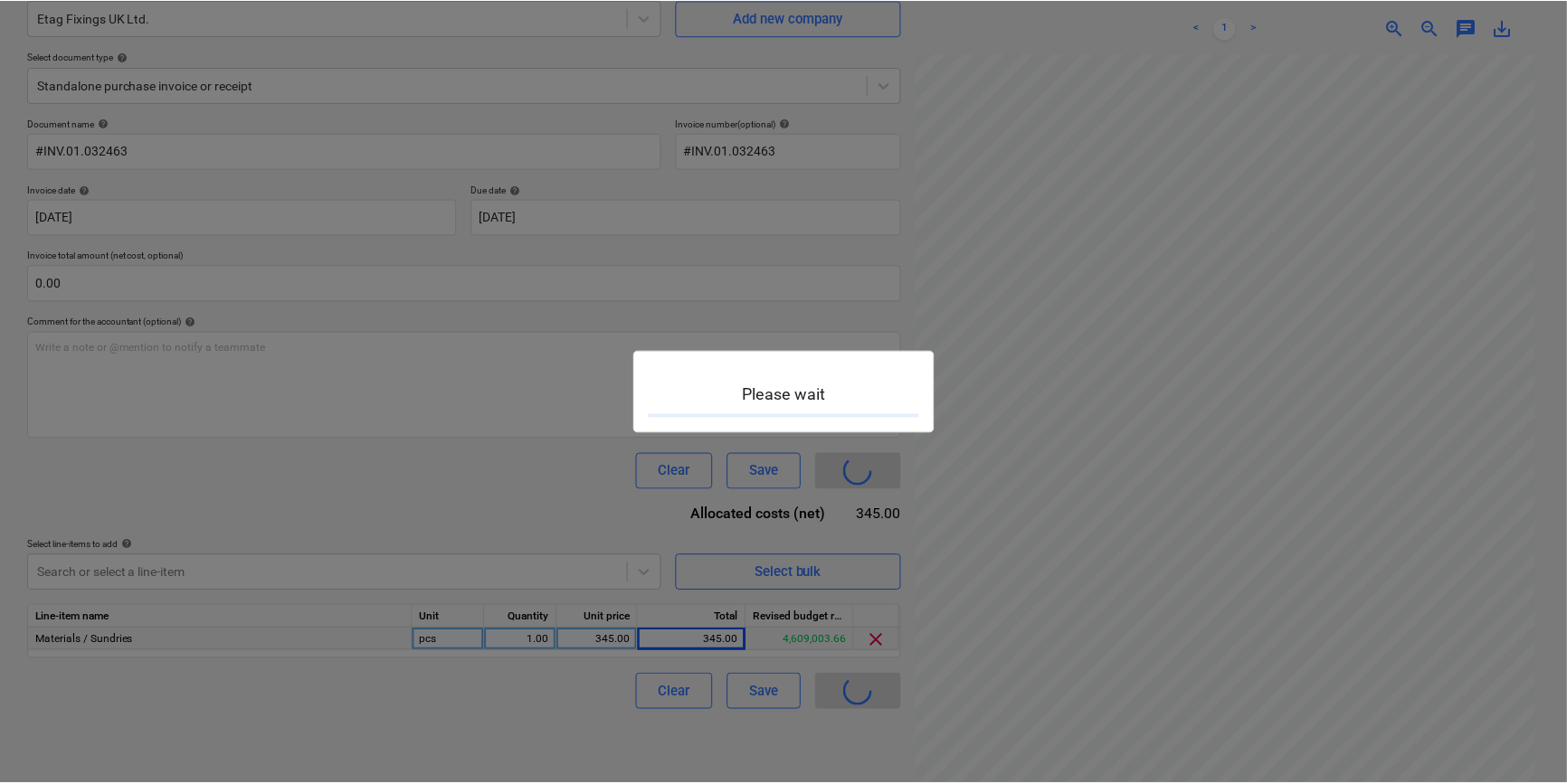 scroll, scrollTop: 0, scrollLeft: 0, axis: both 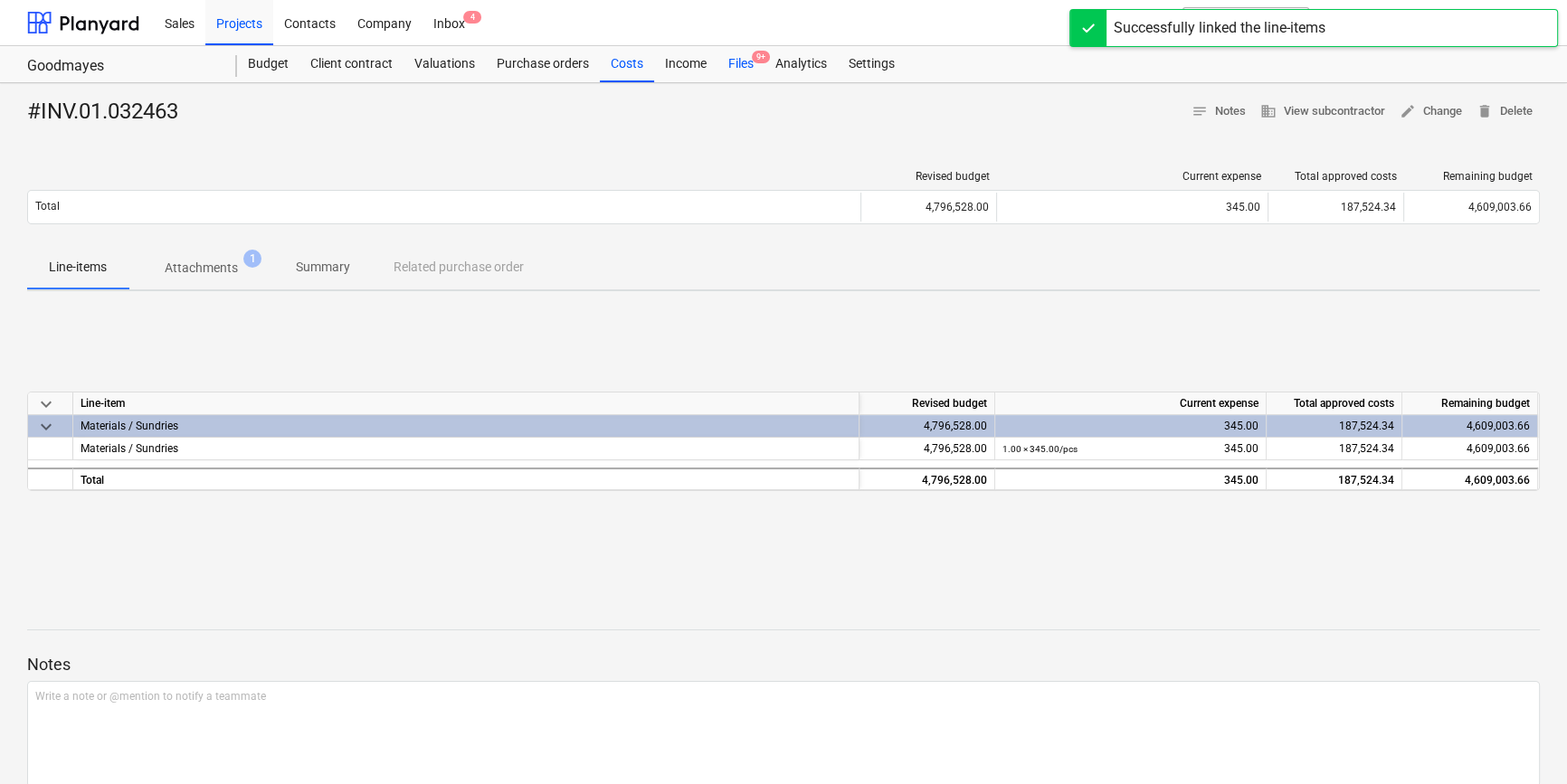 click on "Files 9+" at bounding box center (741, 64) 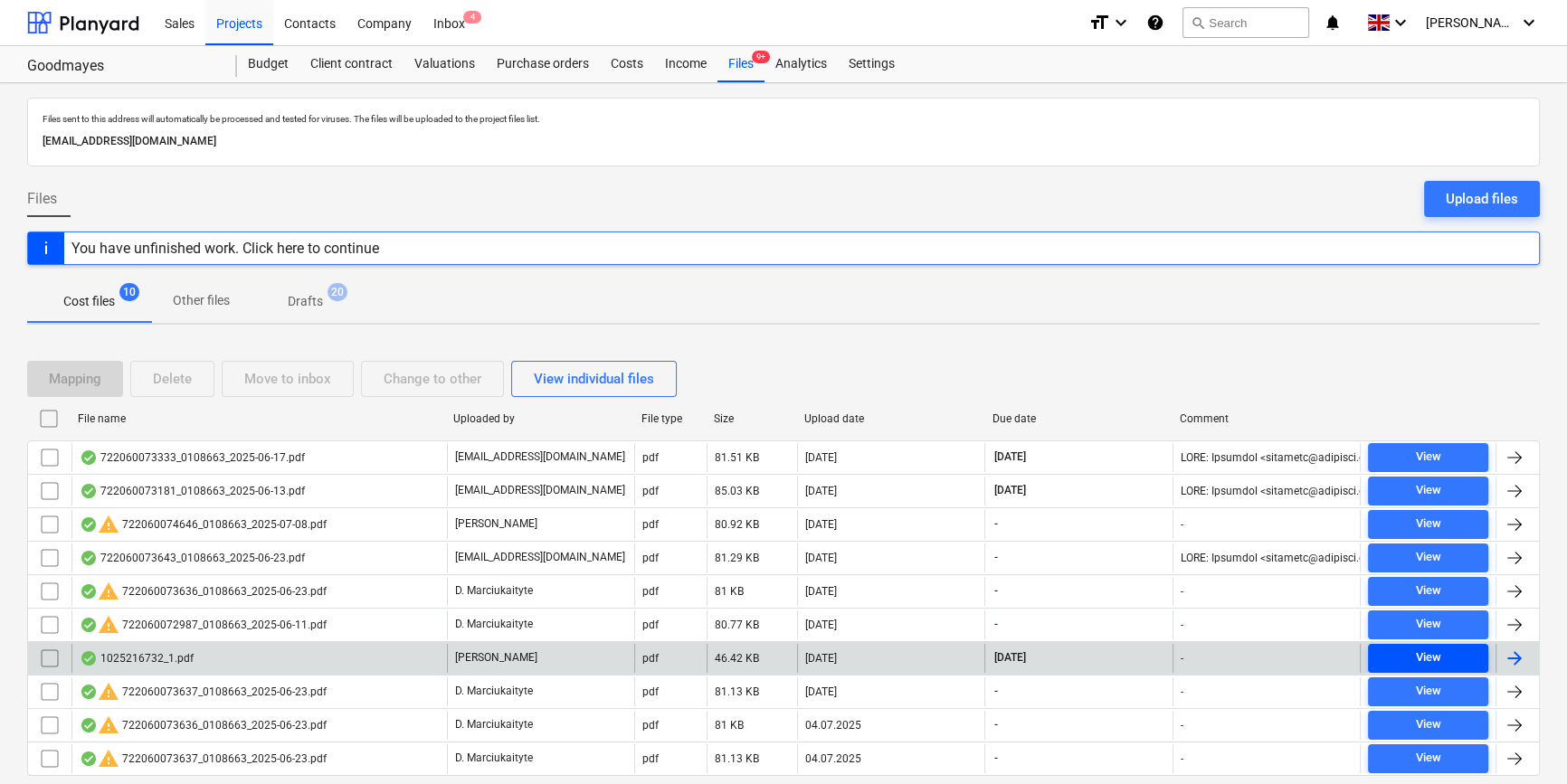 click on "View" at bounding box center [1428, 657] 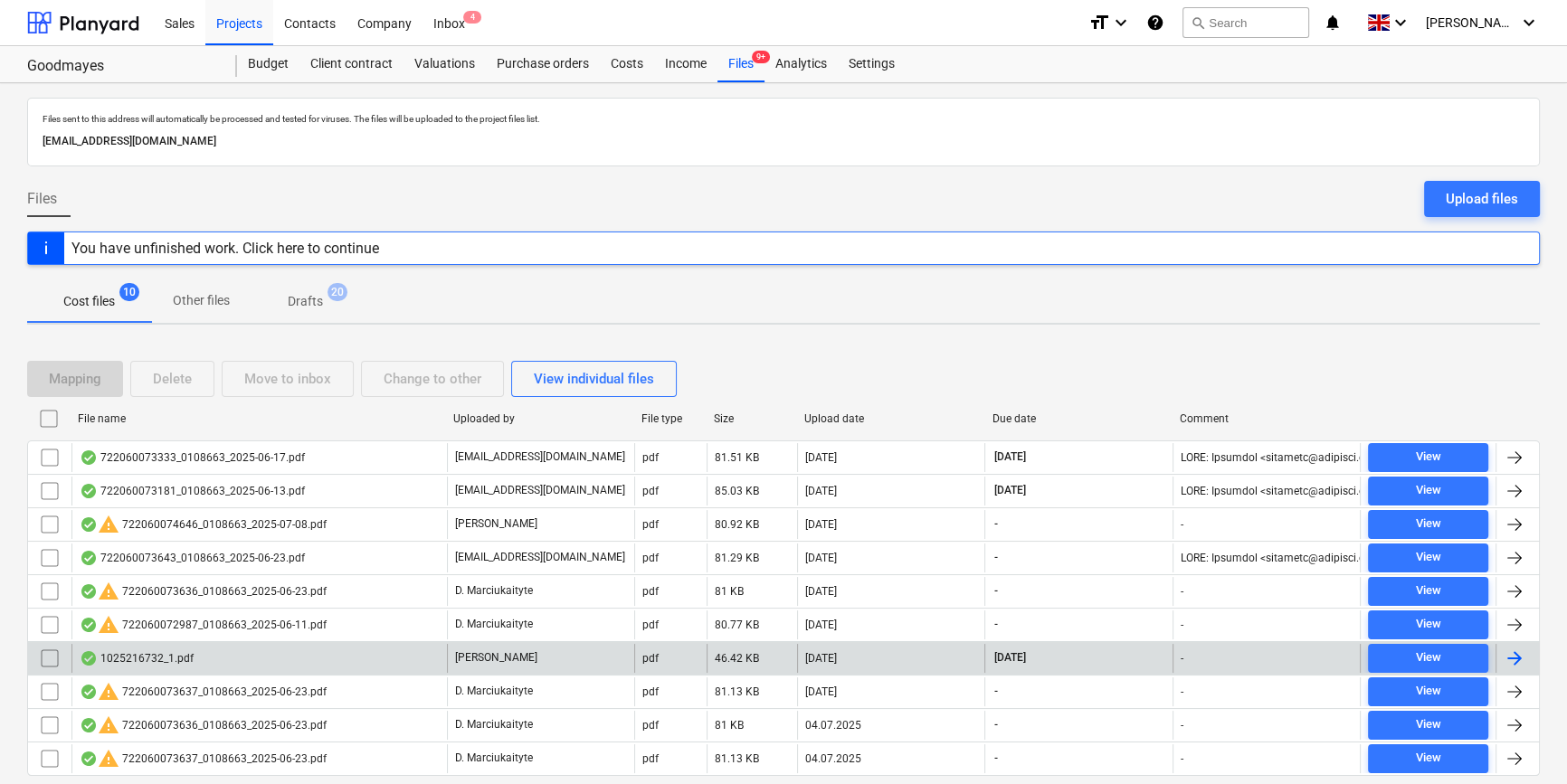 click at bounding box center [1515, 658] 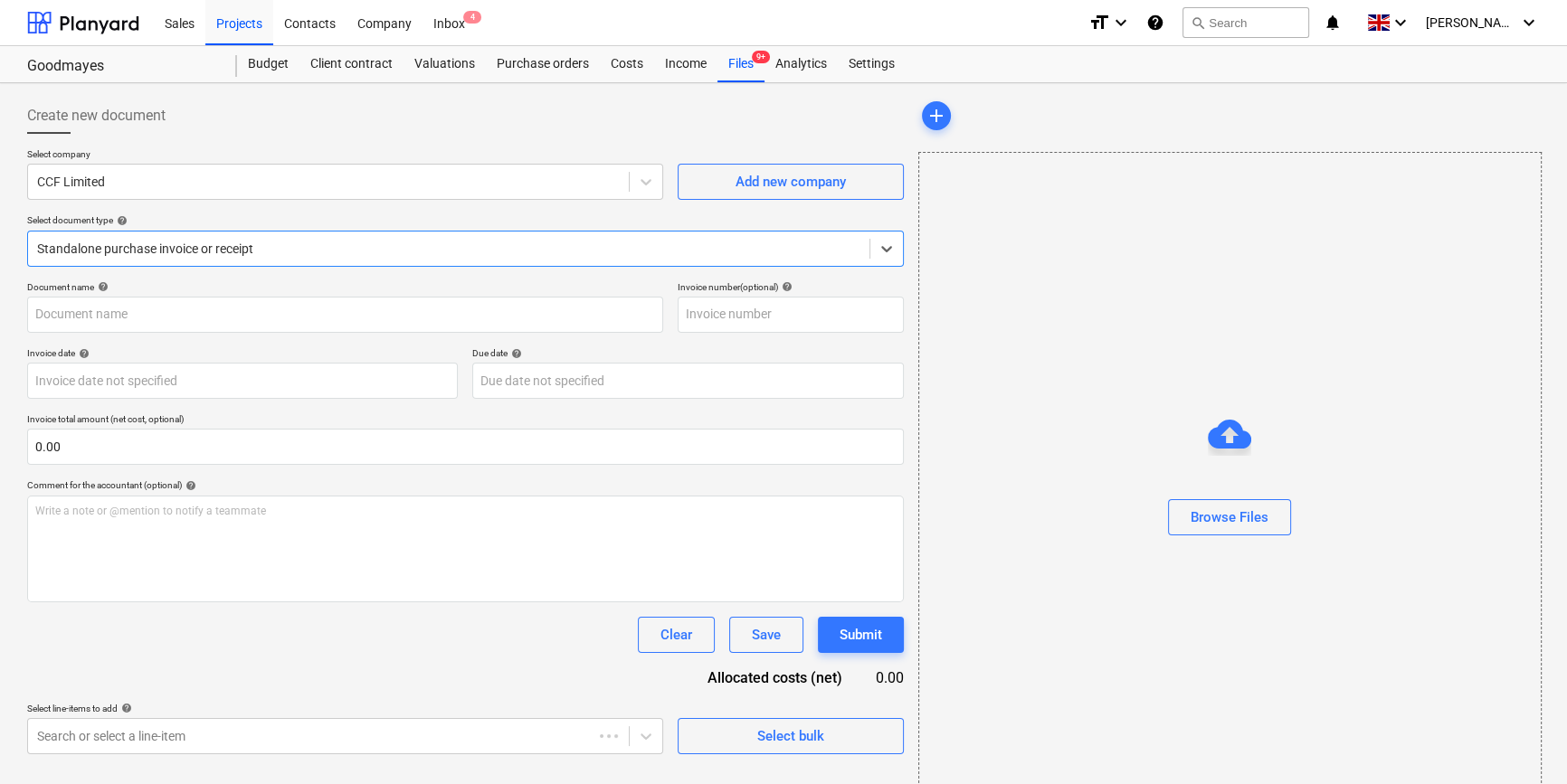 type on "1025216732" 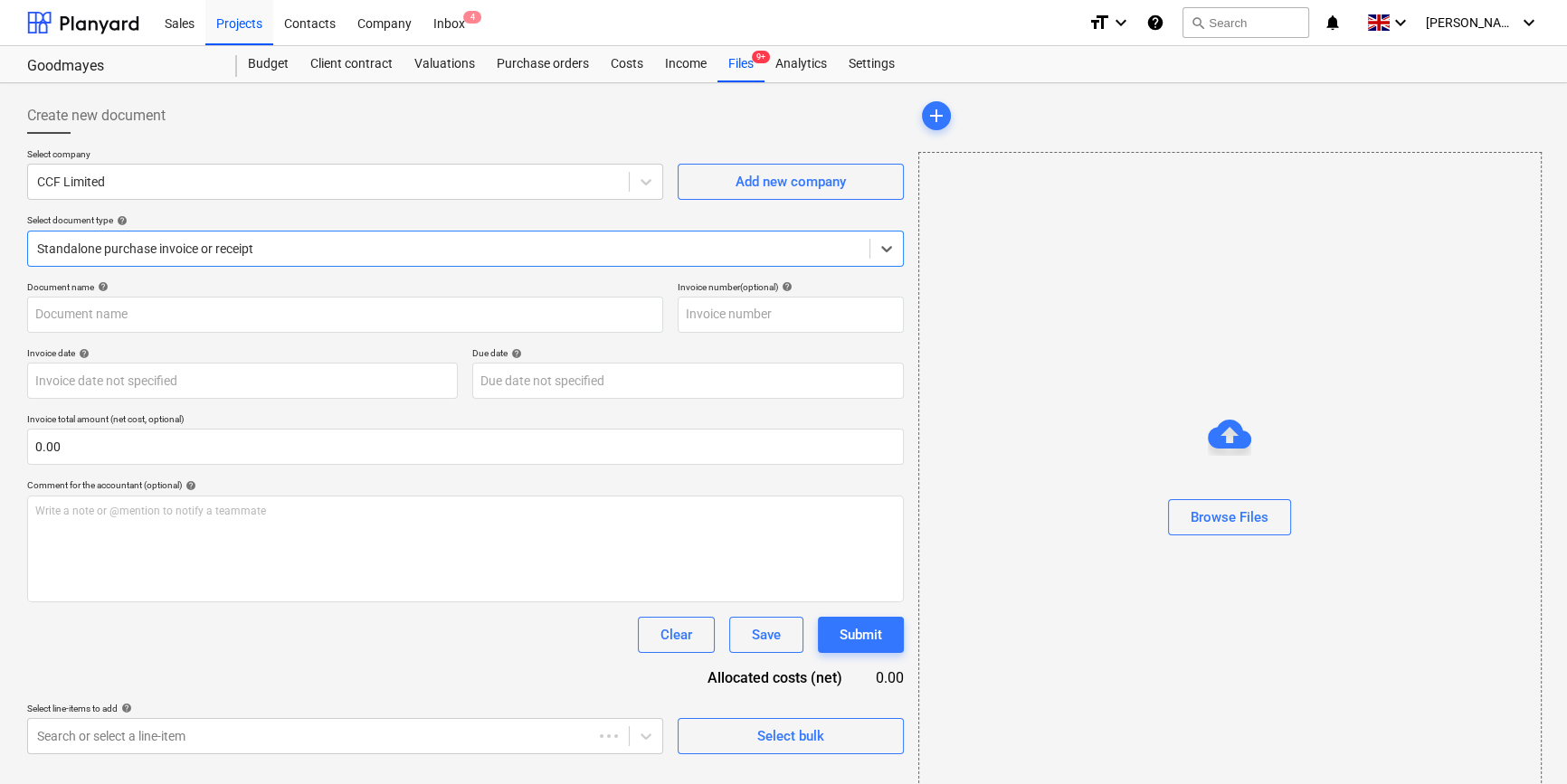 type on "1025216732" 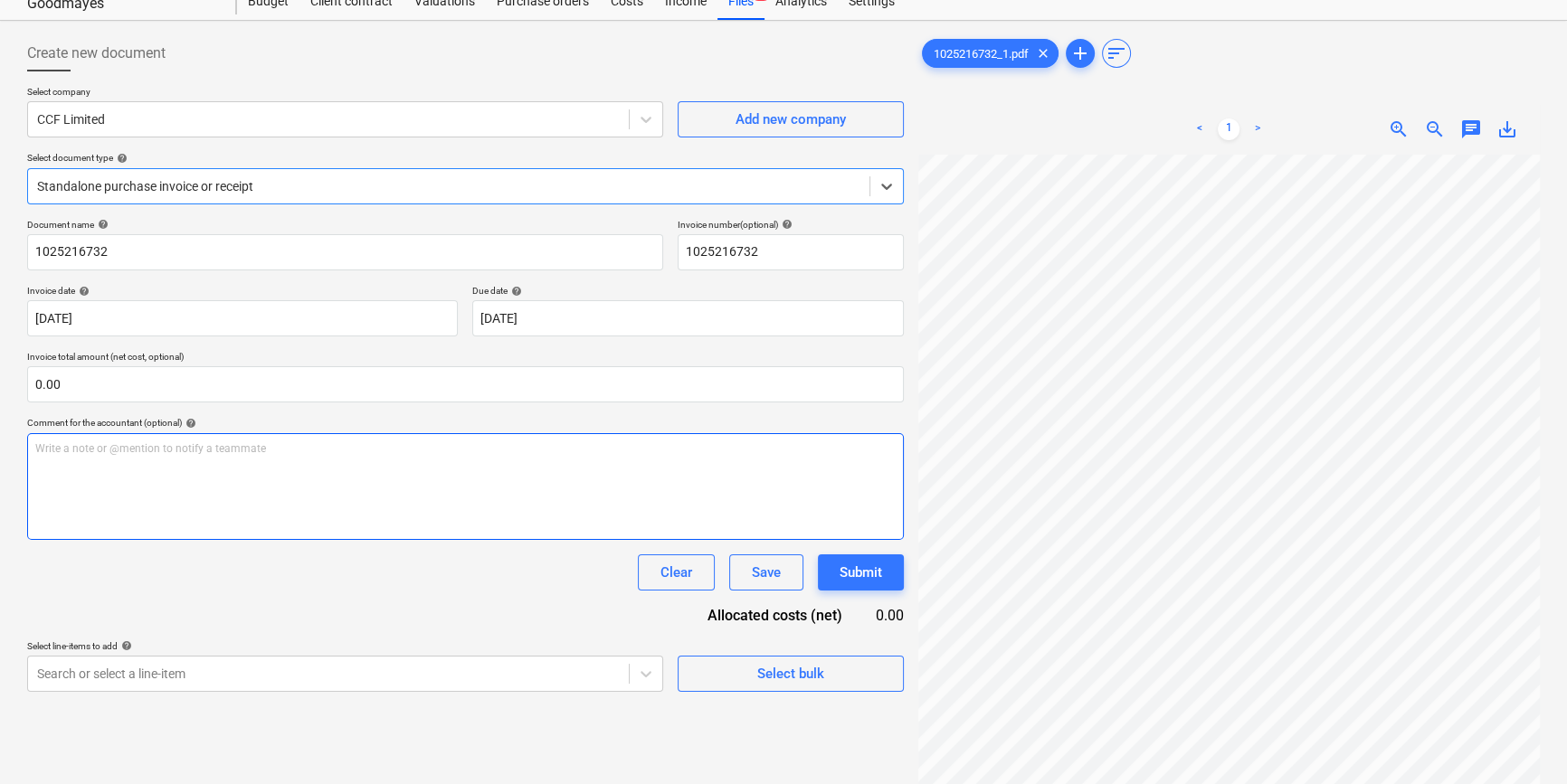 scroll, scrollTop: 164, scrollLeft: 0, axis: vertical 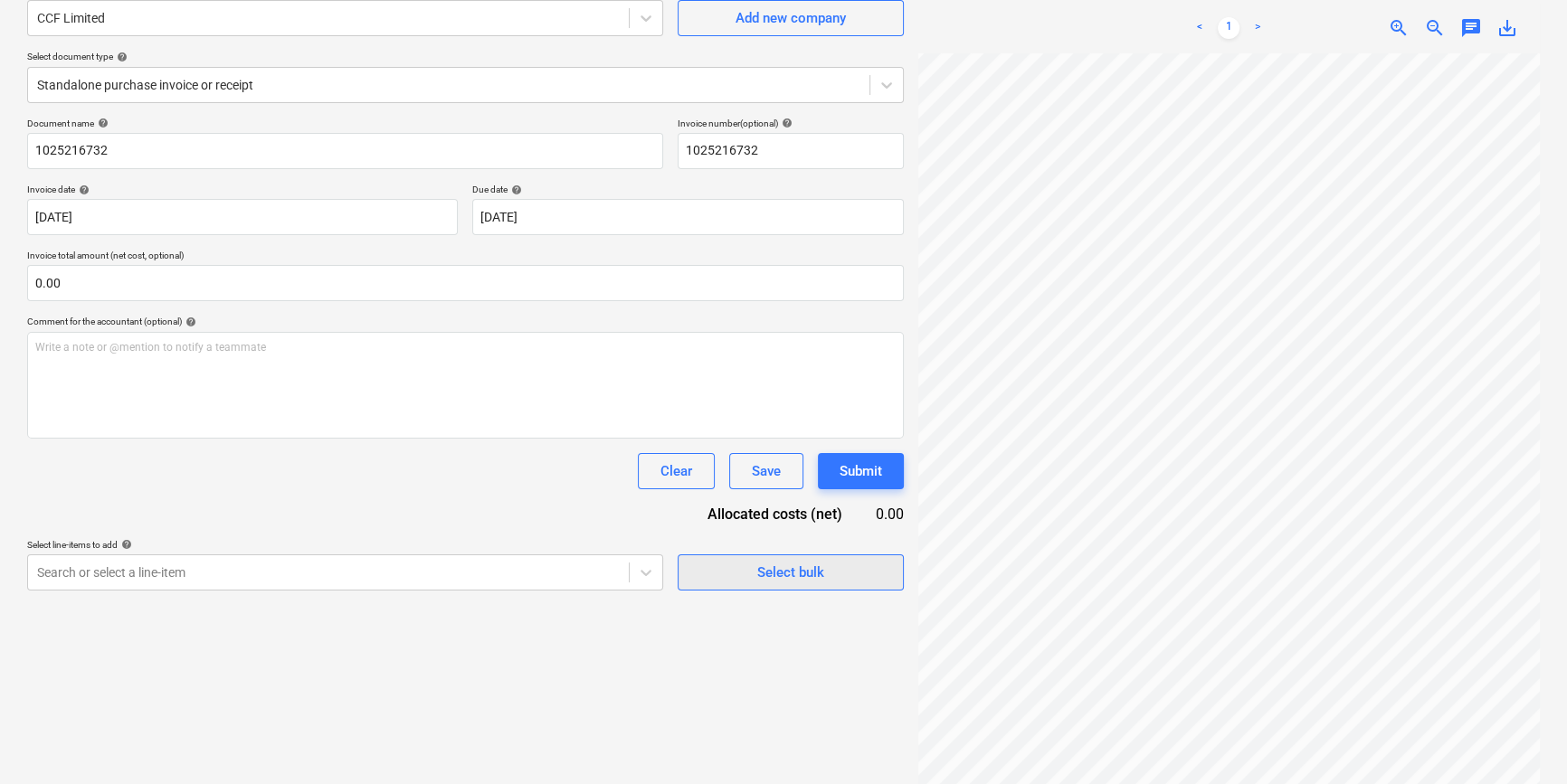 click on "Select bulk" at bounding box center (791, 572) 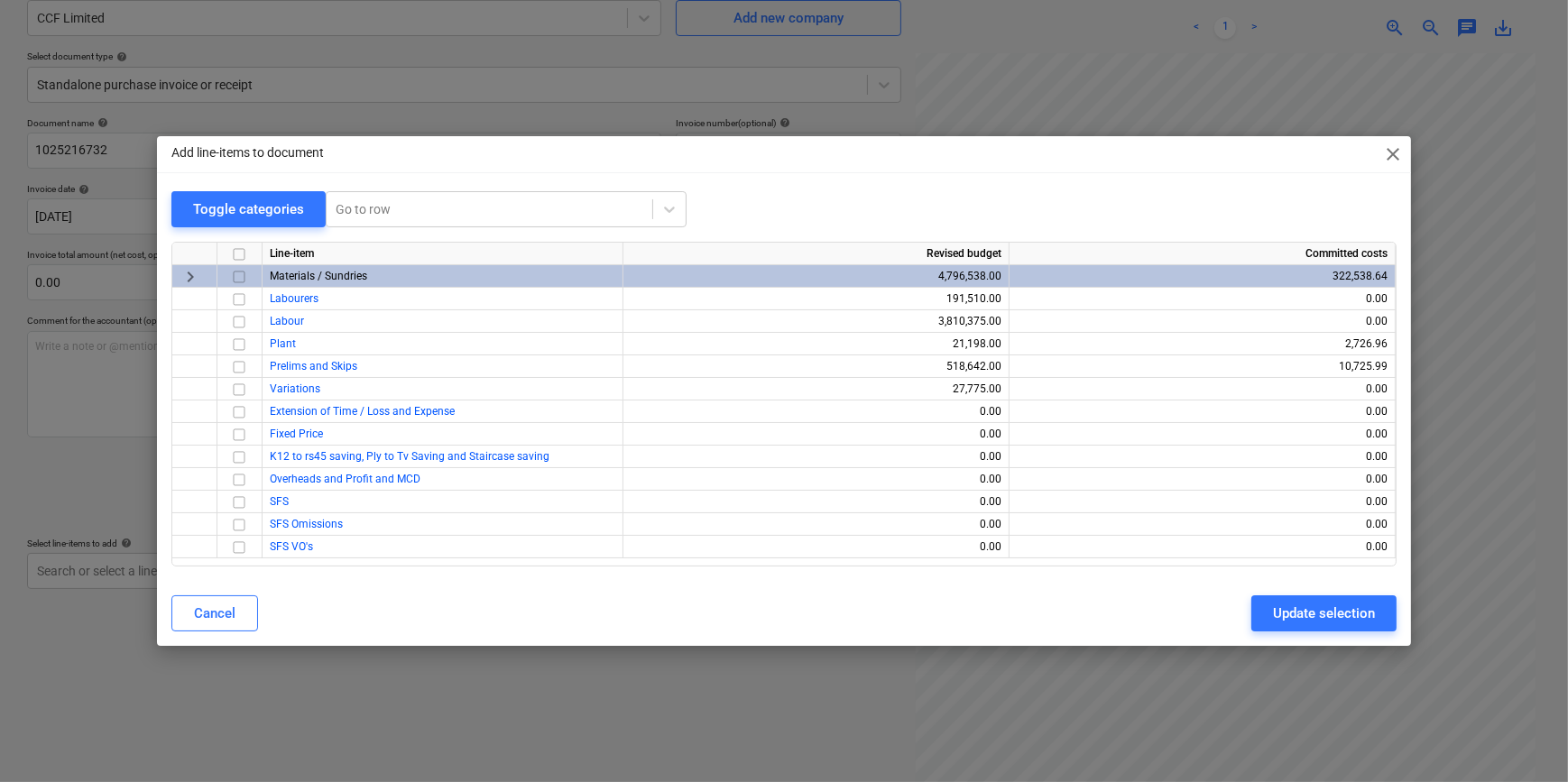 click at bounding box center (239, 277) 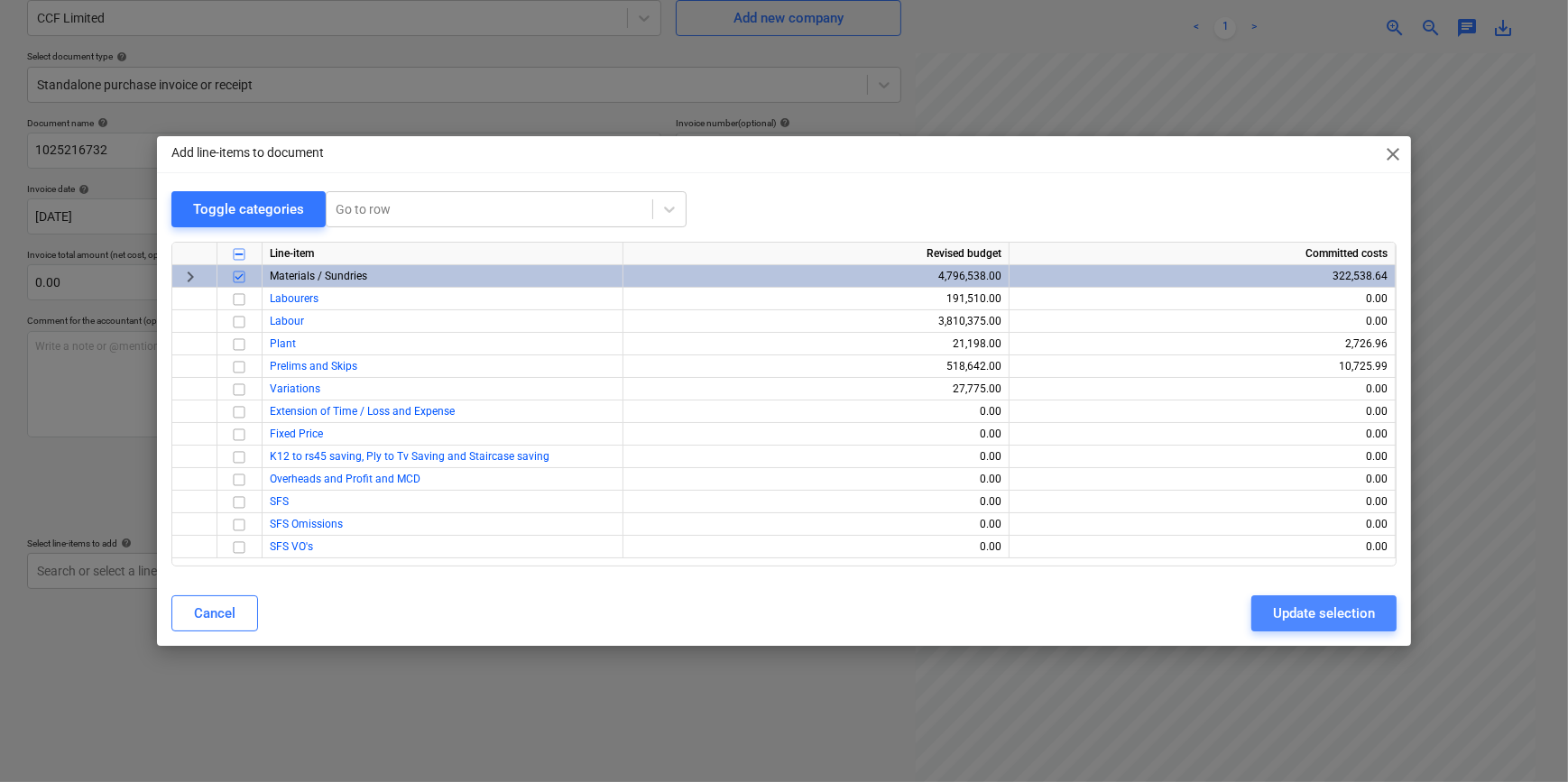 click on "Update selection" at bounding box center (1324, 613) 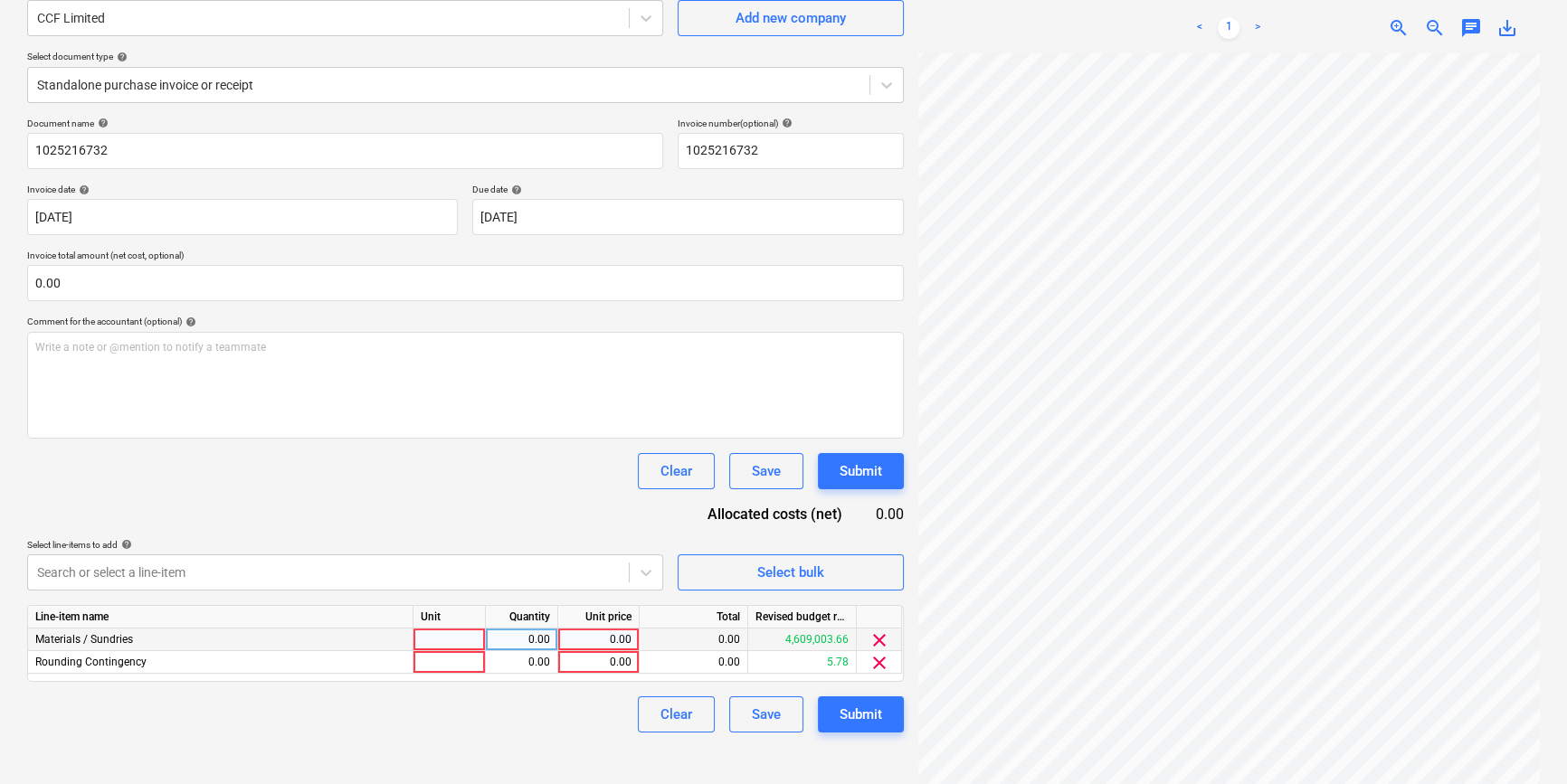 click at bounding box center [450, 639] 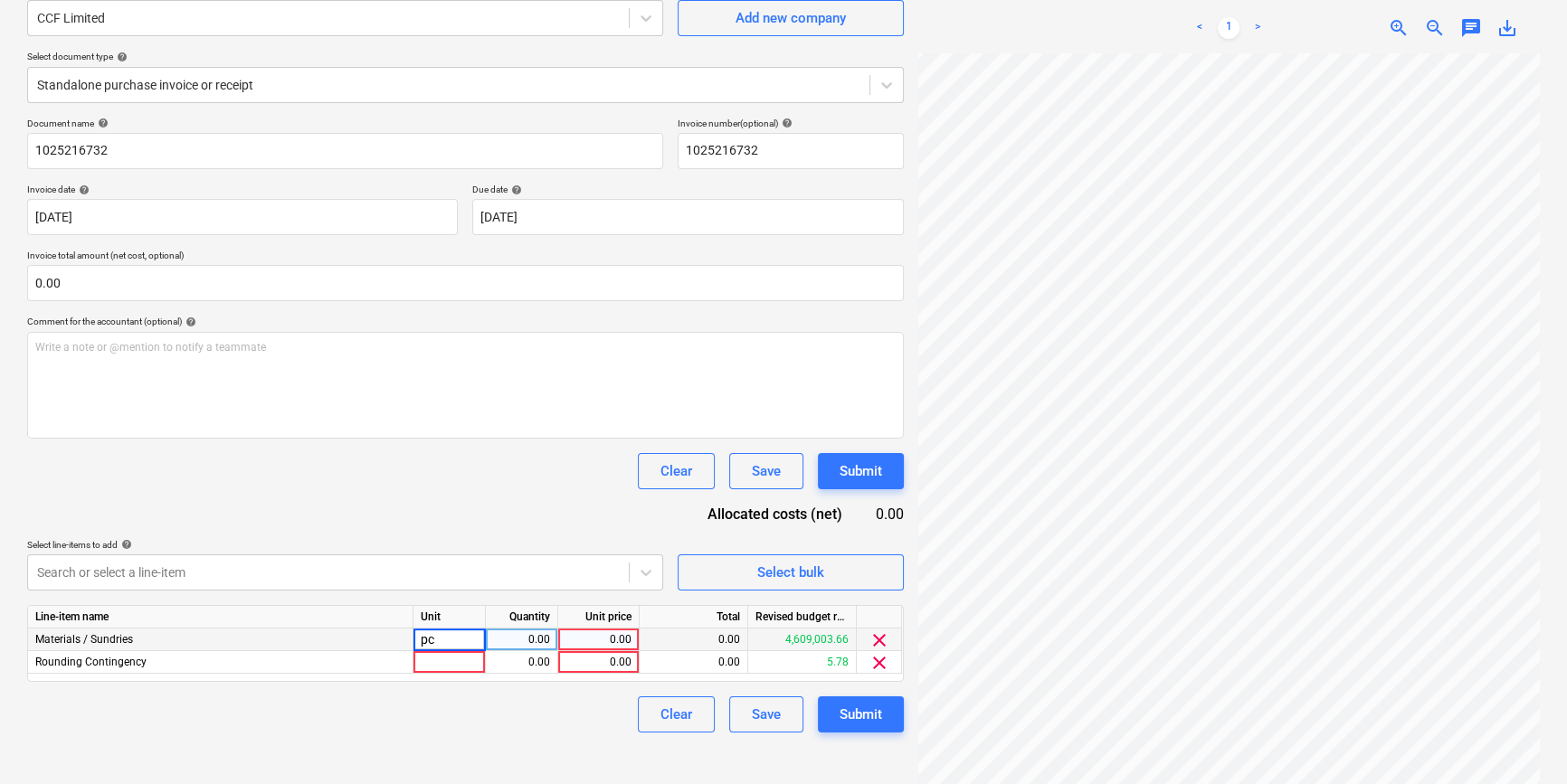 type on "pcs" 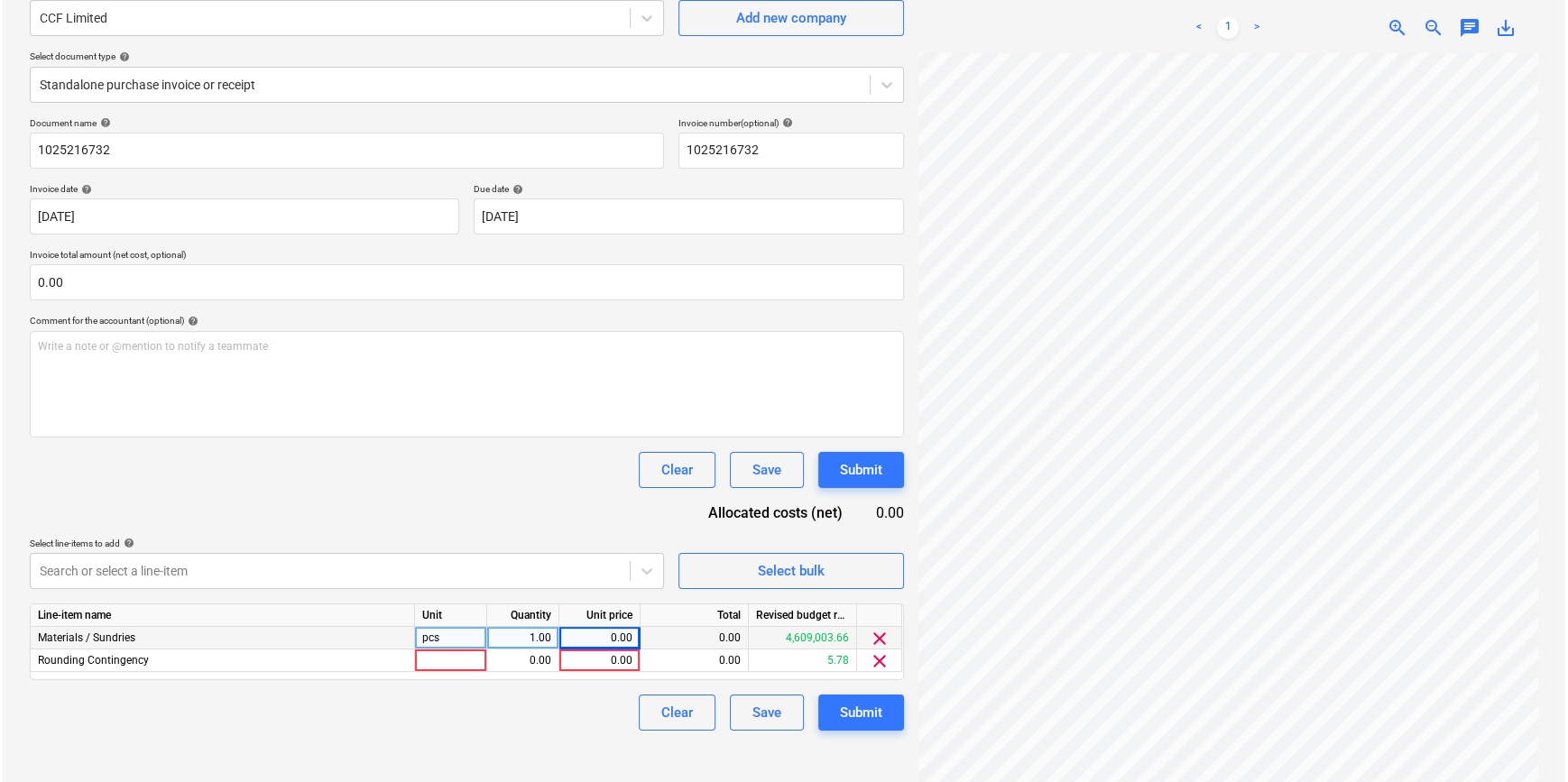 scroll, scrollTop: 26, scrollLeft: 180, axis: both 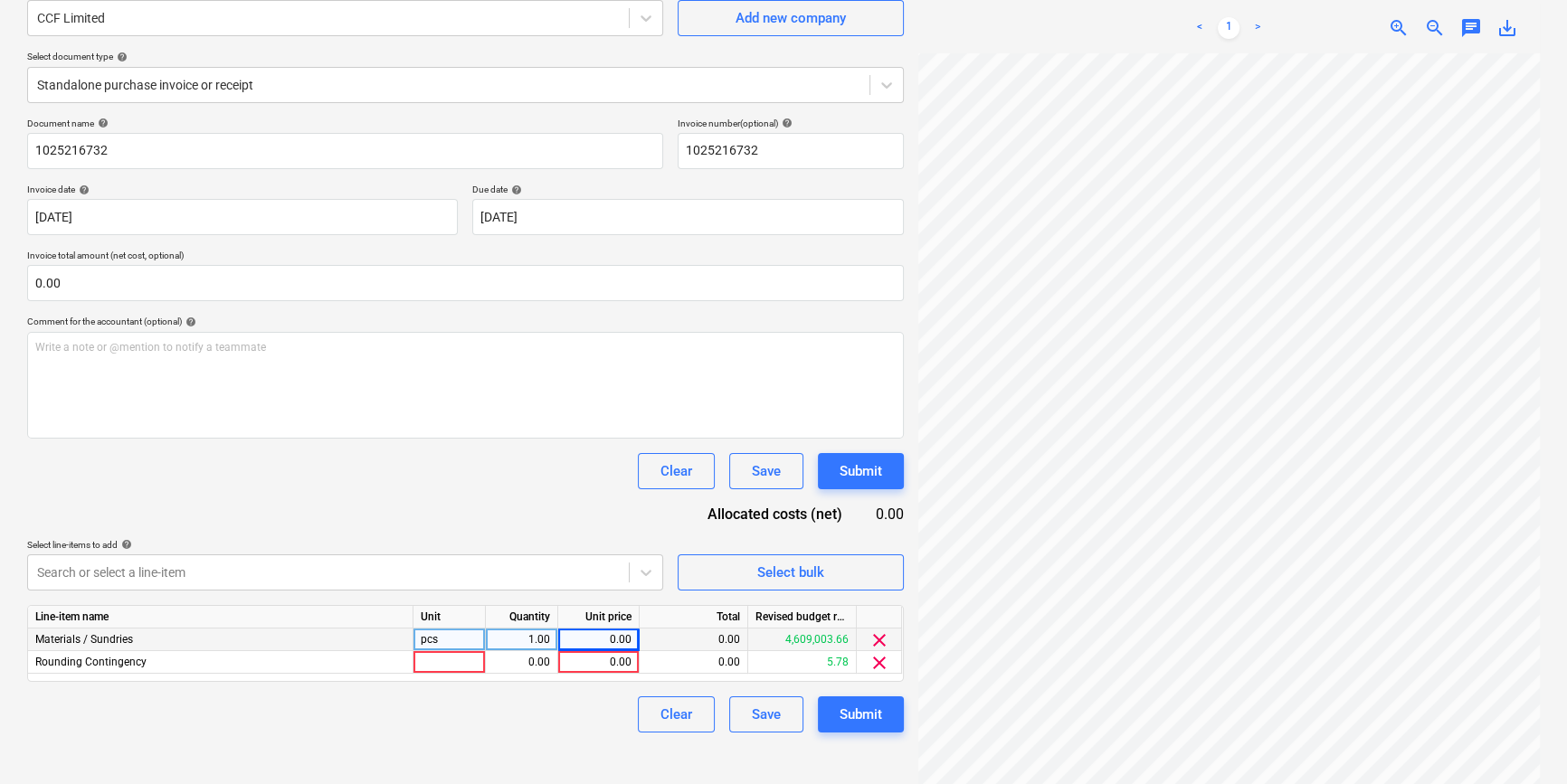 click on "0.00" at bounding box center (598, 639) 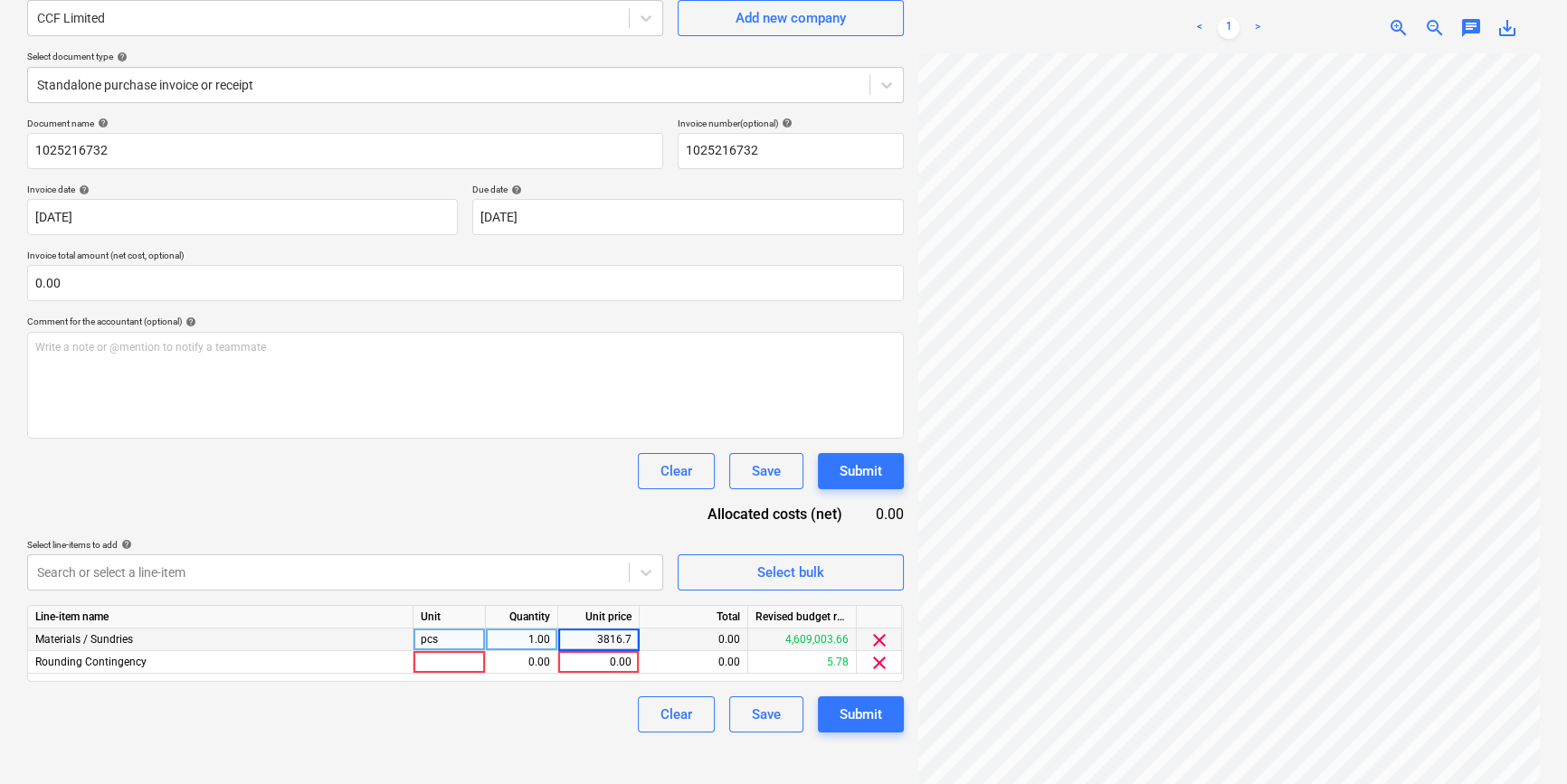 type on "3816.77" 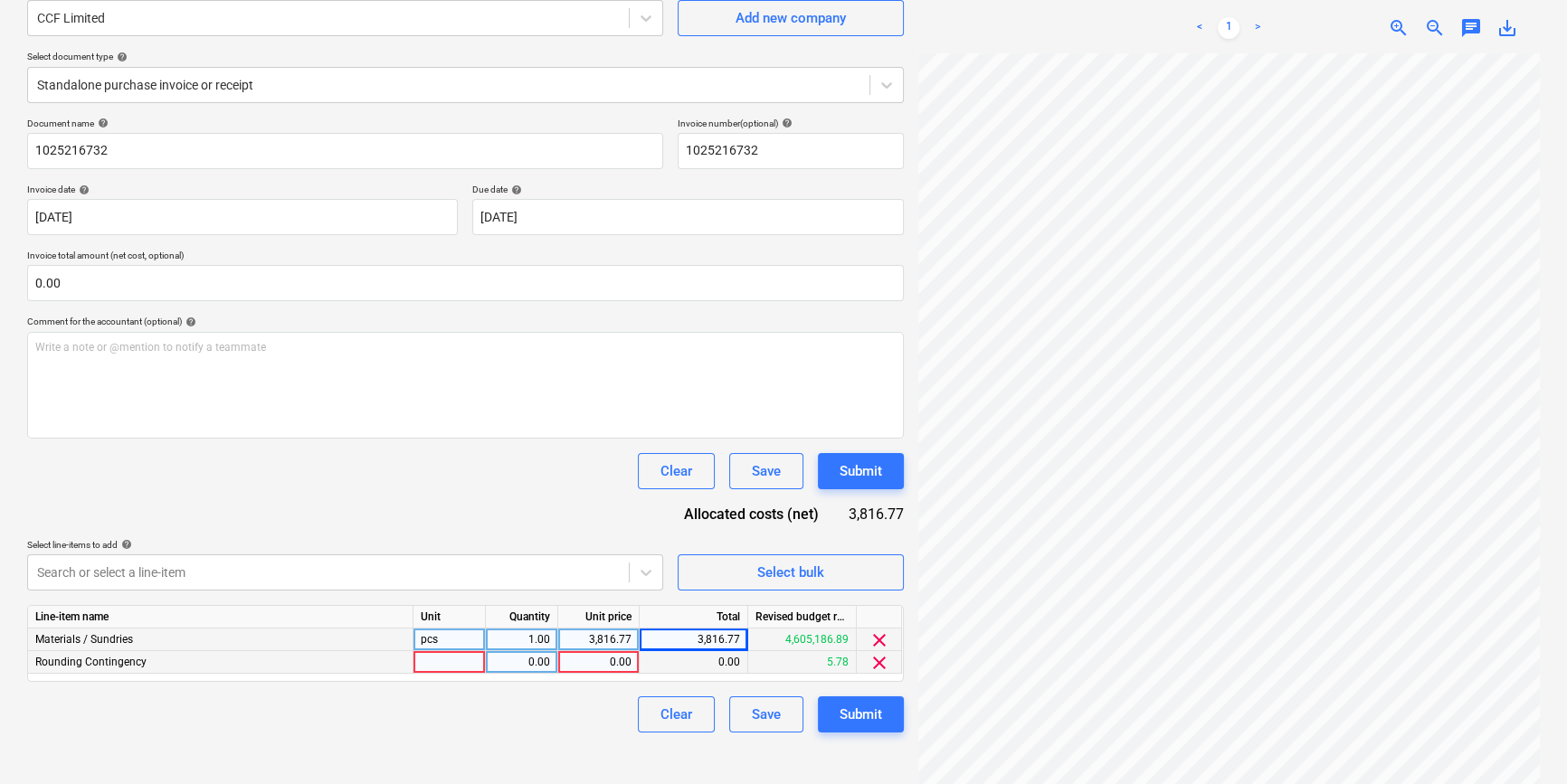 click on "clear" at bounding box center [879, 663] 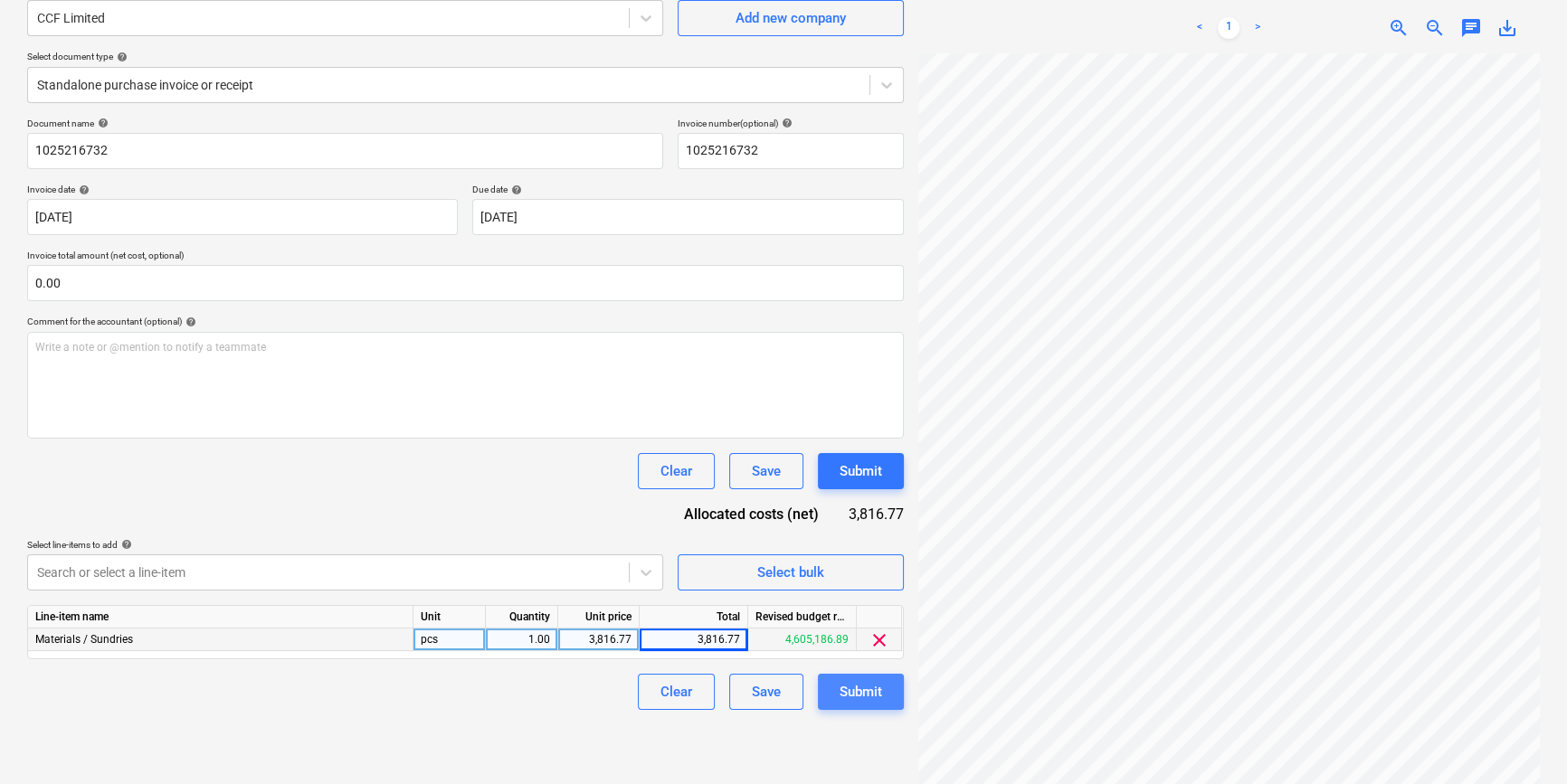 click on "Submit" at bounding box center [860, 692] 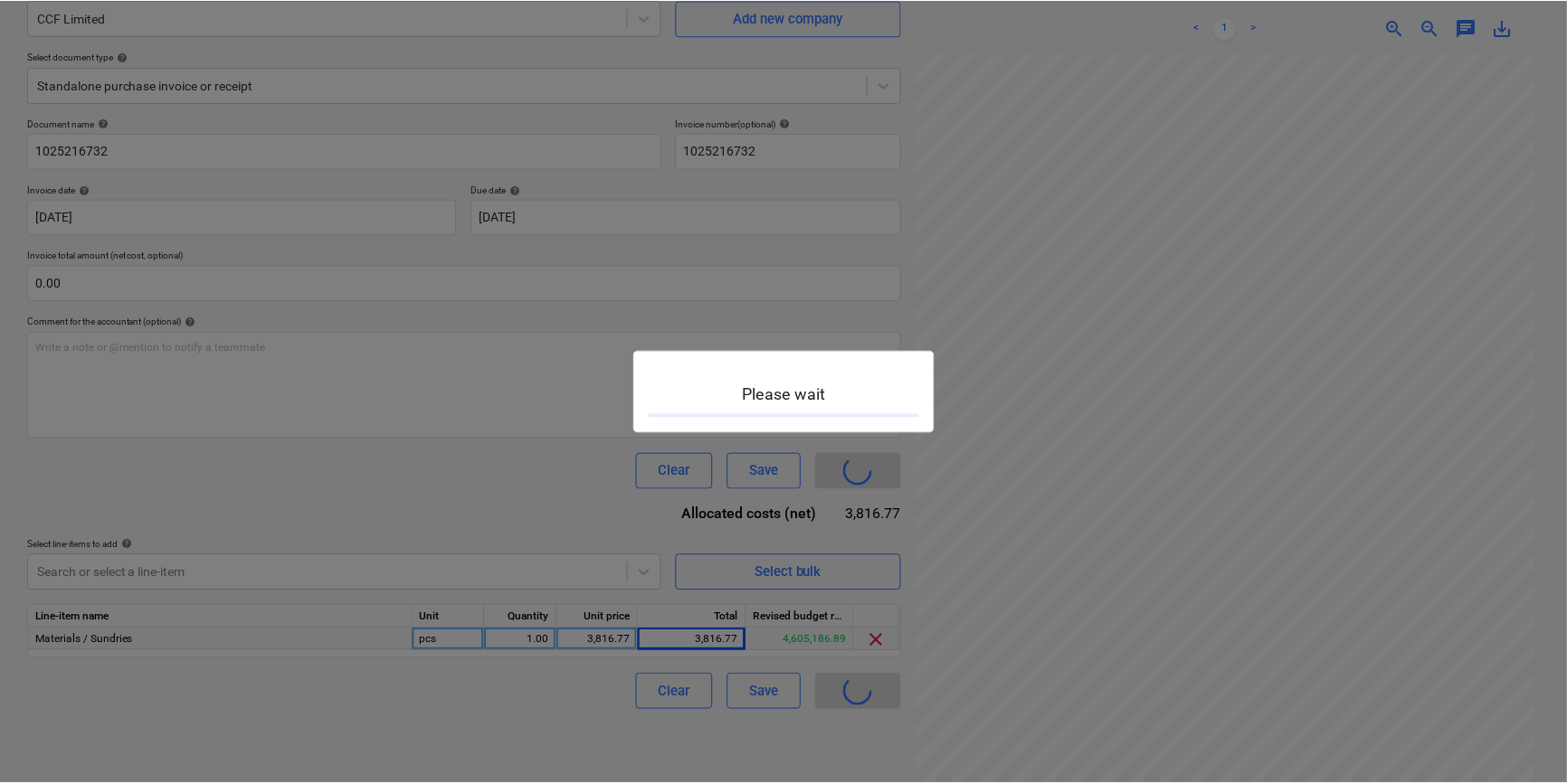 scroll, scrollTop: 0, scrollLeft: 0, axis: both 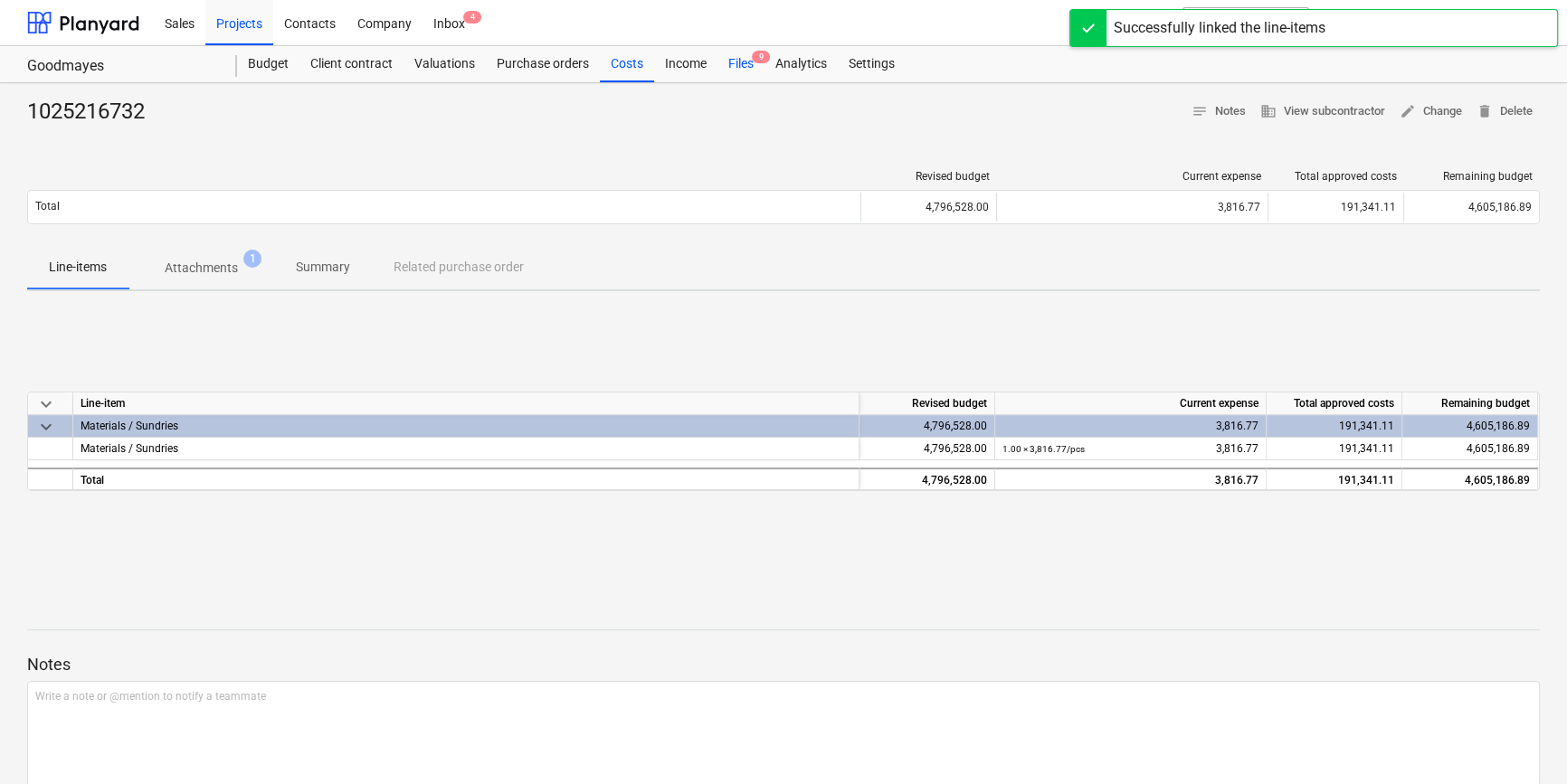 click on "Files 9" at bounding box center [741, 64] 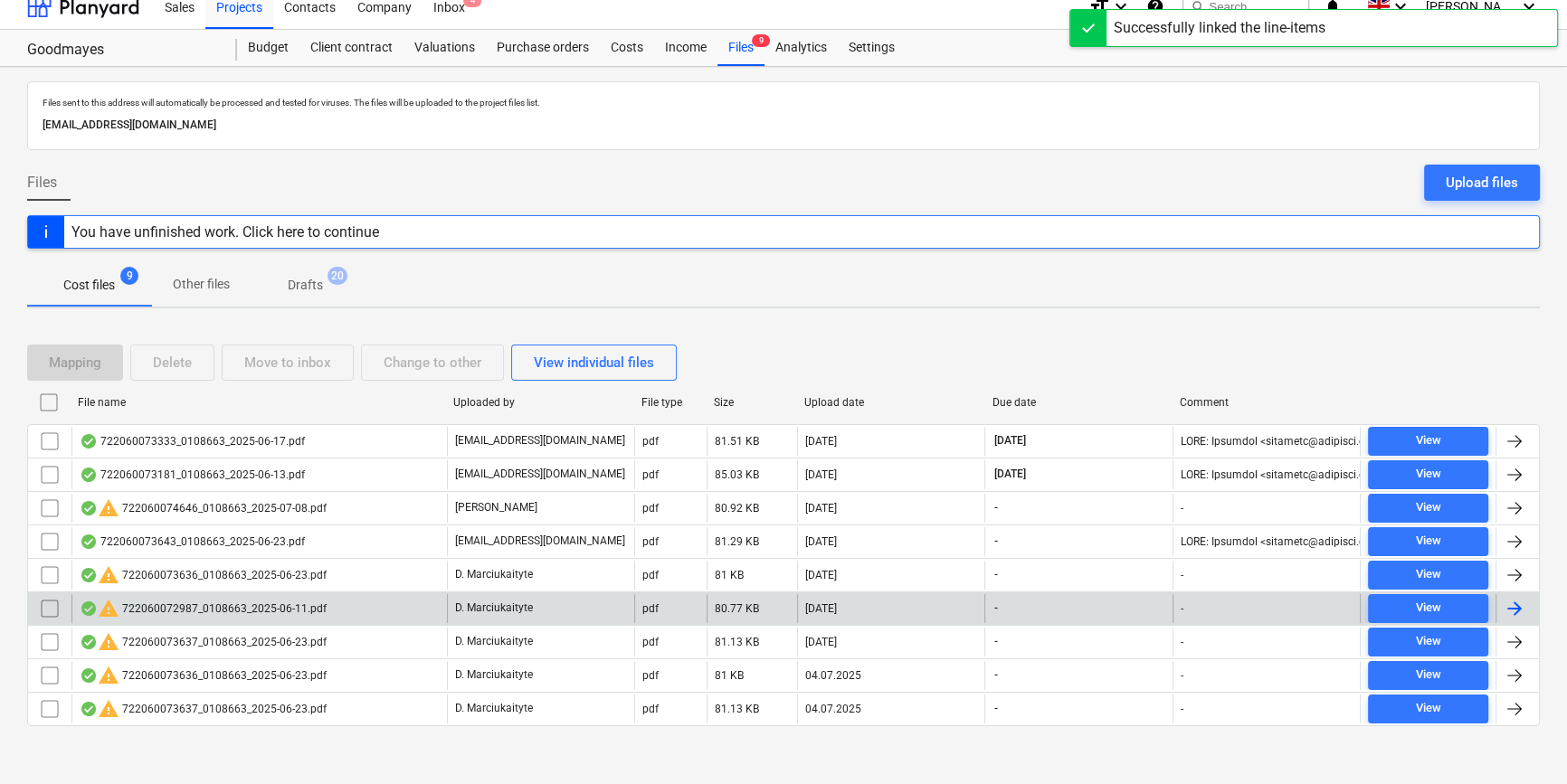 scroll, scrollTop: 21, scrollLeft: 0, axis: vertical 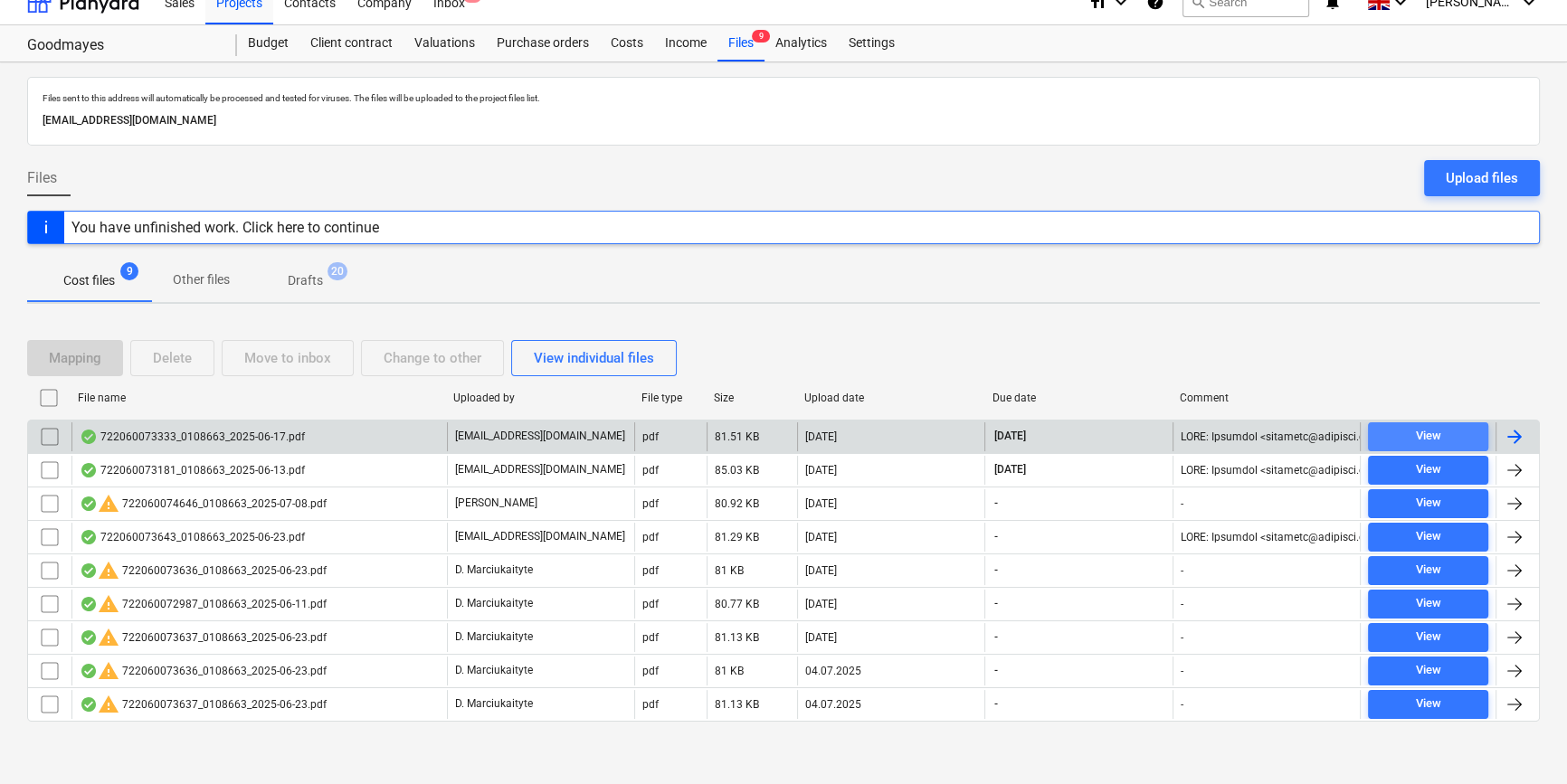 click on "View" at bounding box center [1428, 436] 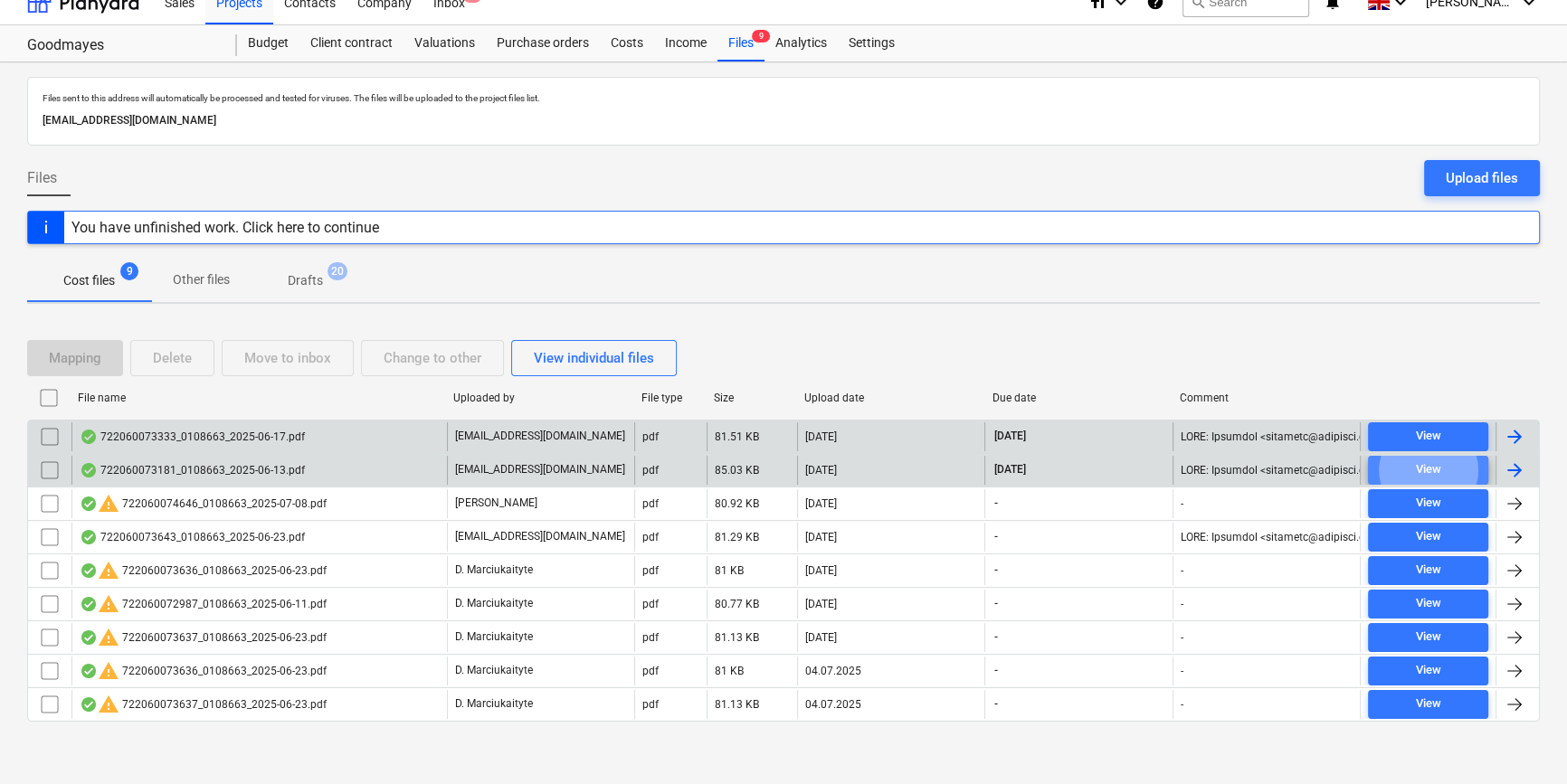 click on "View" at bounding box center [1428, 469] 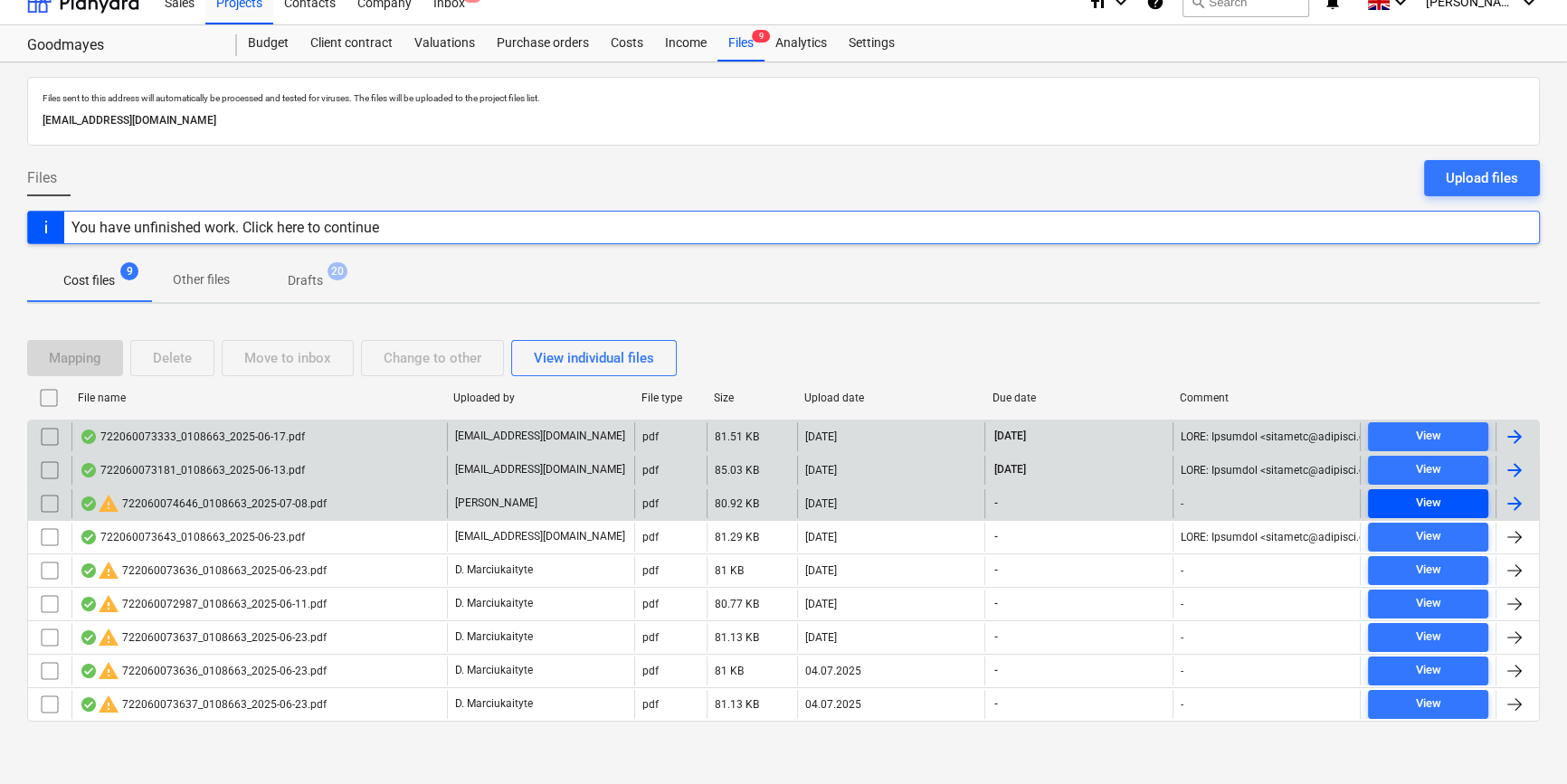click on "View" at bounding box center (1428, 503) 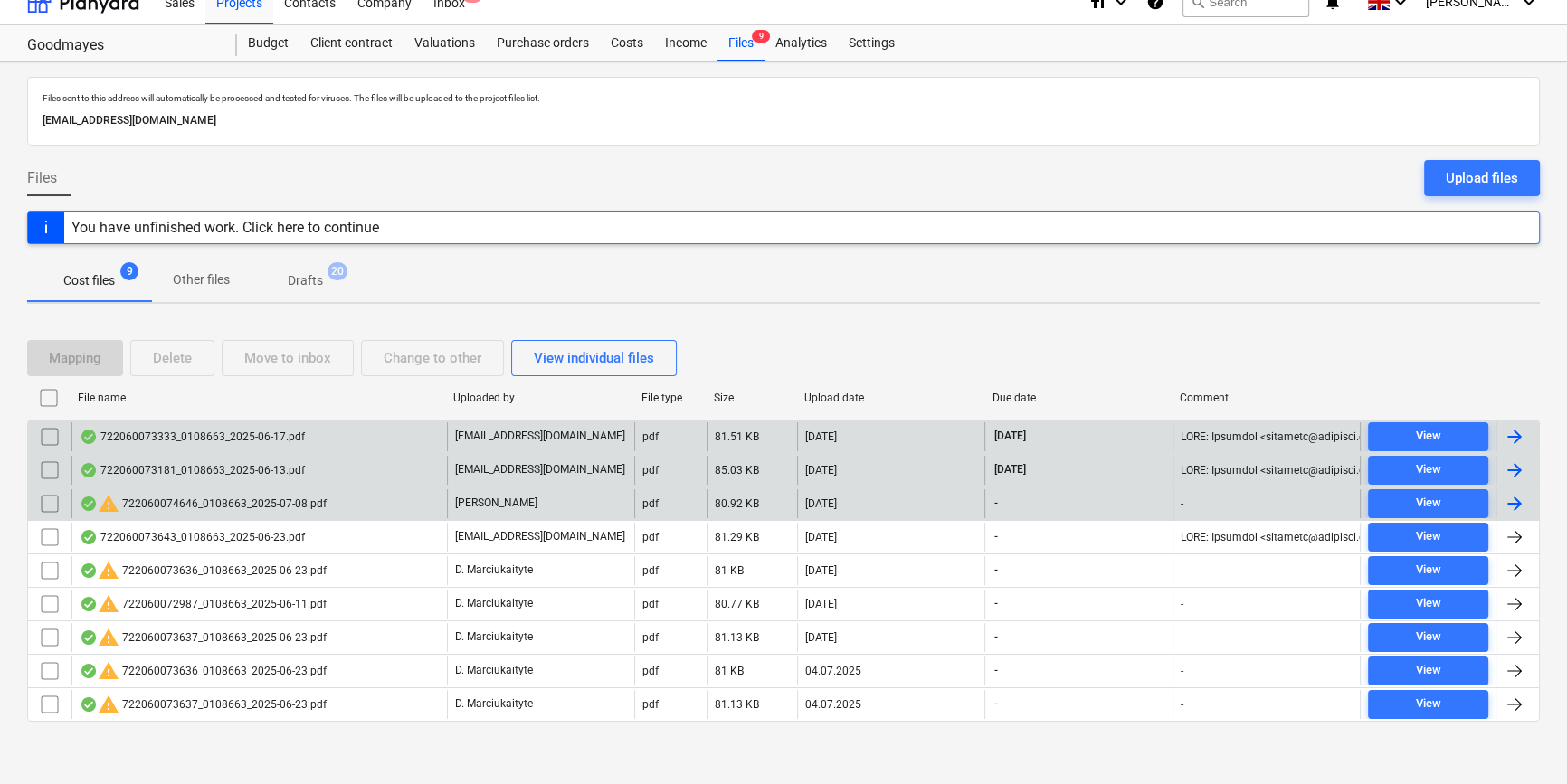 click at bounding box center (1515, 504) 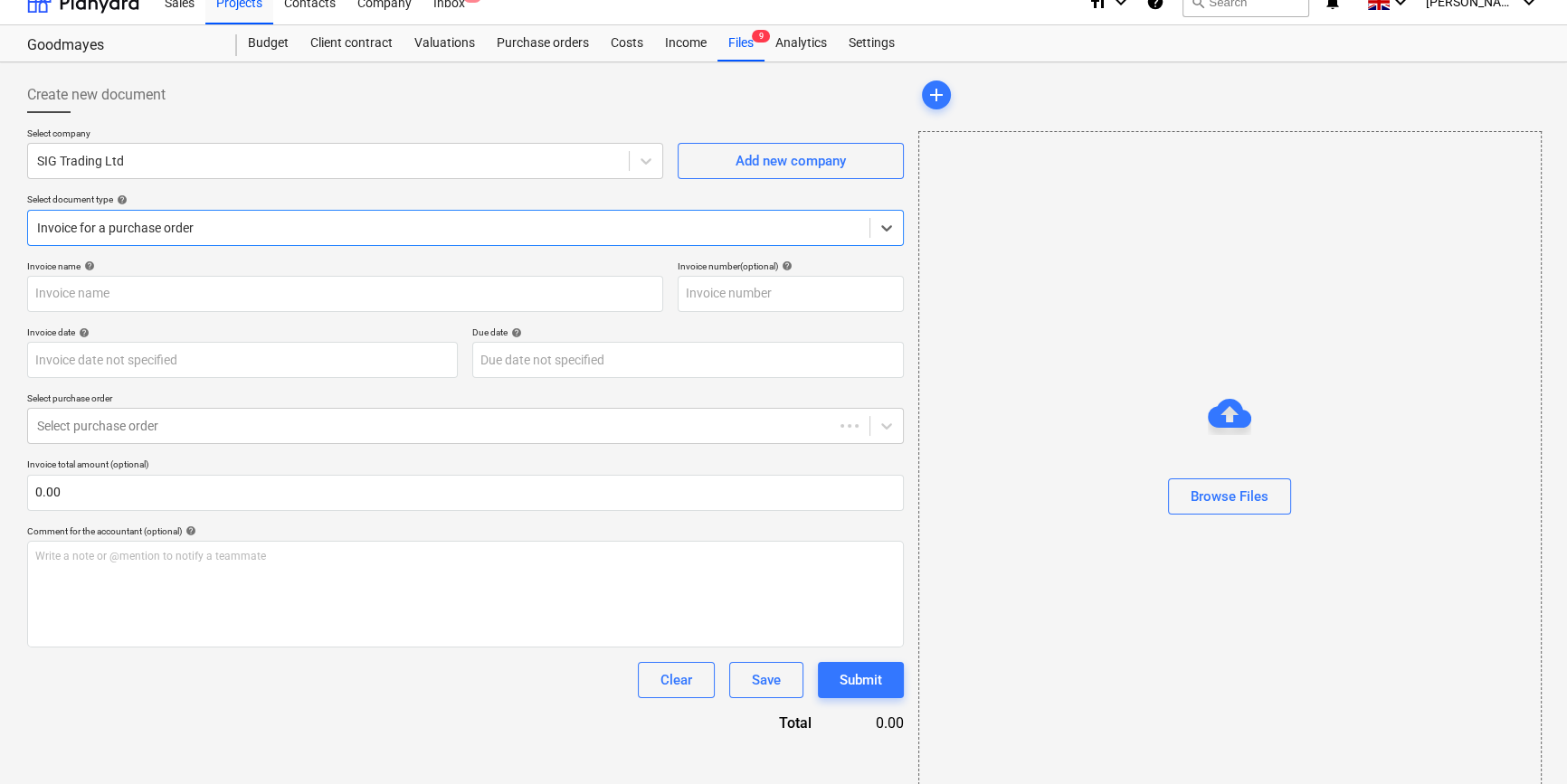type on "722060074646" 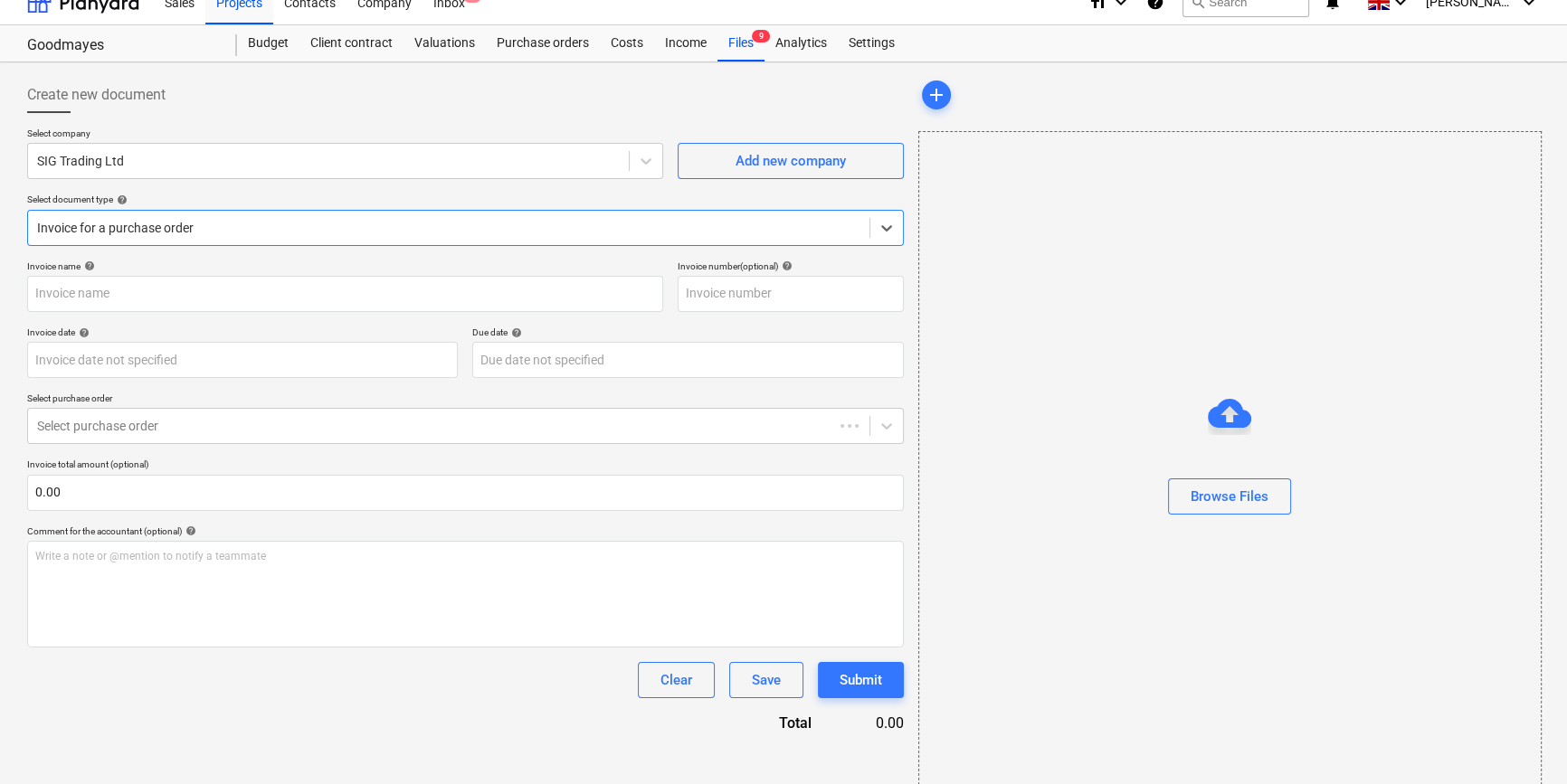 type on "722060074646" 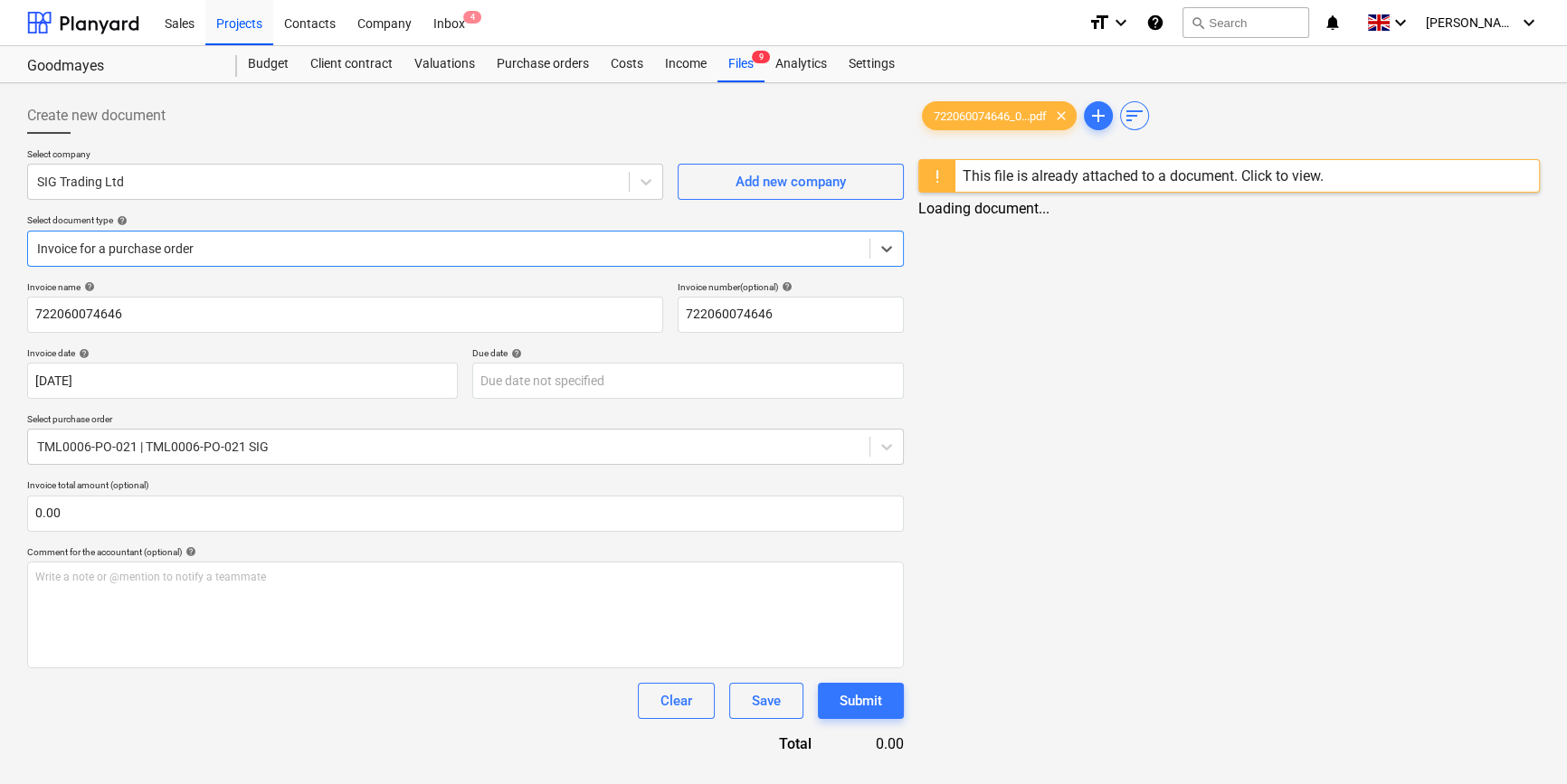 scroll, scrollTop: 0, scrollLeft: 0, axis: both 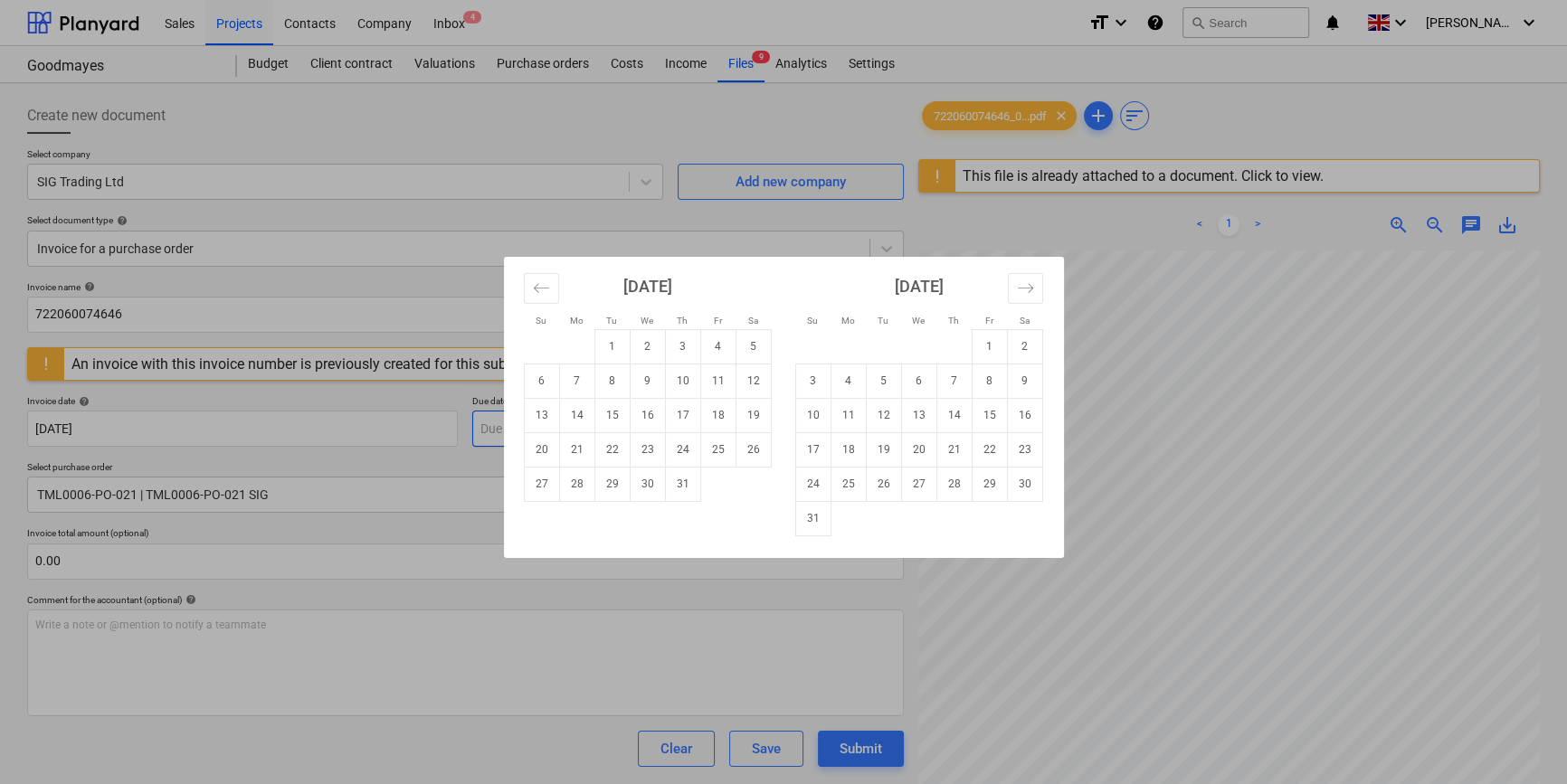 click on "Sales Projects Contacts Company Inbox 4 format_size keyboard_arrow_down help search Search notifications 0 keyboard_arrow_down [PERSON_NAME] keyboard_arrow_down Goodmayes Budget Client contract Valuations Purchase orders Costs Income Files 9 Analytics Settings Create new document Select company SIG Trading Ltd   Add new company Select document type help Invoice for a purchase order Invoice name help 722060074646 Invoice number  (optional) help 722060074646 An invoice with this invoice number is previously created for this subcontractor. Click to view. Invoice date help [DATE] 08.07.2025 Press the down arrow key to interact with the calendar and
select a date. Press the question mark key to get the keyboard shortcuts for changing dates. Due date help Press the down arrow key to interact with the calendar and
select a date. Press the question mark key to get the keyboard shortcuts for changing dates. Select purchase order TML0006-PO-021 | TML0006-PO-021 SIG Invoice total amount (optional) 0.00 help" at bounding box center [784, 392] 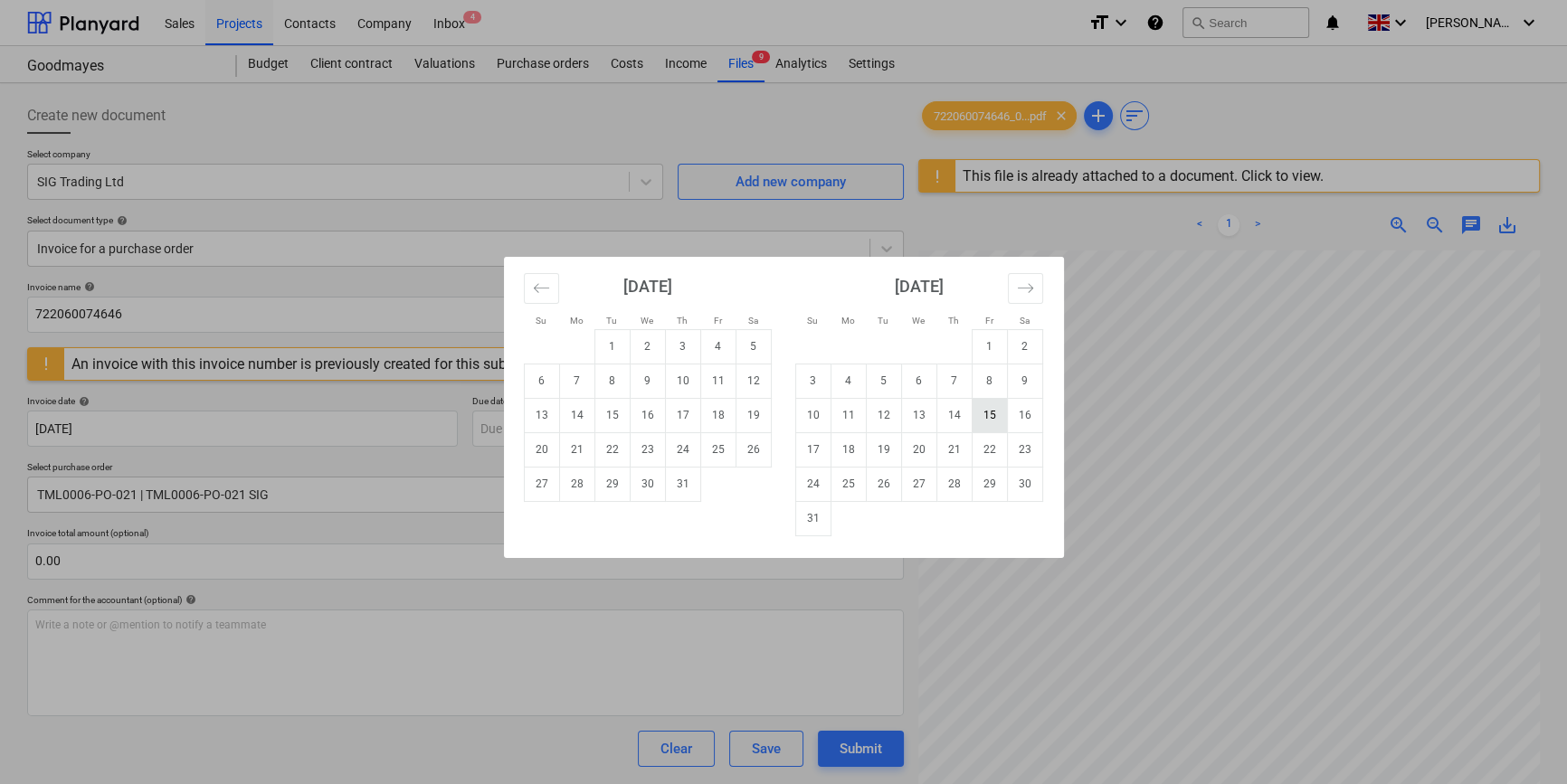 click on "15" at bounding box center (989, 415) 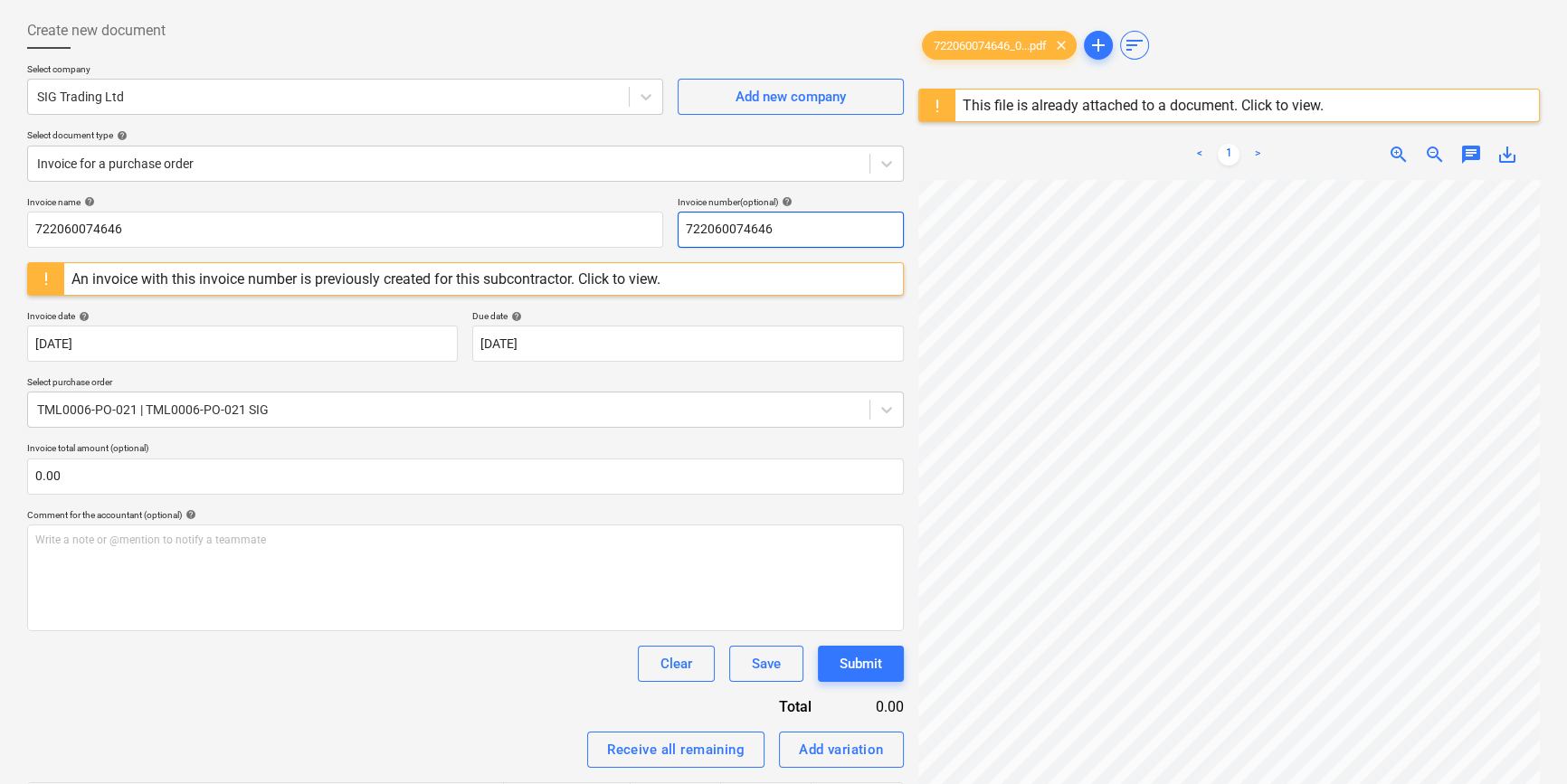 scroll, scrollTop: 81, scrollLeft: 0, axis: vertical 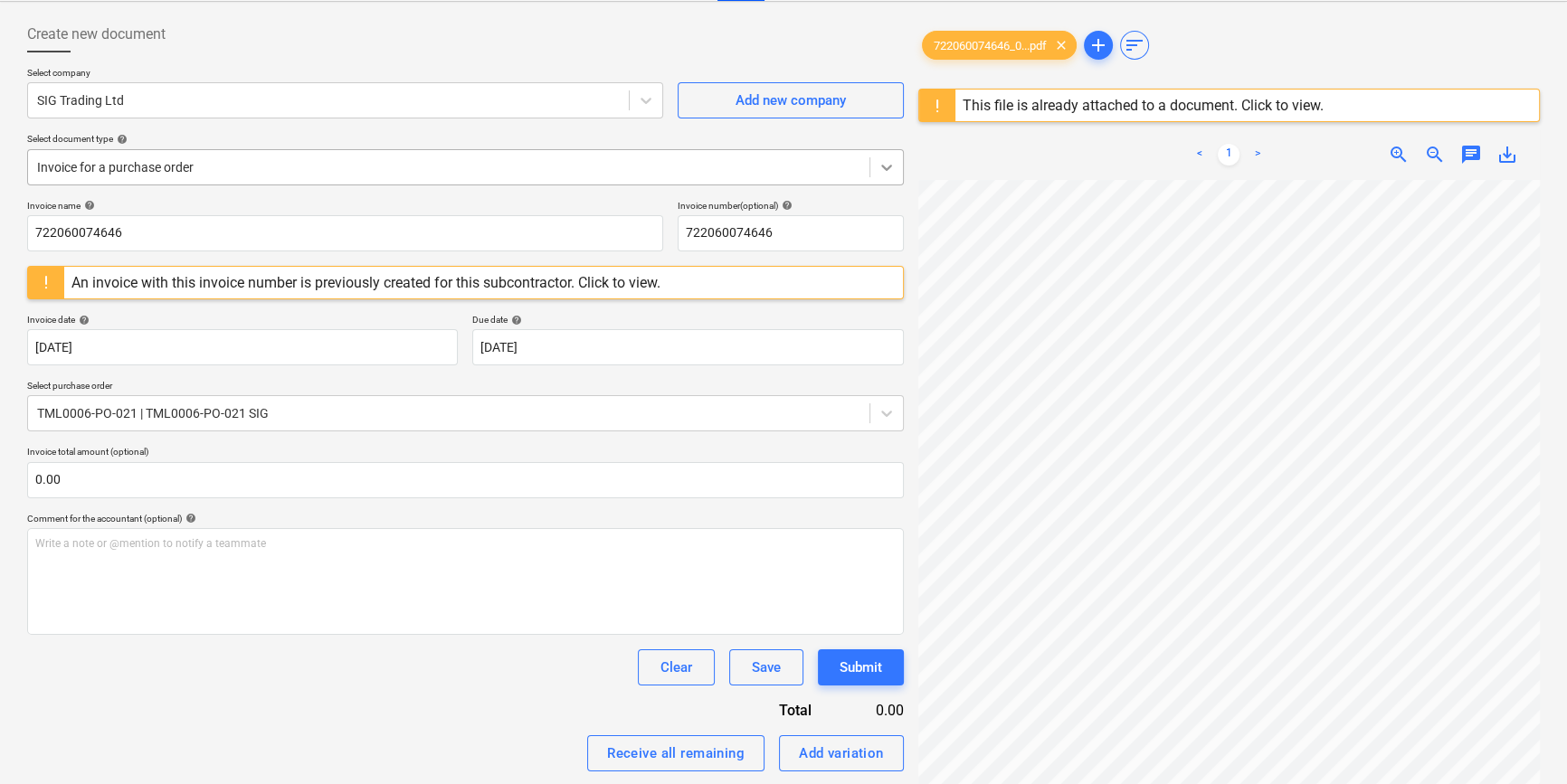 click 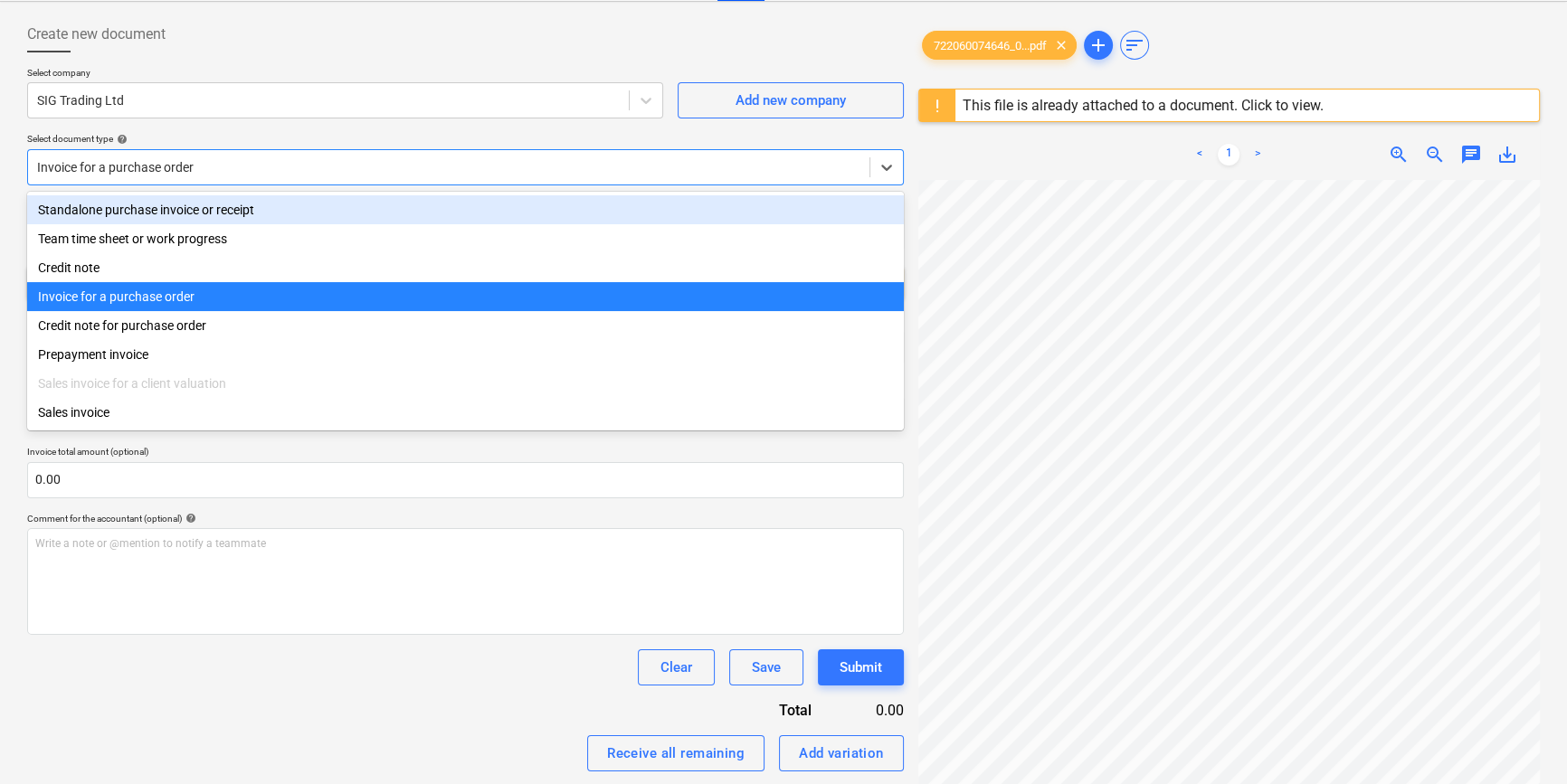 click on "Standalone purchase invoice or receipt" at bounding box center (465, 210) 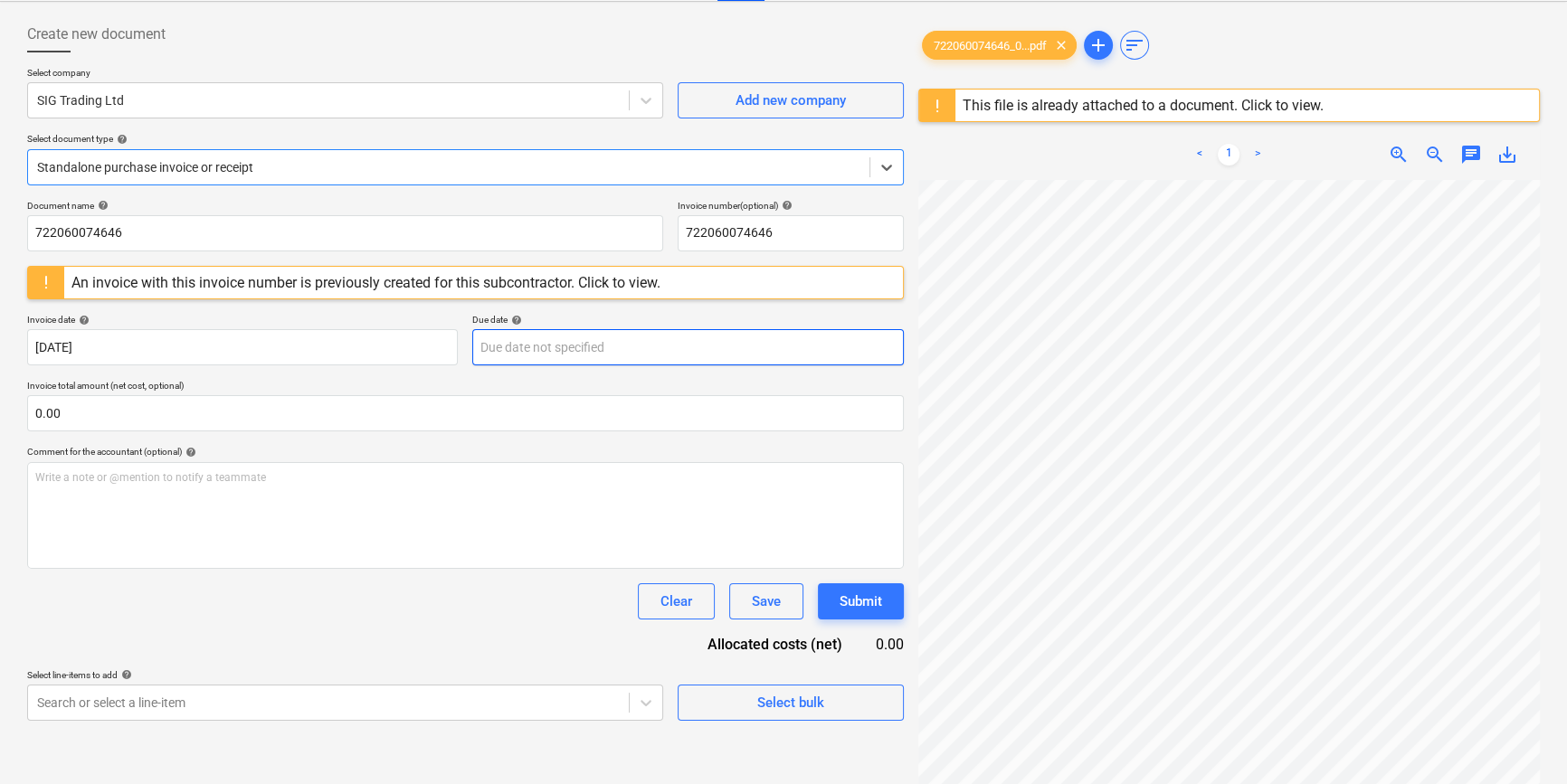 click on "Sales Projects Contacts Company Inbox 4 format_size keyboard_arrow_down help search Search notifications 0 keyboard_arrow_down [PERSON_NAME] keyboard_arrow_down Goodmayes Budget Client contract Valuations Purchase orders Costs Income Files 9 Analytics Settings Create new document Select company SIG Trading Ltd   Add new company Select document type help option Standalone purchase invoice or receipt, selected.   Select is focused ,type to refine list, press Down to open the menu,  Standalone purchase invoice or receipt Document name help 722060074646 Invoice number  (optional) help 722060074646 An invoice with this invoice number is previously created for this subcontractor. Click to view. Invoice date help [DATE] 08.07.2025 Press the down arrow key to interact with the calendar and
select a date. Press the question mark key to get the keyboard shortcuts for changing dates. Due date help Invoice total amount (net cost, optional) 0.00 Comment for the accountant (optional) help ﻿ Clear Save Submit <" at bounding box center [784, 310] 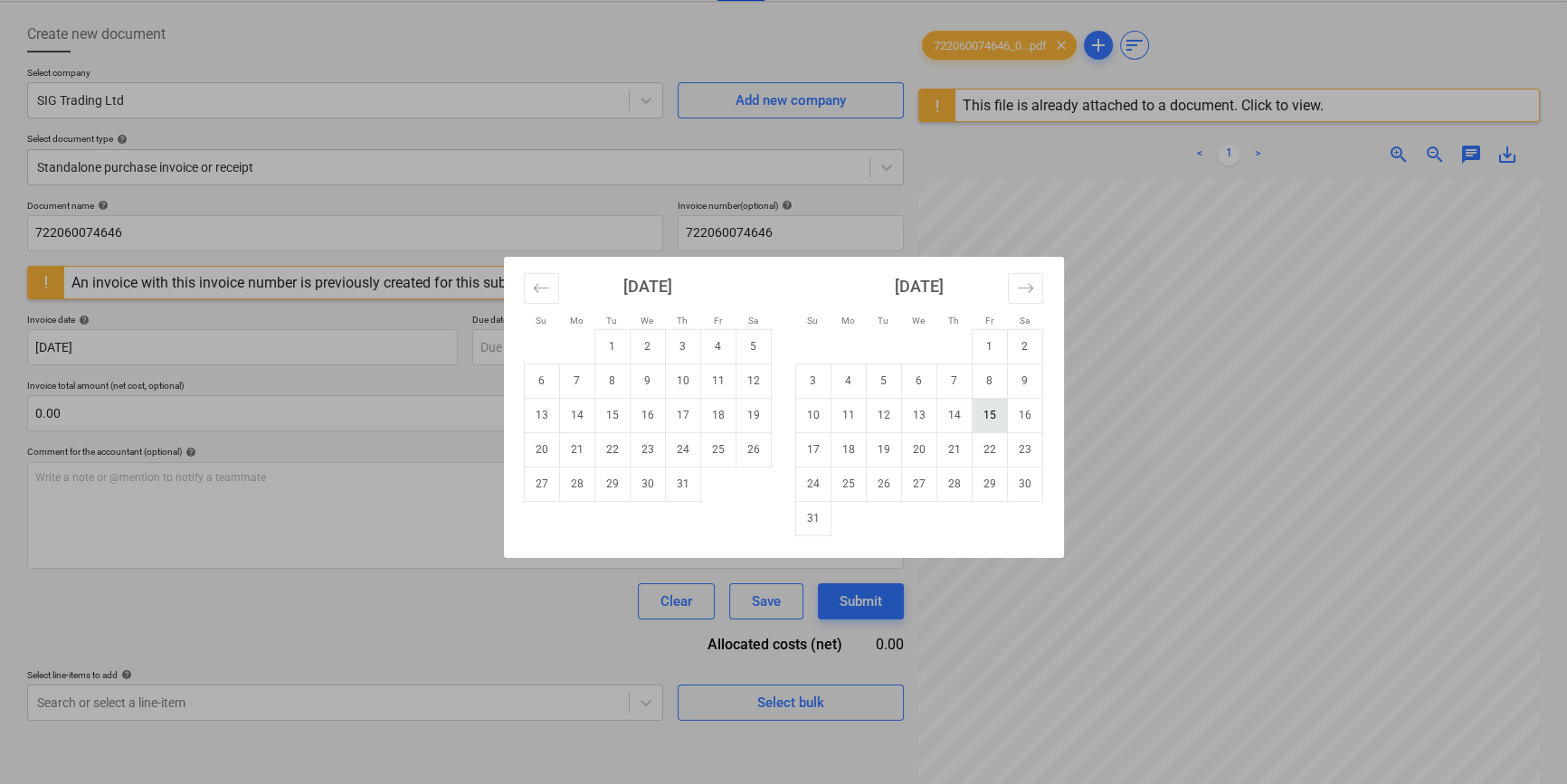 click on "15" at bounding box center [989, 415] 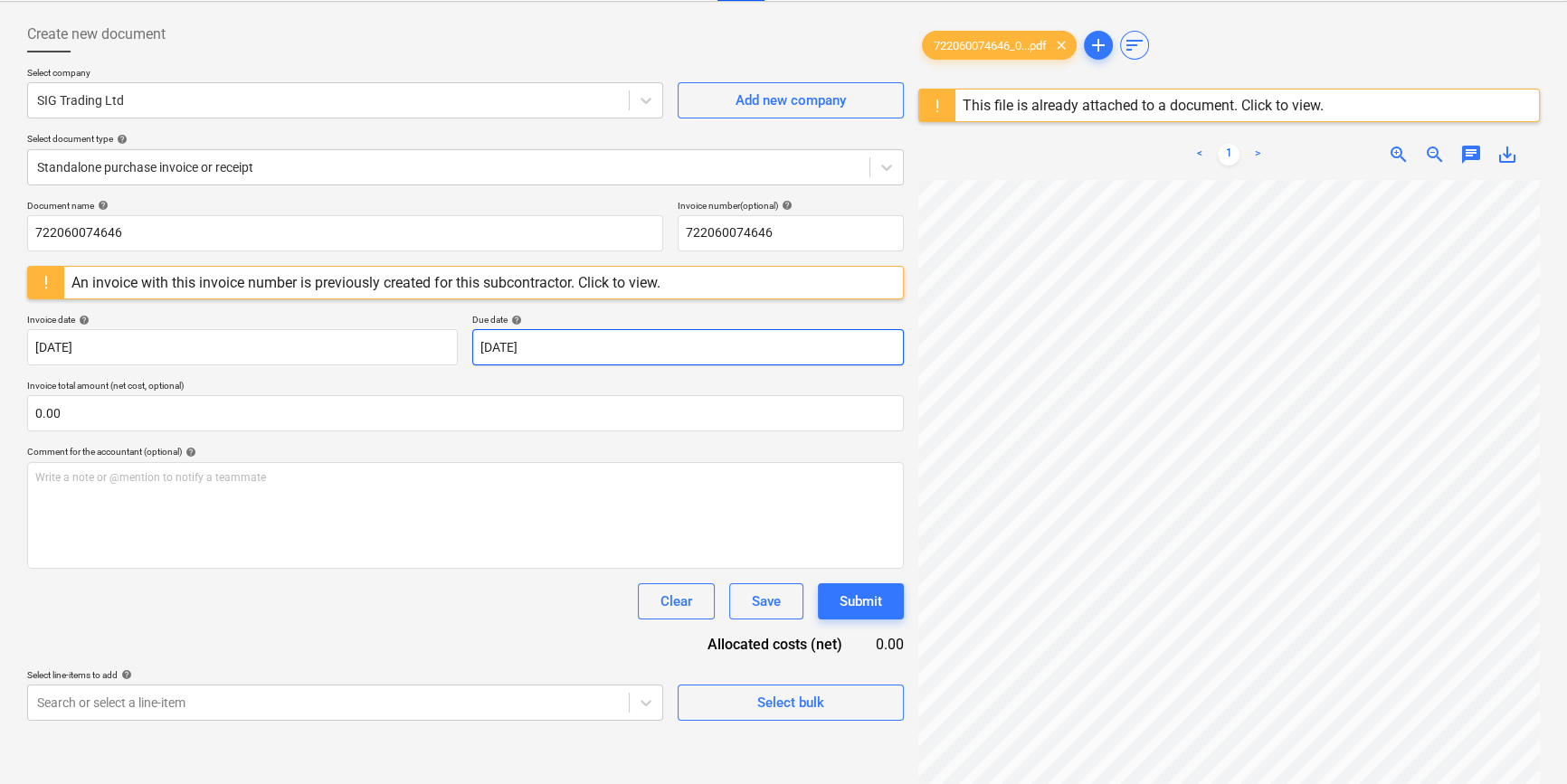 click on "Sales Projects Contacts Company Inbox 4 format_size keyboard_arrow_down help search Search notifications 0 keyboard_arrow_down [PERSON_NAME] keyboard_arrow_down Goodmayes Budget Client contract Valuations Purchase orders Costs Income Files 9 Analytics Settings Create new document Select company SIG Trading Ltd   Add new company Select document type help Standalone purchase invoice or receipt Document name help 722060074646 Invoice number  (optional) help 722060074646 An invoice with this invoice number is previously created for this subcontractor. Click to view. Invoice date help [DATE] 08.07.2025 Press the down arrow key to interact with the calendar and
select a date. Press the question mark key to get the keyboard shortcuts for changing dates. Due date help [DATE] 15.08.2025 Press the down arrow key to interact with the calendar and
select a date. Press the question mark key to get the keyboard shortcuts for changing dates. Invoice total amount (net cost, optional) 0.00 help ﻿ Clear Save" at bounding box center (784, 310) 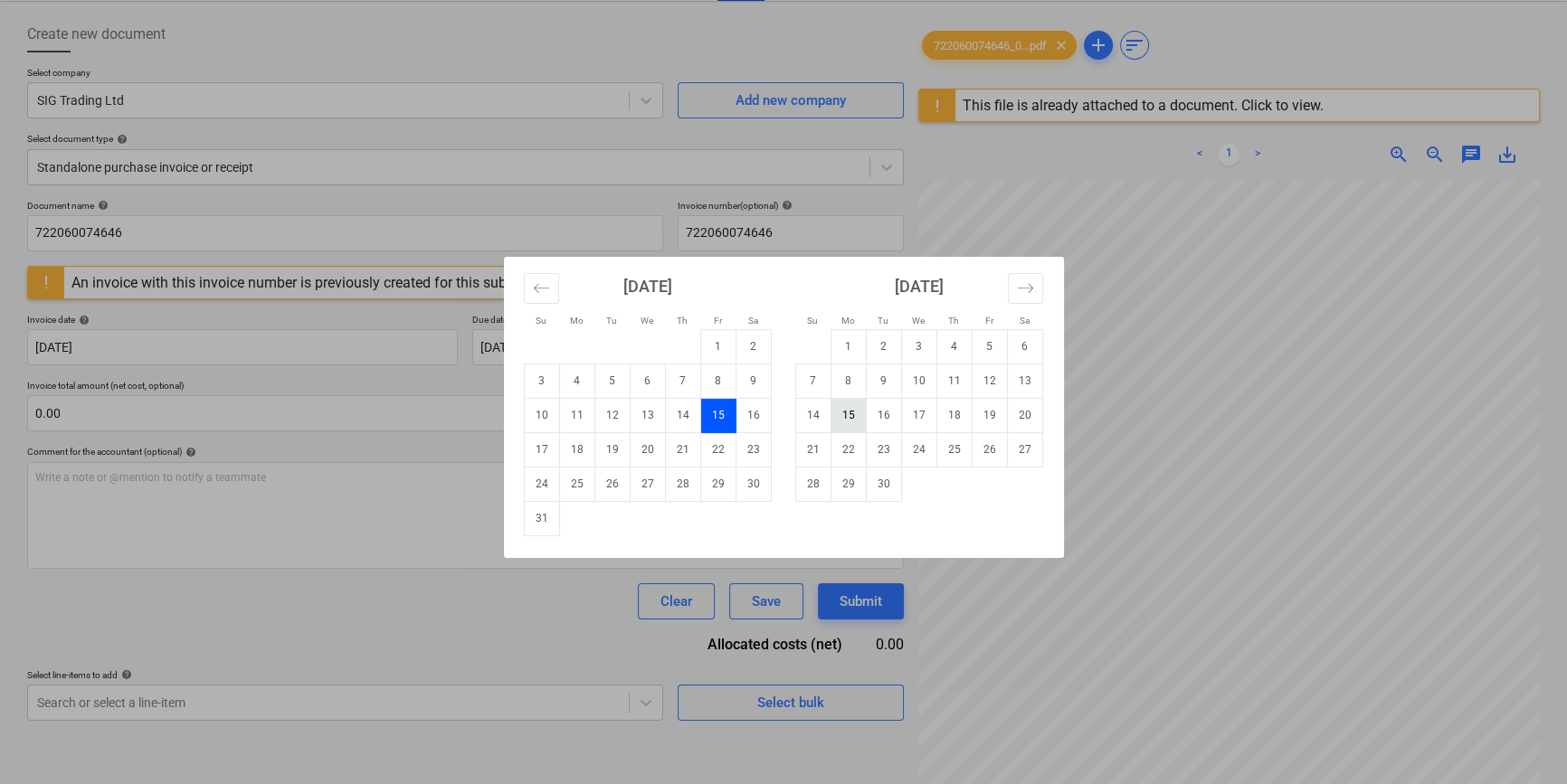 click on "15" at bounding box center [848, 415] 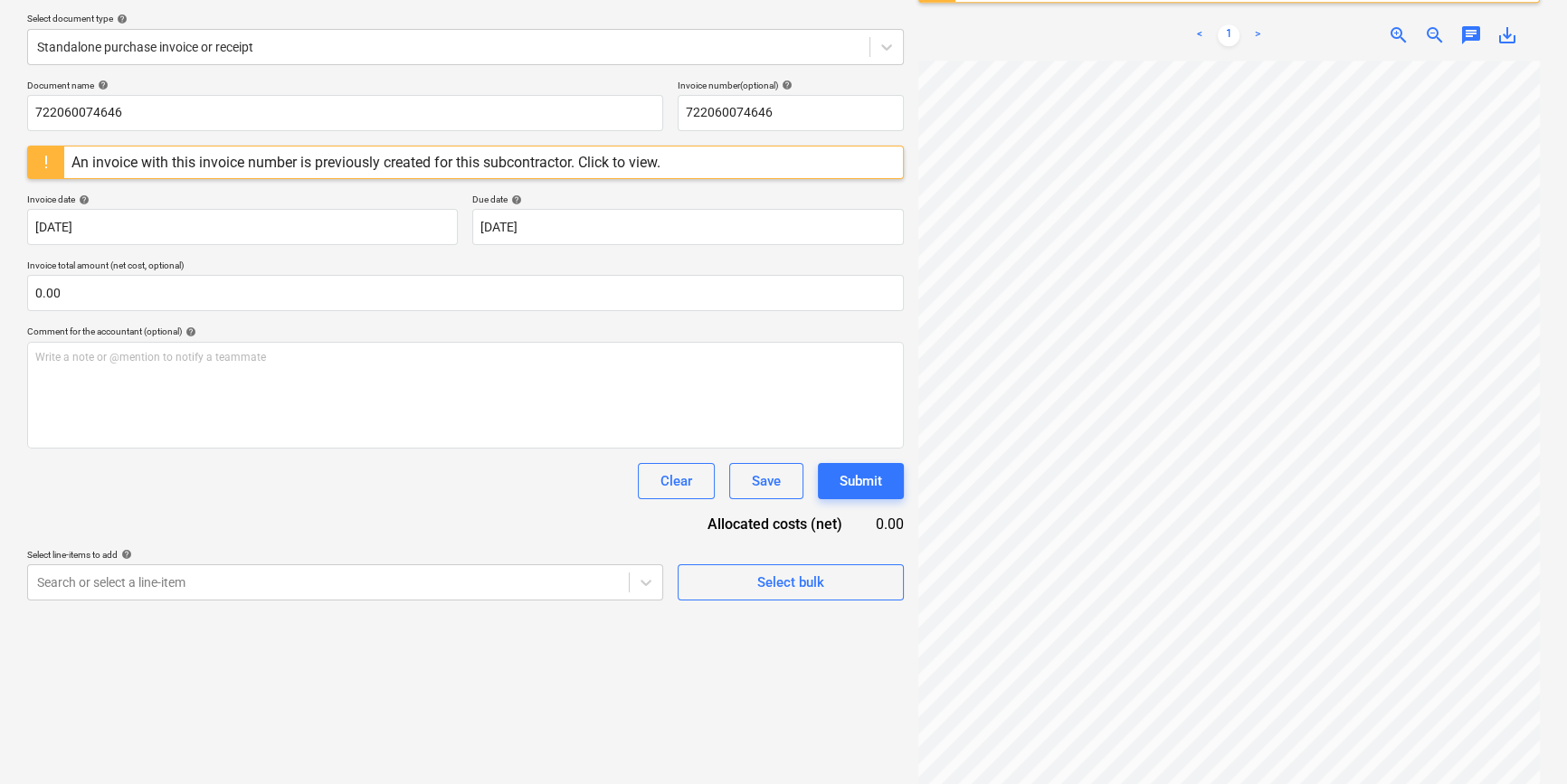 scroll, scrollTop: 213, scrollLeft: 0, axis: vertical 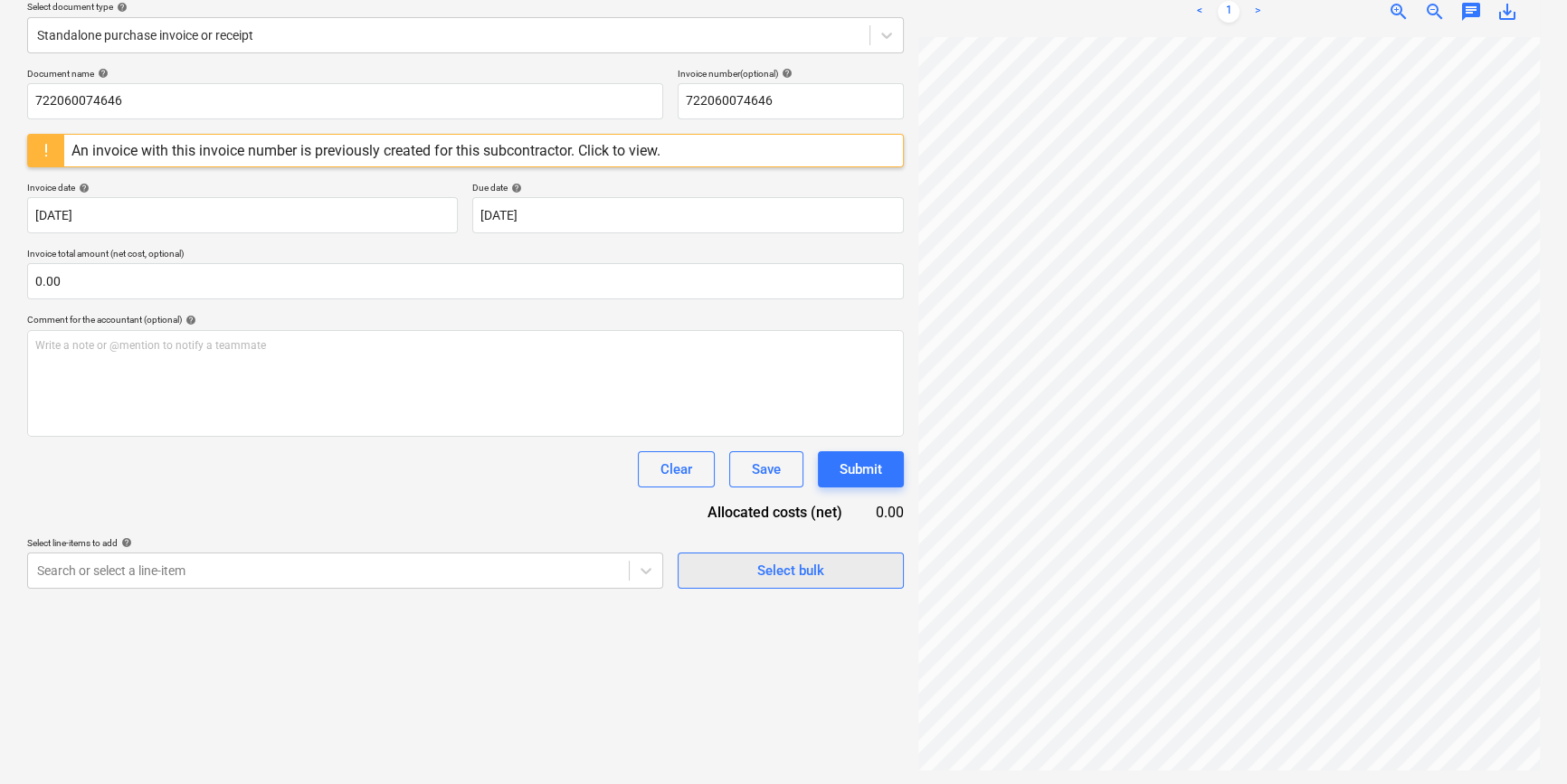 click on "Select bulk" at bounding box center [791, 571] 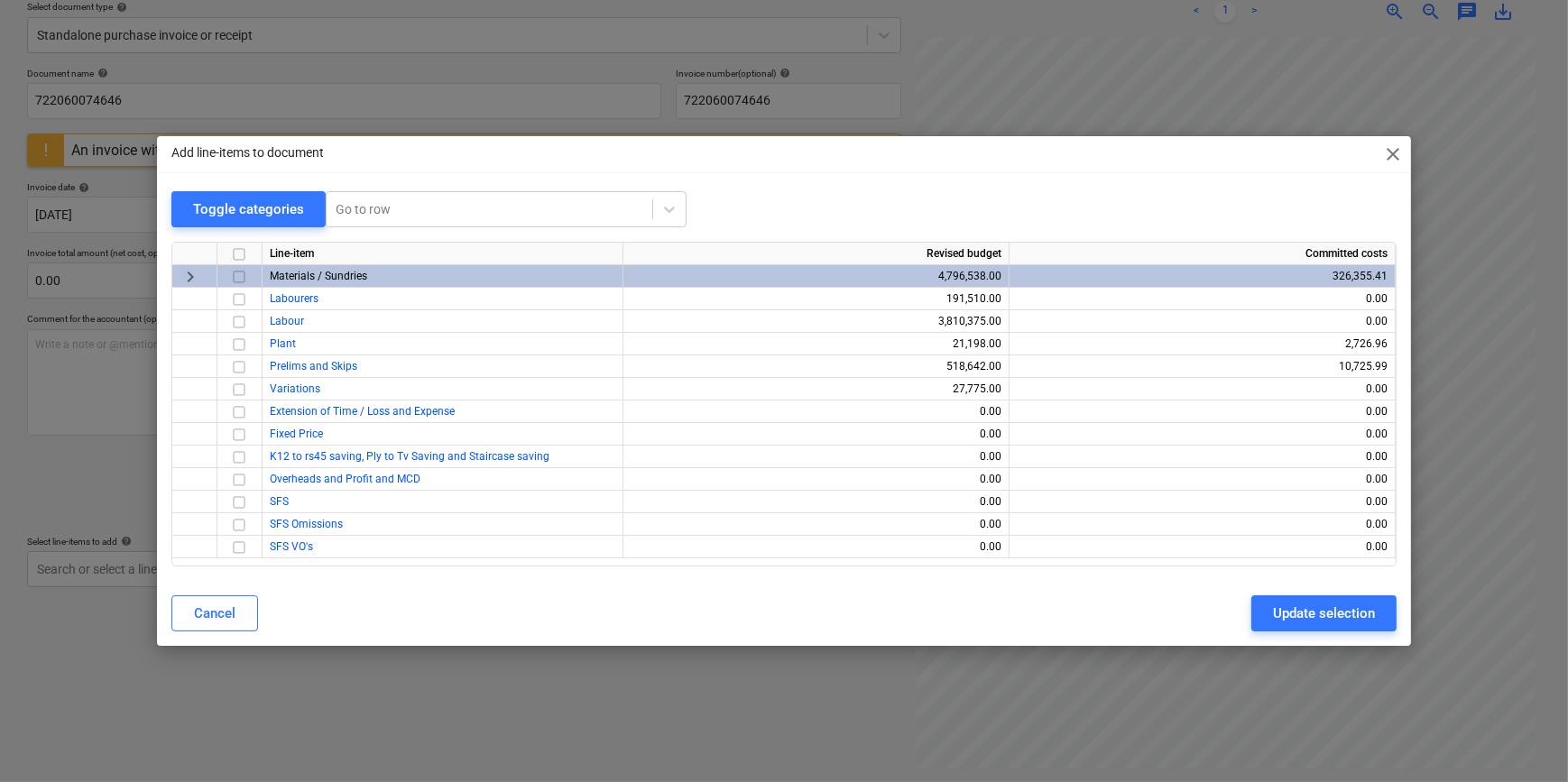 click at bounding box center [239, 277] 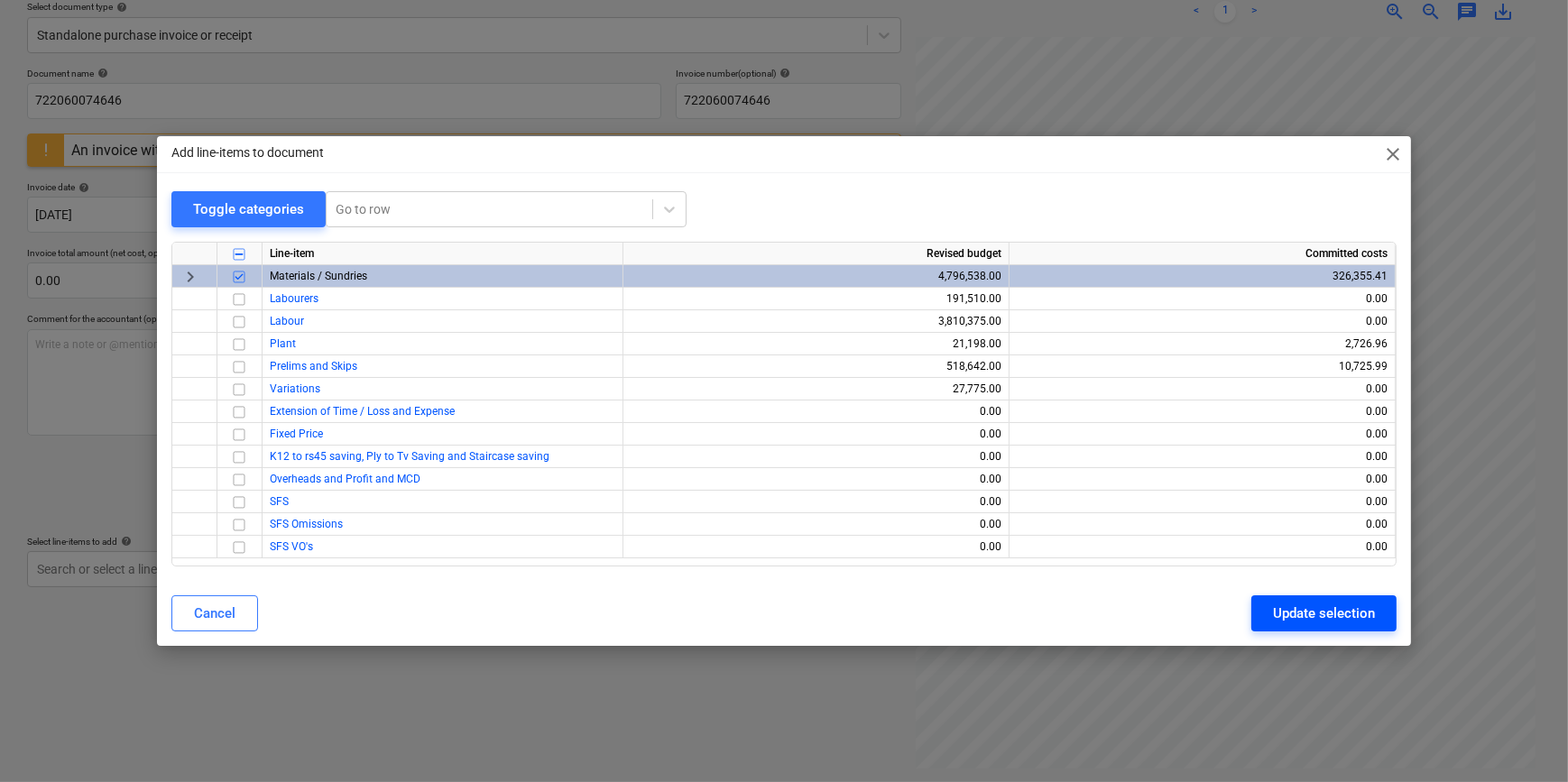 click on "Update selection" at bounding box center [1324, 613] 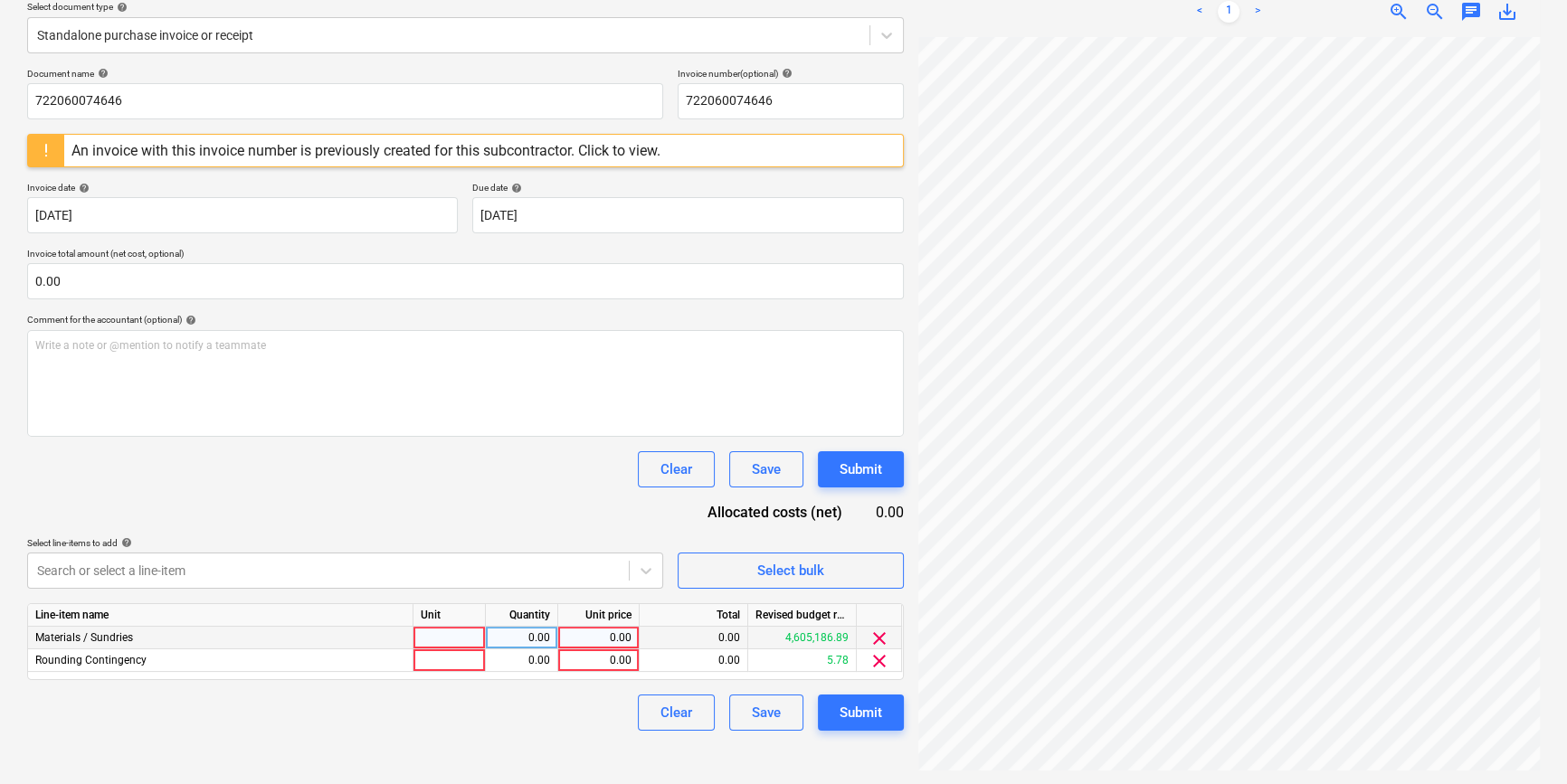 click at bounding box center (450, 638) 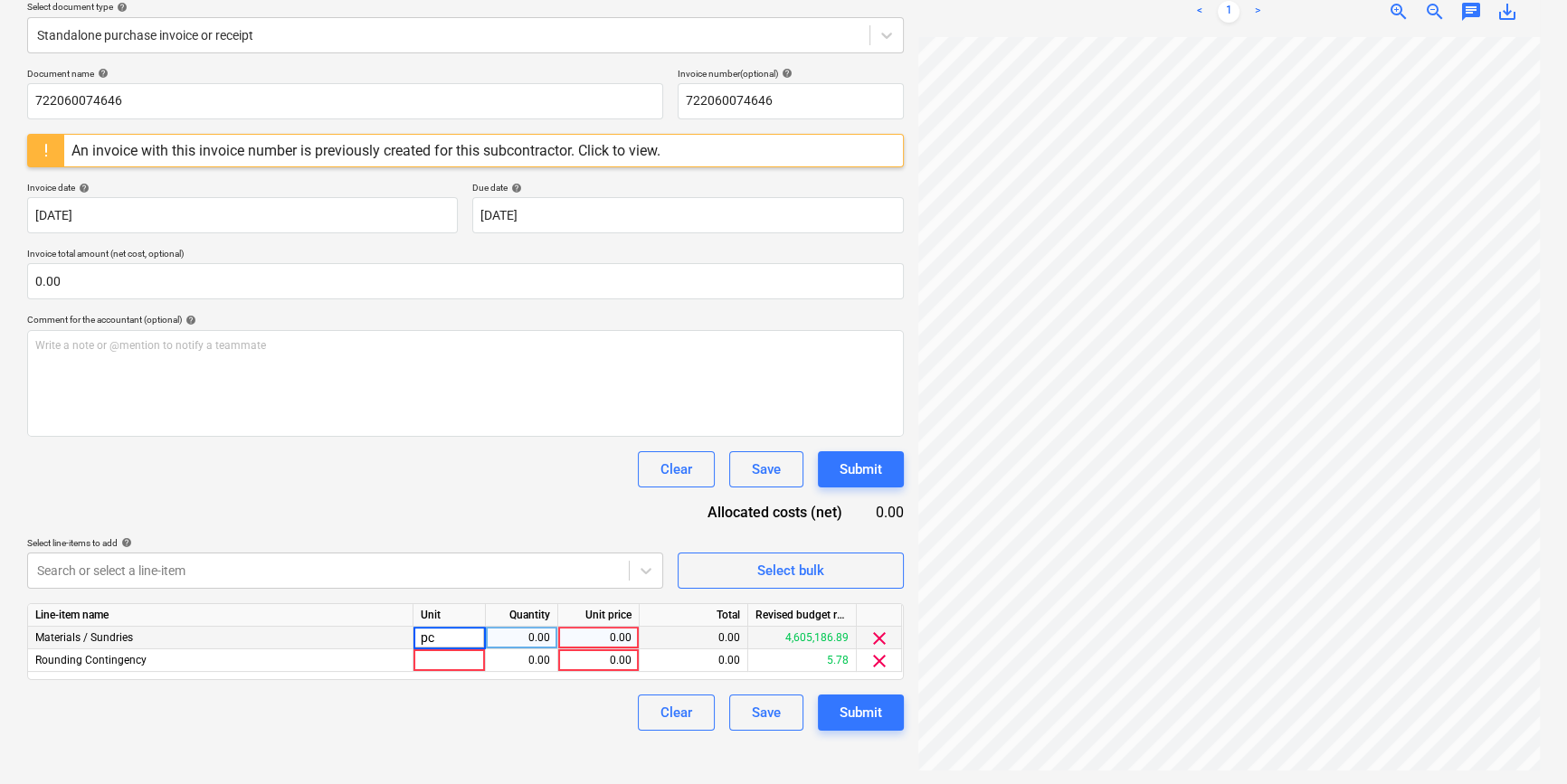 type on "pcs" 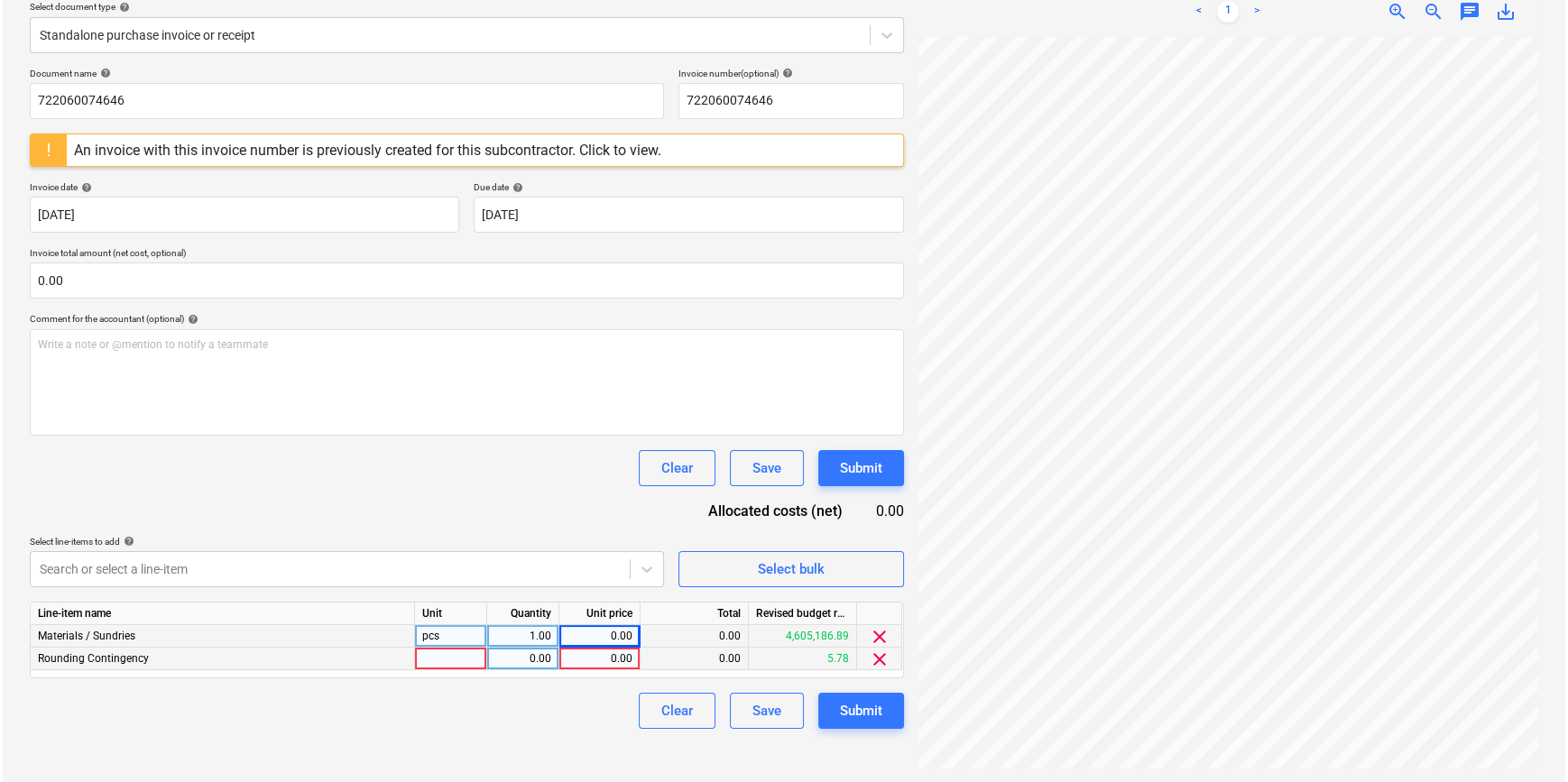scroll, scrollTop: 276, scrollLeft: 195, axis: both 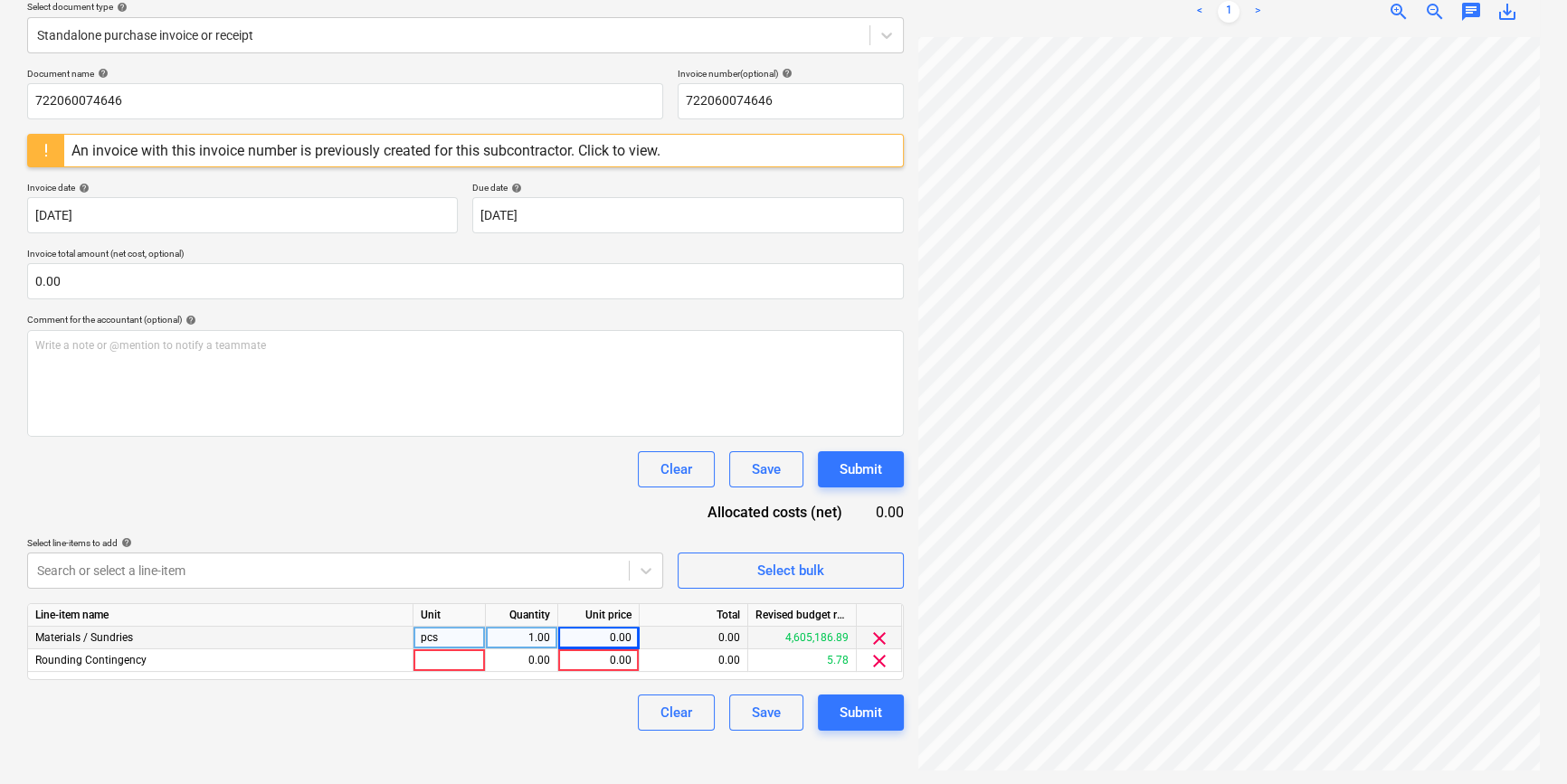 click on "0.00" at bounding box center (598, 638) 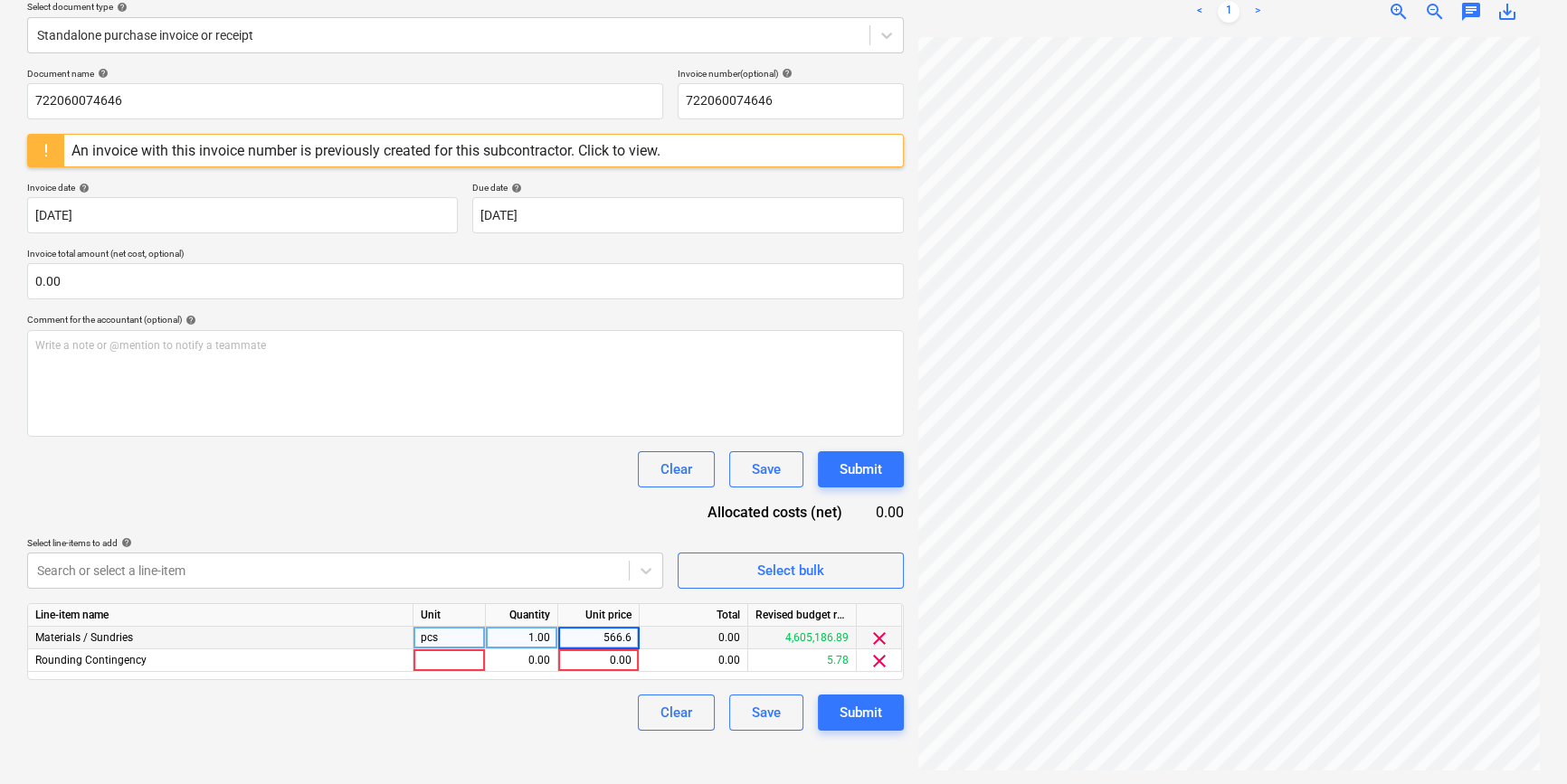 type on "566.68" 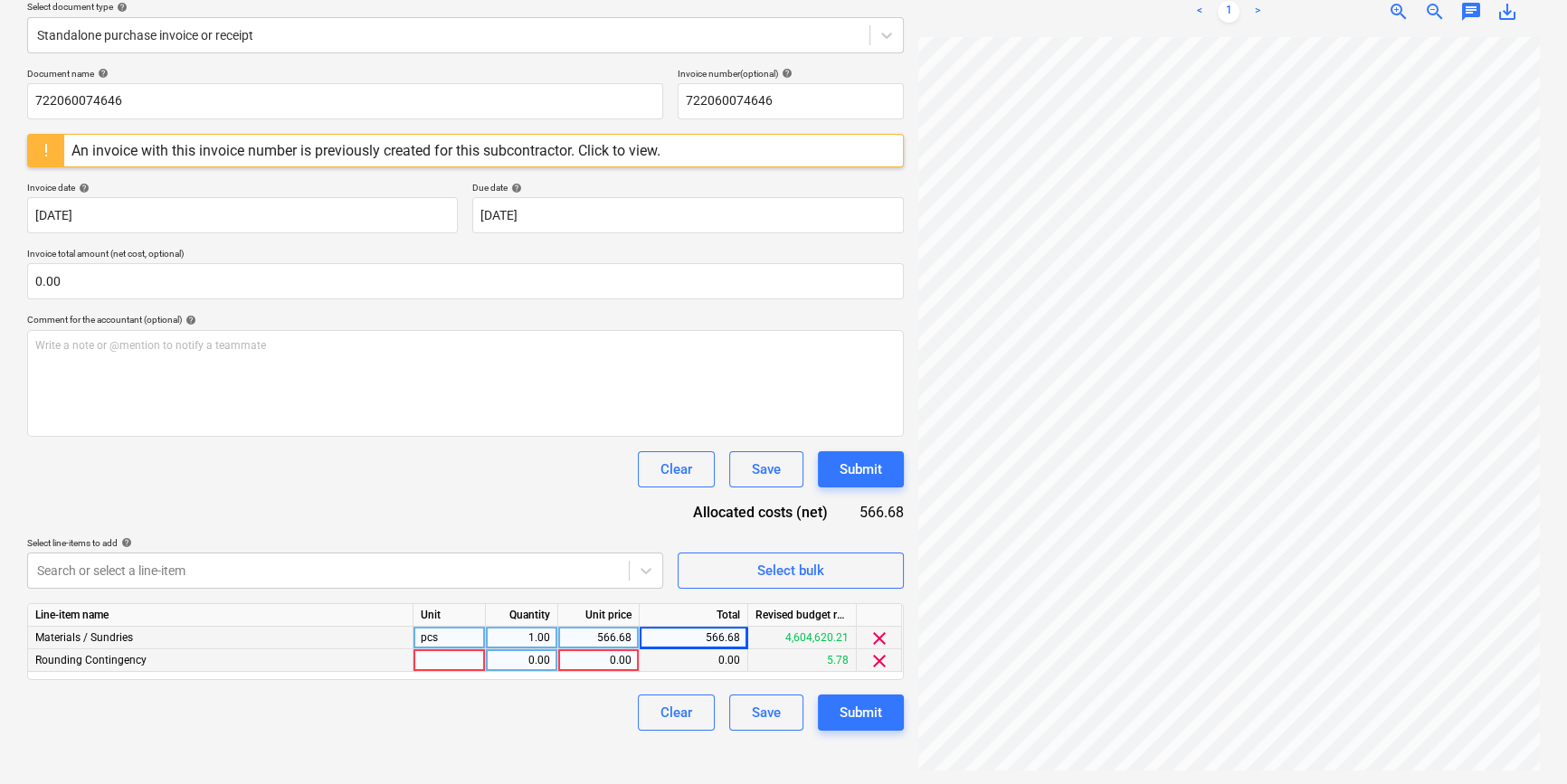 click on "clear" at bounding box center (879, 661) 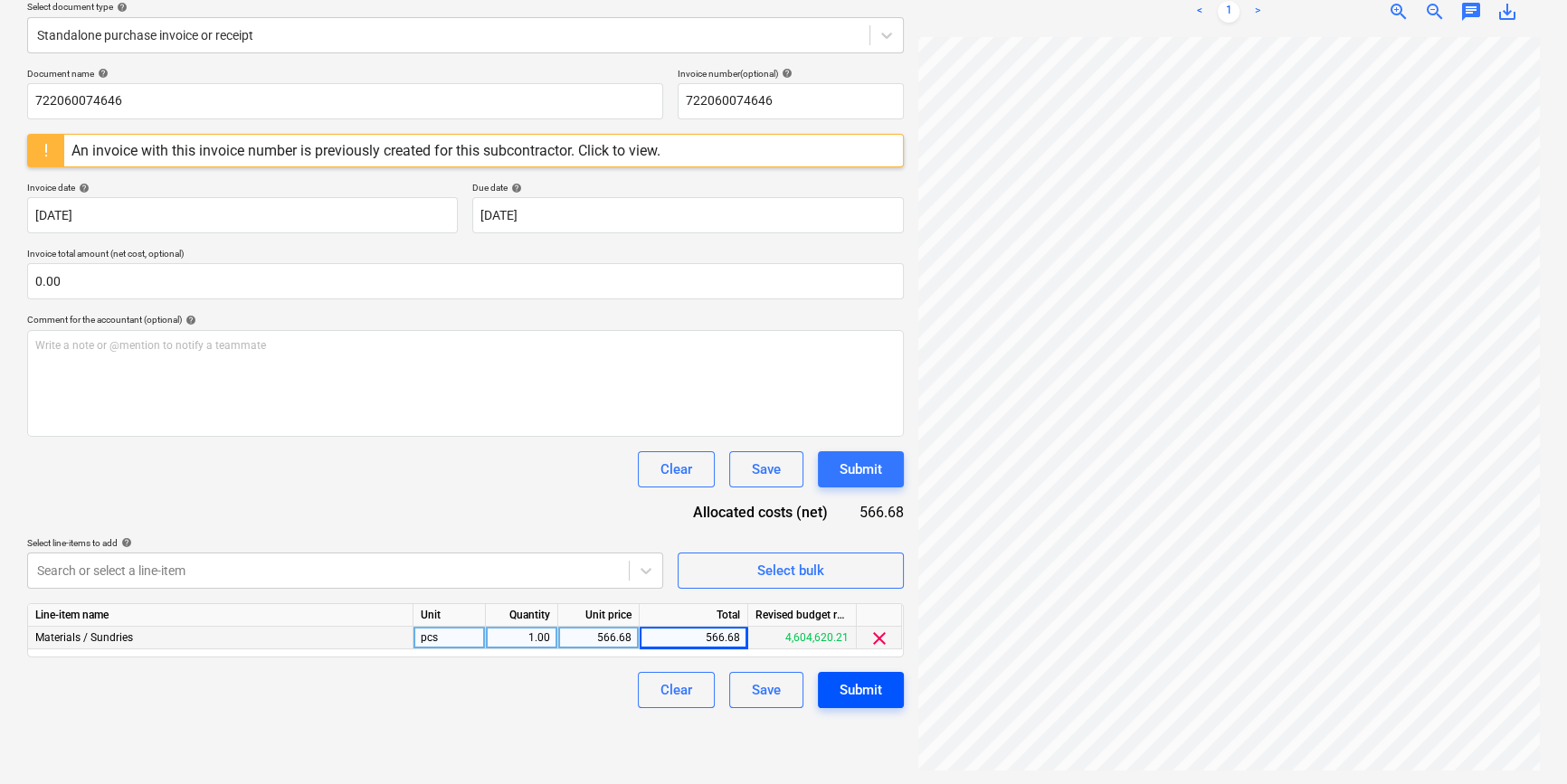 click on "Submit" at bounding box center (860, 690) 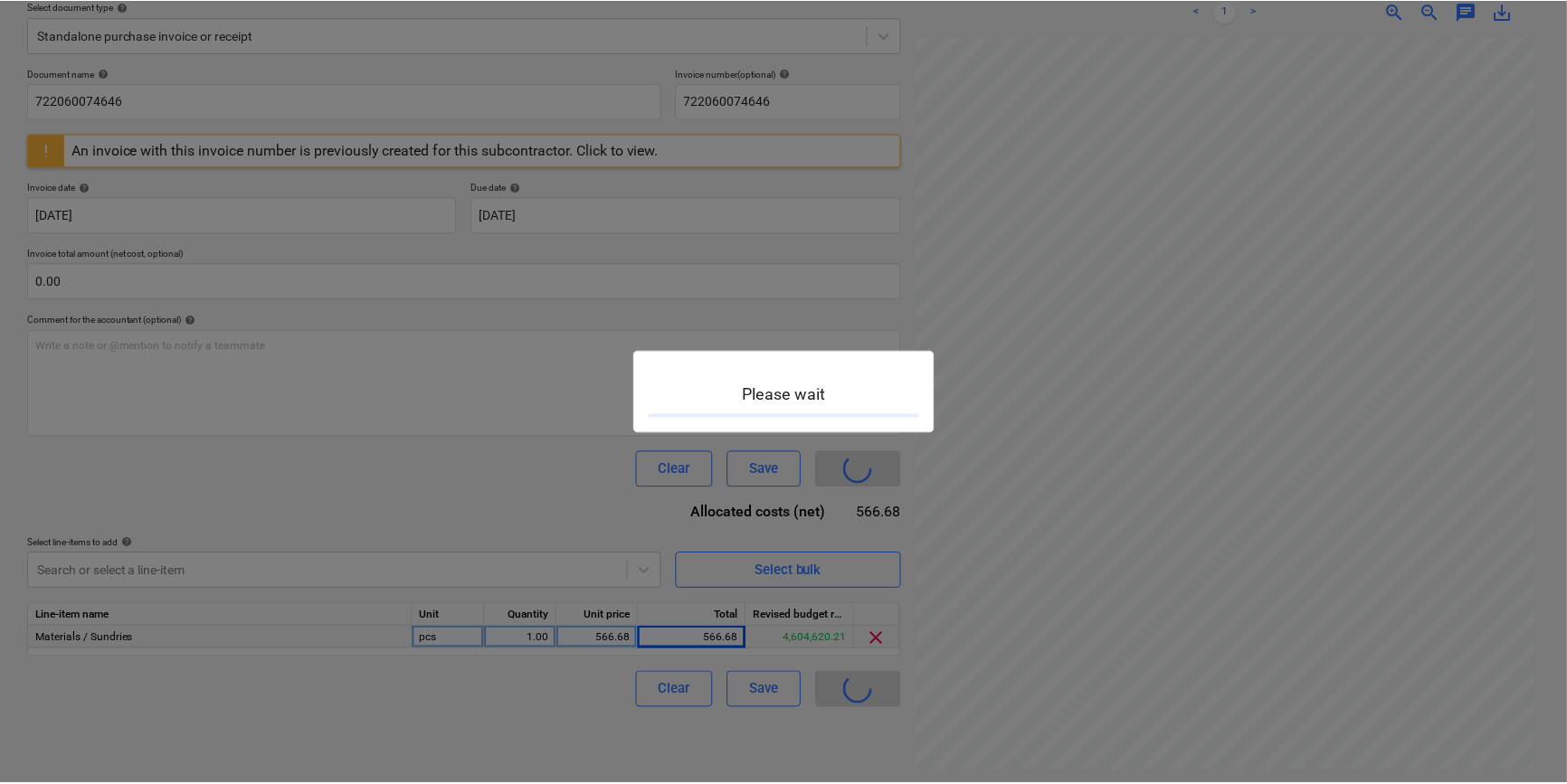 scroll, scrollTop: 0, scrollLeft: 0, axis: both 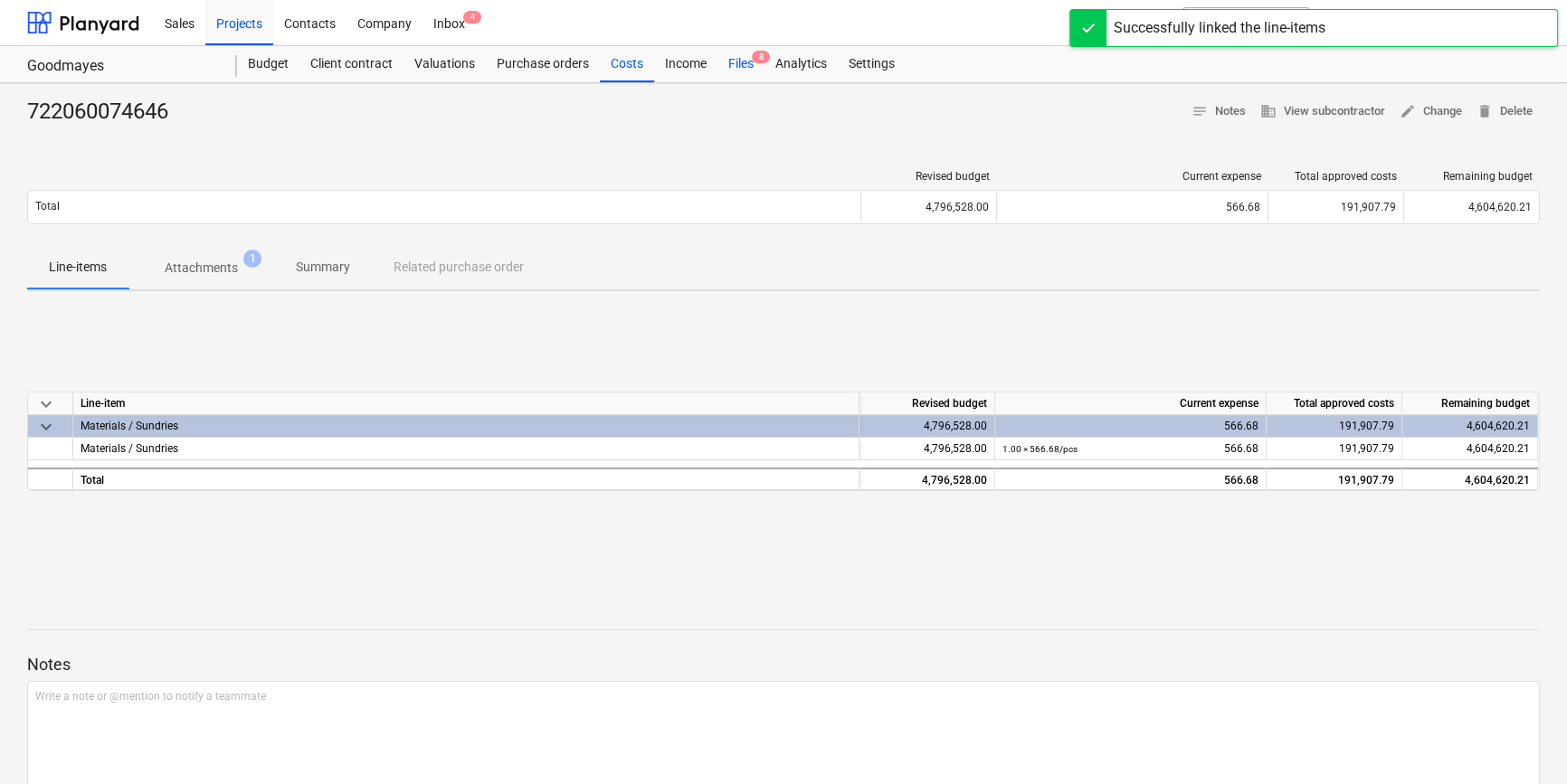 click on "Files 8" at bounding box center [741, 64] 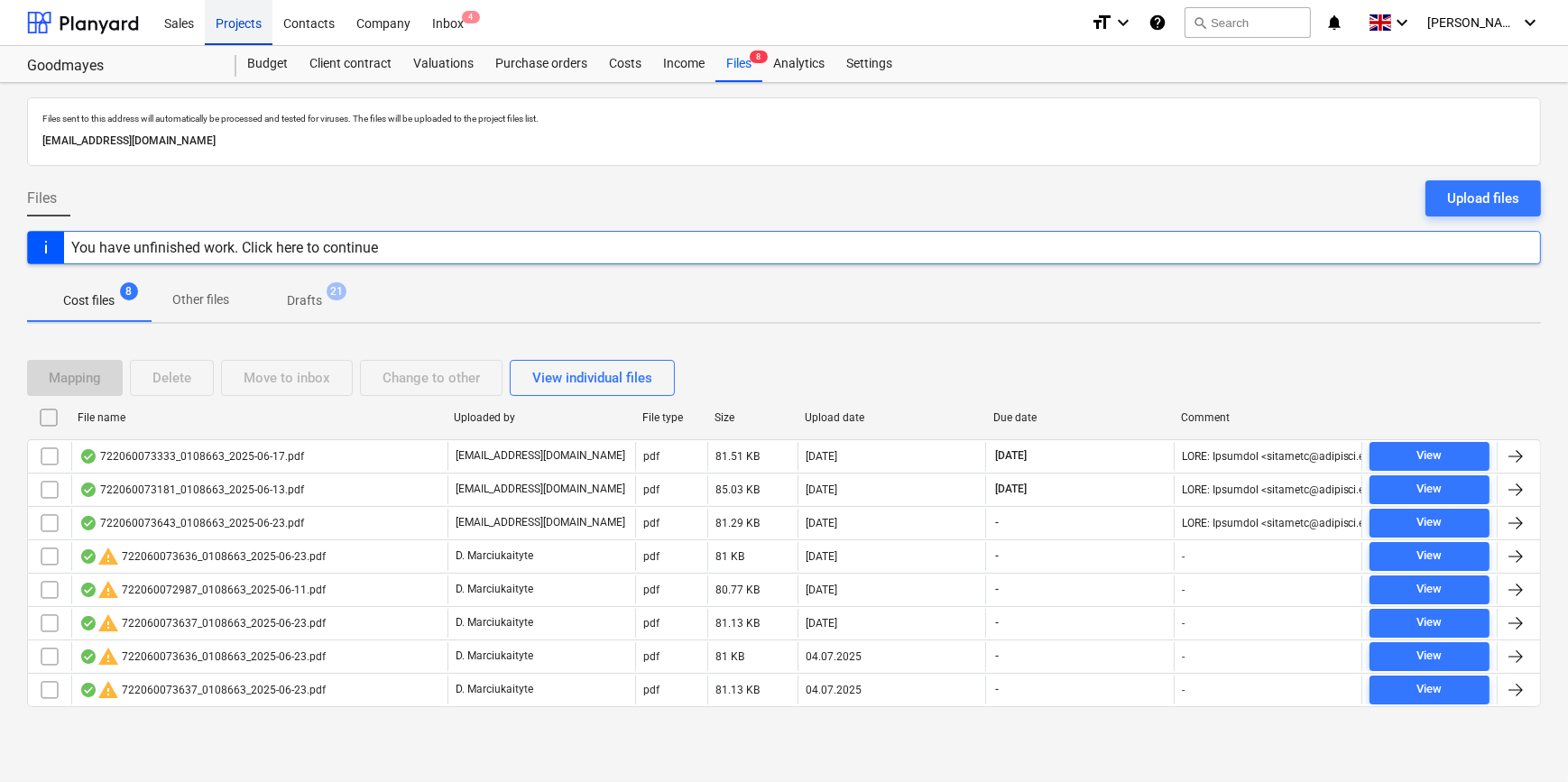 click on "Projects" at bounding box center [238, 22] 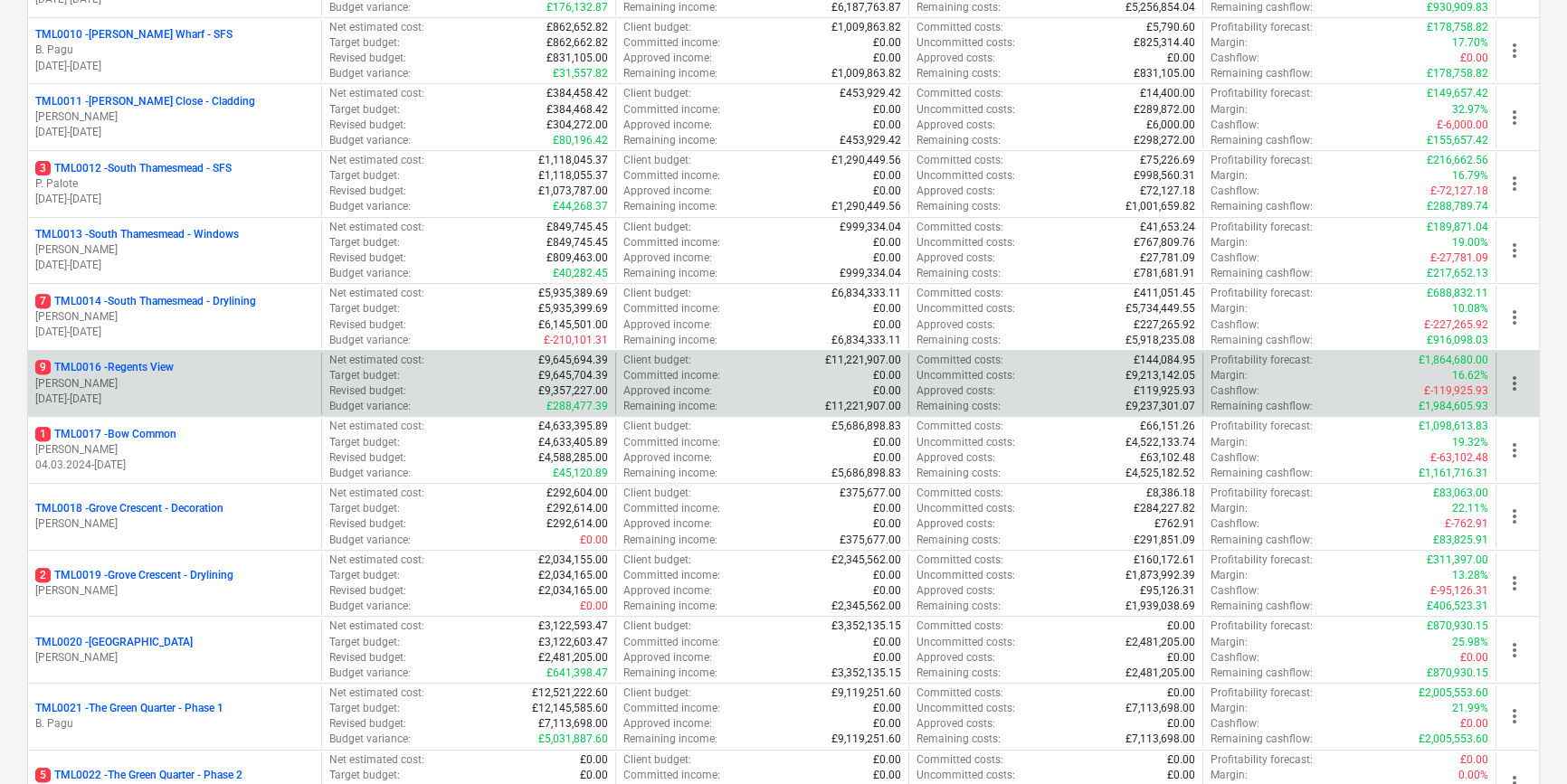 scroll, scrollTop: 904, scrollLeft: 0, axis: vertical 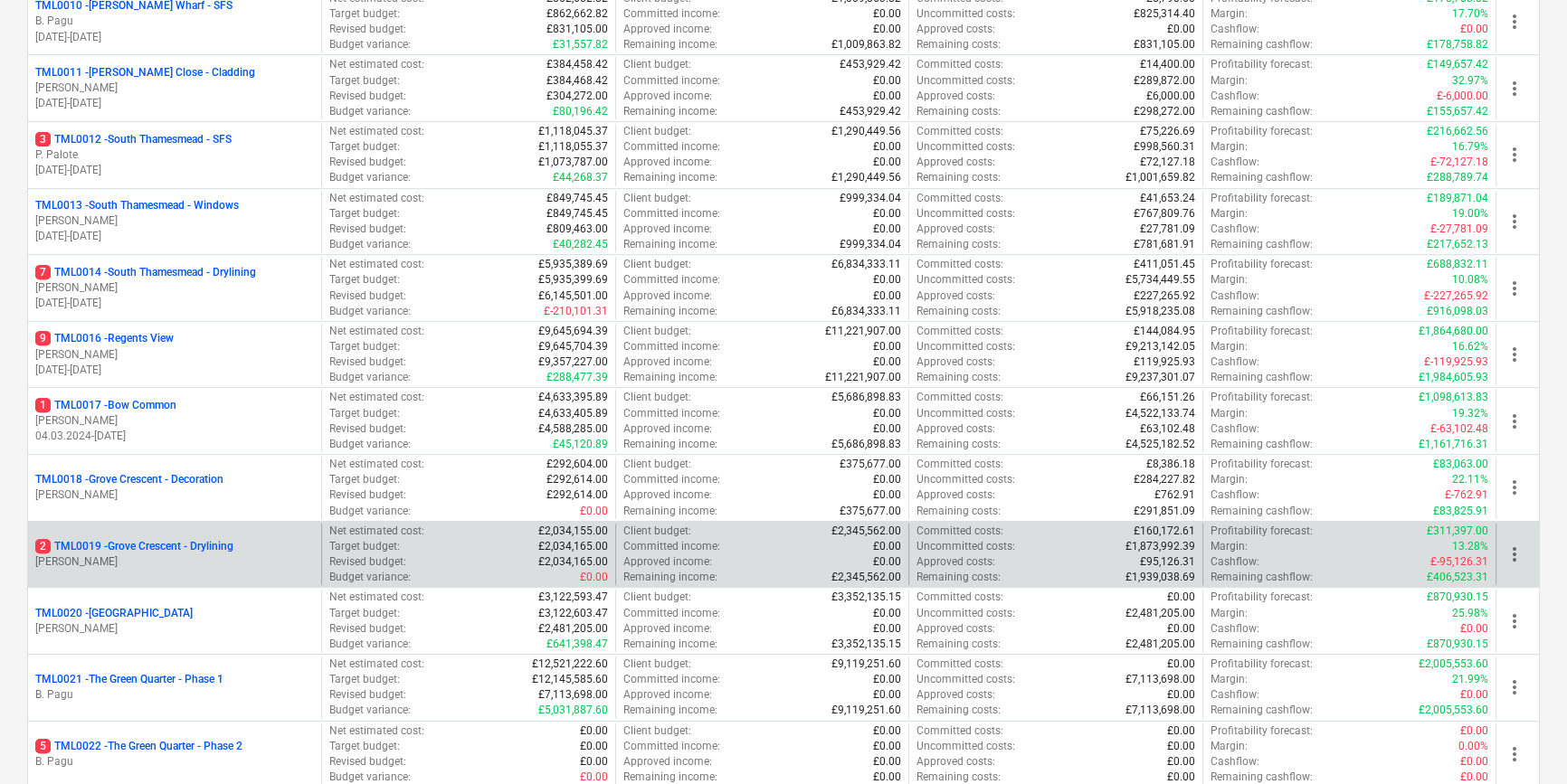 click on "[PERSON_NAME]" at bounding box center (175, 562) 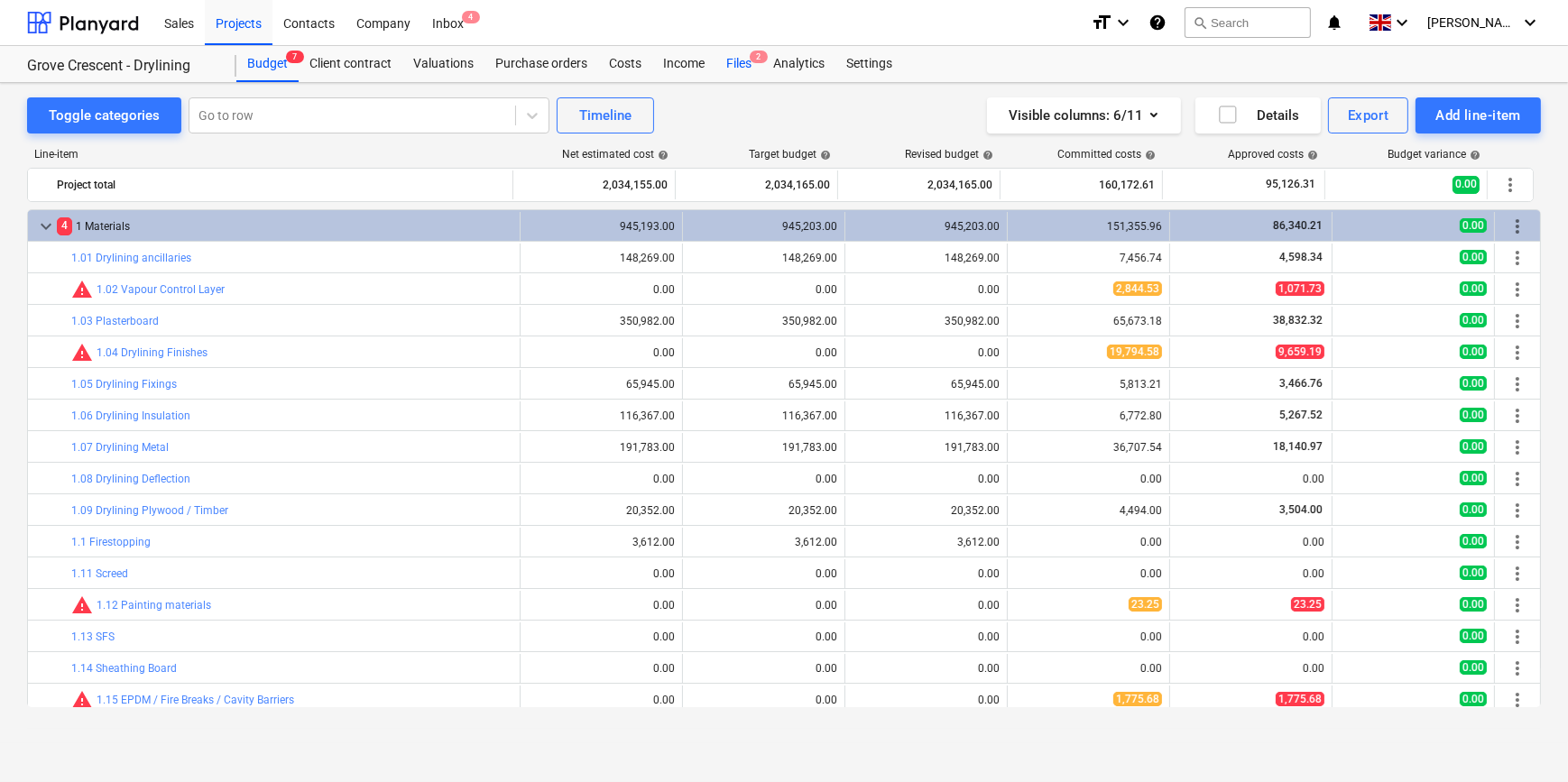 click on "Files 2" at bounding box center (739, 64) 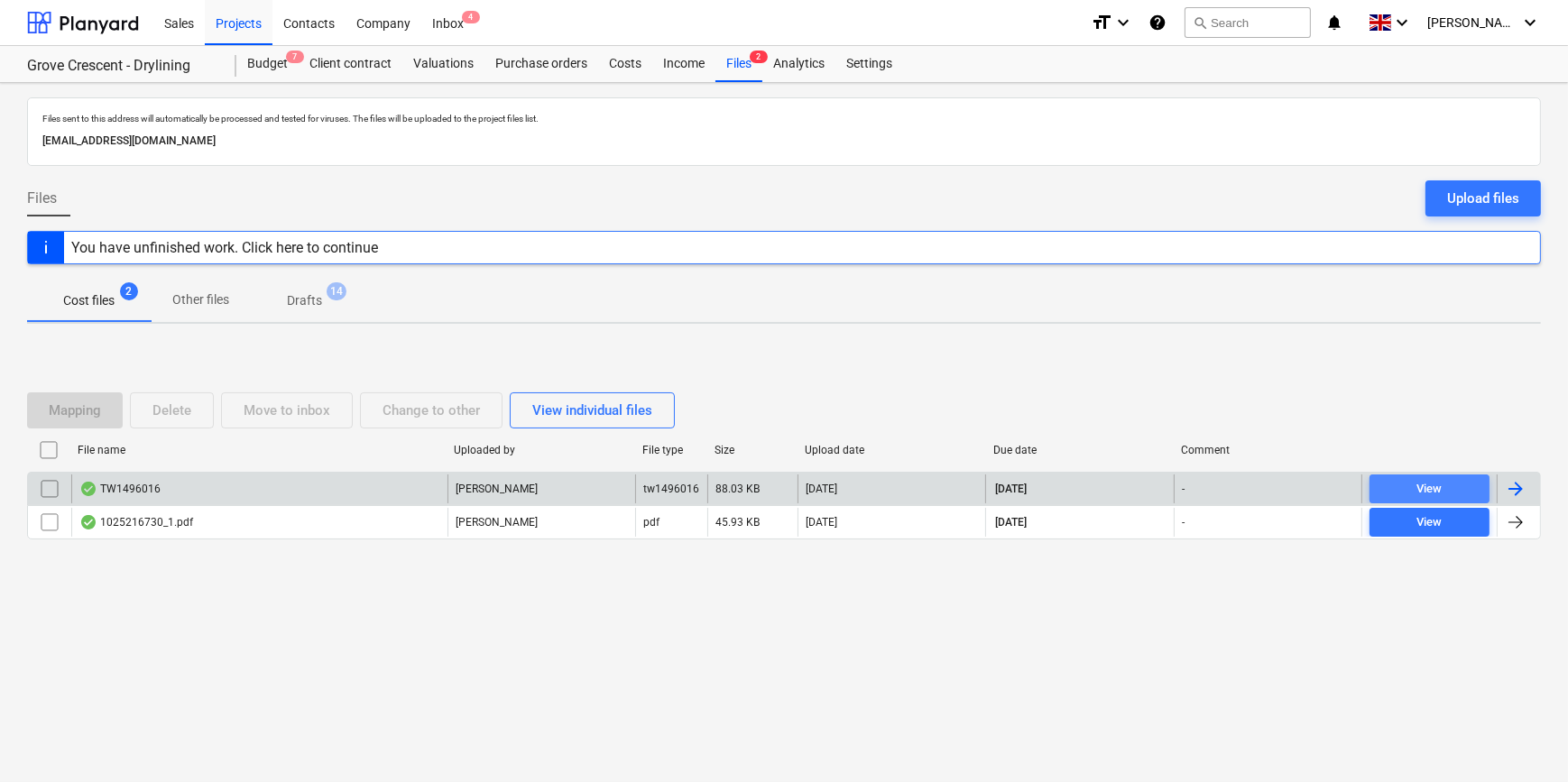 click on "View" at bounding box center (1429, 489) 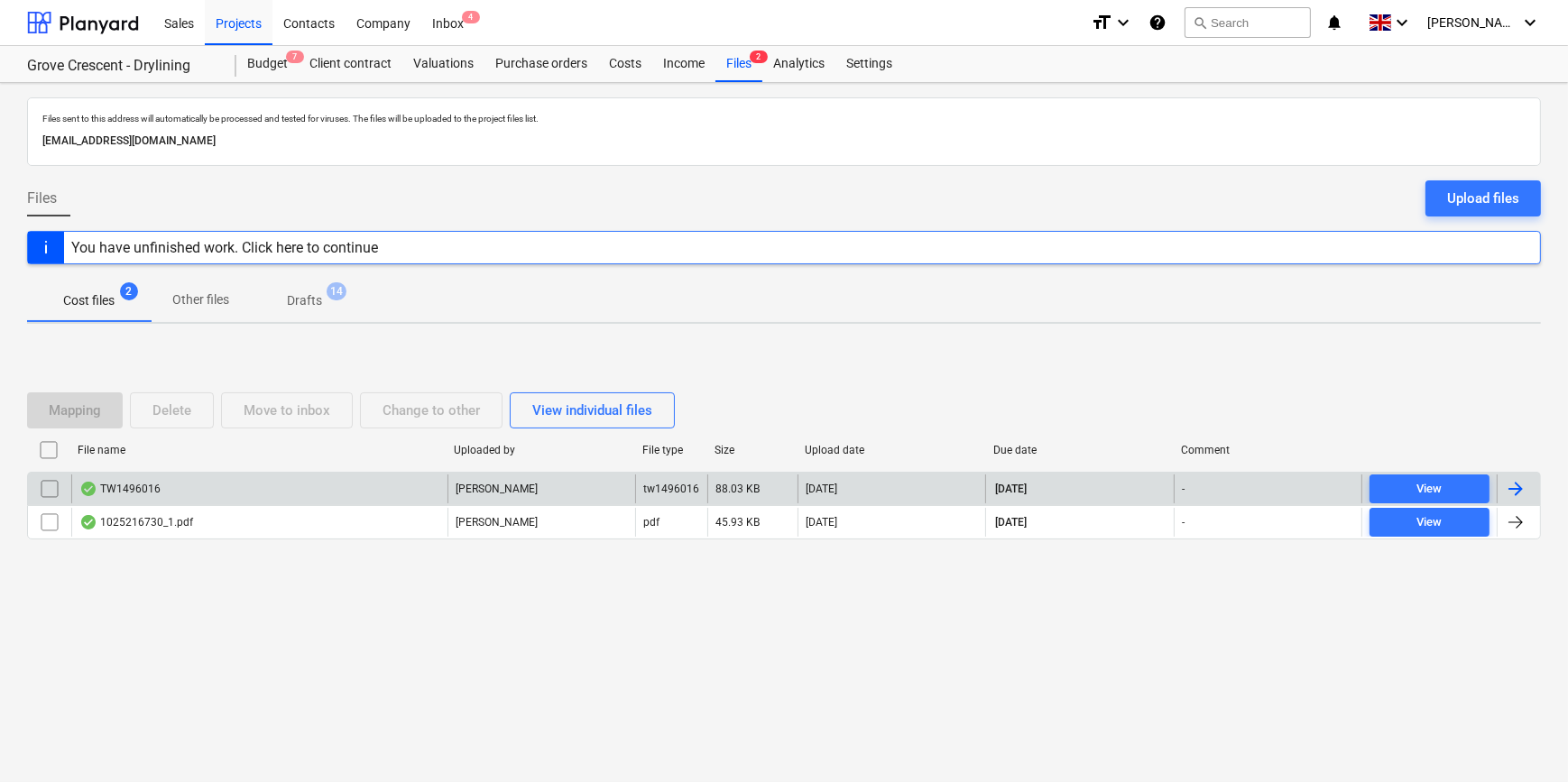 click at bounding box center (1516, 489) 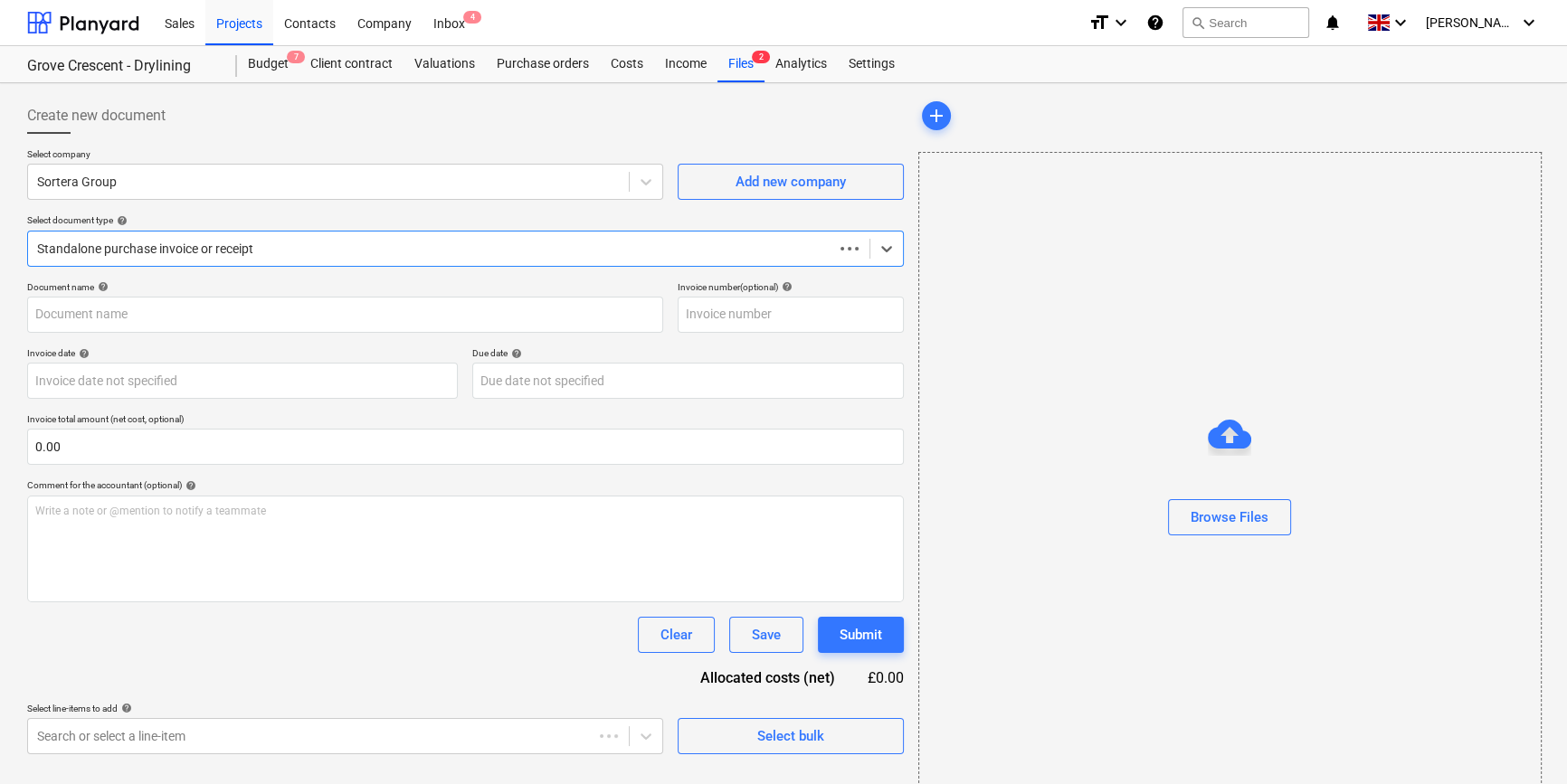 type on "TW1496016" 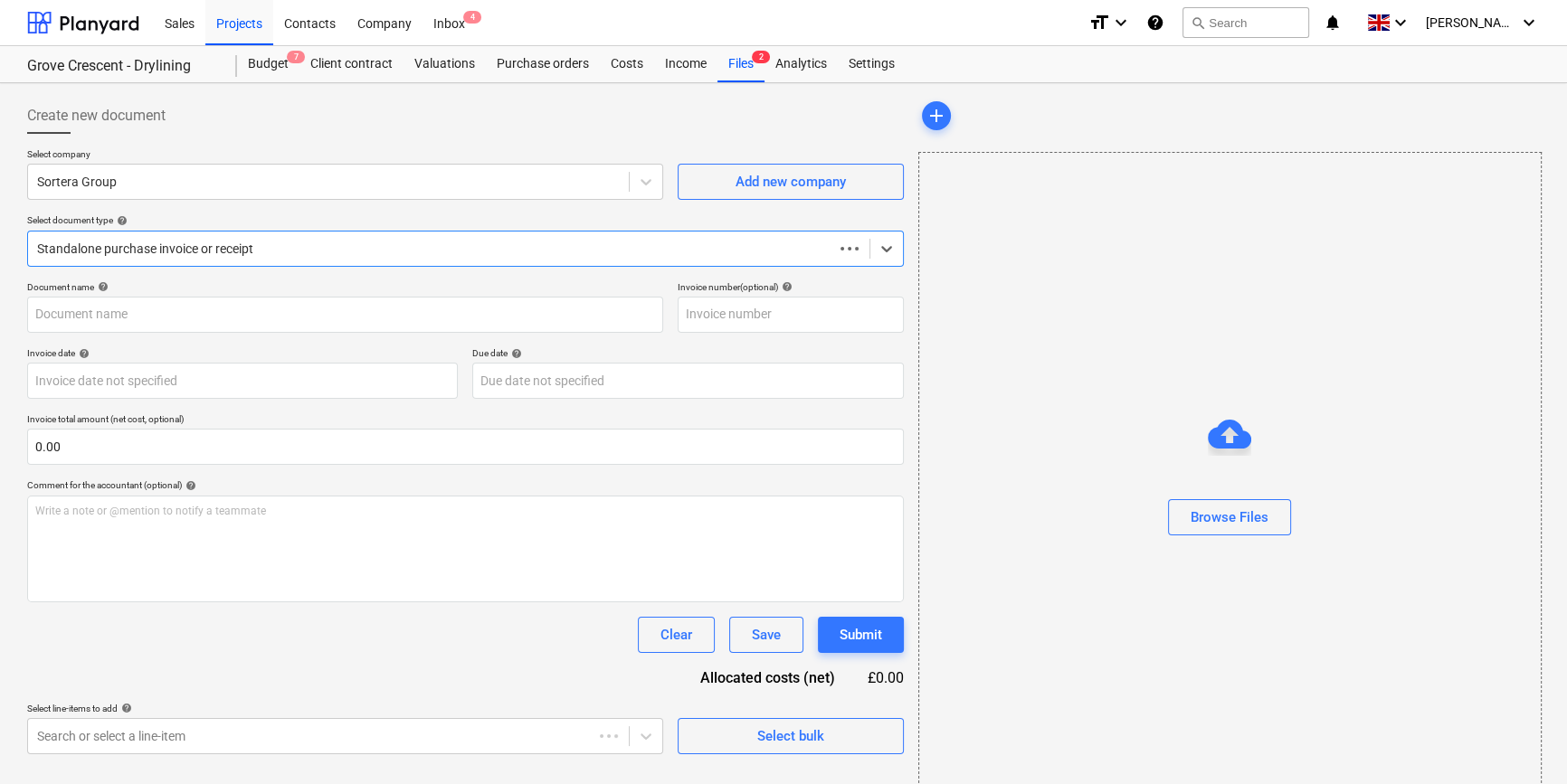 type on "TW1496016" 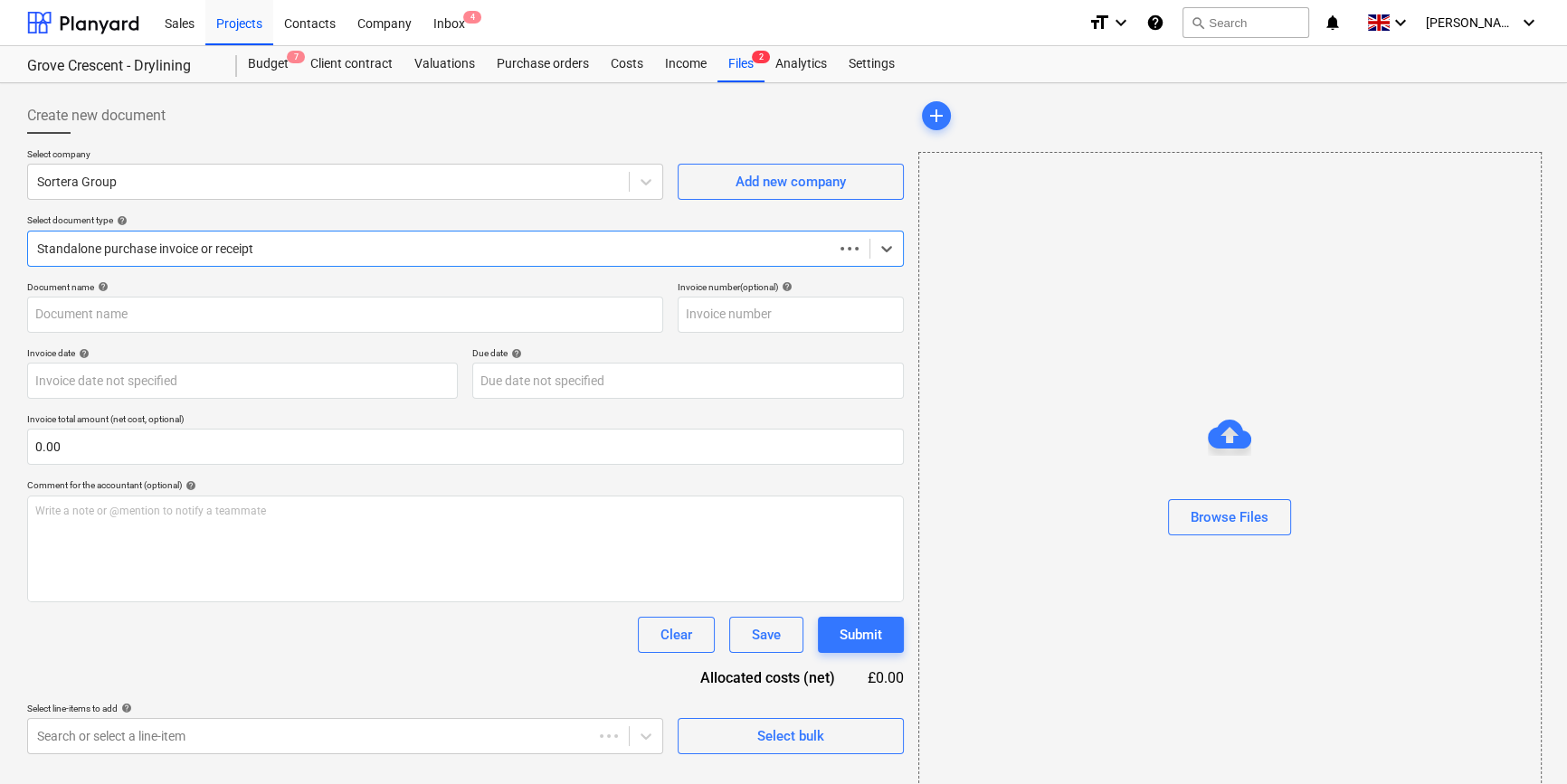 type on "[DATE]" 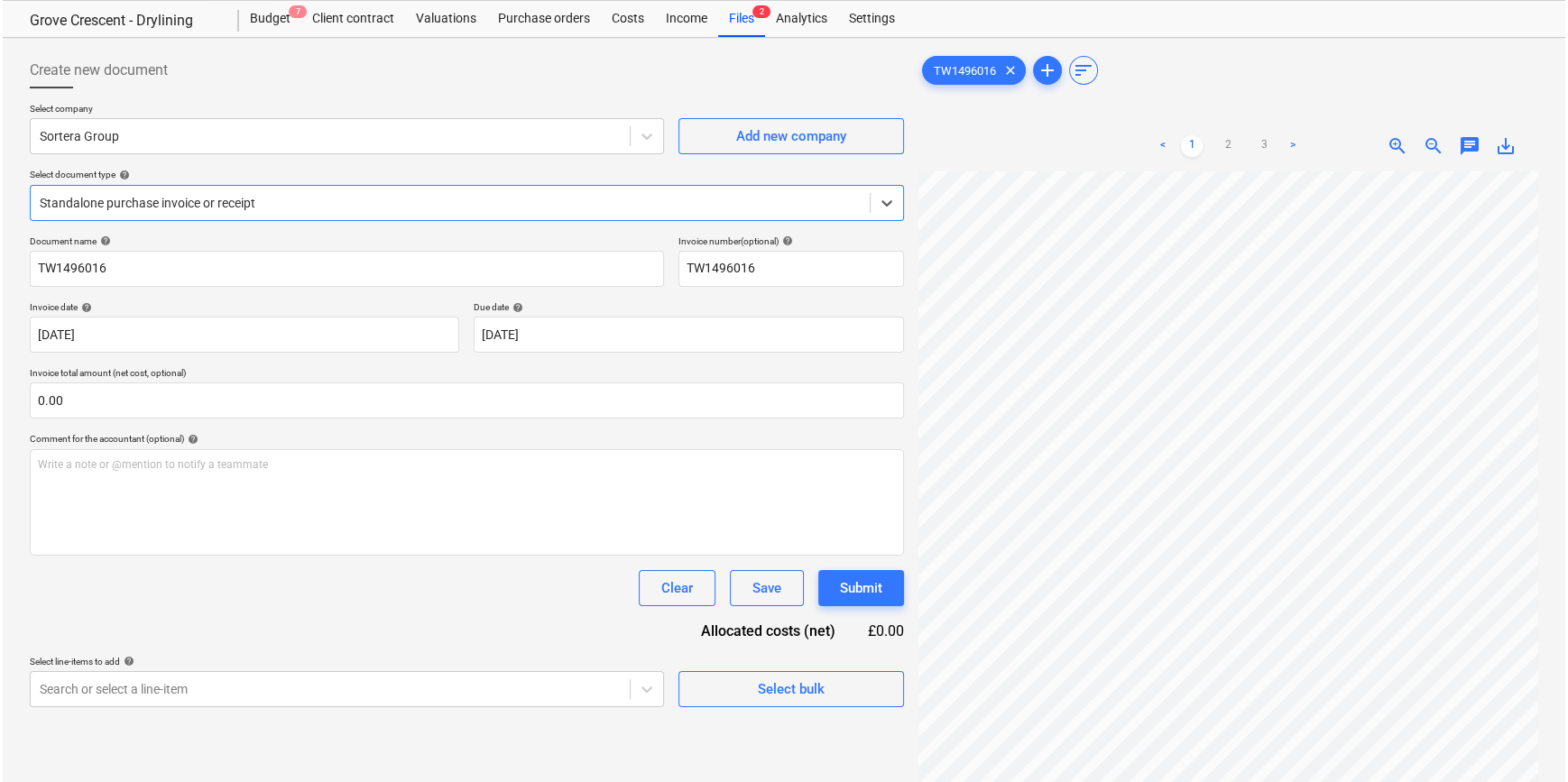 scroll, scrollTop: 81, scrollLeft: 0, axis: vertical 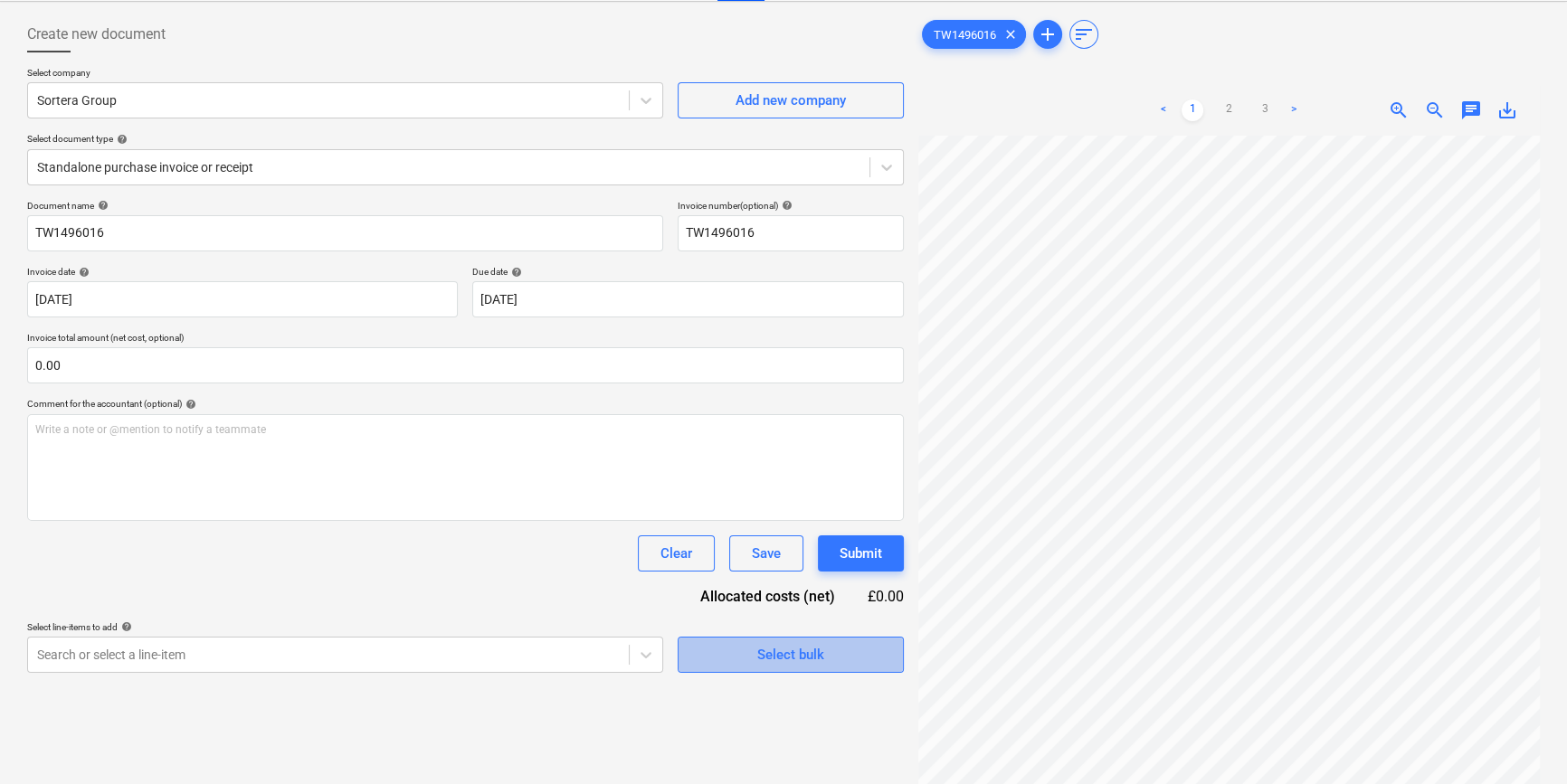 click on "Select bulk" at bounding box center (791, 655) 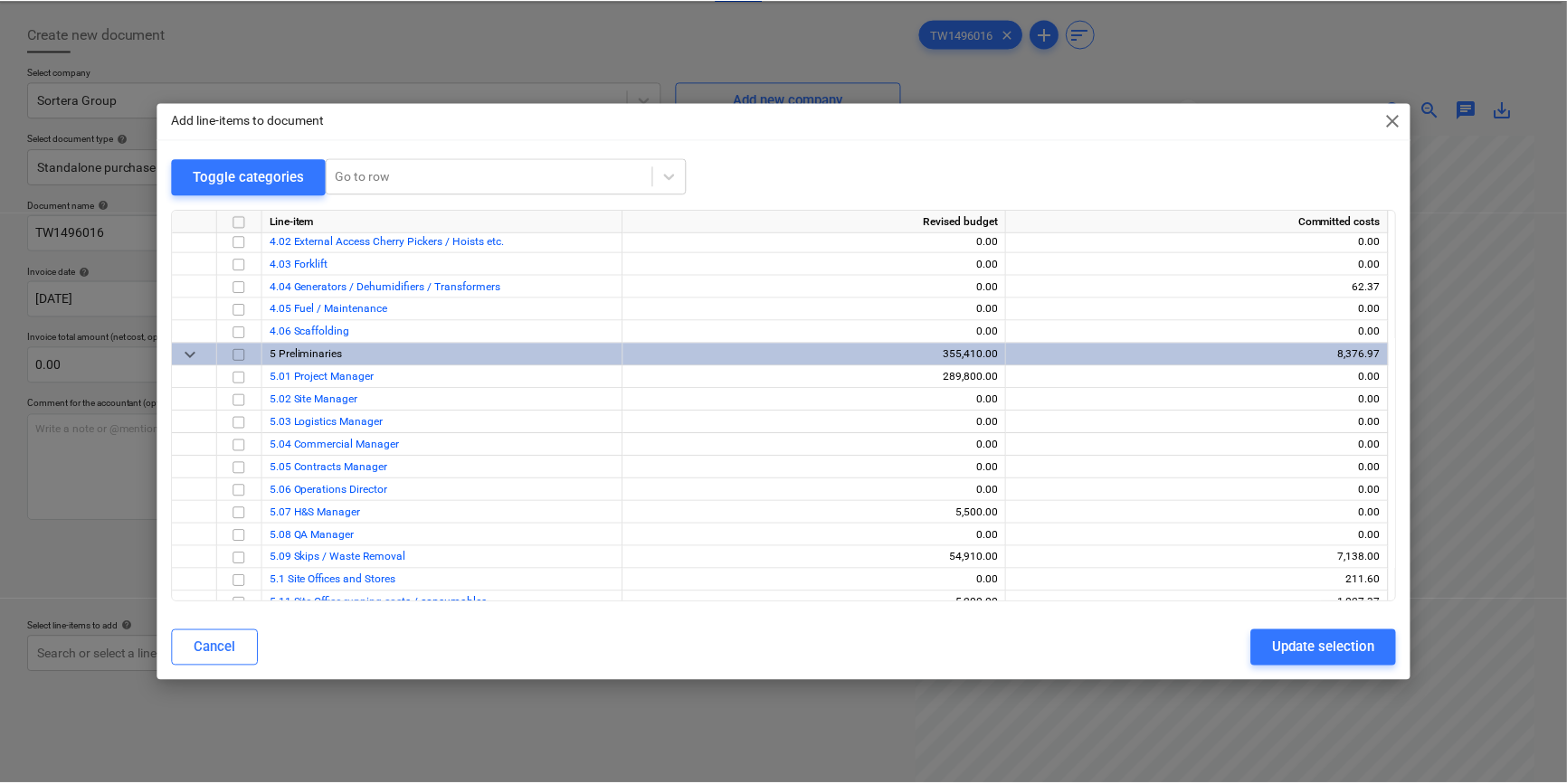 scroll, scrollTop: 853, scrollLeft: 0, axis: vertical 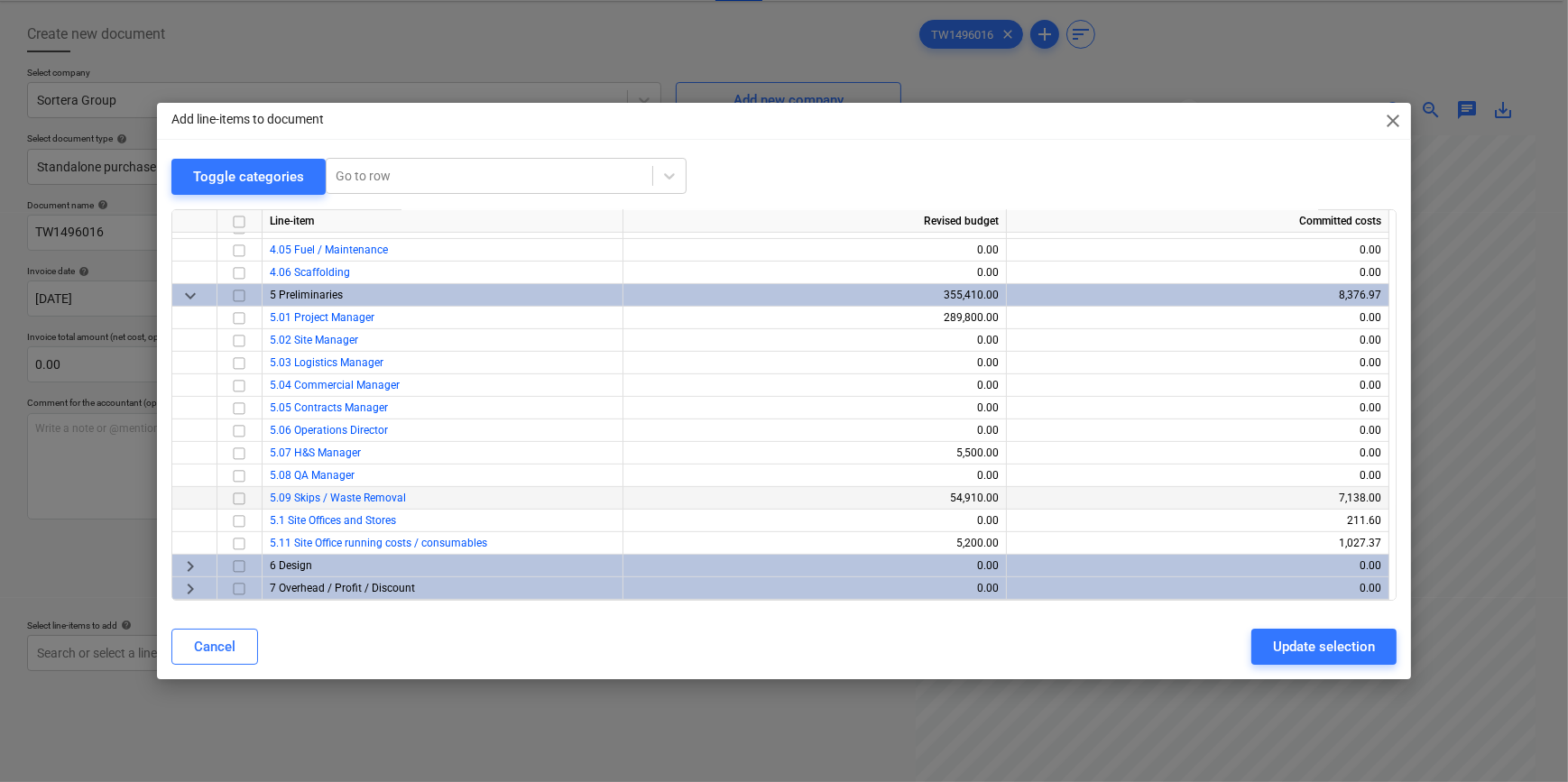 click at bounding box center [239, 498] 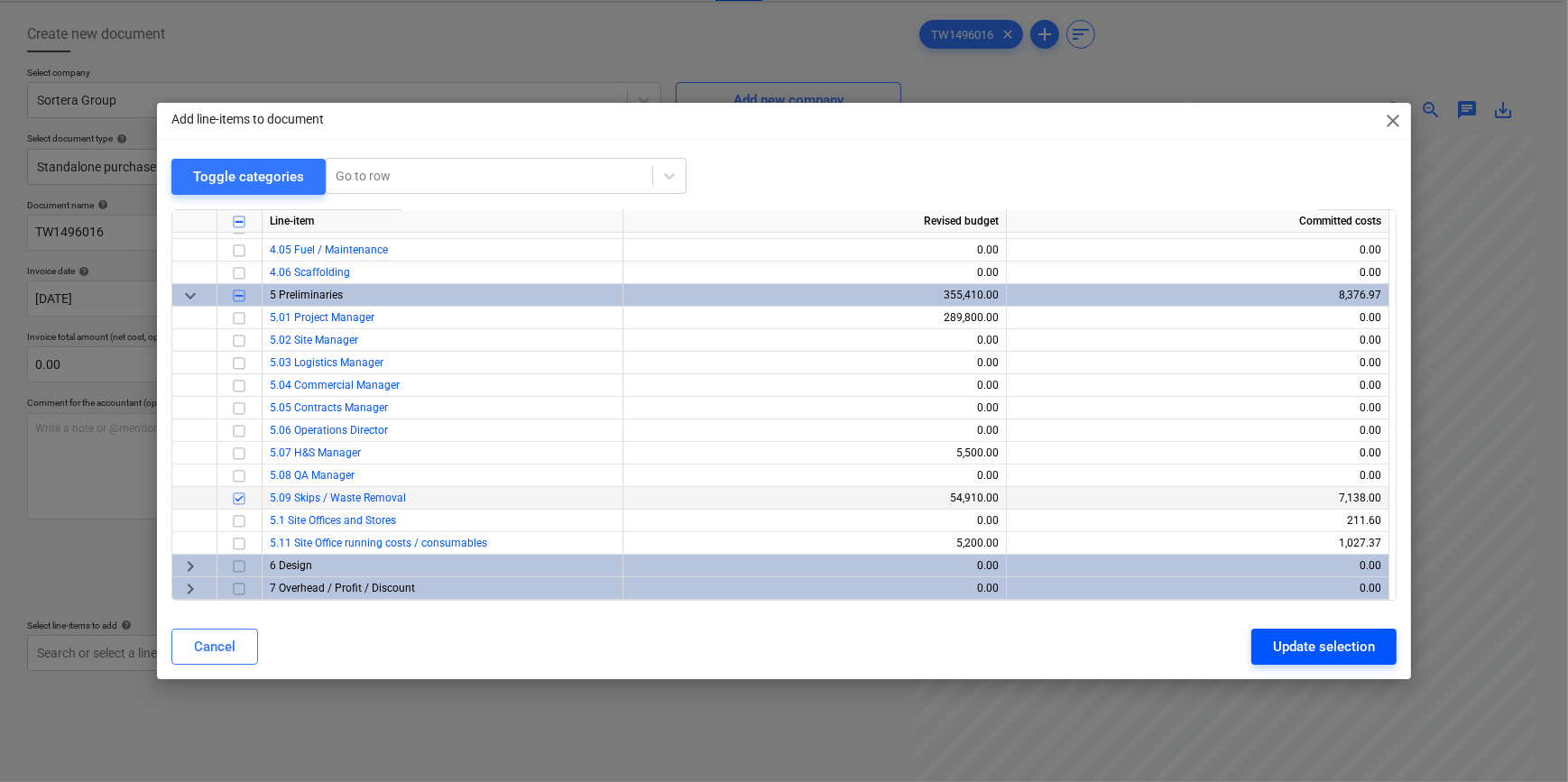 click on "Update selection" at bounding box center [1324, 647] 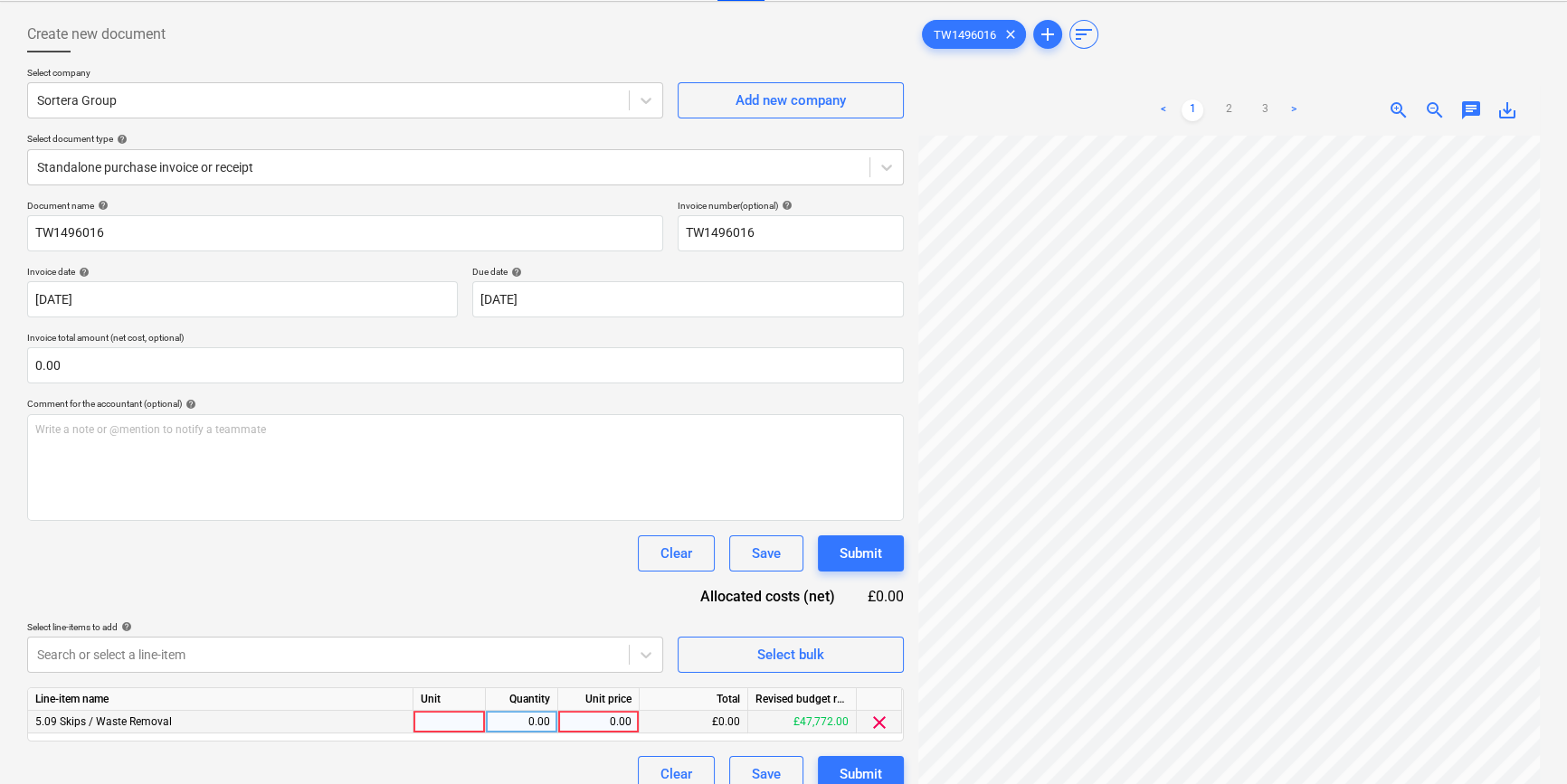 click at bounding box center [450, 722] 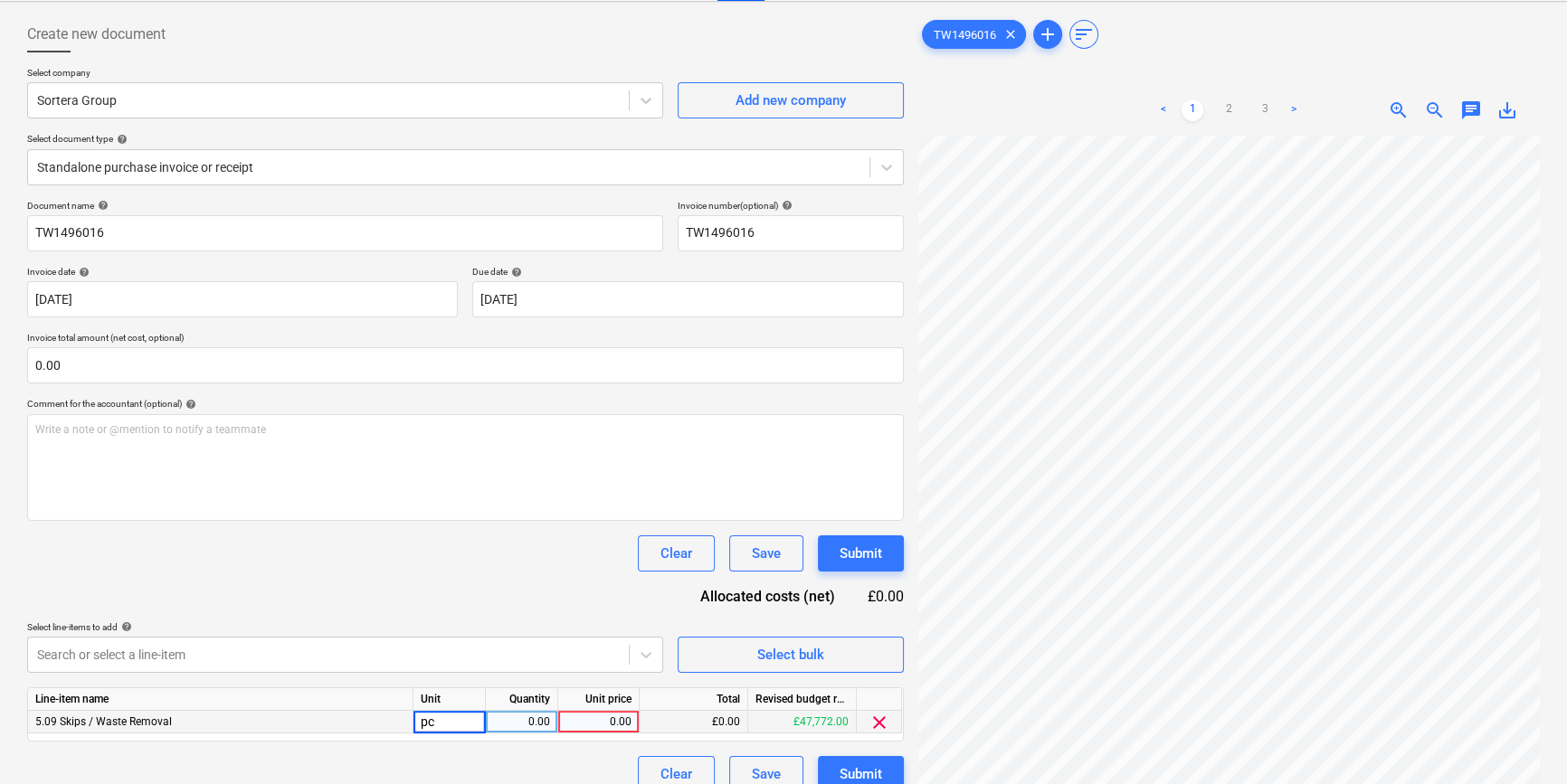 type on "pcs" 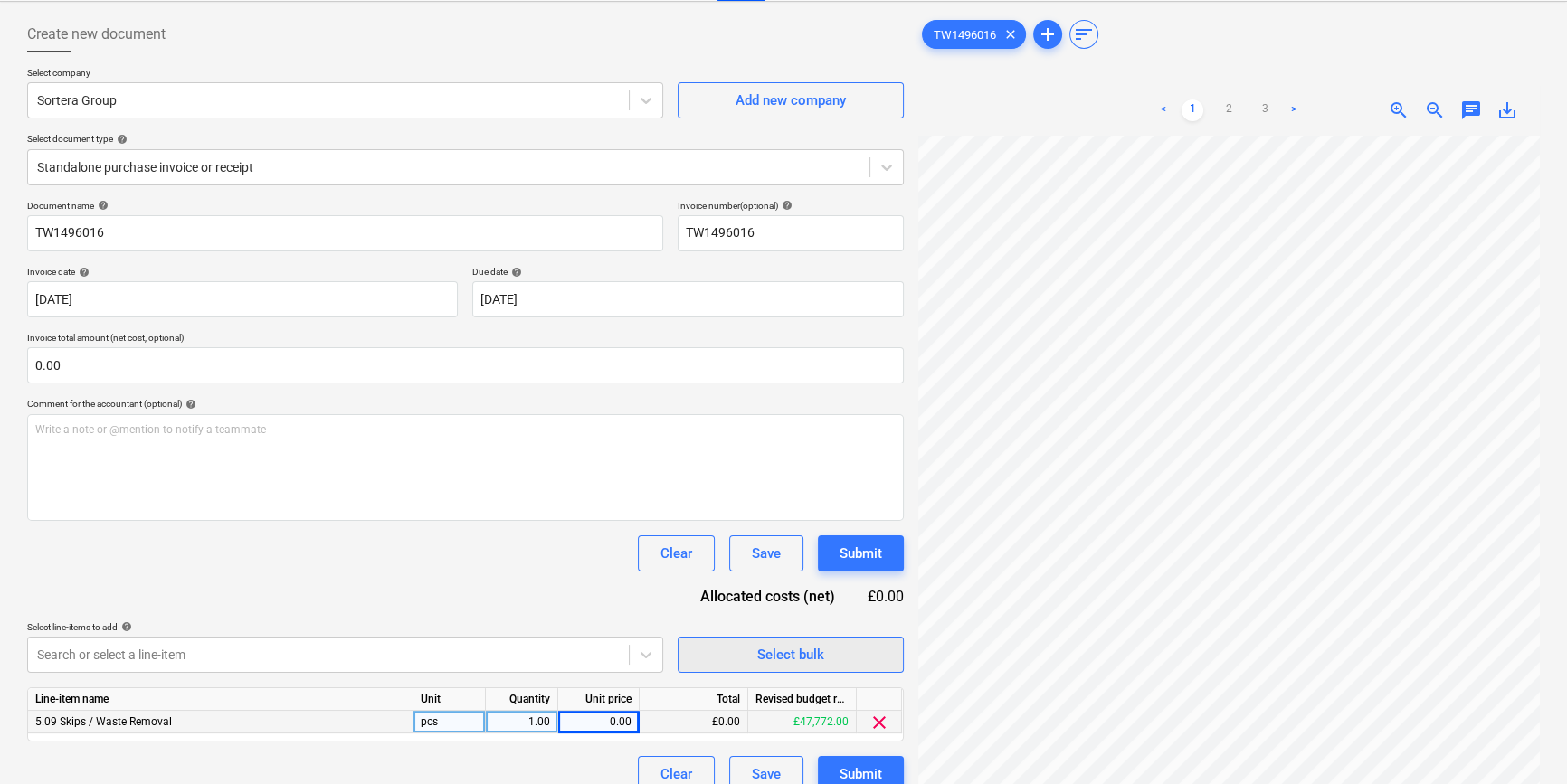 scroll, scrollTop: 256, scrollLeft: 195, axis: both 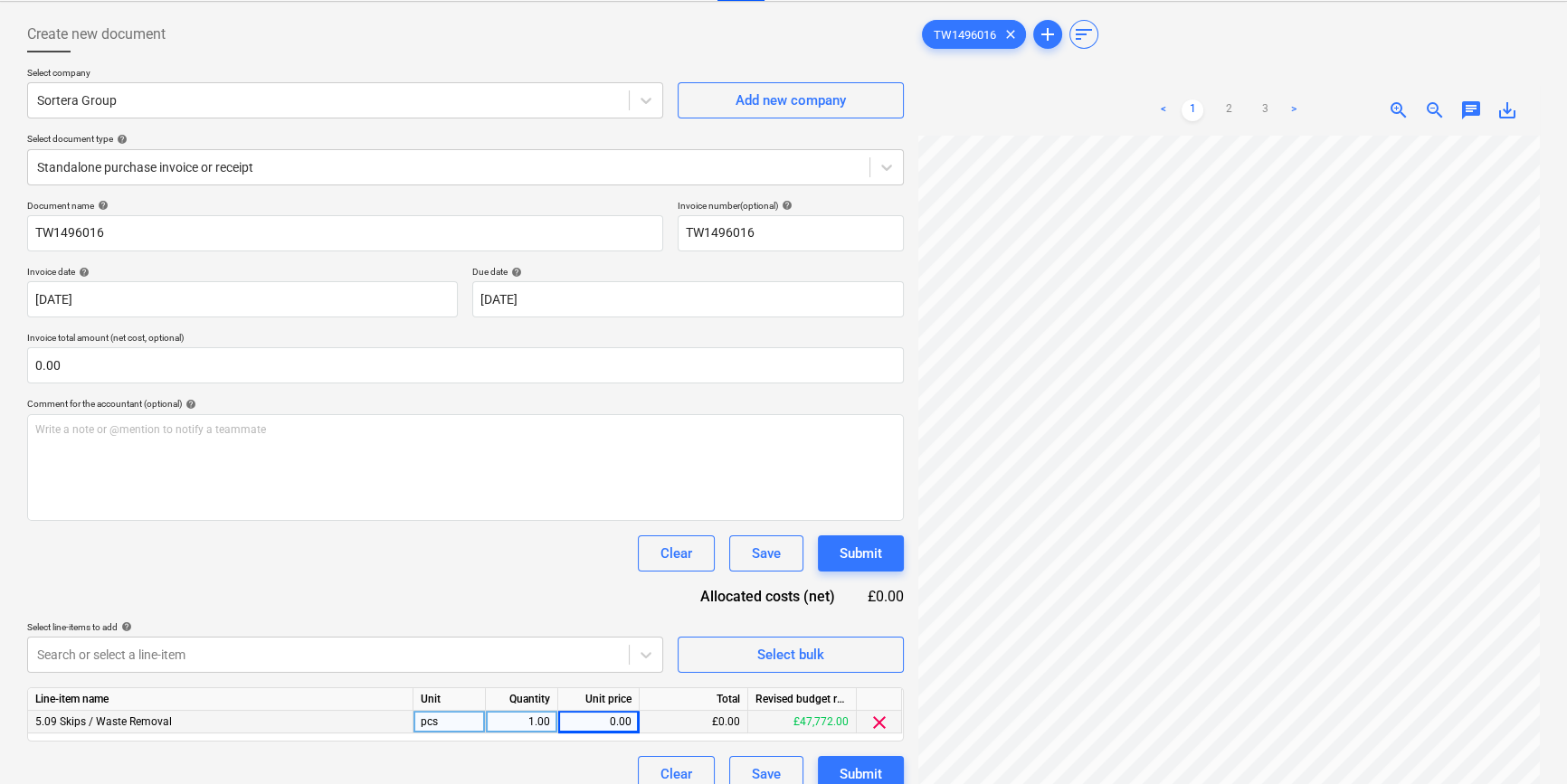 click on "0.00" at bounding box center [598, 722] 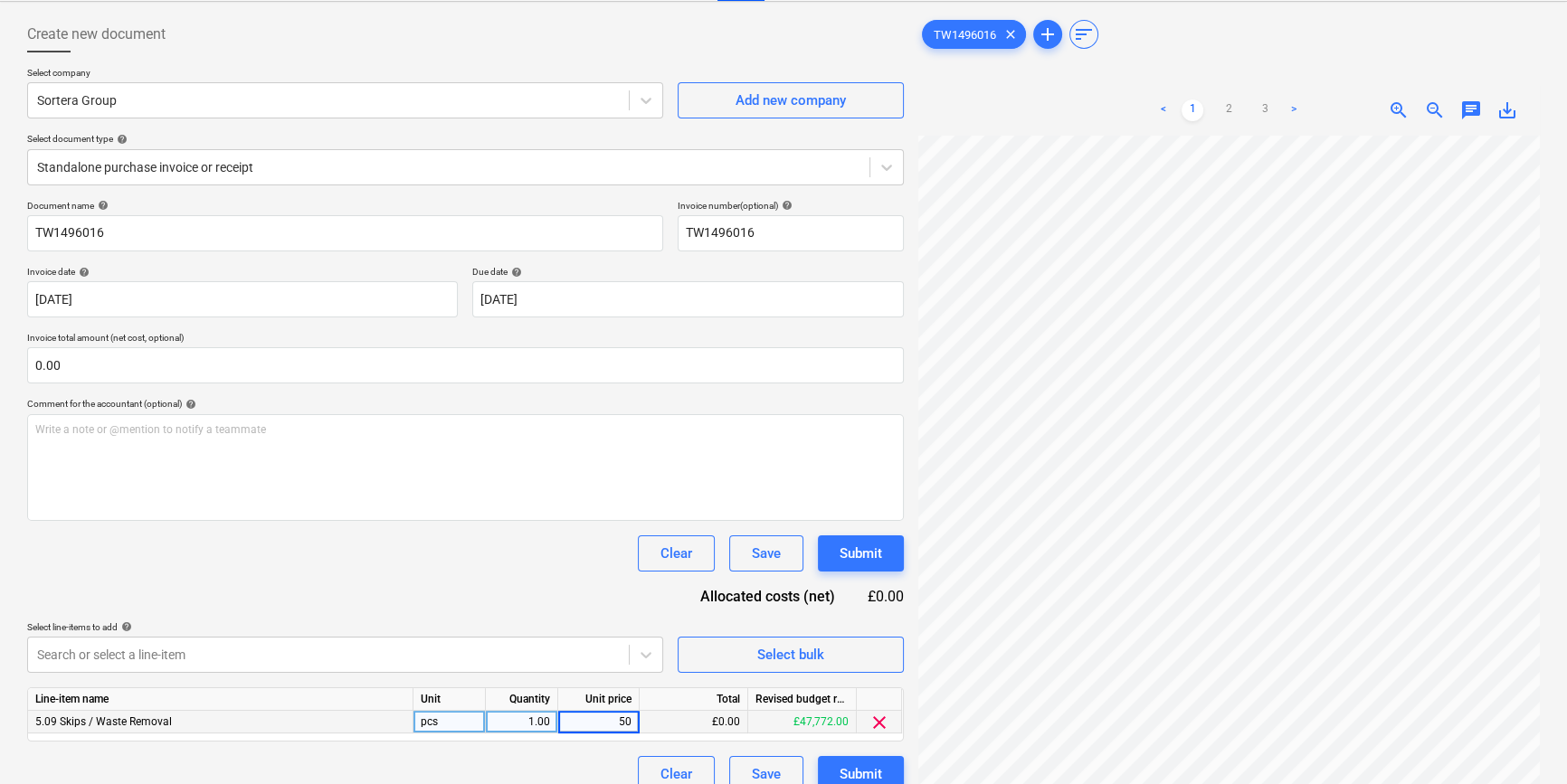 type on "507" 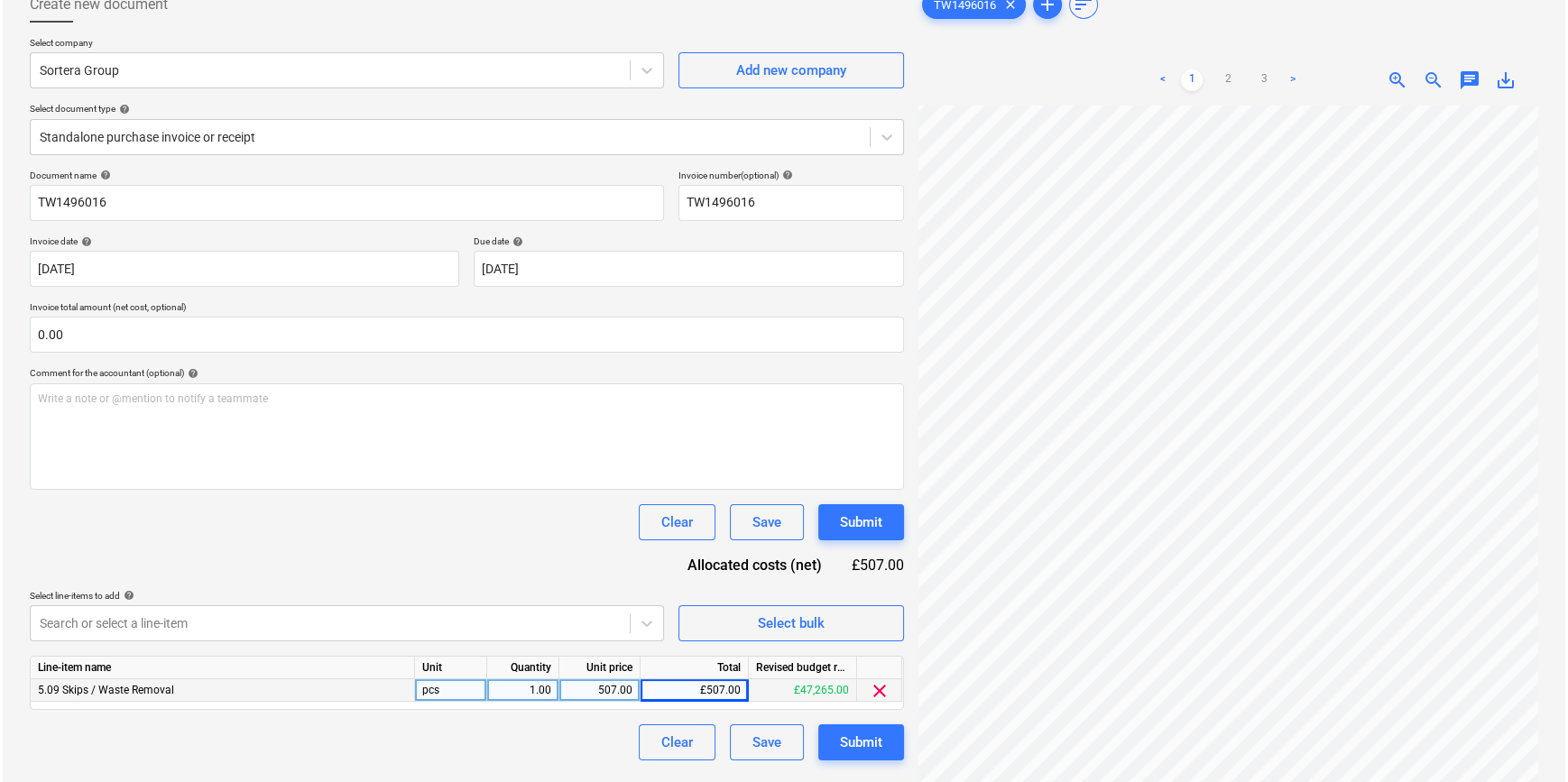 scroll, scrollTop: 163, scrollLeft: 0, axis: vertical 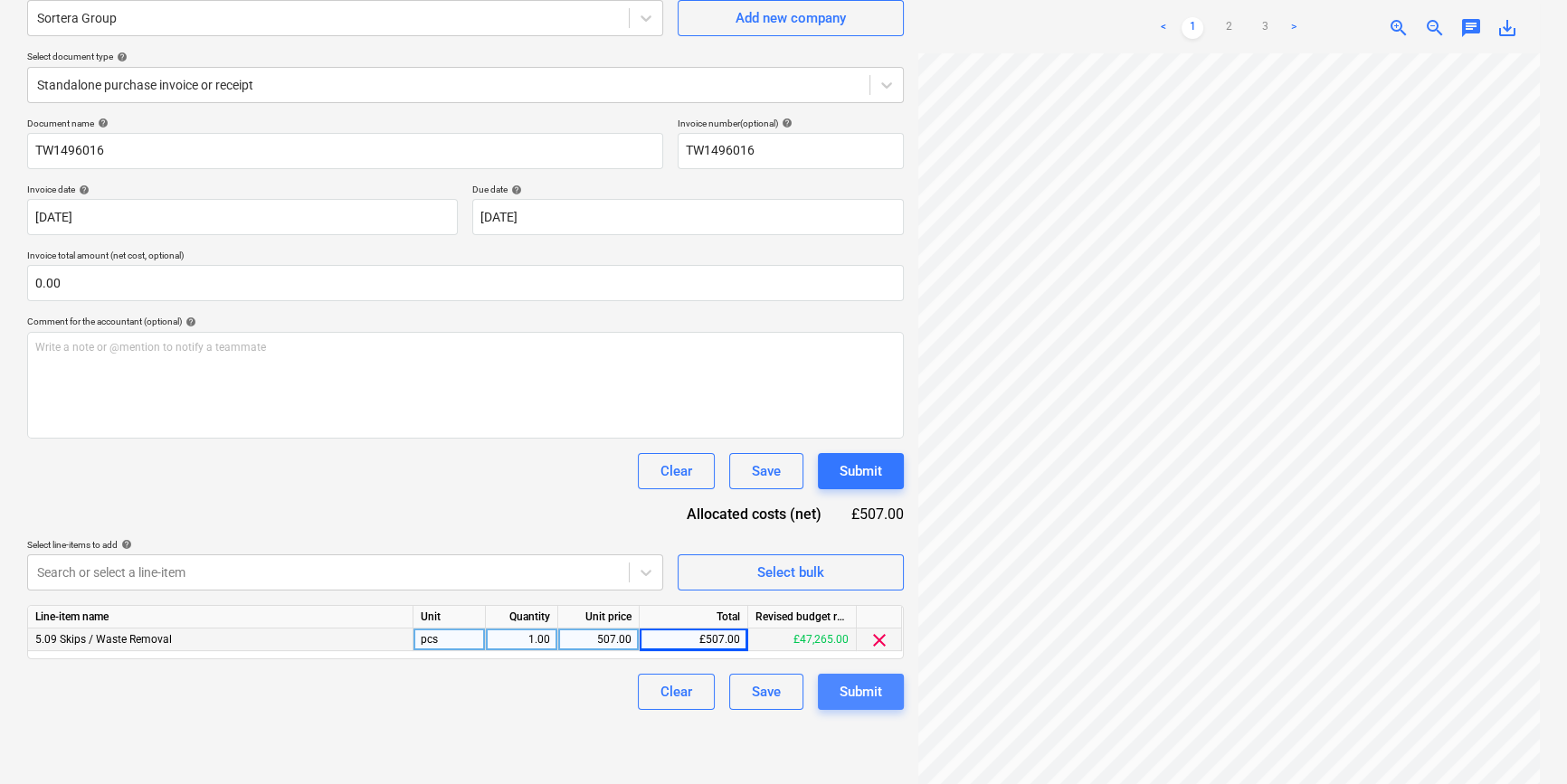 click on "Submit" at bounding box center [860, 692] 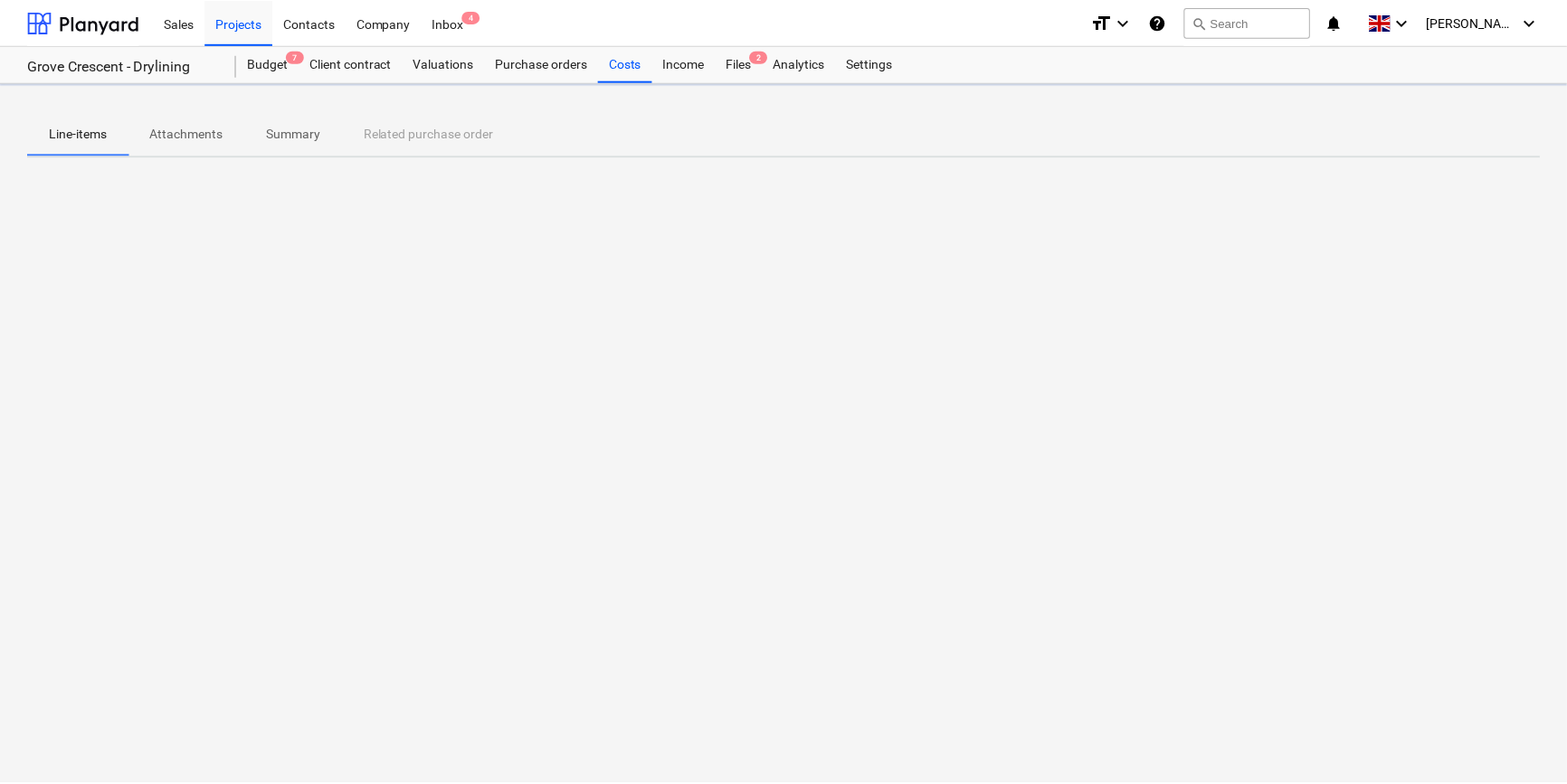 scroll, scrollTop: 0, scrollLeft: 0, axis: both 